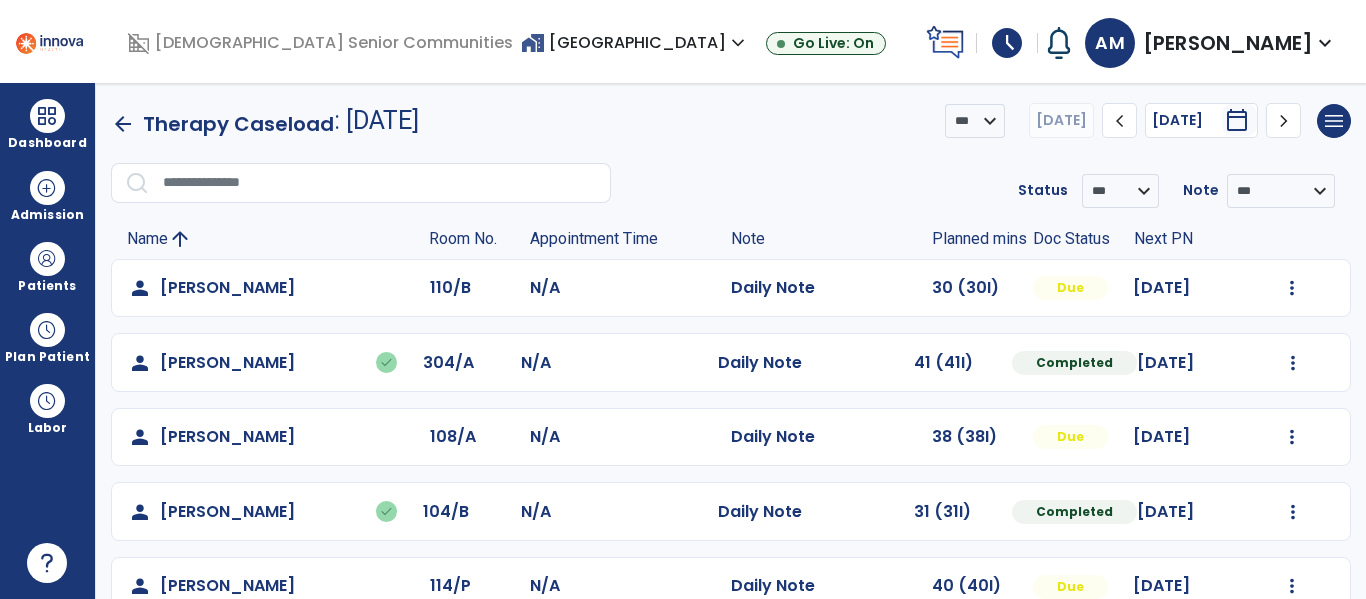 scroll, scrollTop: 0, scrollLeft: 0, axis: both 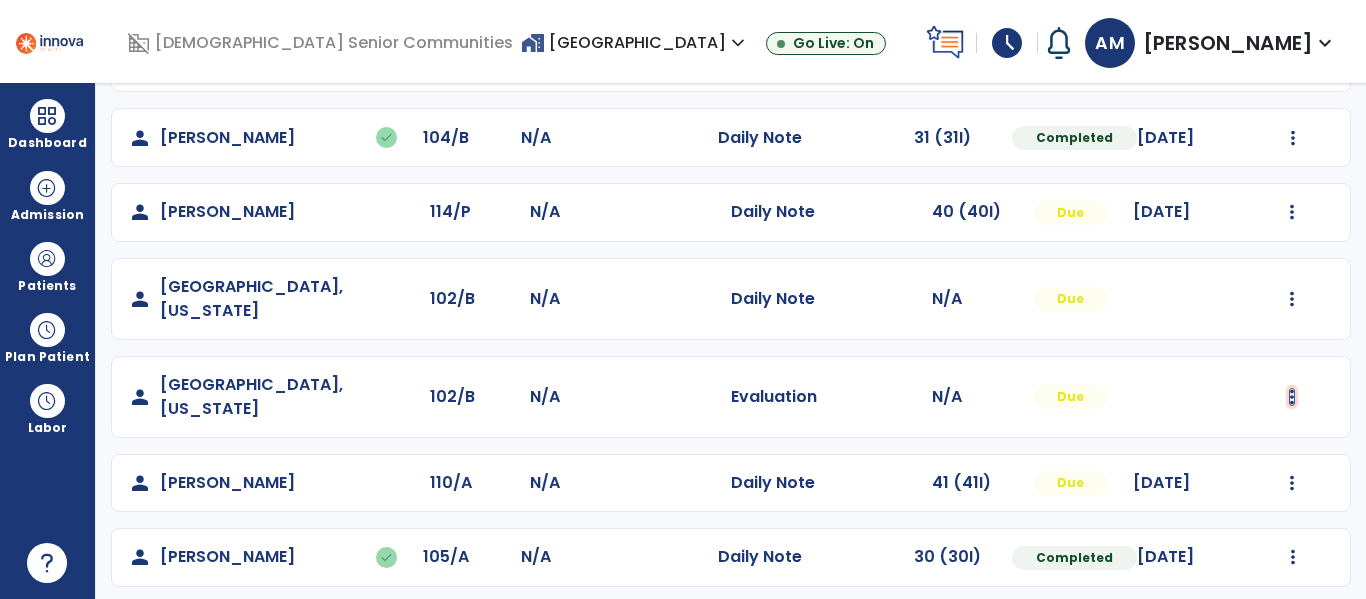click at bounding box center [1292, -86] 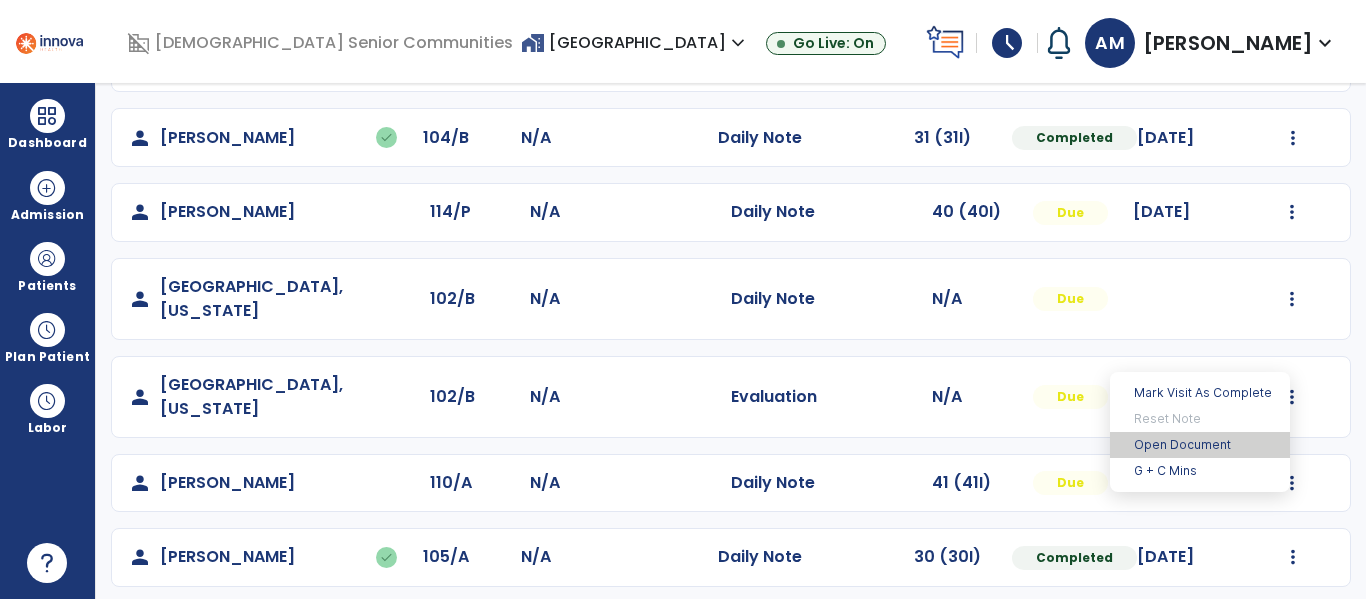 click on "Open Document" at bounding box center (1200, 445) 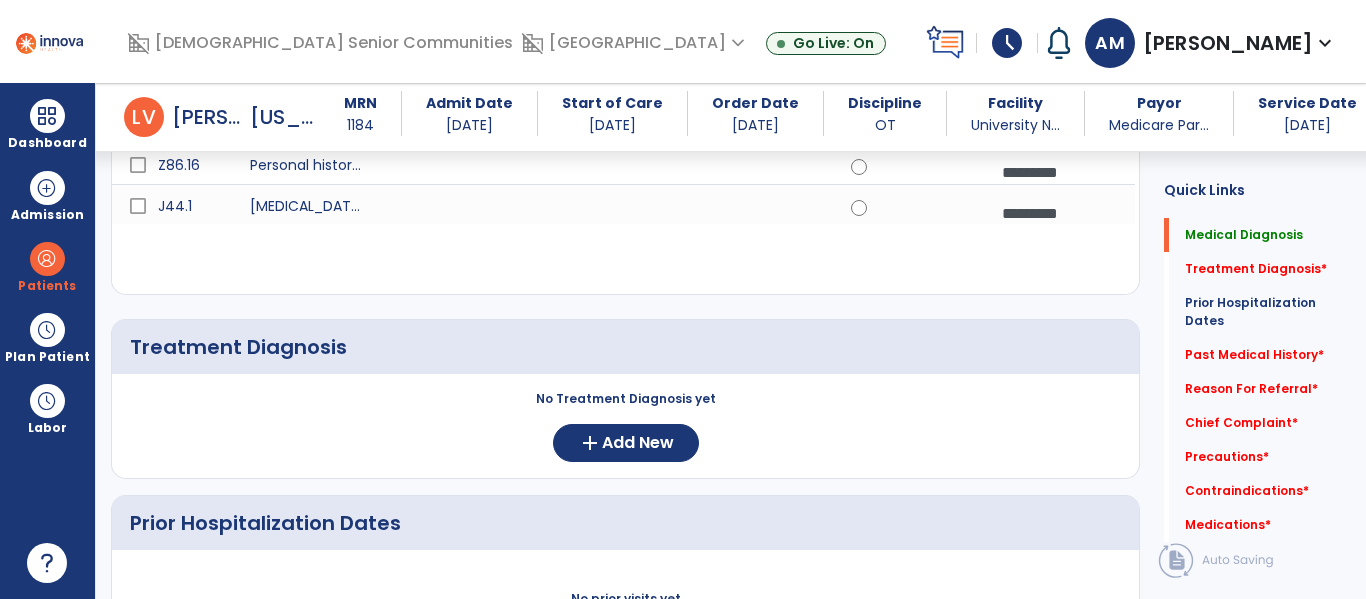 scroll, scrollTop: 300, scrollLeft: 0, axis: vertical 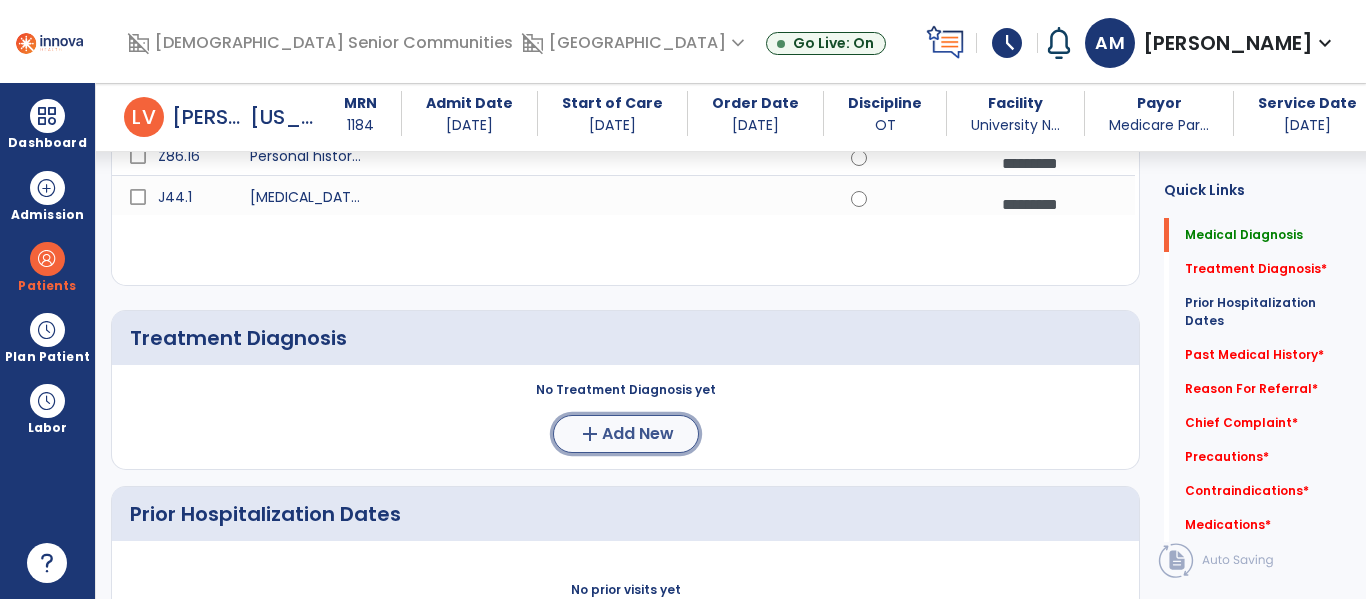 click on "add" 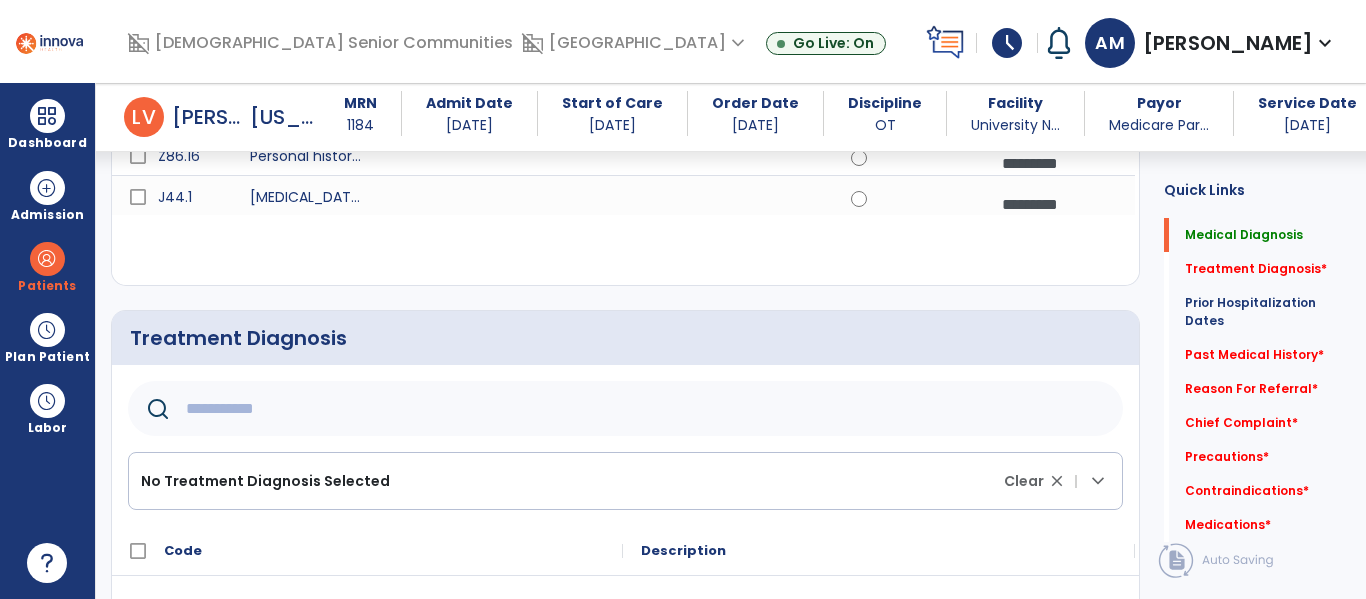 click 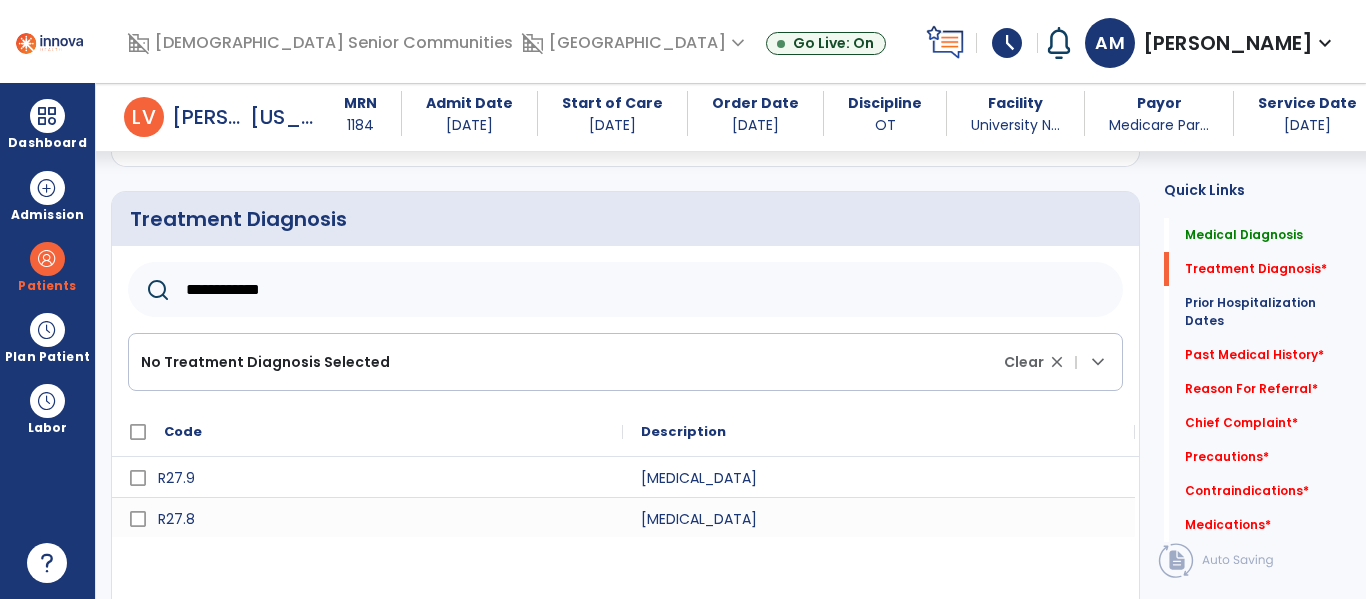scroll, scrollTop: 436, scrollLeft: 0, axis: vertical 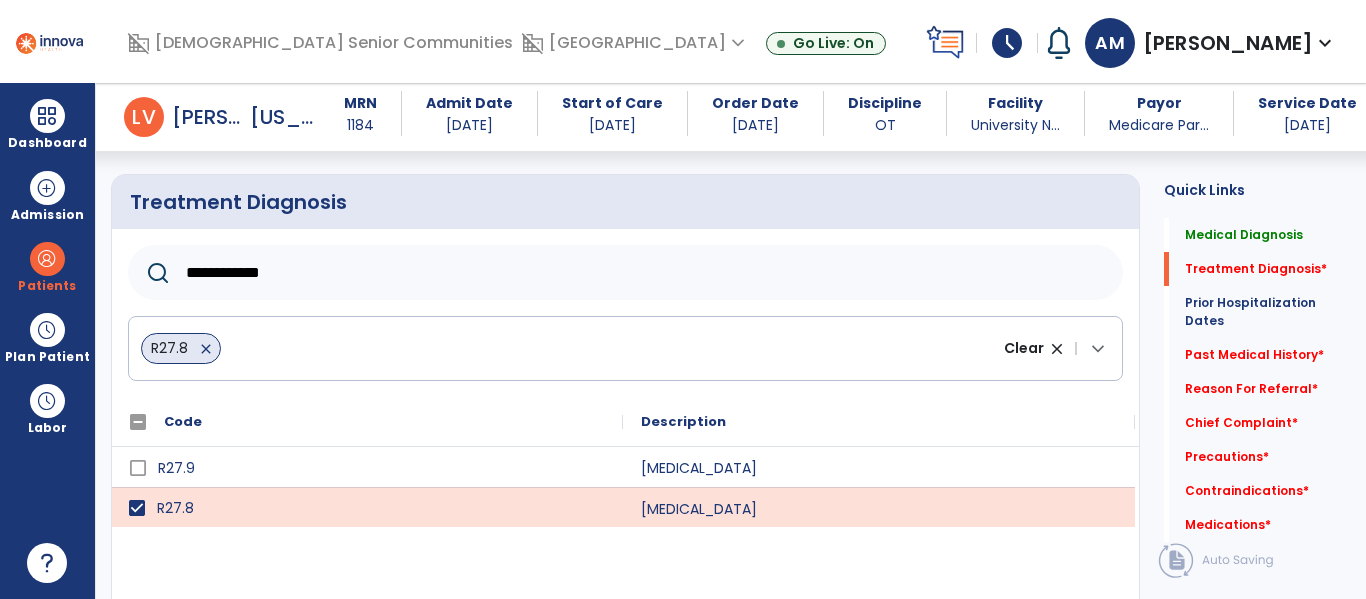 click on "**********" 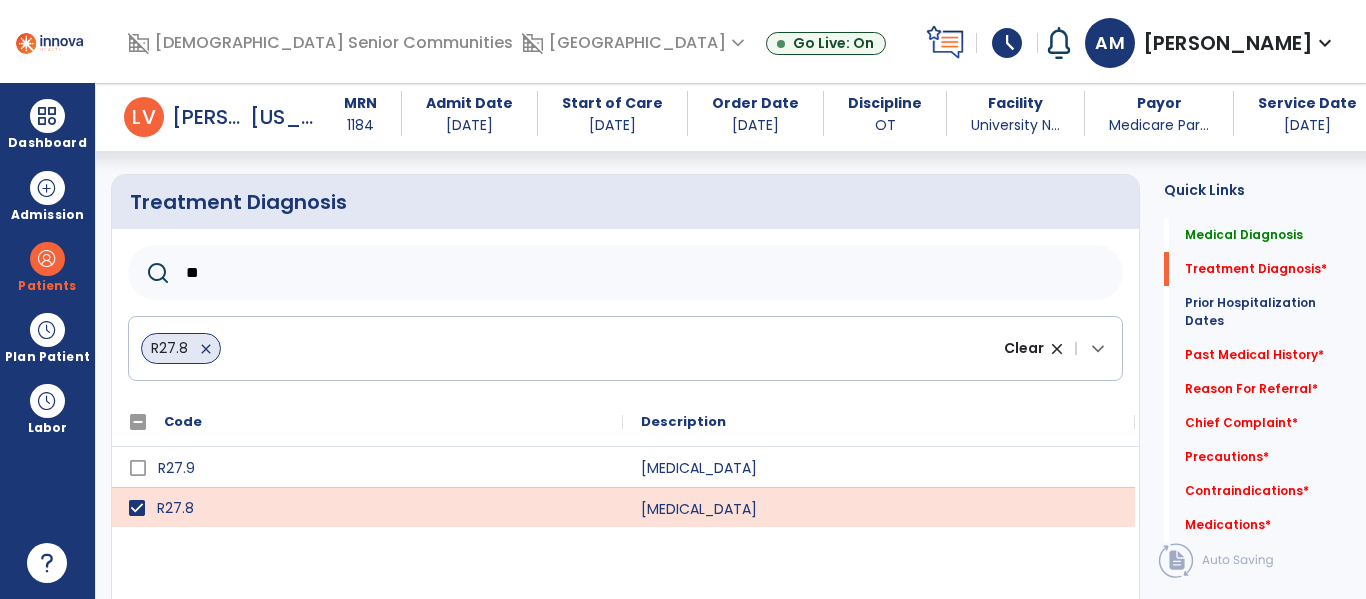 type on "*" 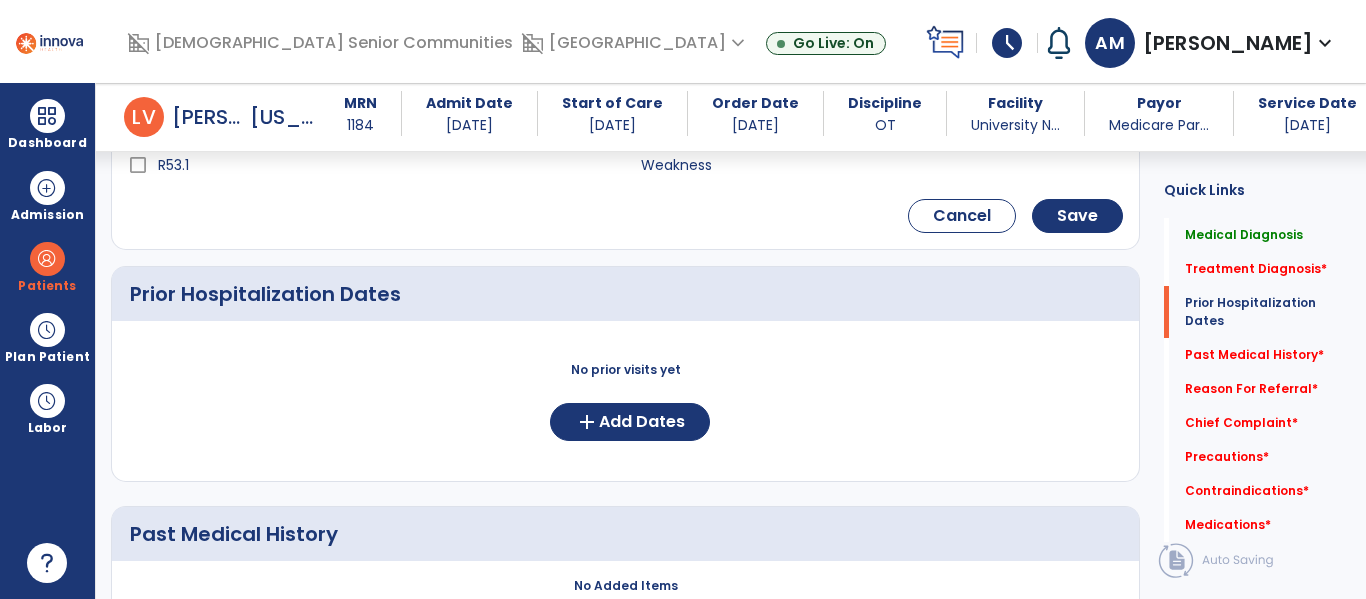 scroll, scrollTop: 1054, scrollLeft: 0, axis: vertical 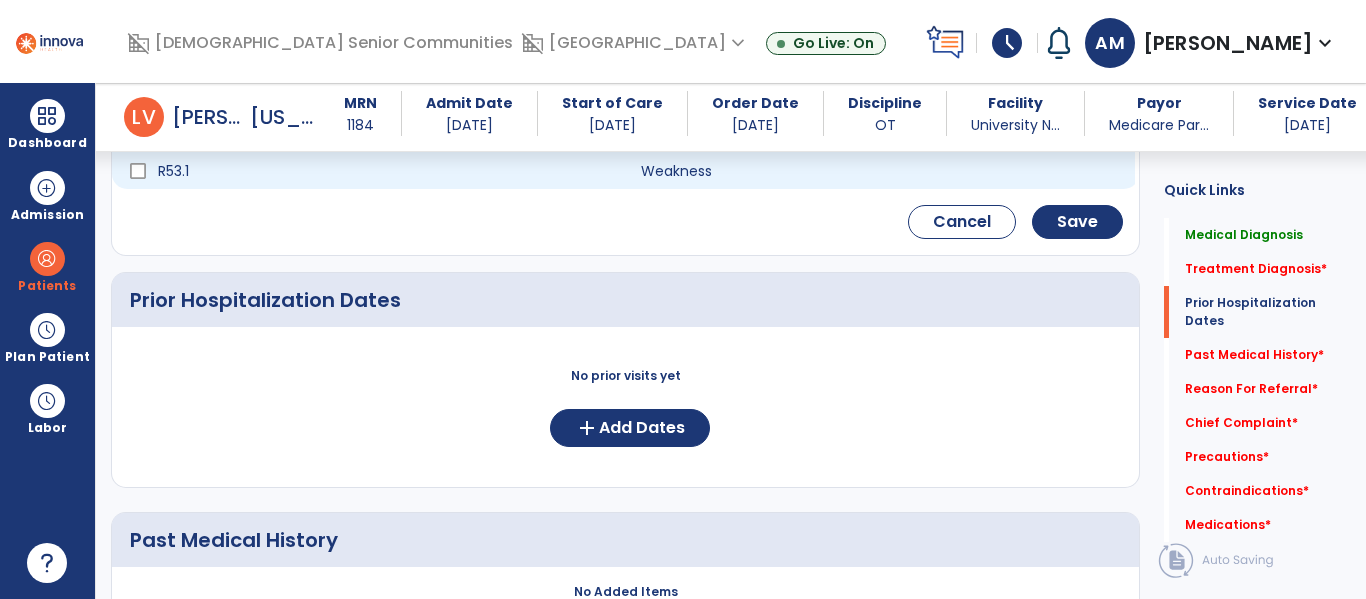 type on "********" 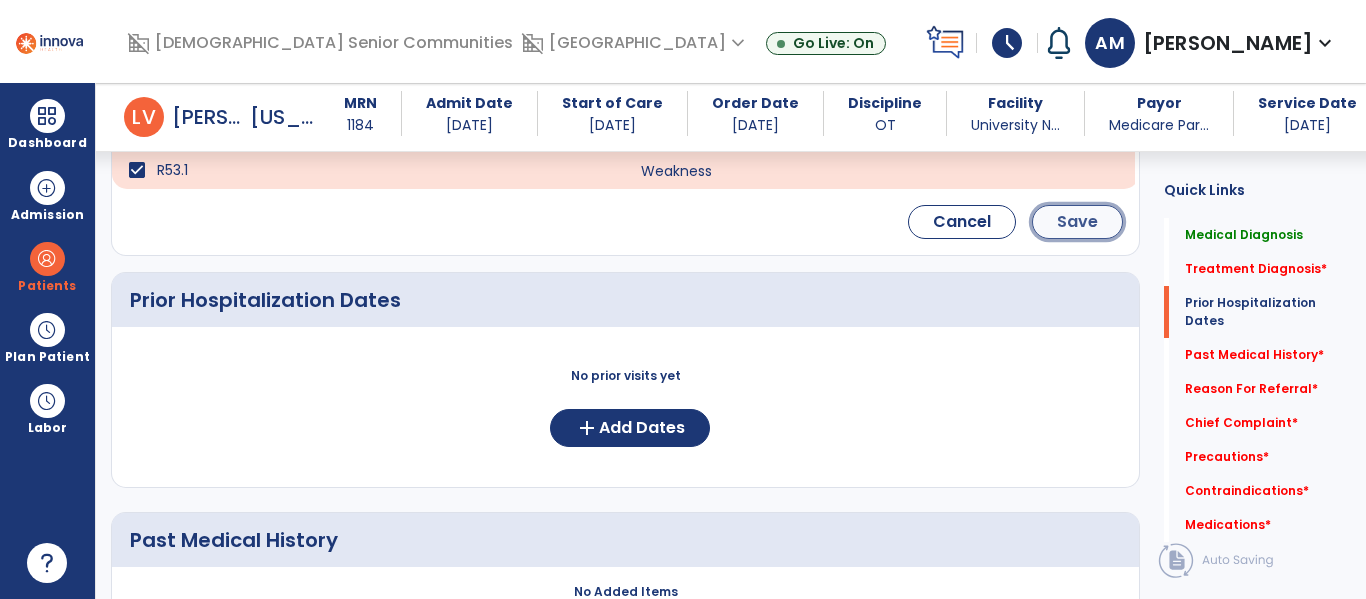 click on "Save" 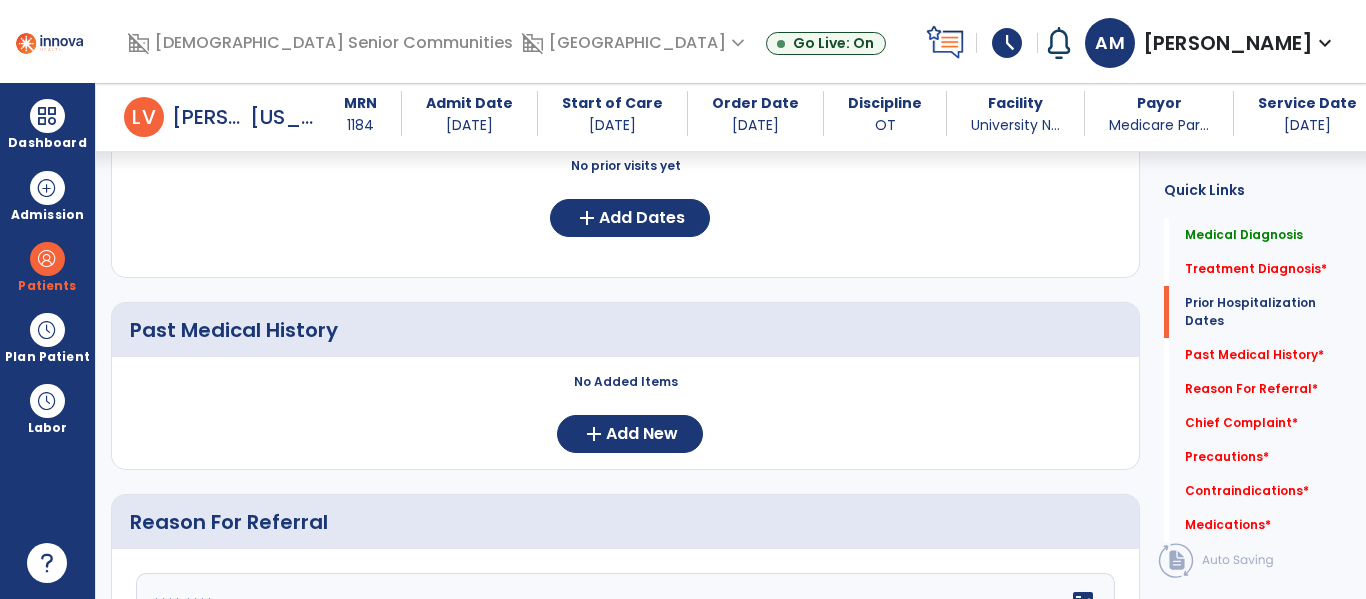 scroll, scrollTop: 387, scrollLeft: 0, axis: vertical 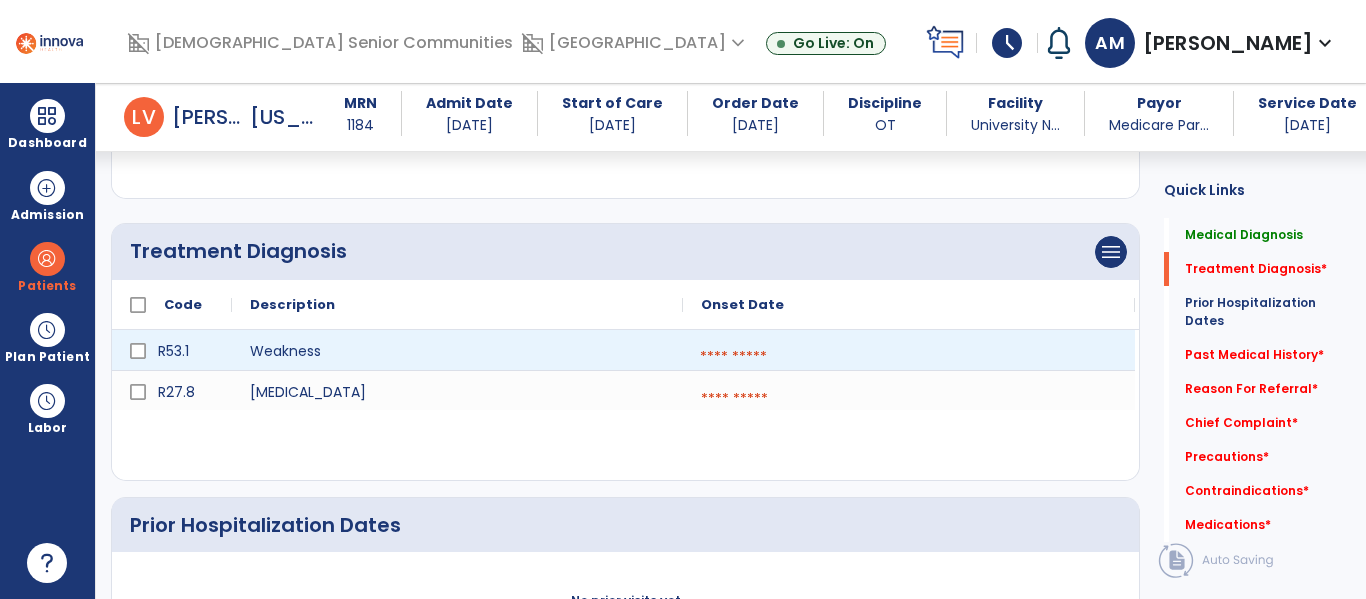 click at bounding box center (909, 357) 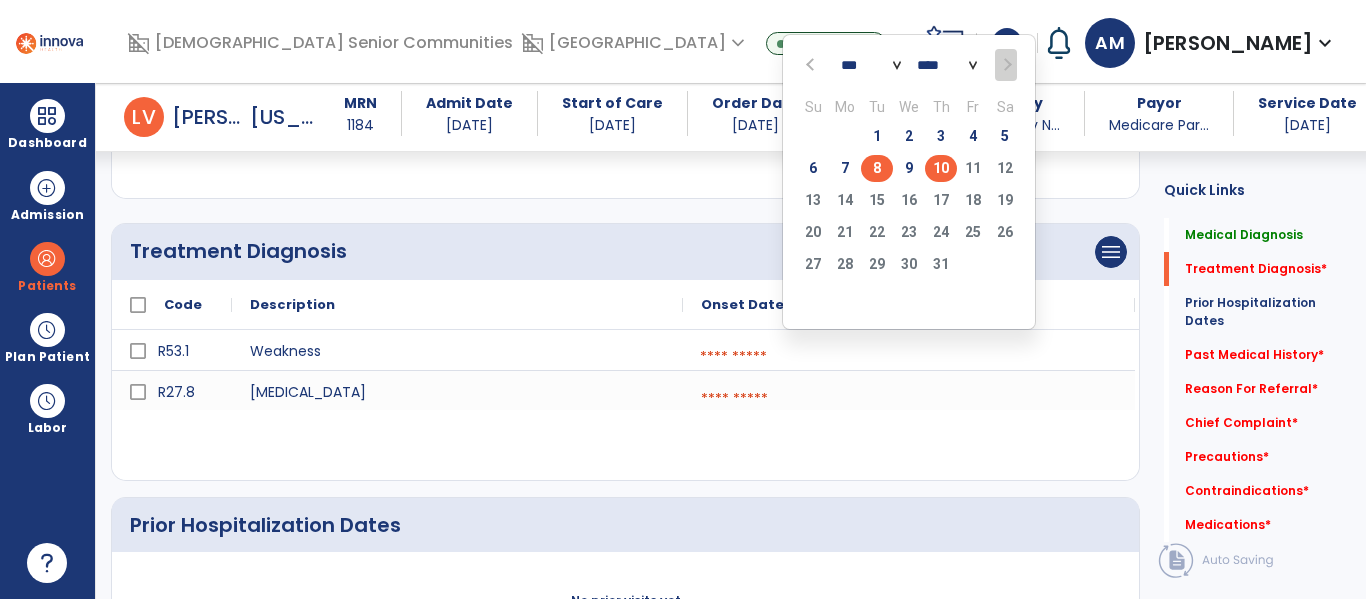click on "8" 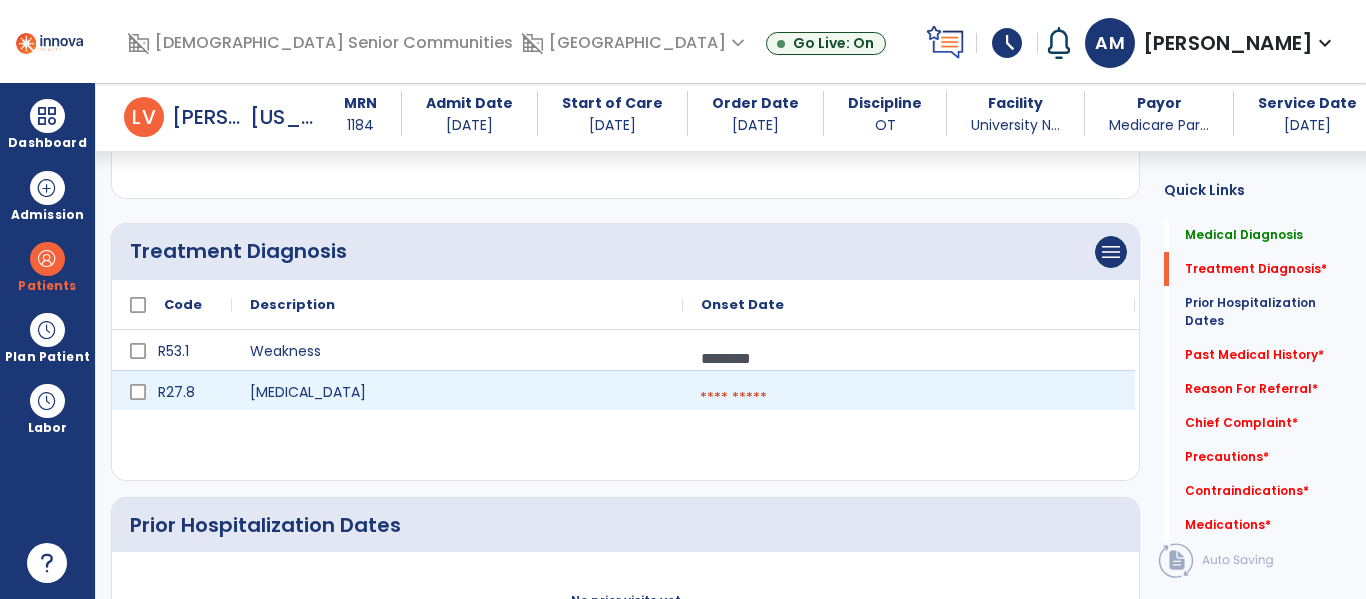 click at bounding box center [909, 398] 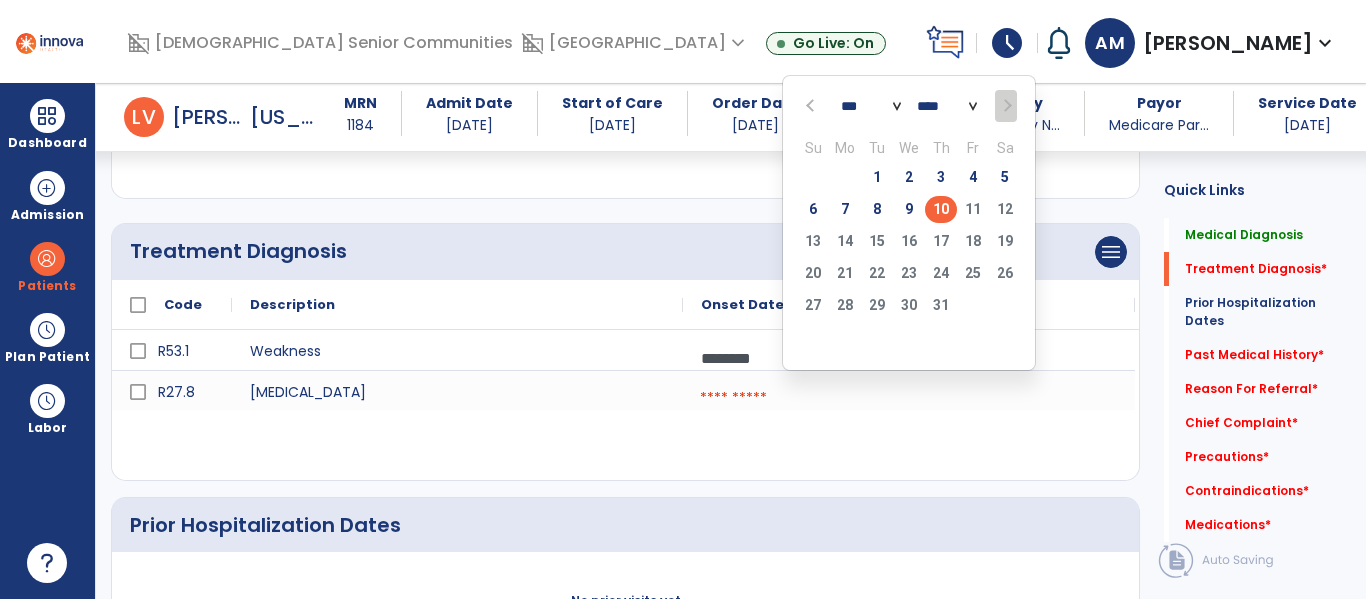 click on "8" 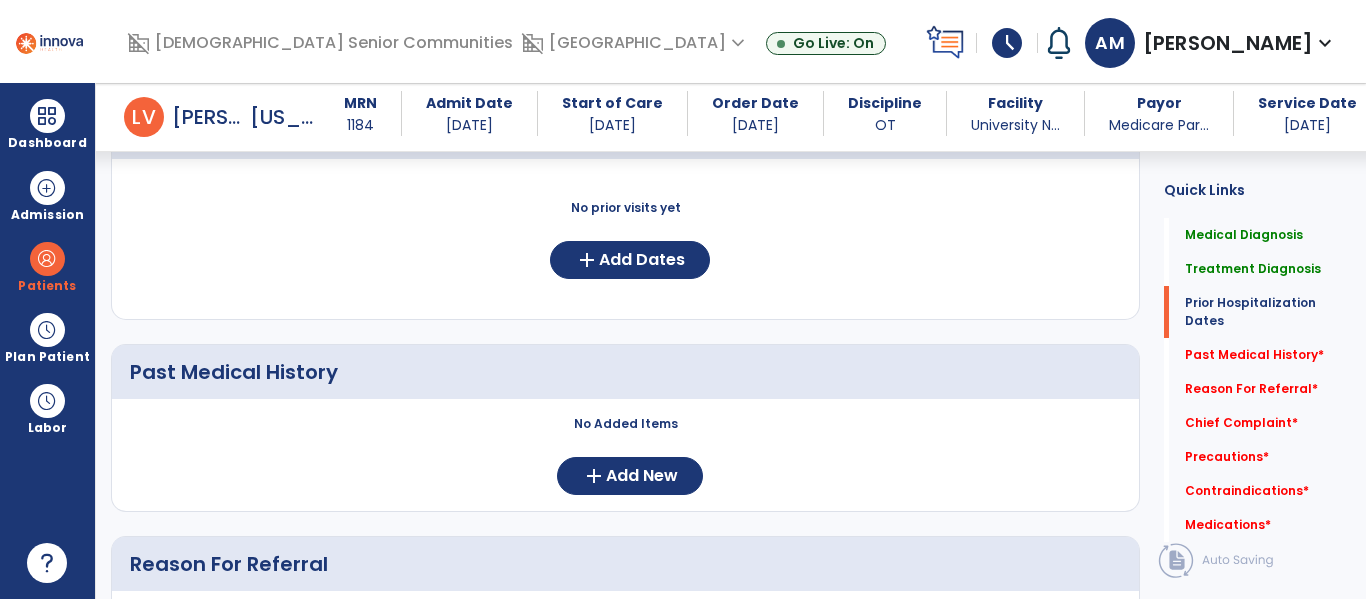 scroll, scrollTop: 824, scrollLeft: 0, axis: vertical 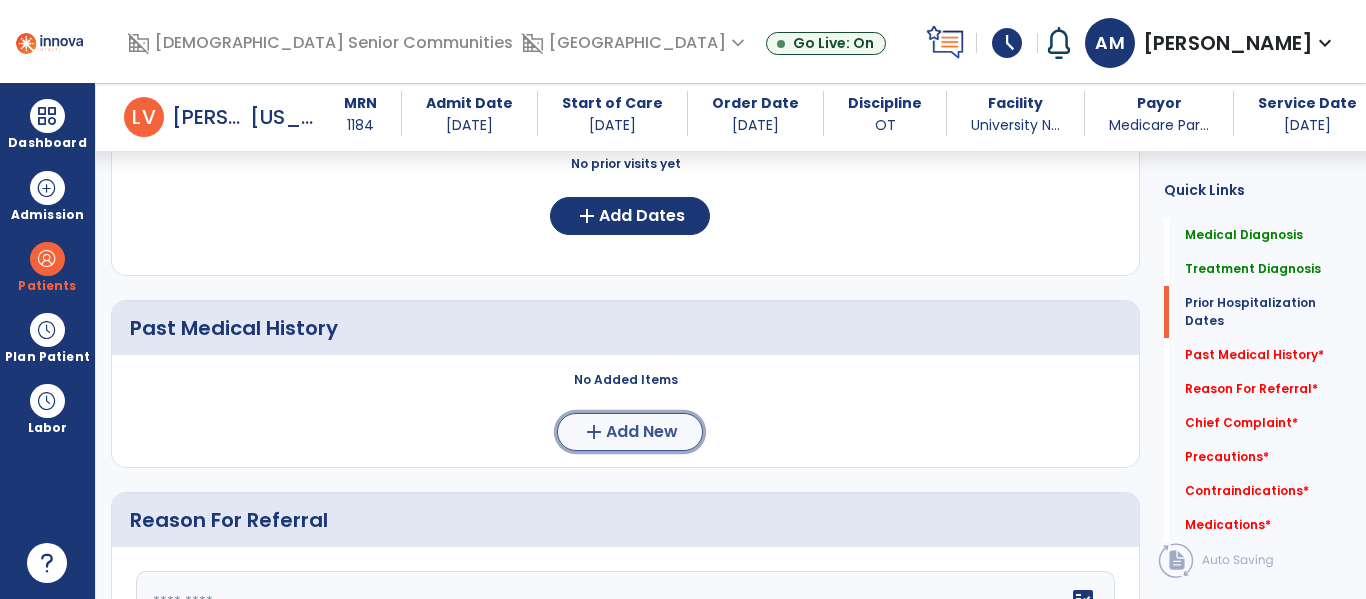 click on "Add New" 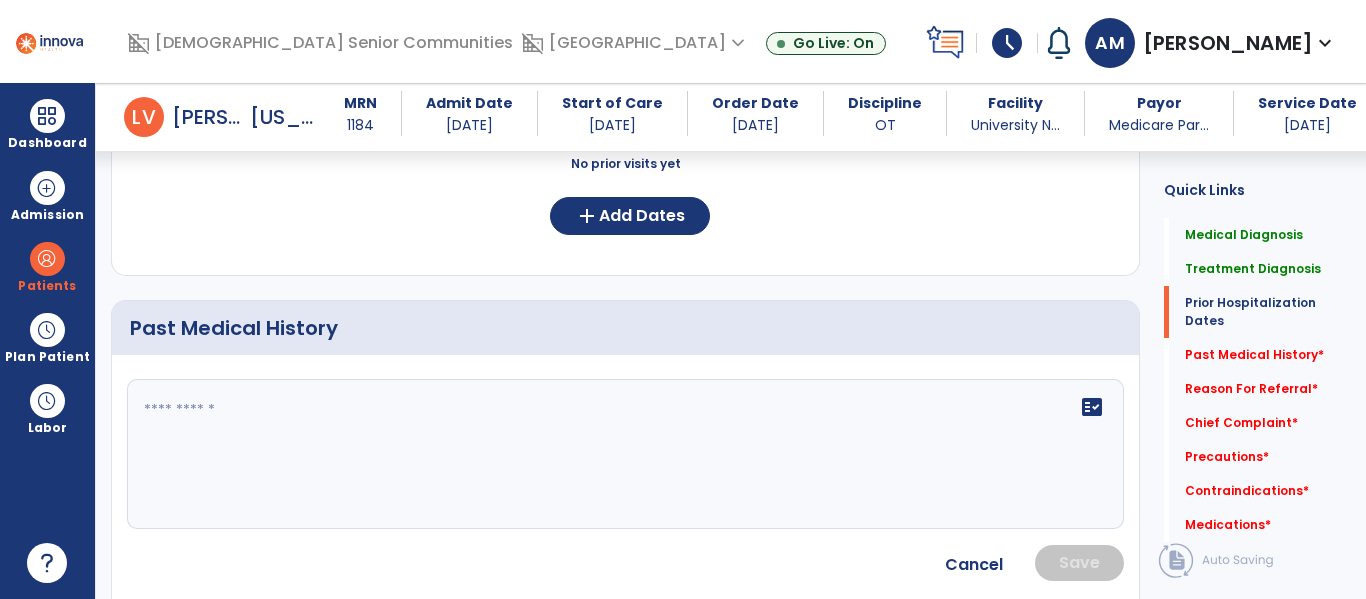 click 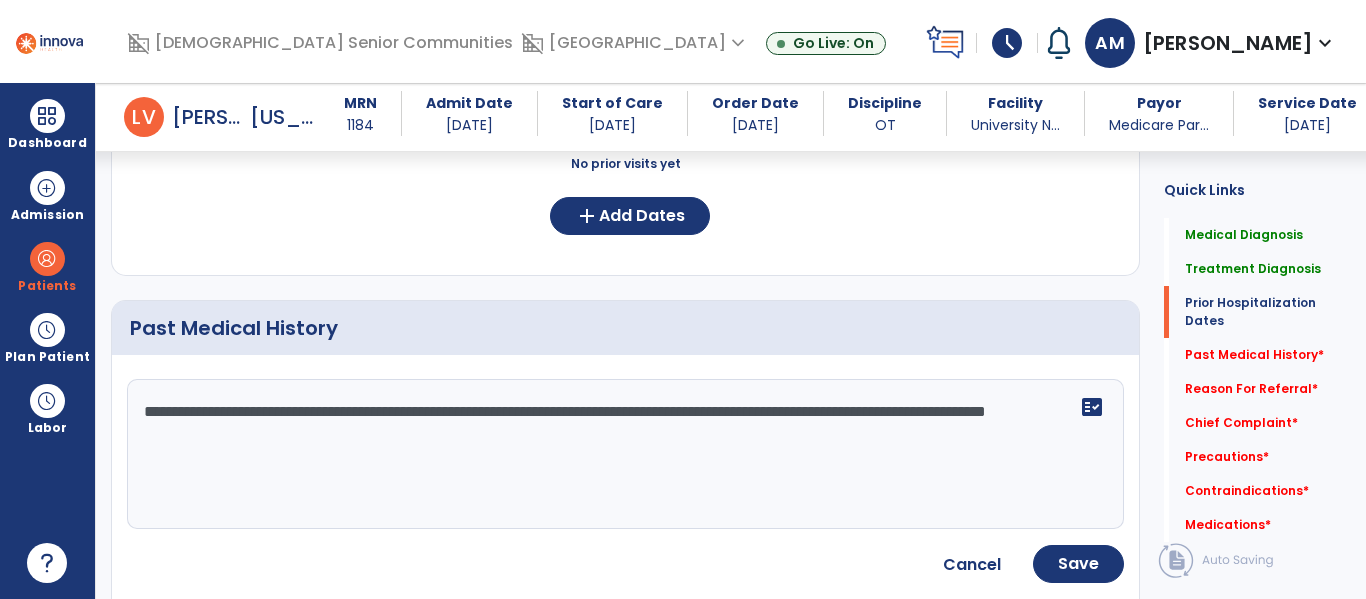 paste on "**********" 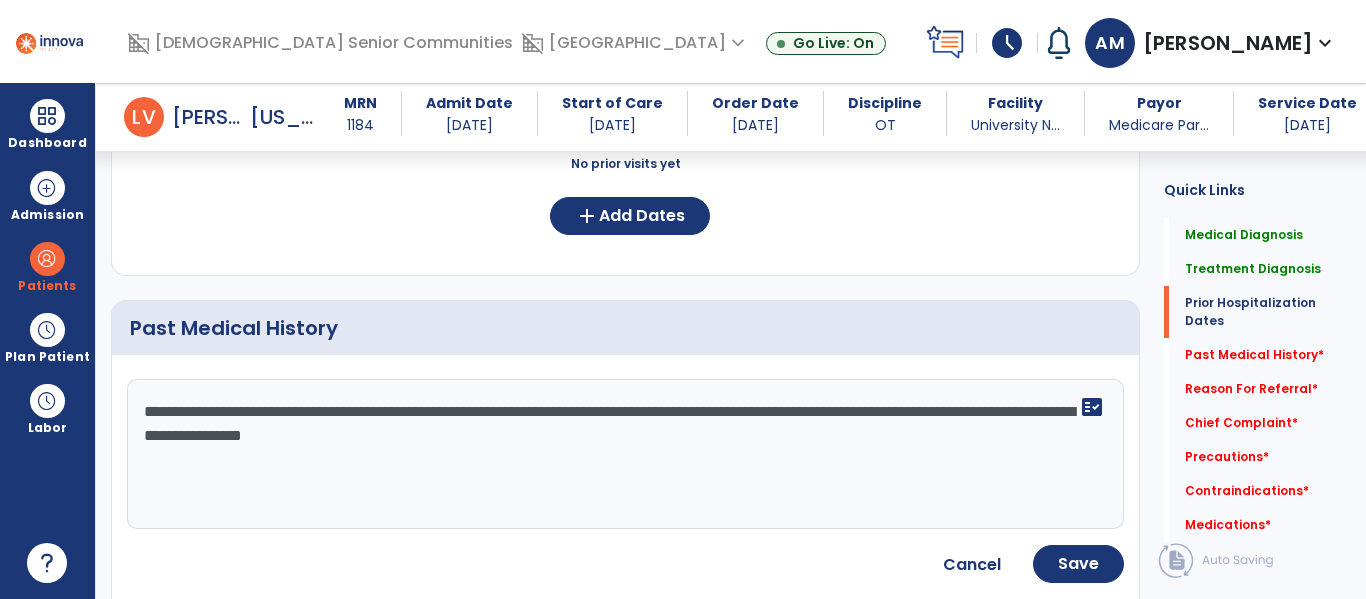 click on "**********" 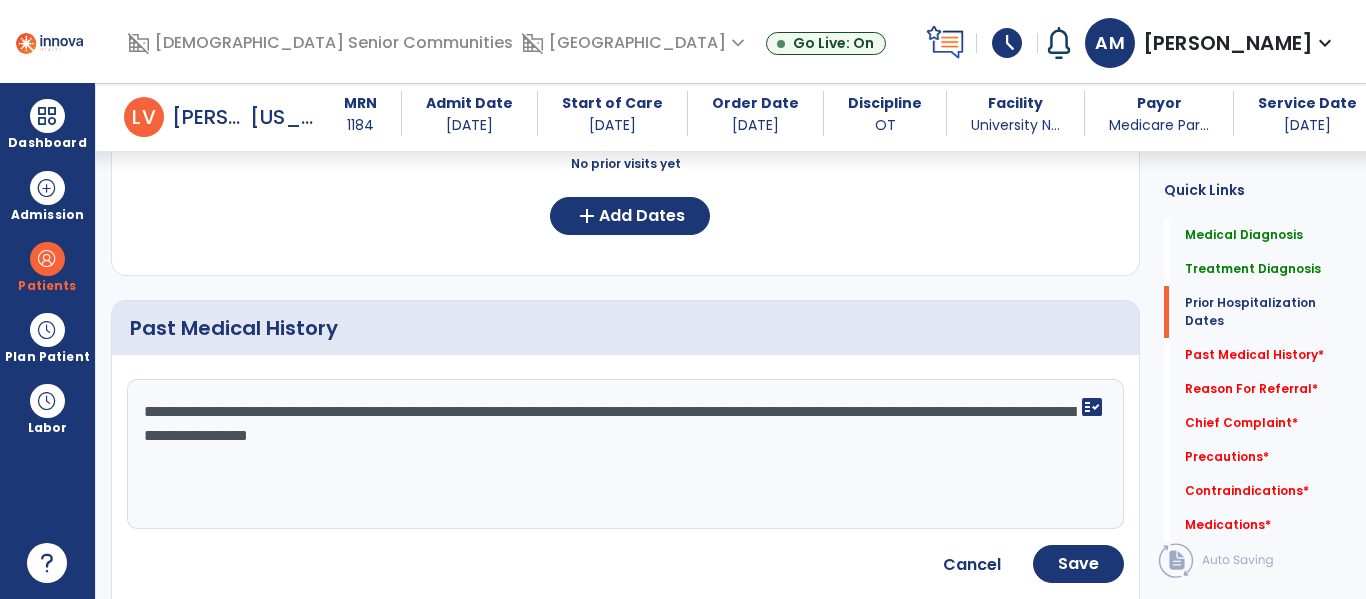 click on "**********" 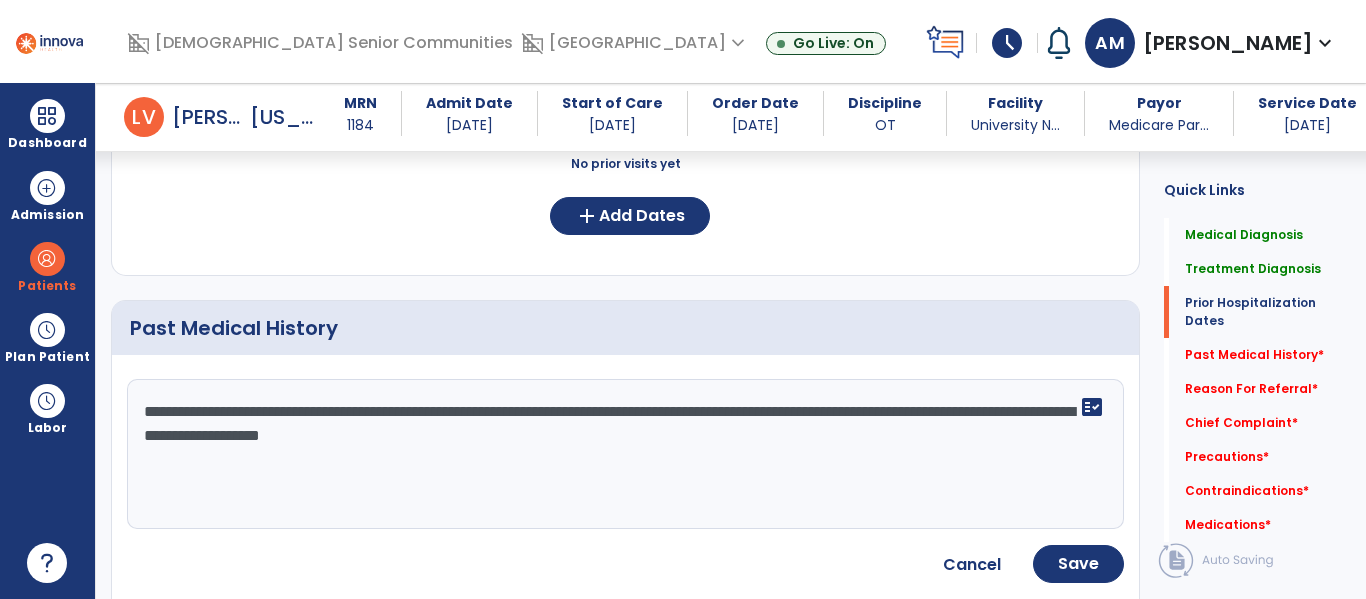 paste on "**********" 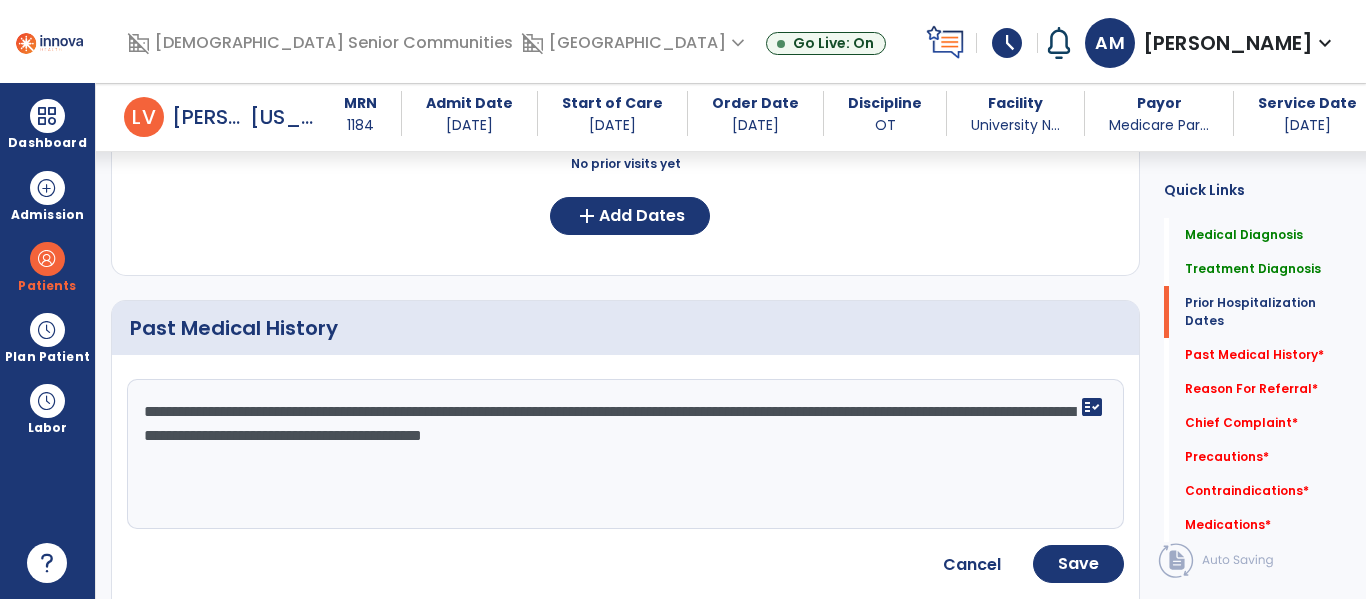 click on "**********" 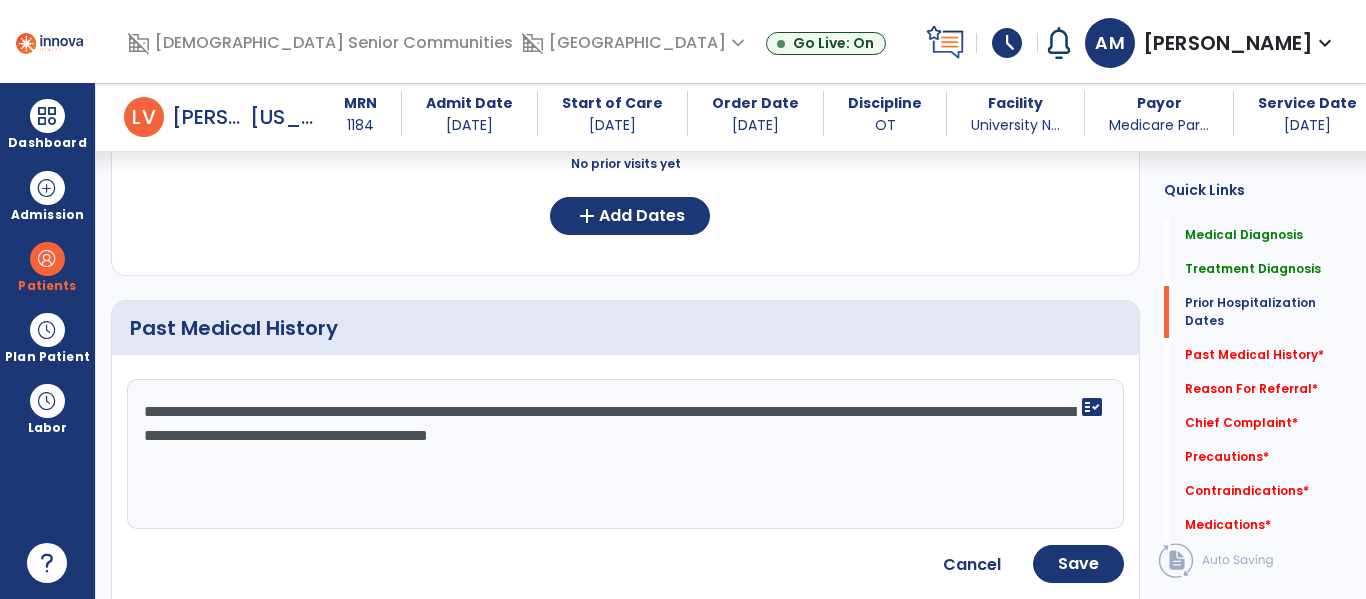 click on "**********" 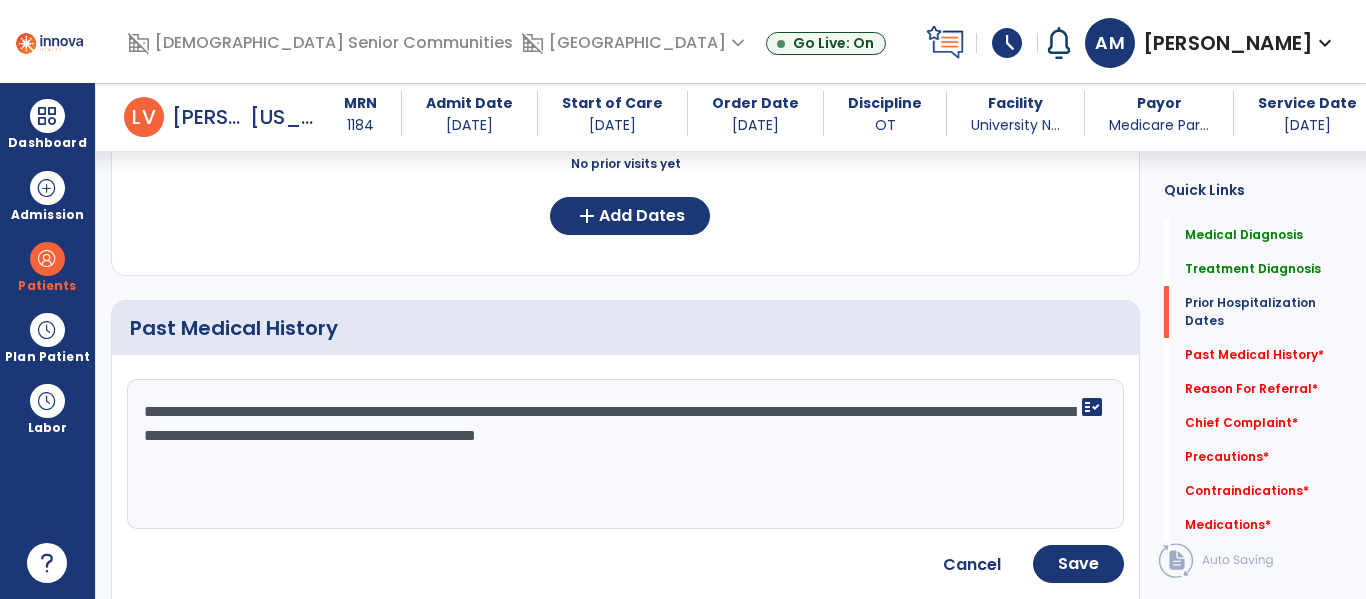 paste on "**********" 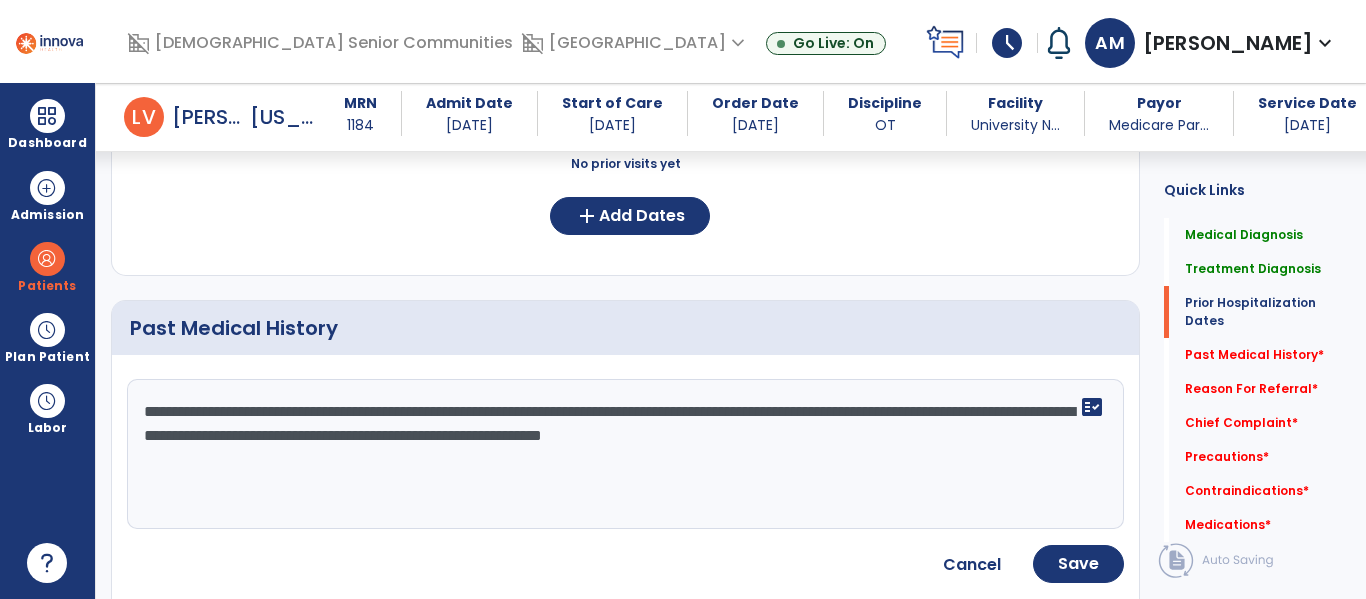 click on "**********" 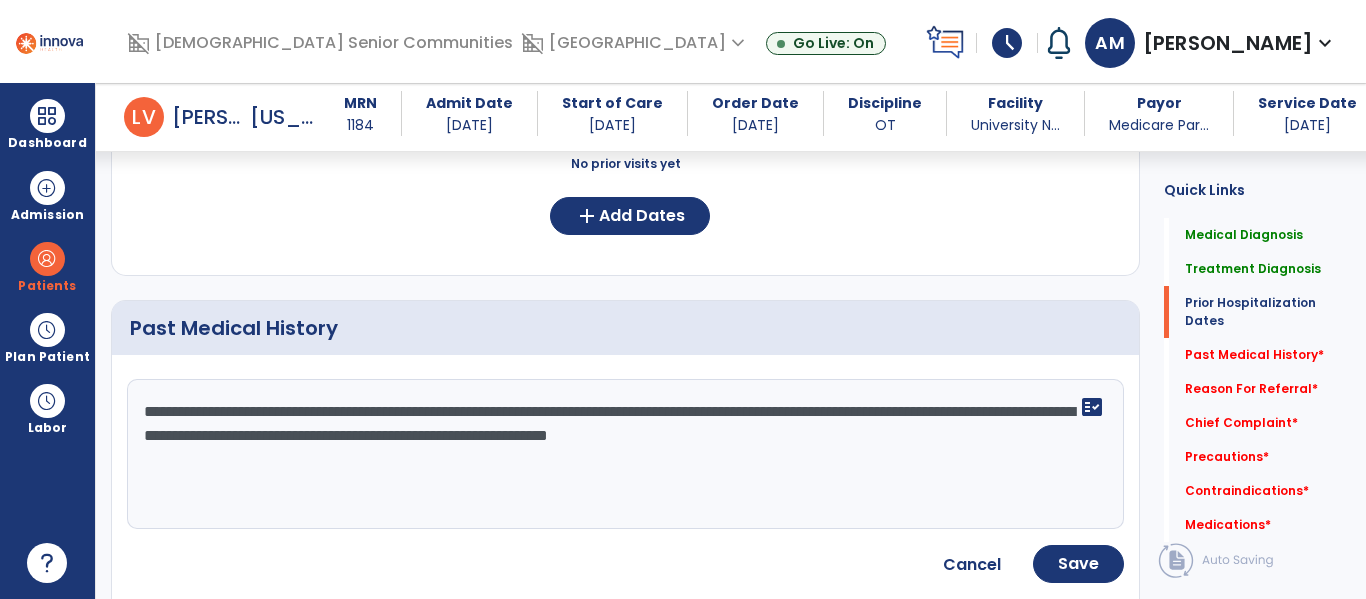 click on "**********" 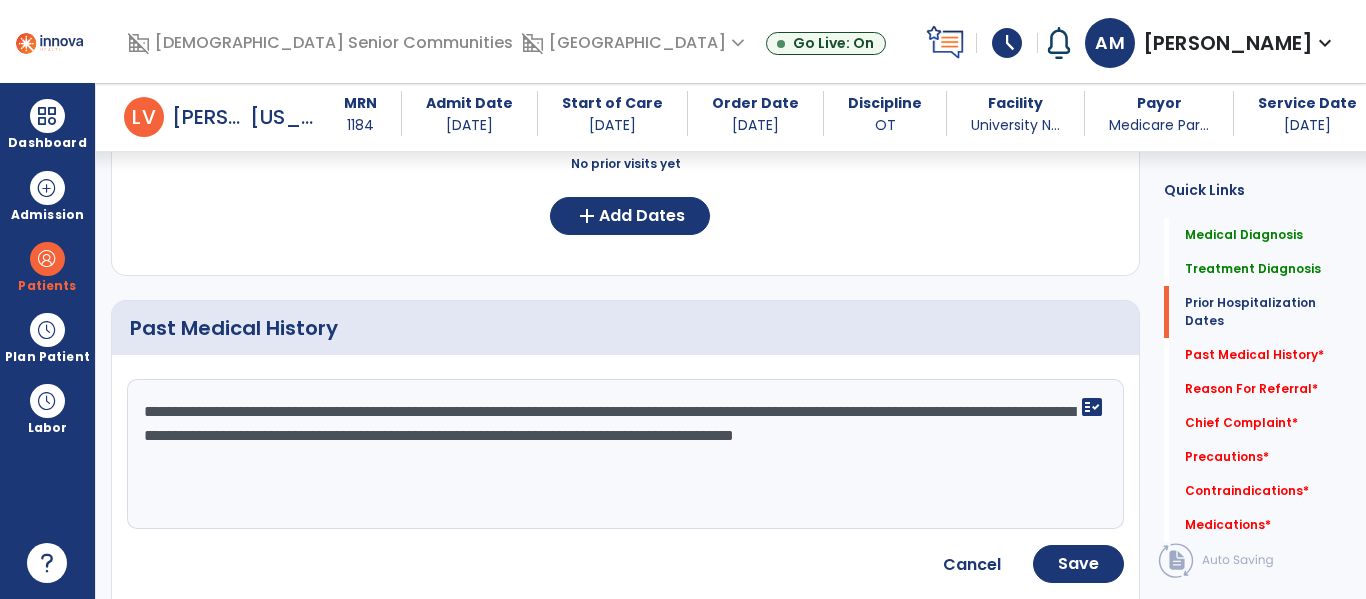 paste on "**********" 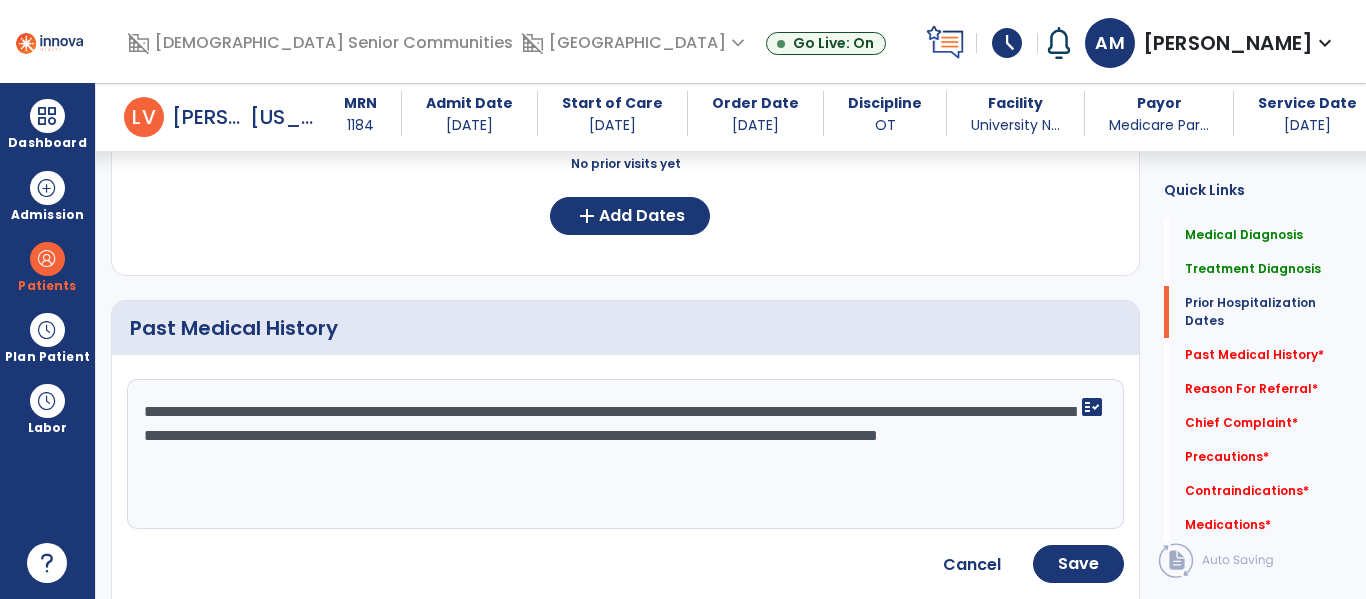 click on "**********" 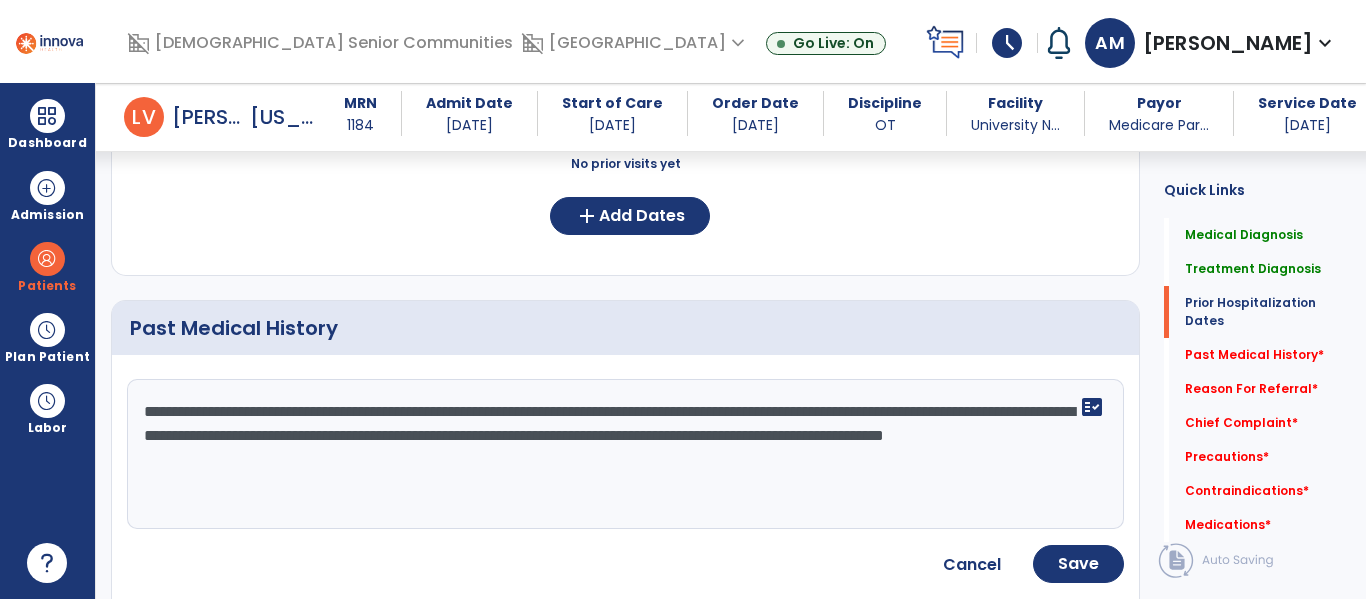 click on "**********" 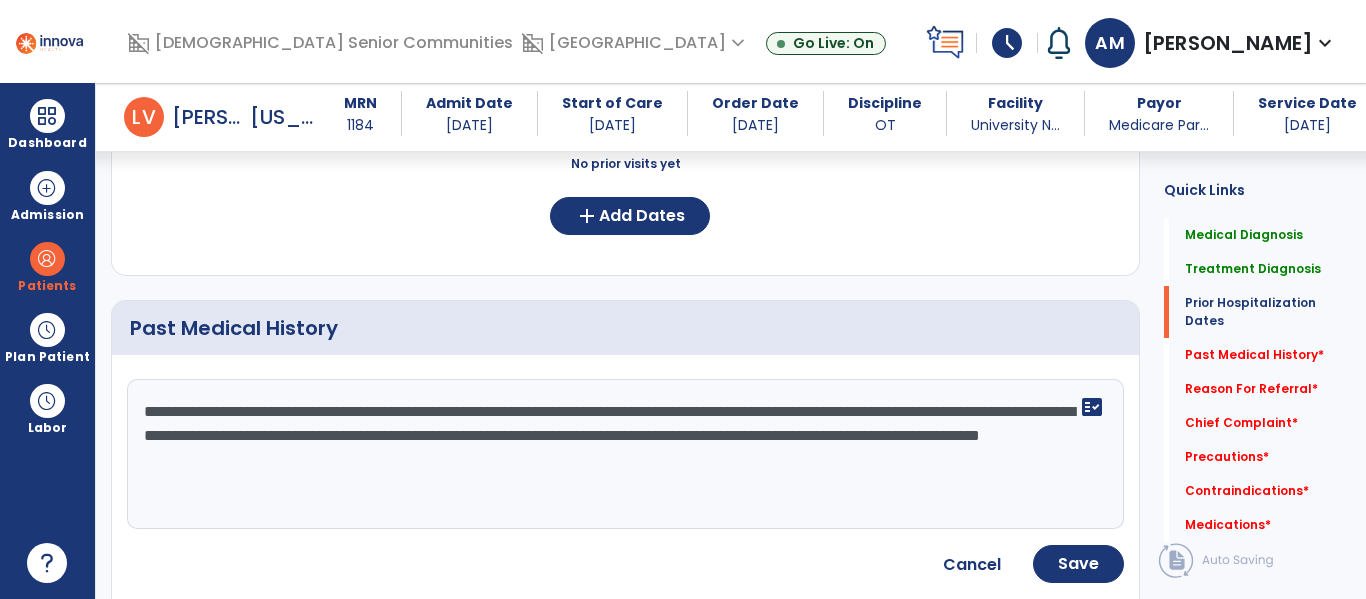 type on "**********" 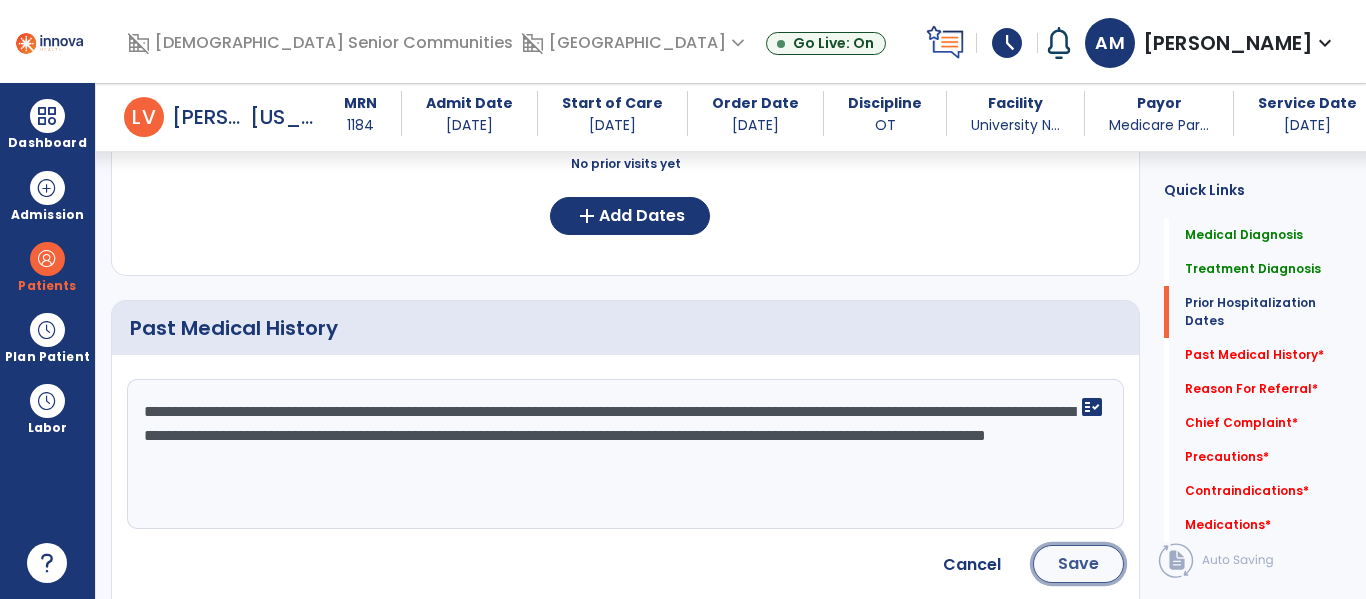 click on "Save" 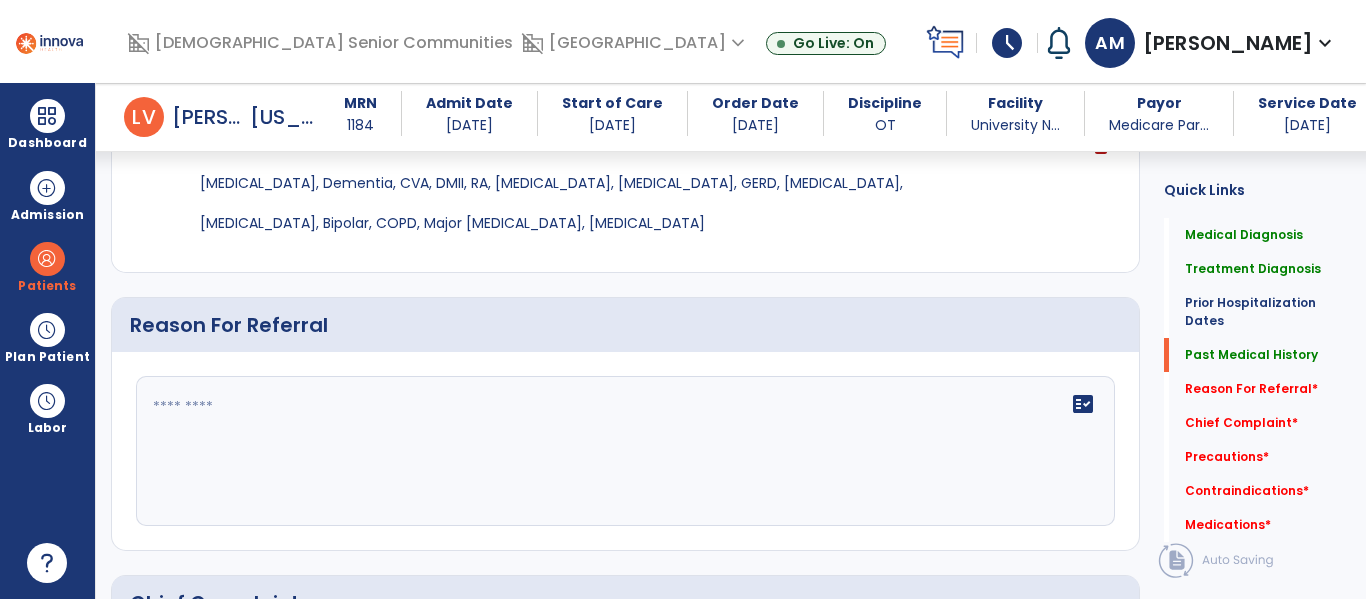 scroll, scrollTop: 1138, scrollLeft: 0, axis: vertical 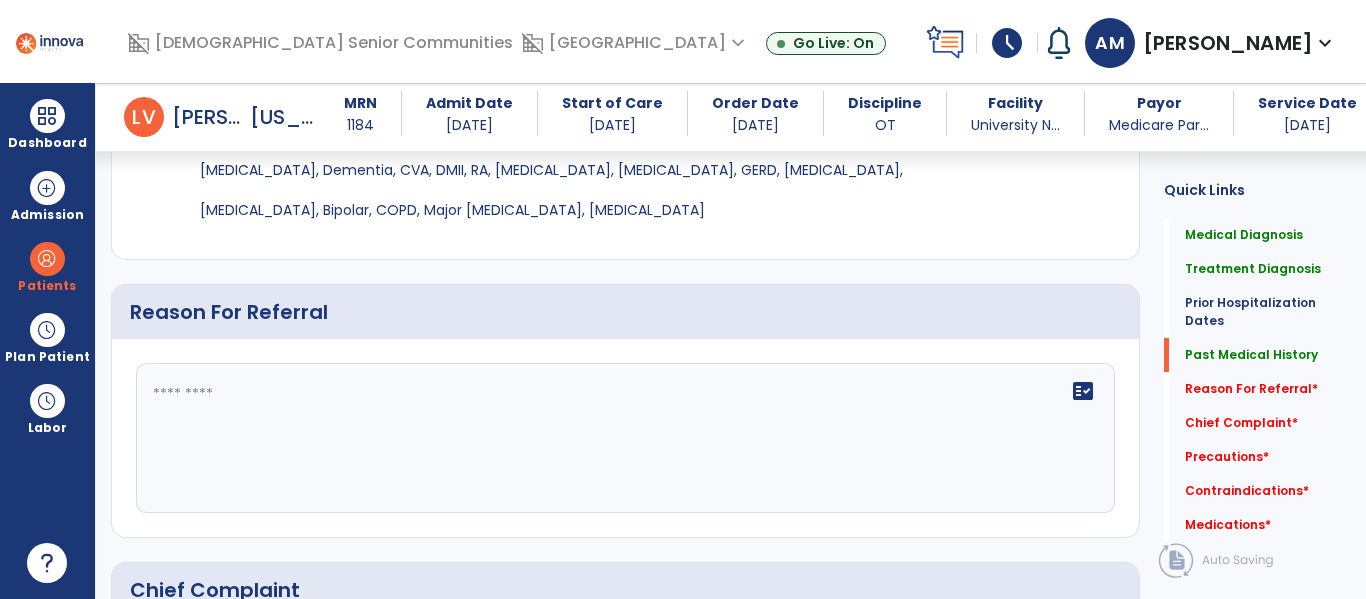 click 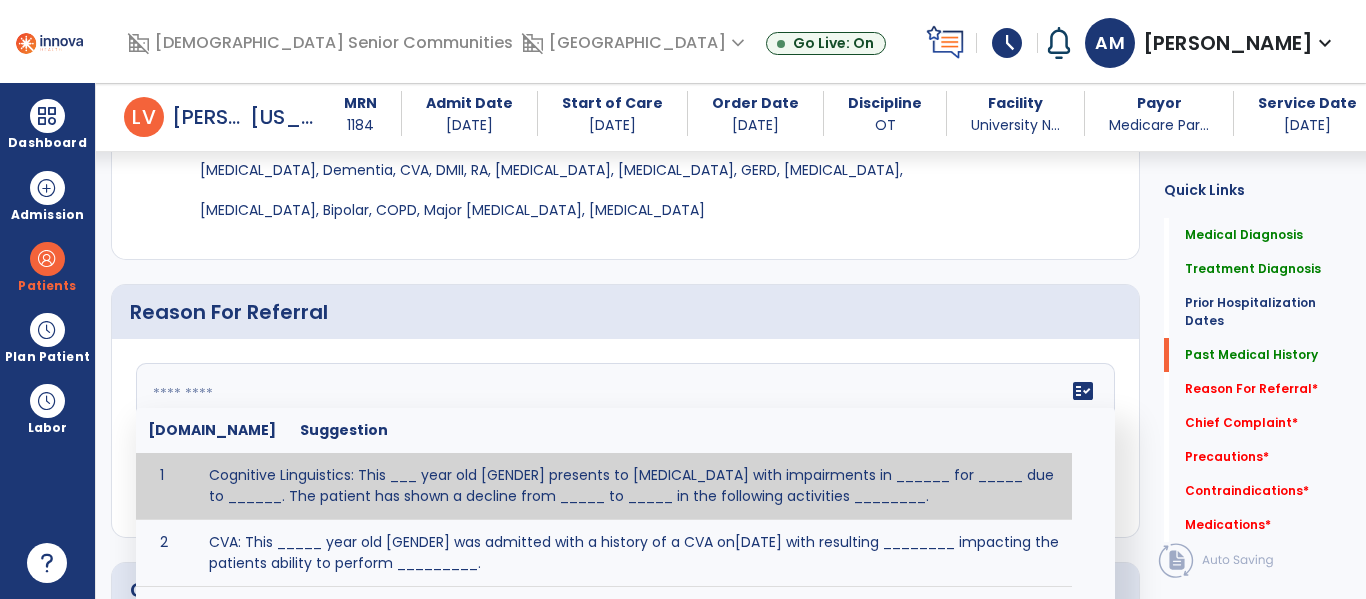 click 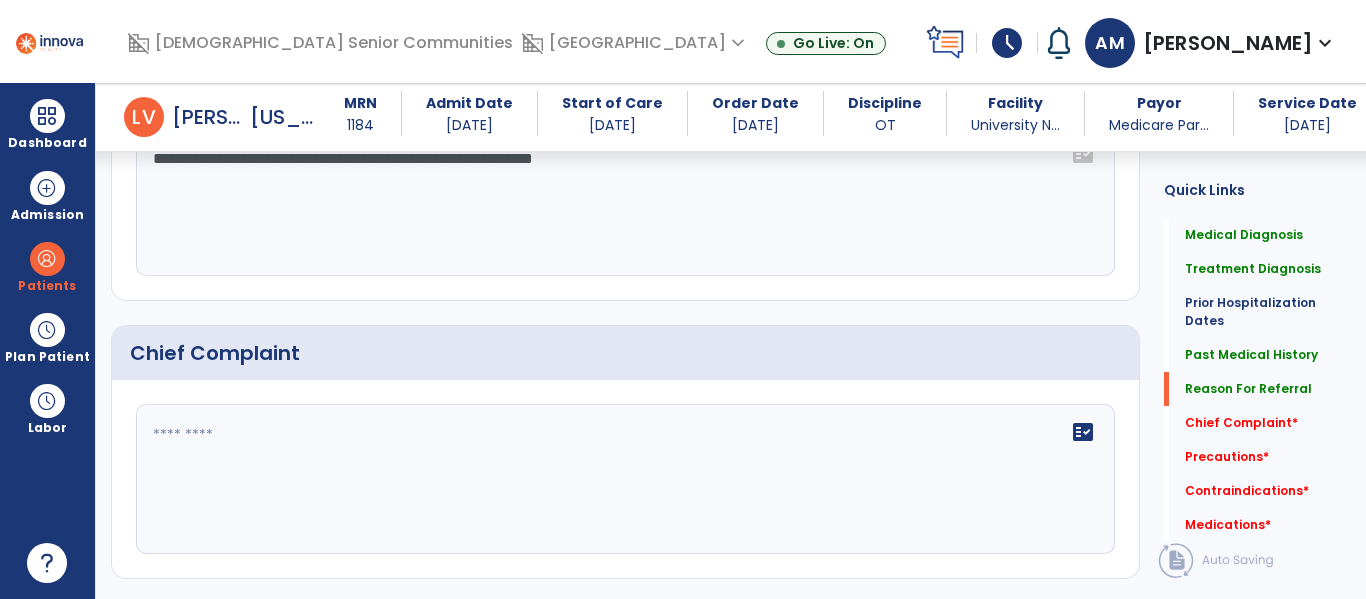 scroll, scrollTop: 1446, scrollLeft: 0, axis: vertical 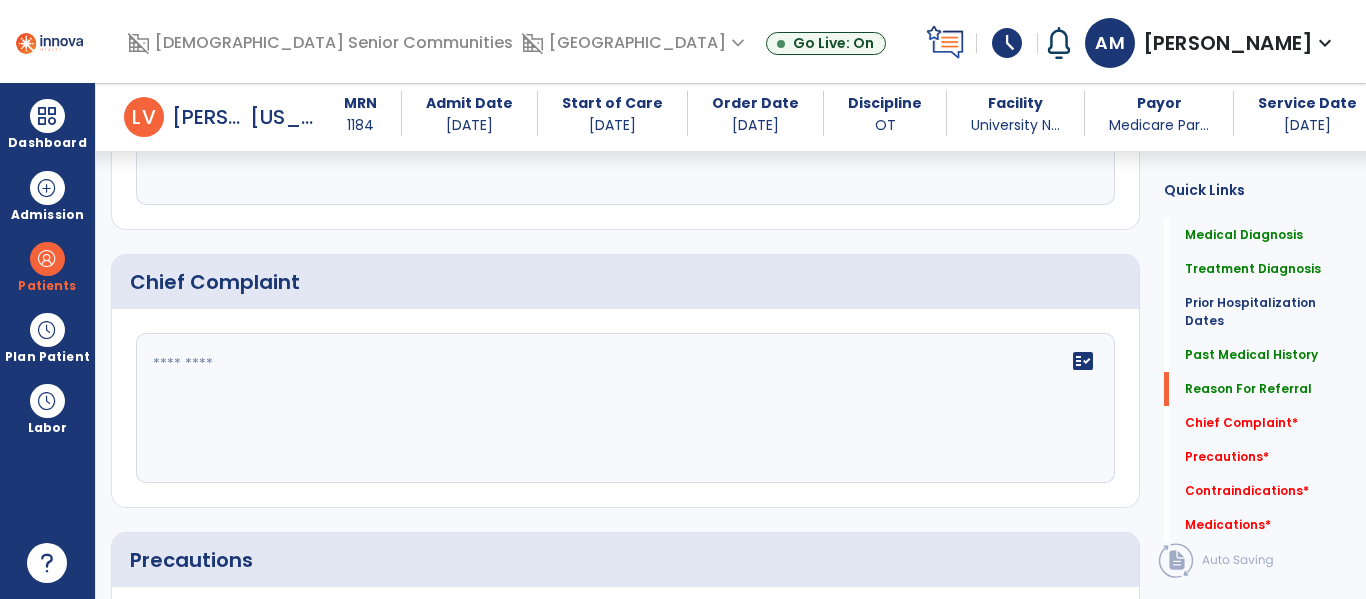 type on "**********" 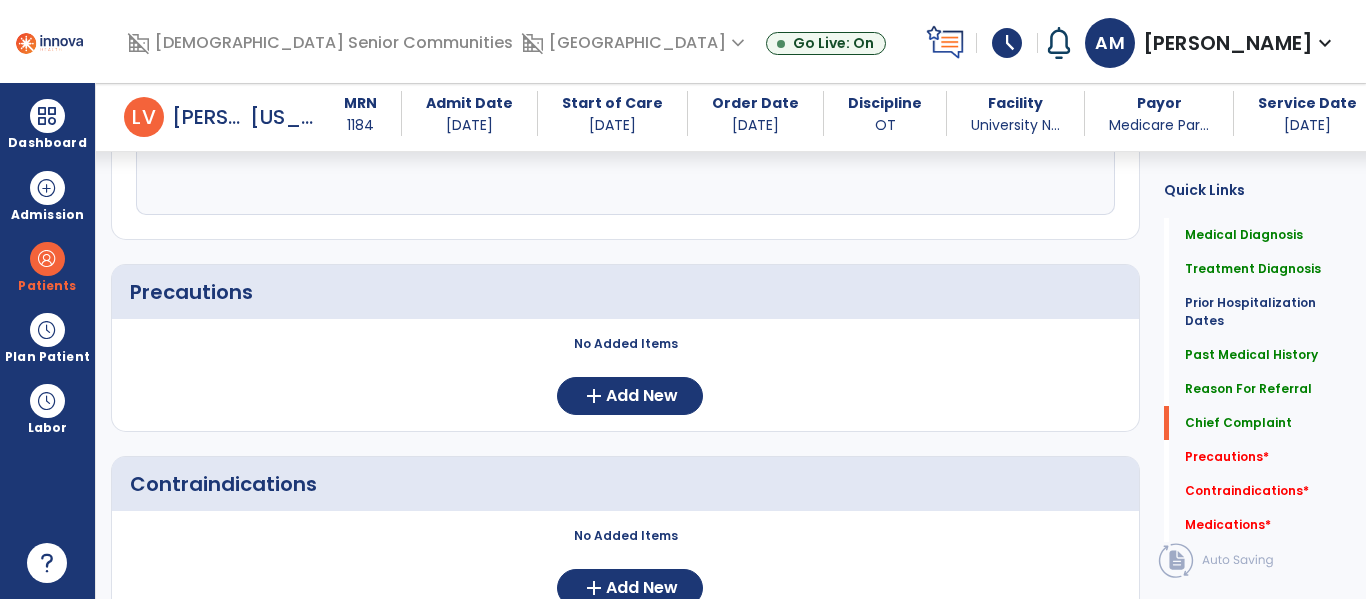 scroll, scrollTop: 1726, scrollLeft: 0, axis: vertical 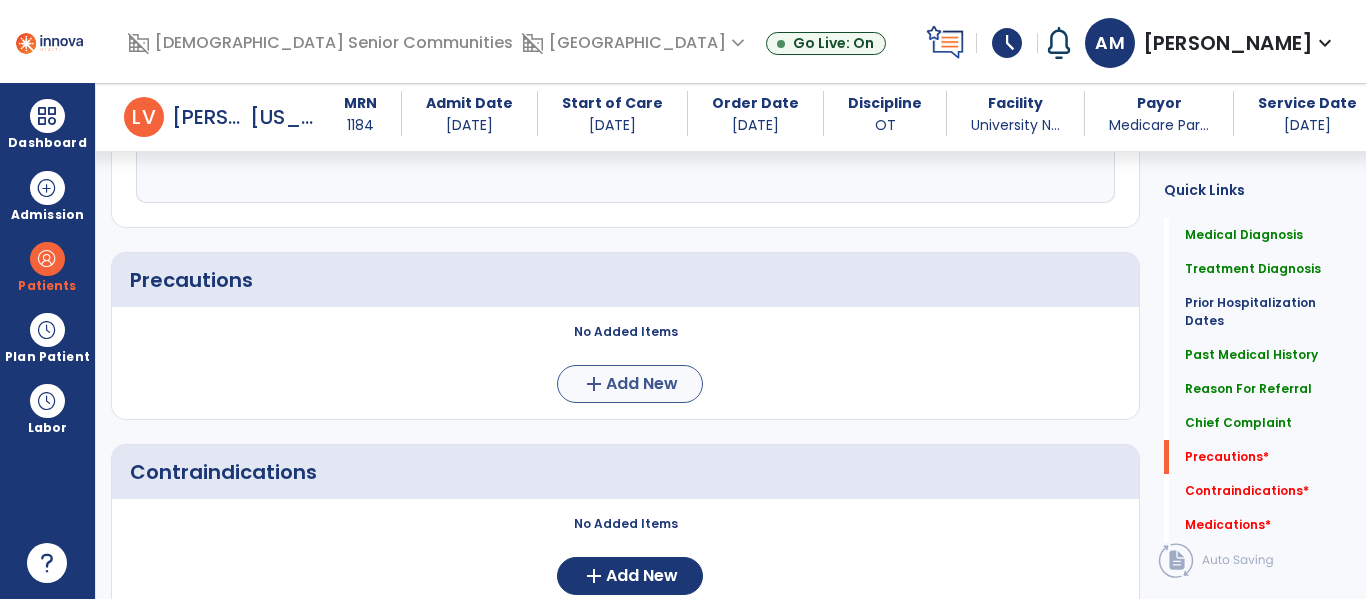 type on "**********" 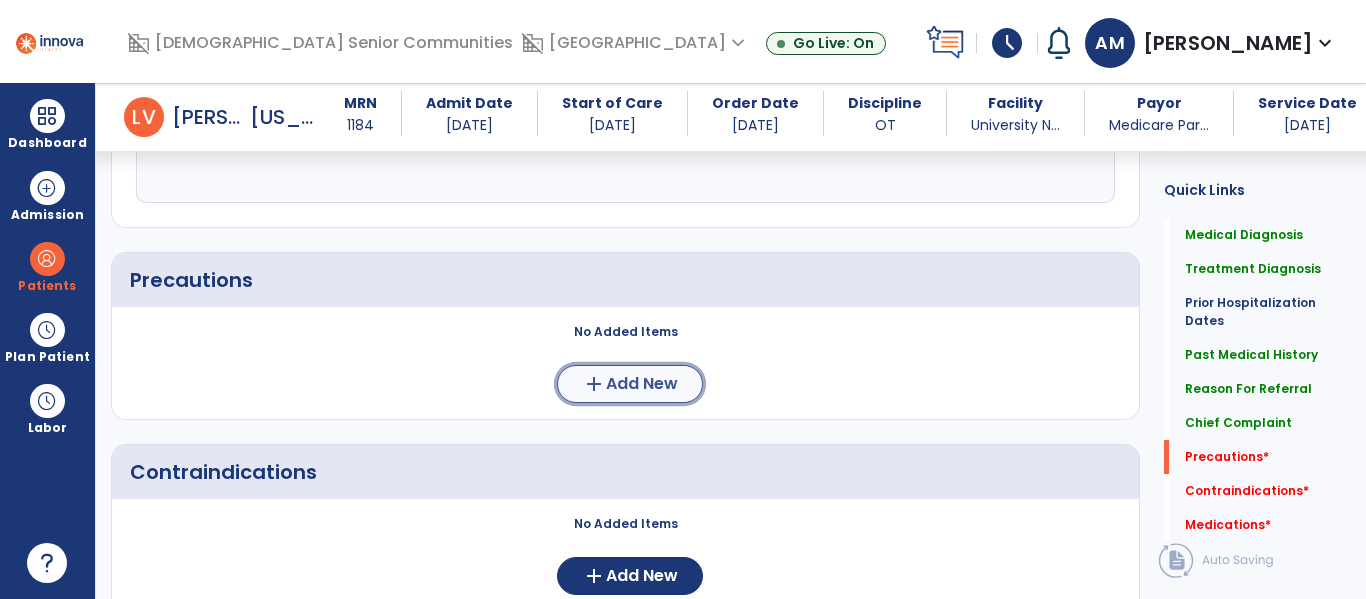 click on "Add New" 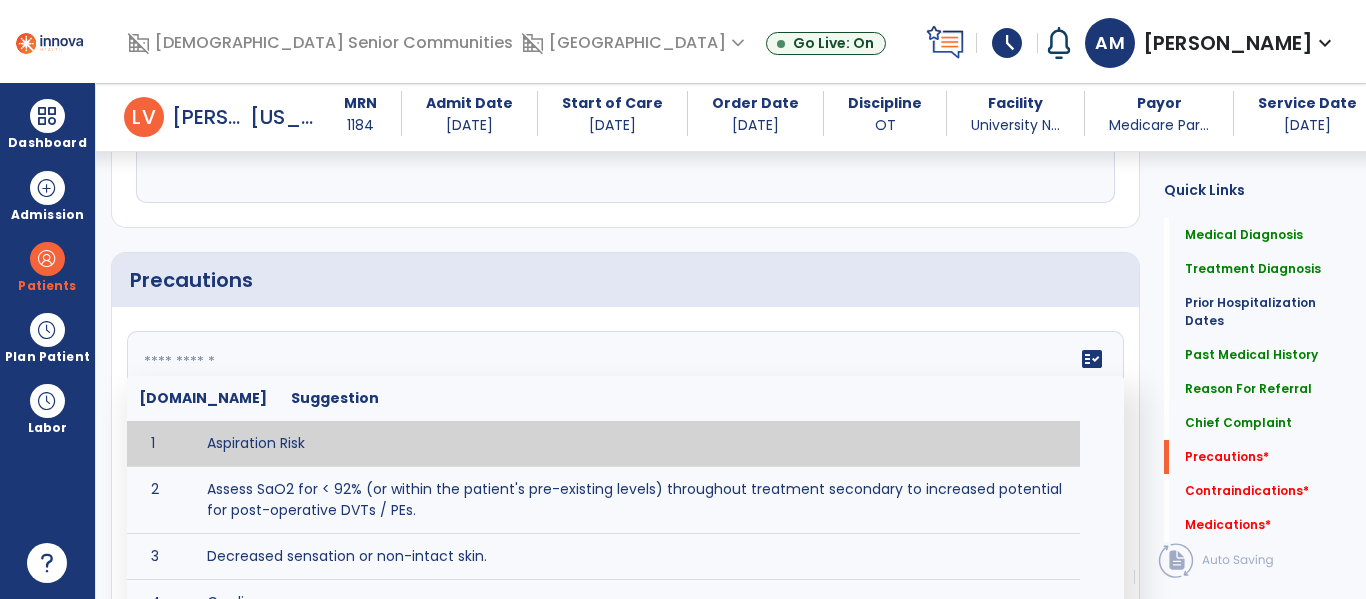 click 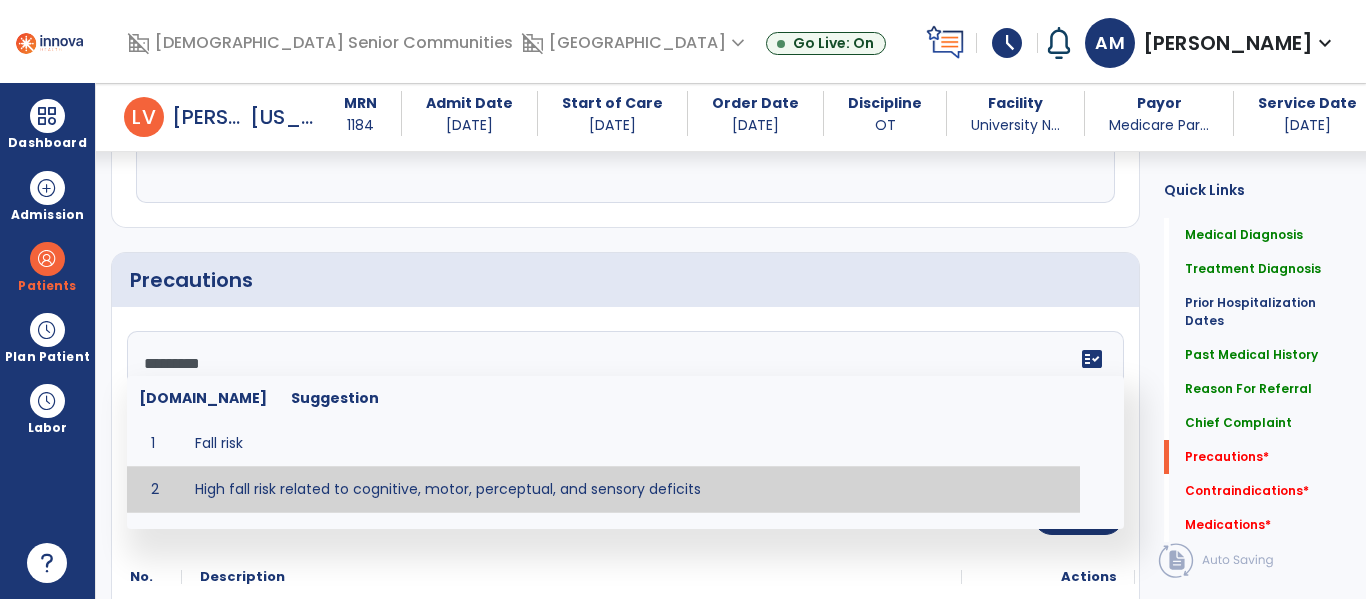 type on "**********" 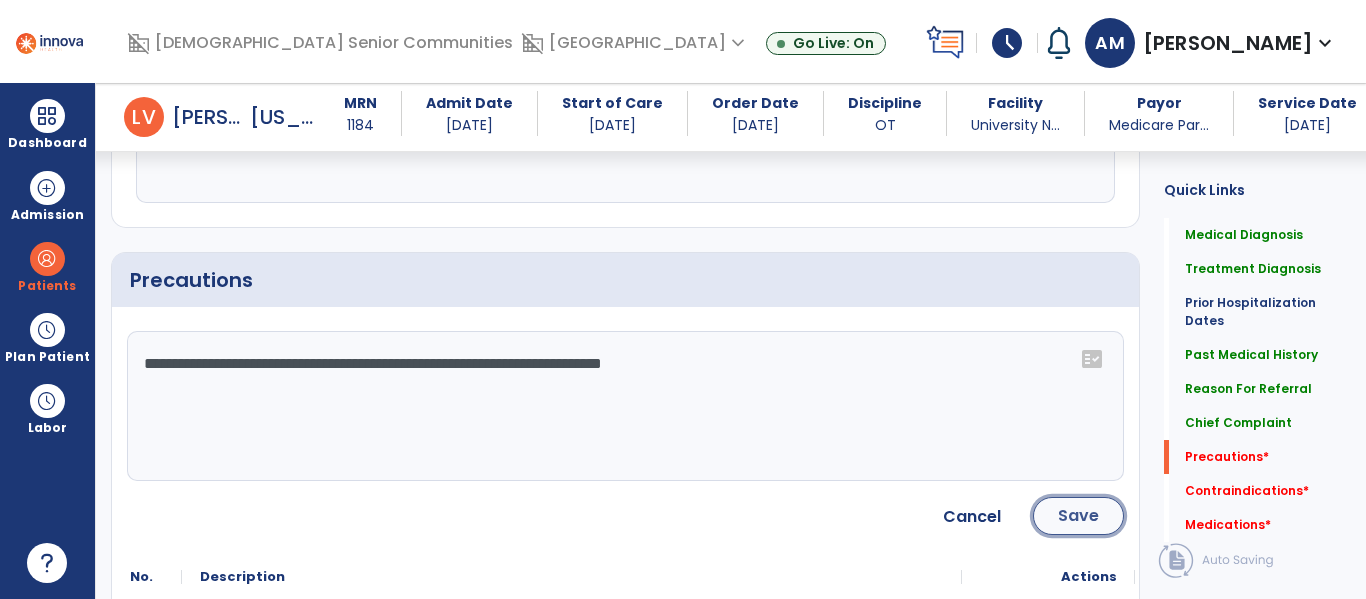click on "Save" 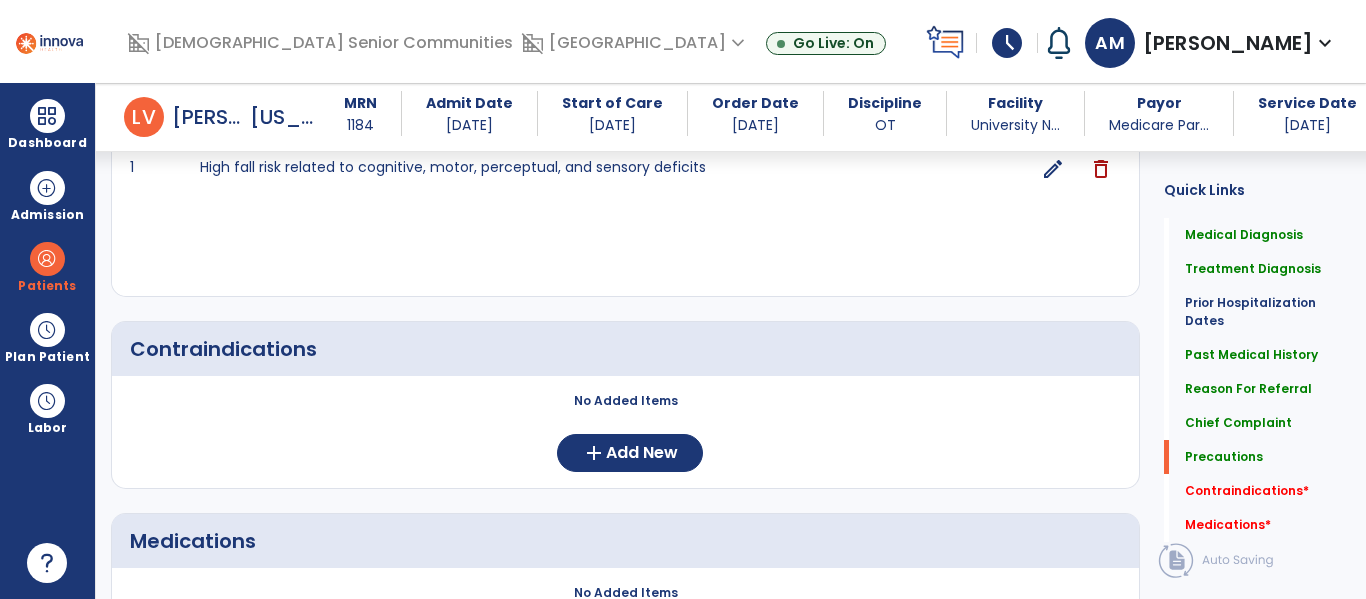 scroll, scrollTop: 1970, scrollLeft: 0, axis: vertical 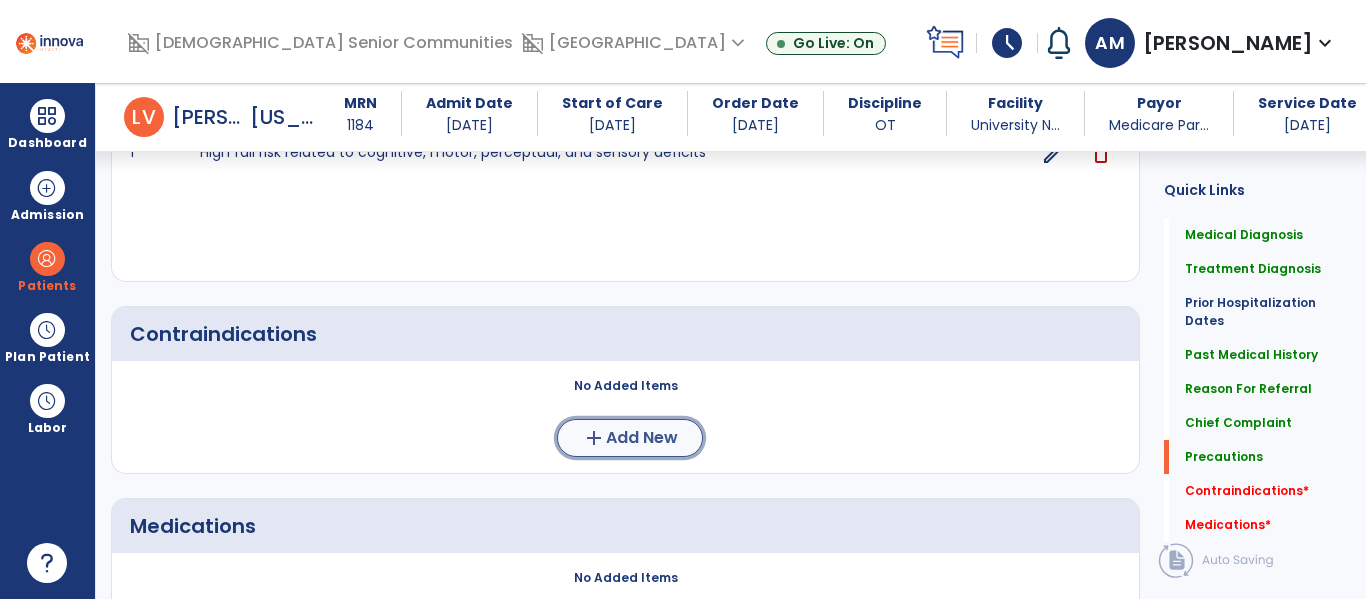 click on "add" 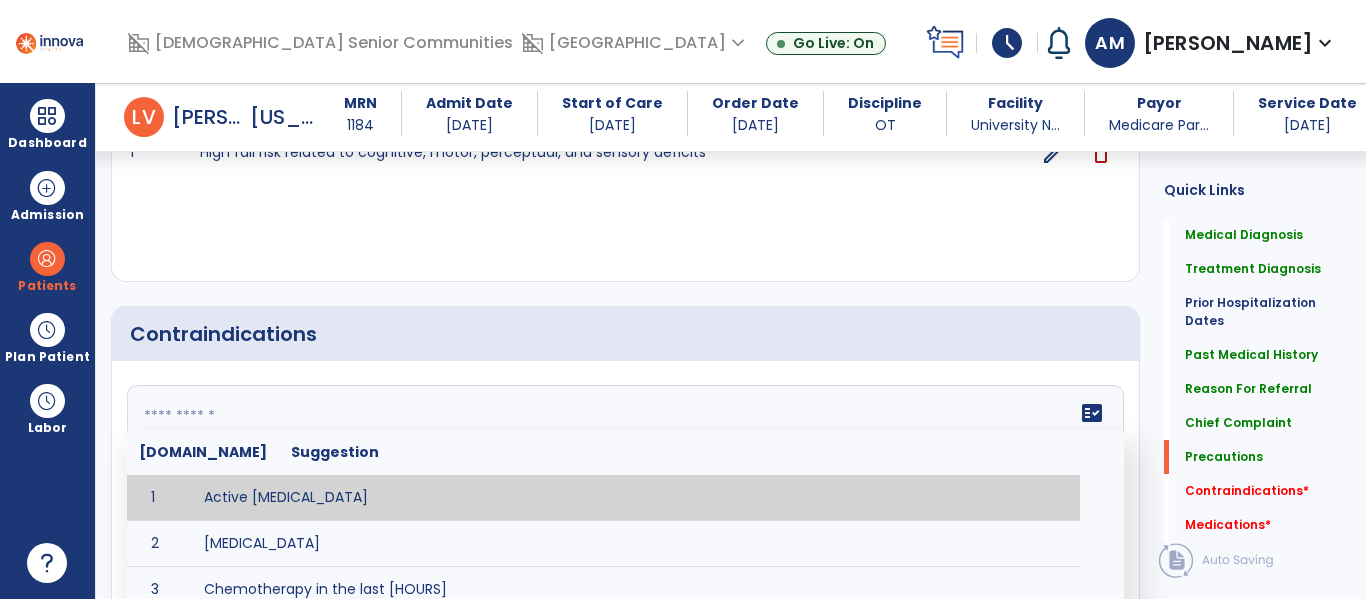 click 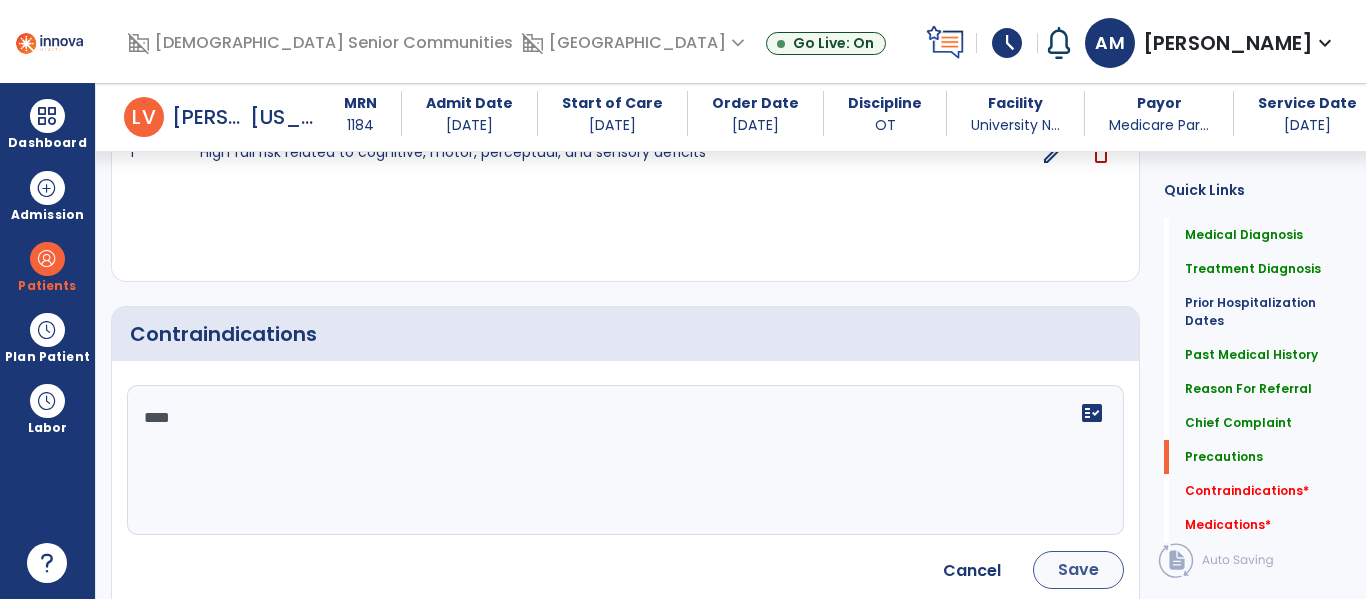 type on "****" 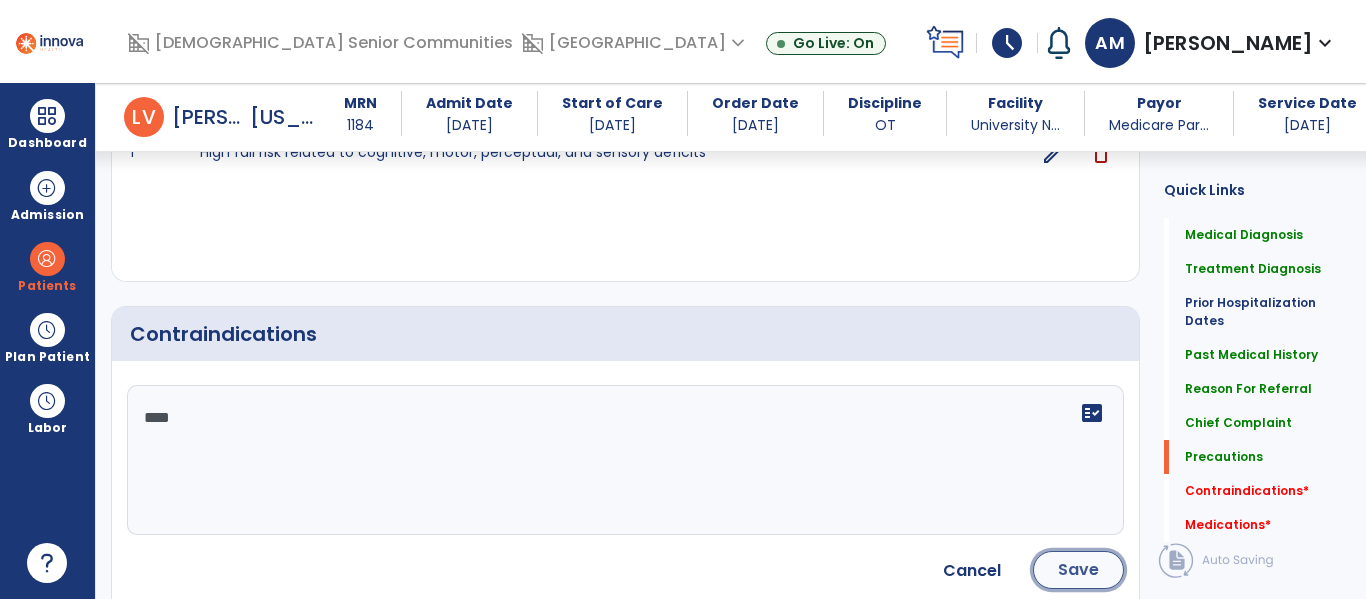 click on "Save" 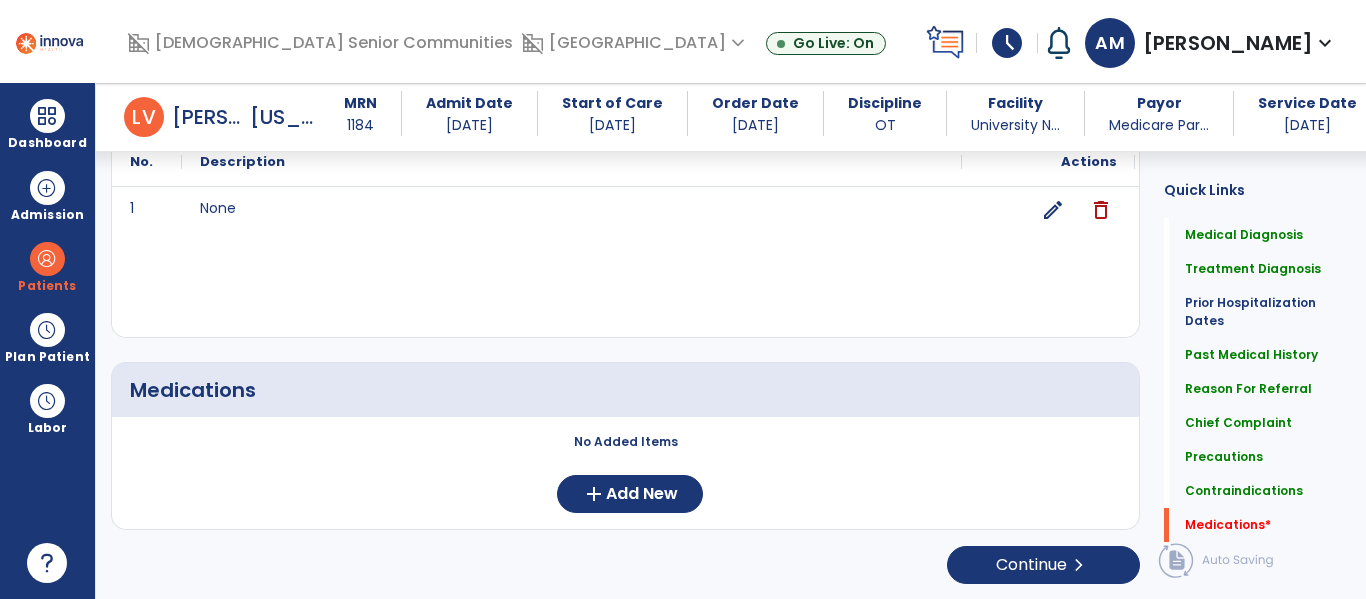 scroll, scrollTop: 2213, scrollLeft: 0, axis: vertical 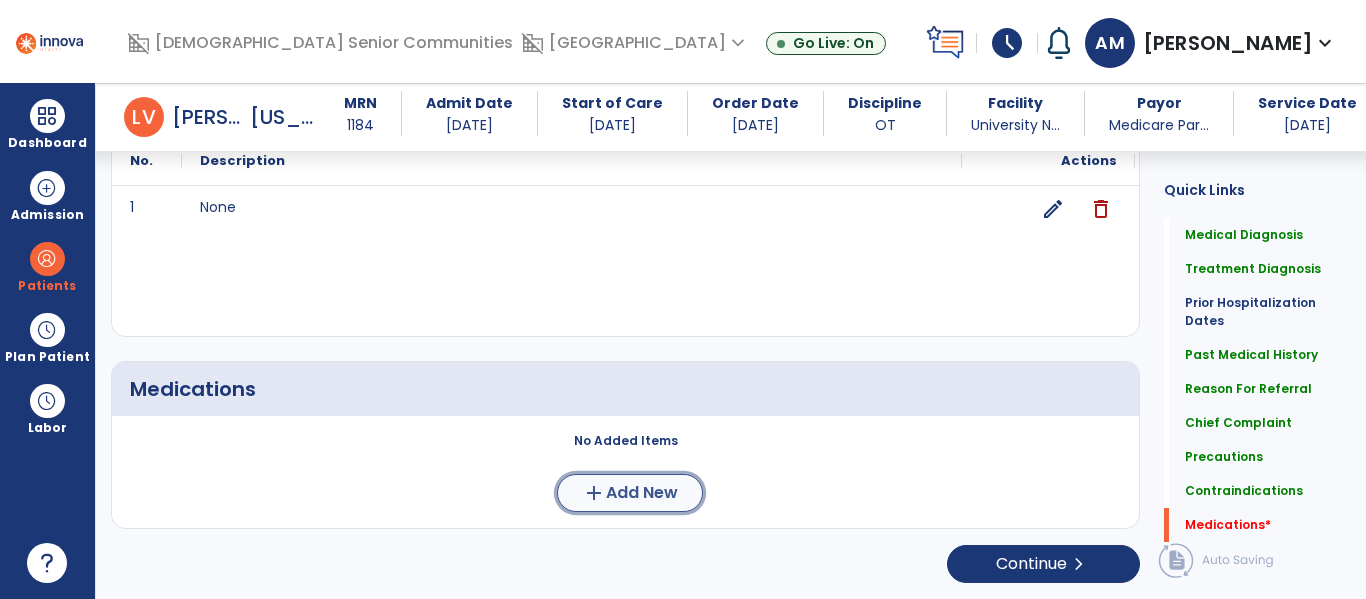 click on "Add New" 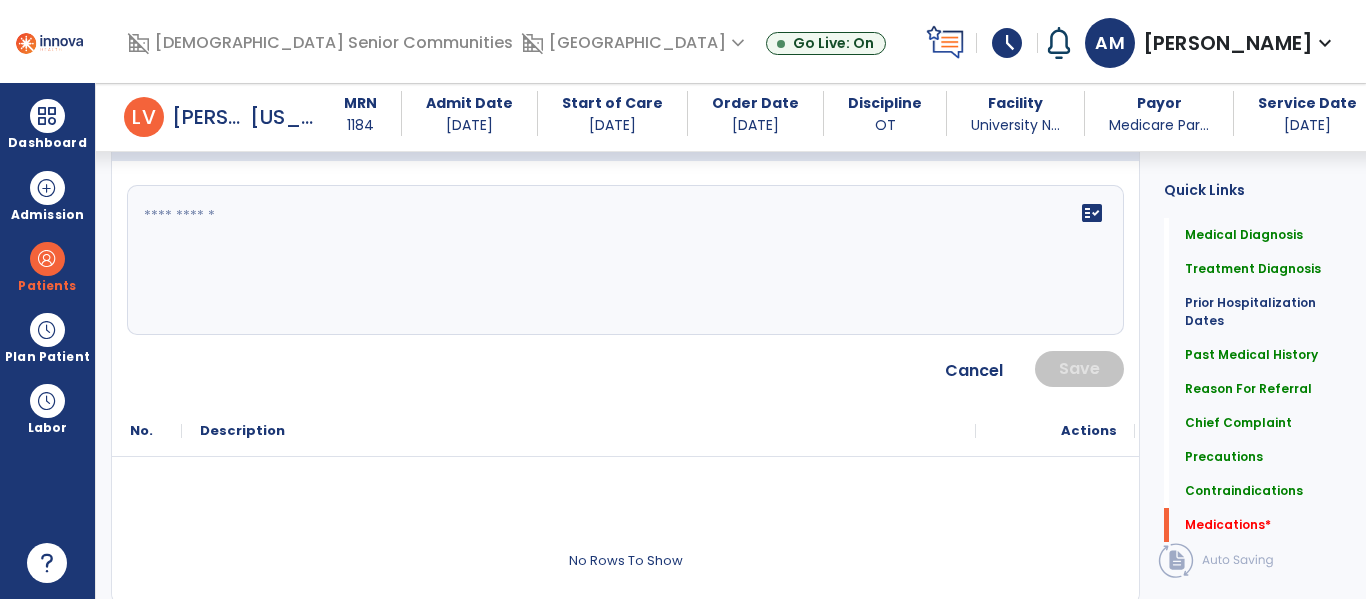 scroll, scrollTop: 2469, scrollLeft: 0, axis: vertical 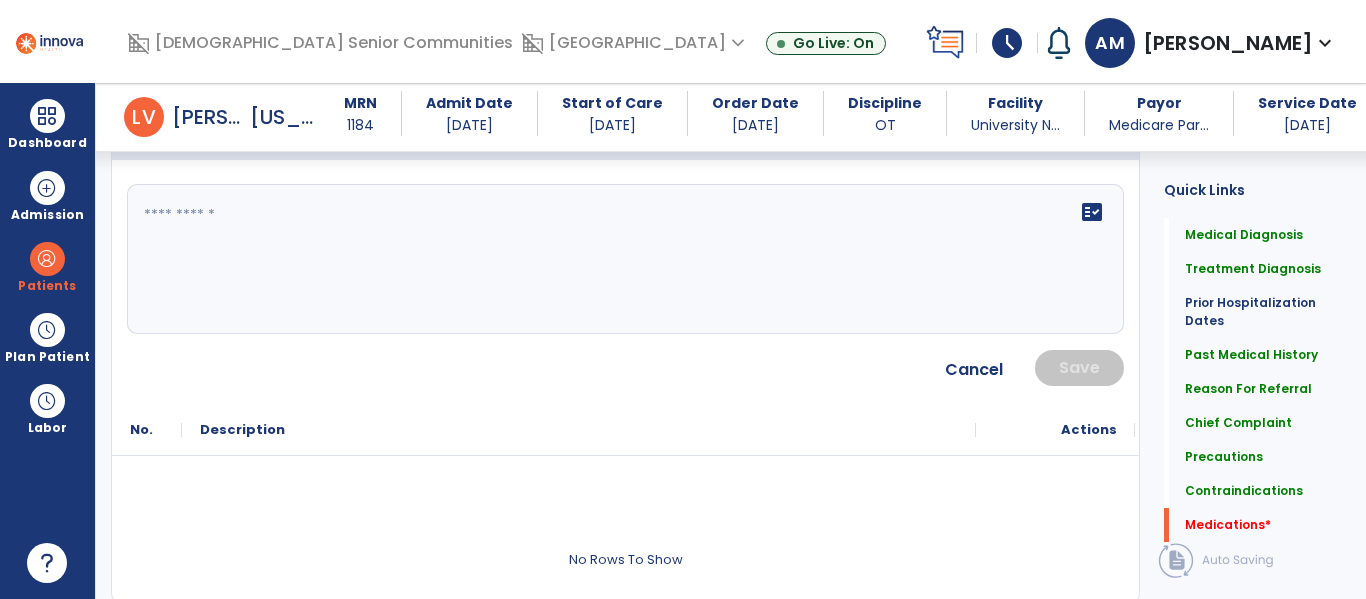 click on "fact_check" 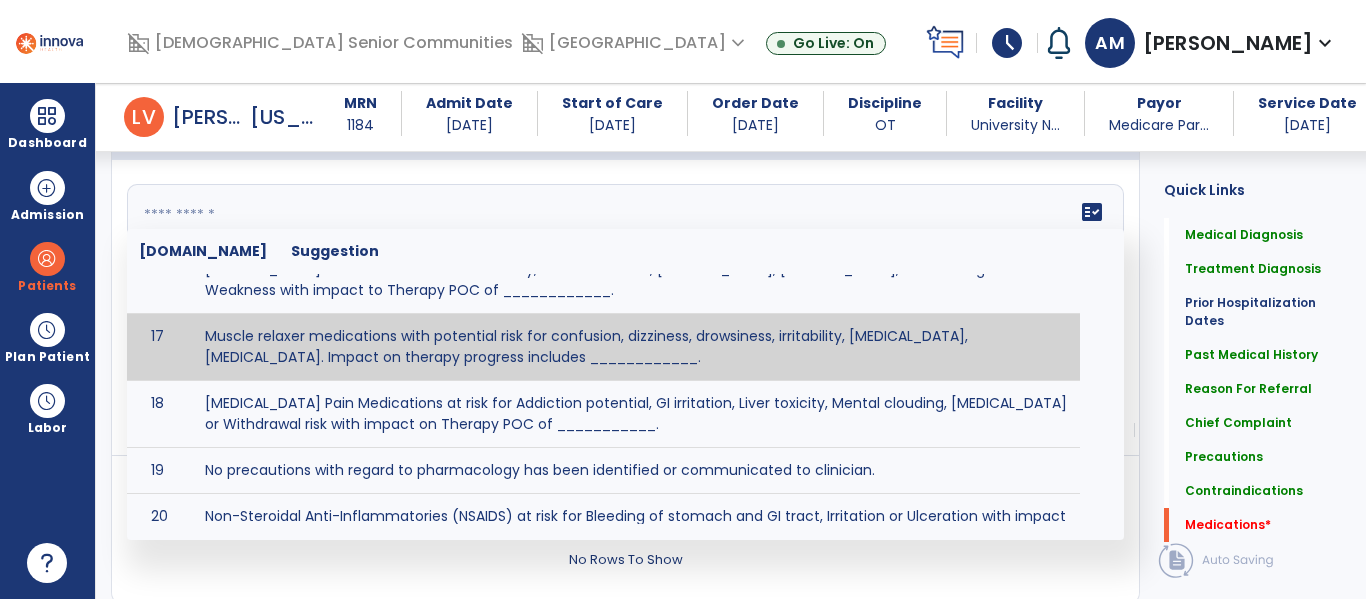 scroll, scrollTop: 1156, scrollLeft: 0, axis: vertical 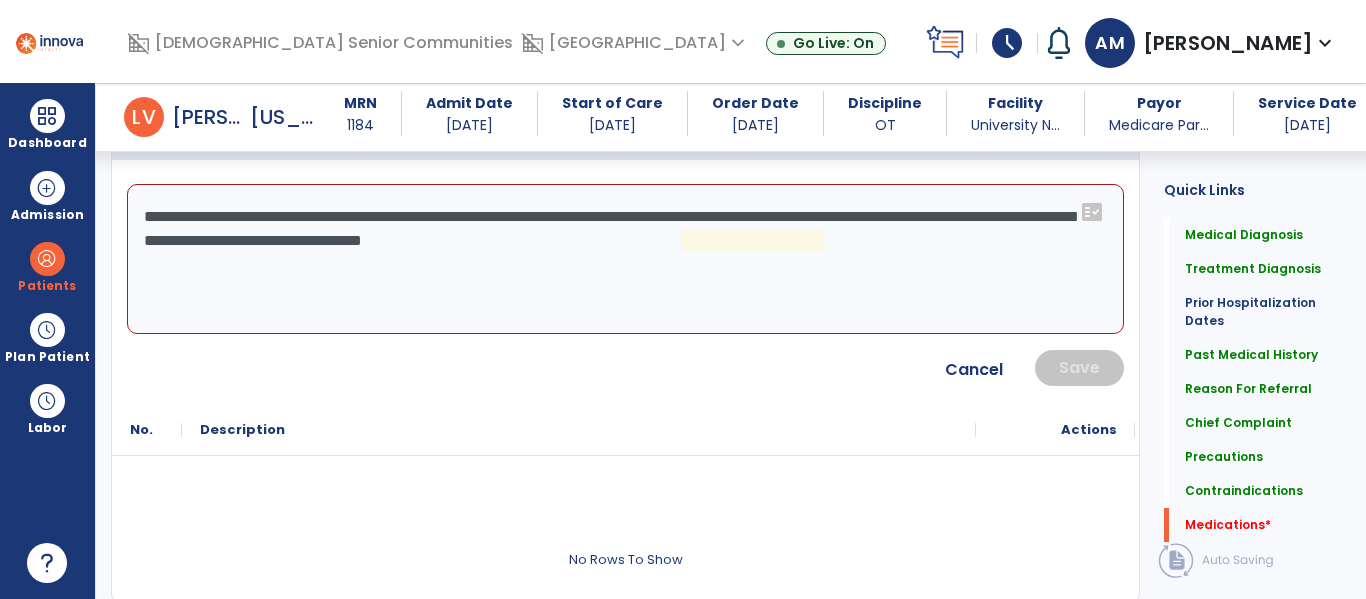 click on "**********" 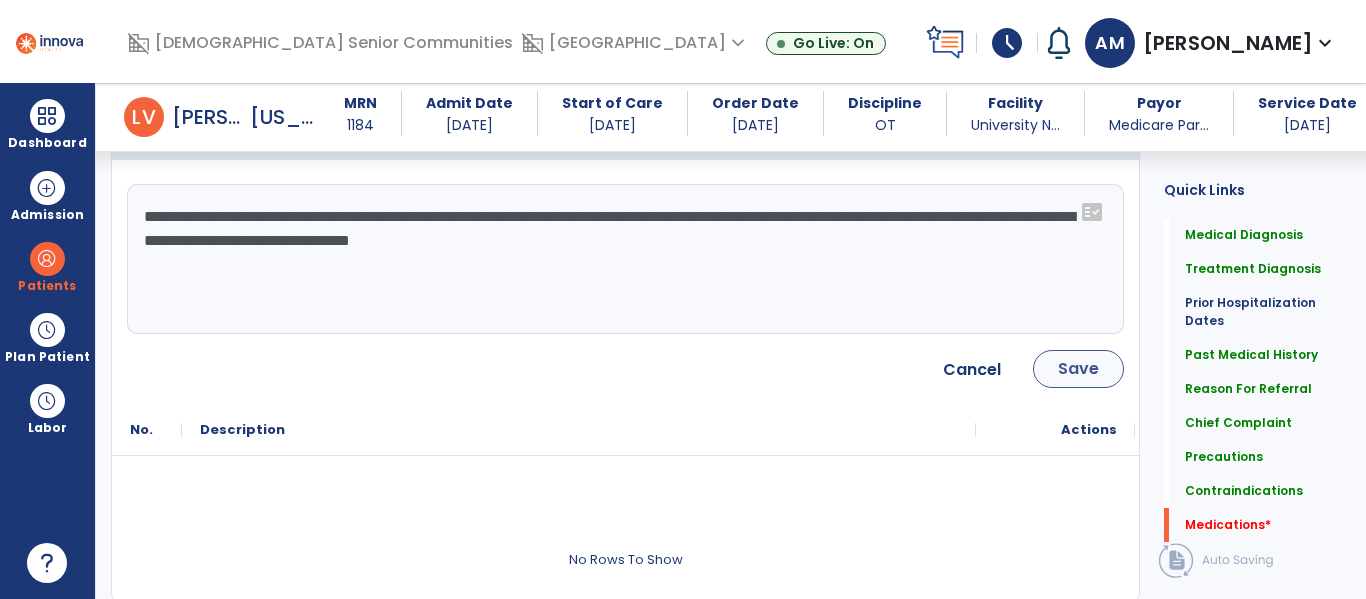 type on "**********" 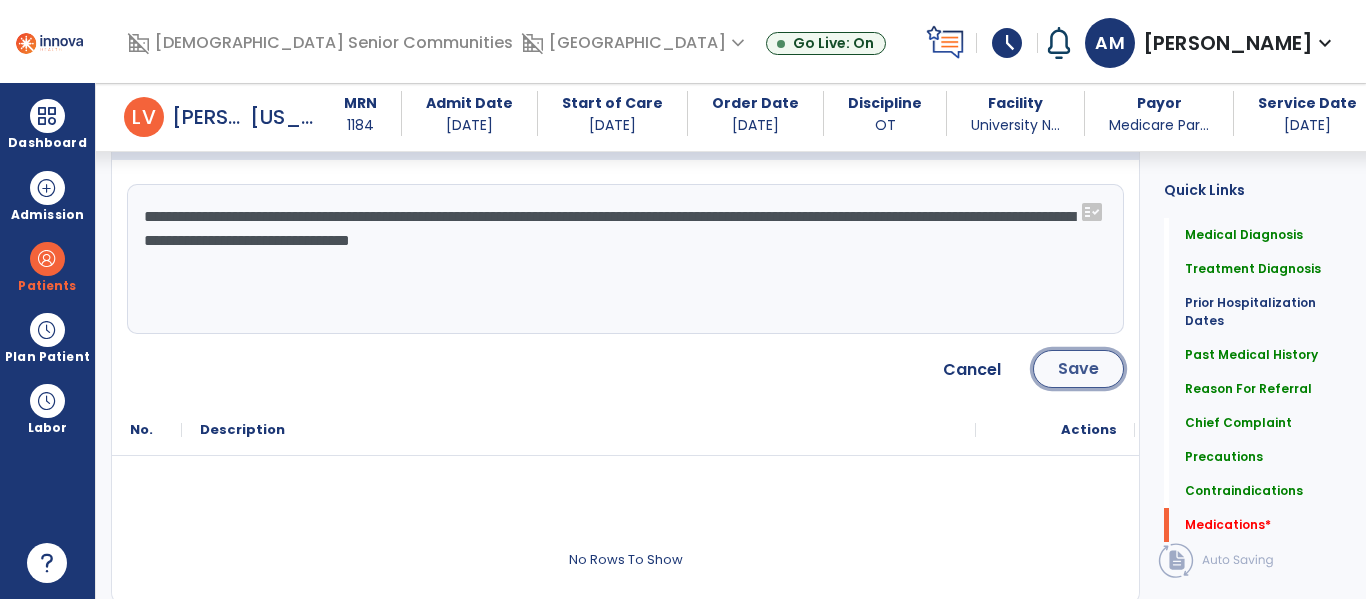 click on "Save" 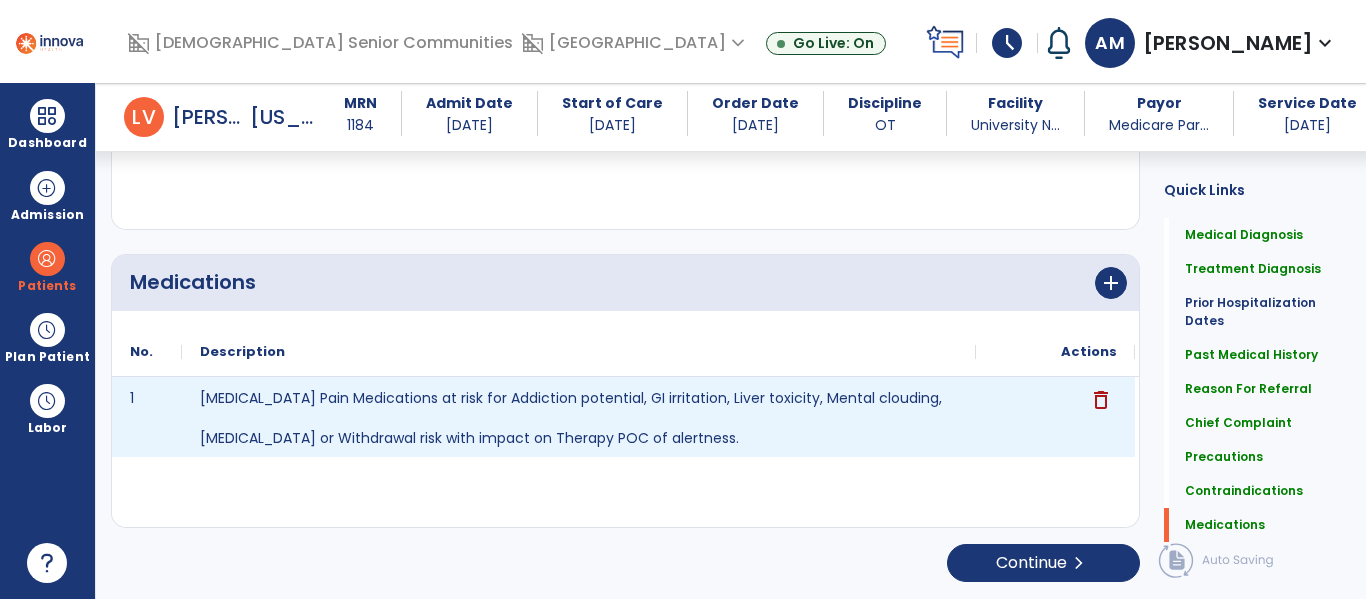 scroll, scrollTop: 2319, scrollLeft: 0, axis: vertical 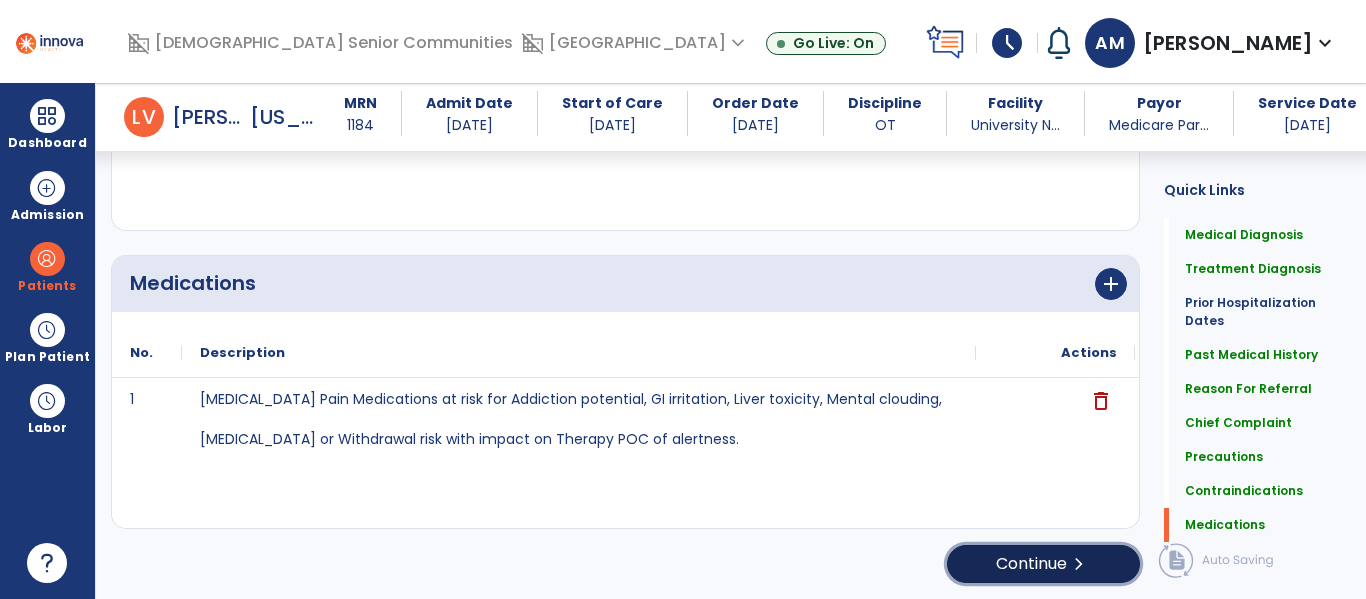 click on "Continue  chevron_right" 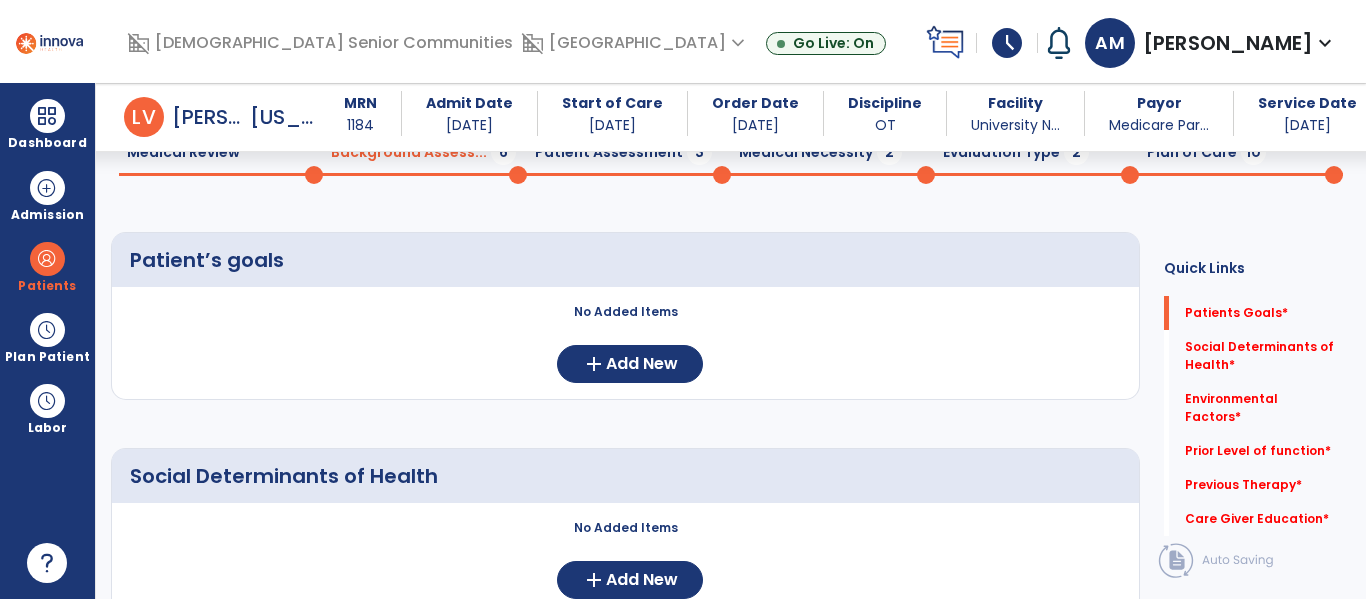 scroll, scrollTop: 137, scrollLeft: 0, axis: vertical 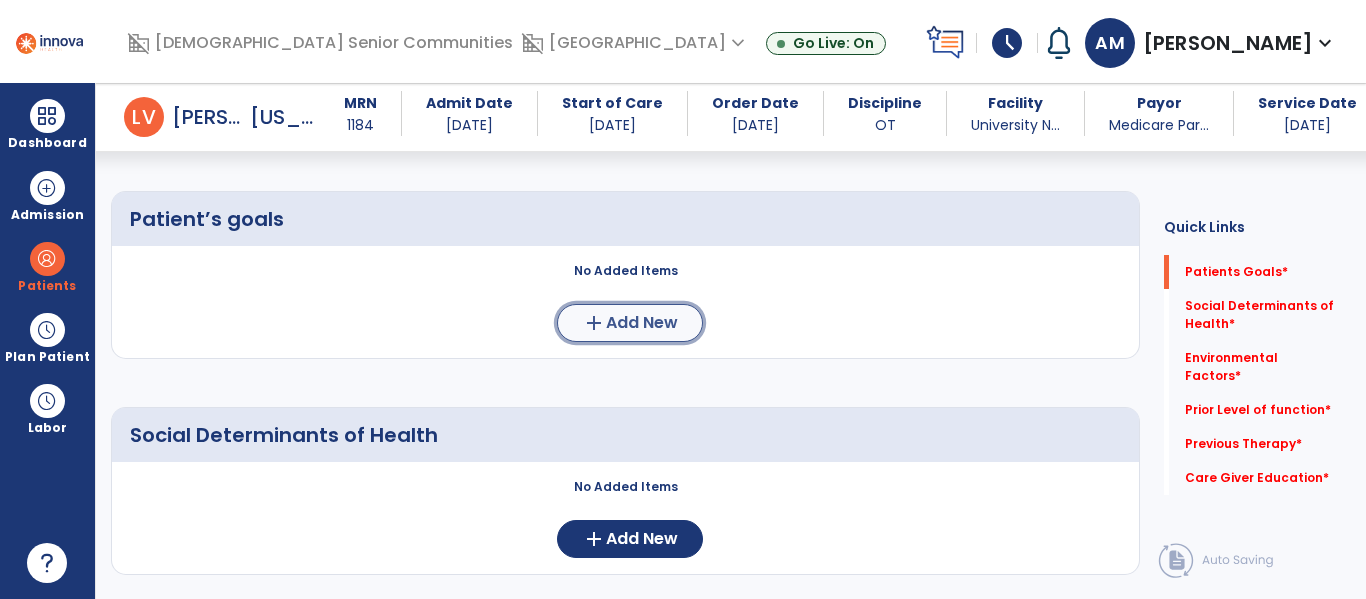 click on "Add New" 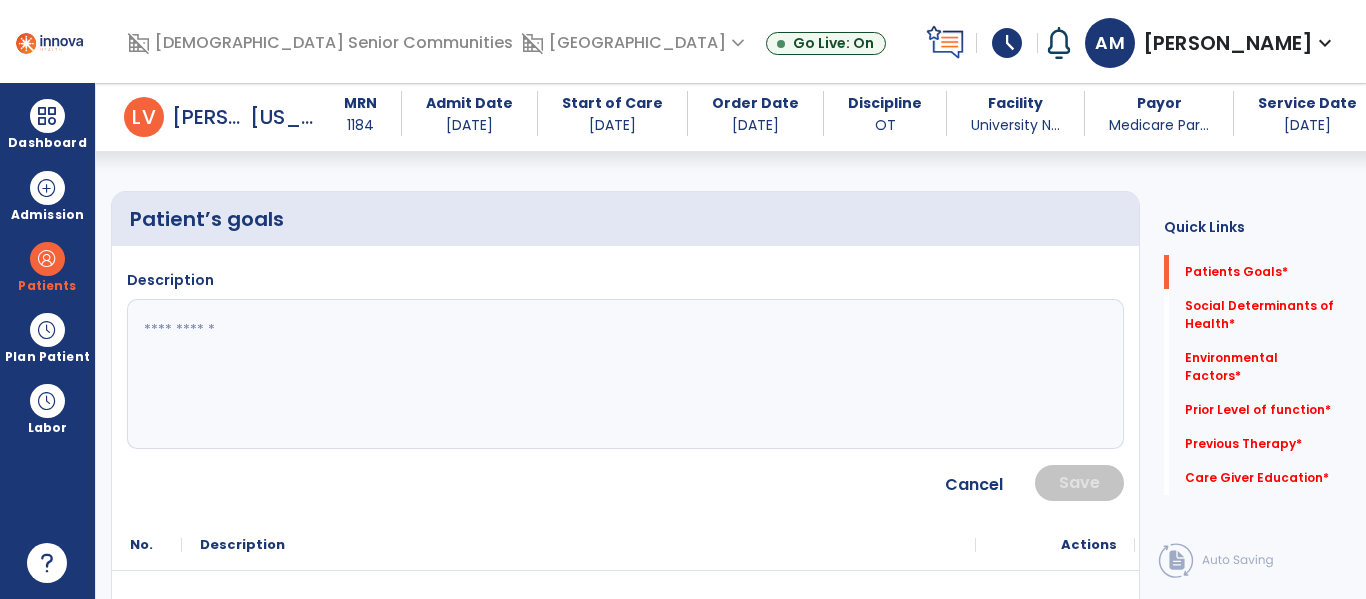 click 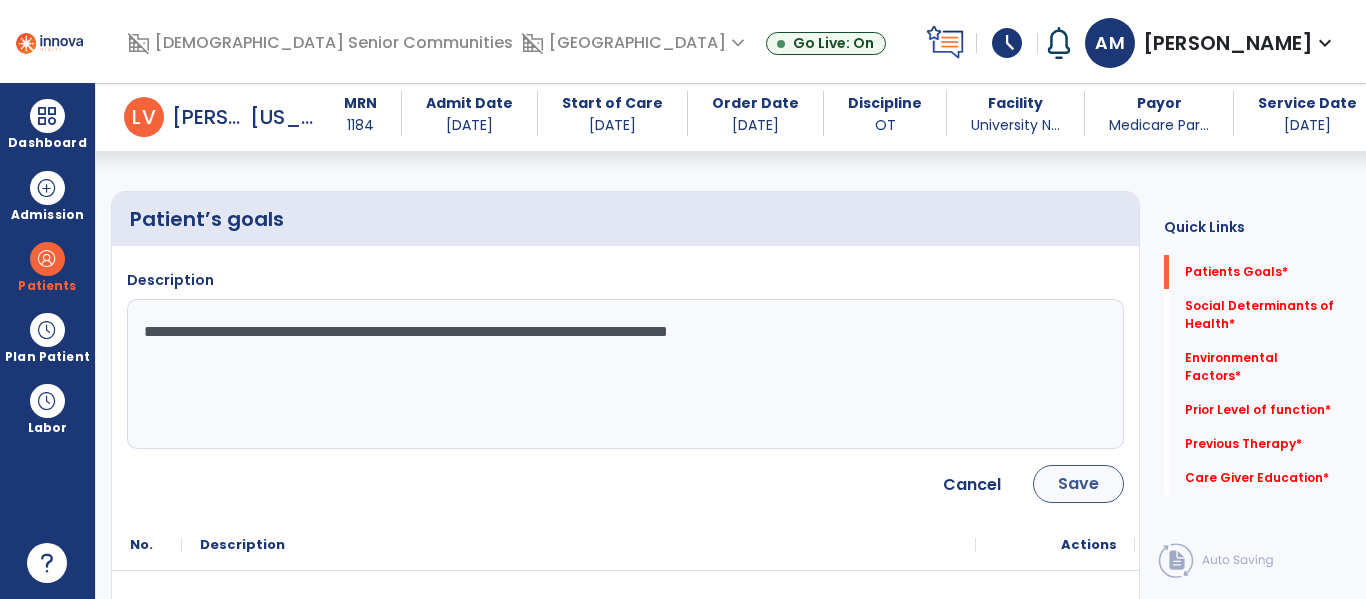 type on "**********" 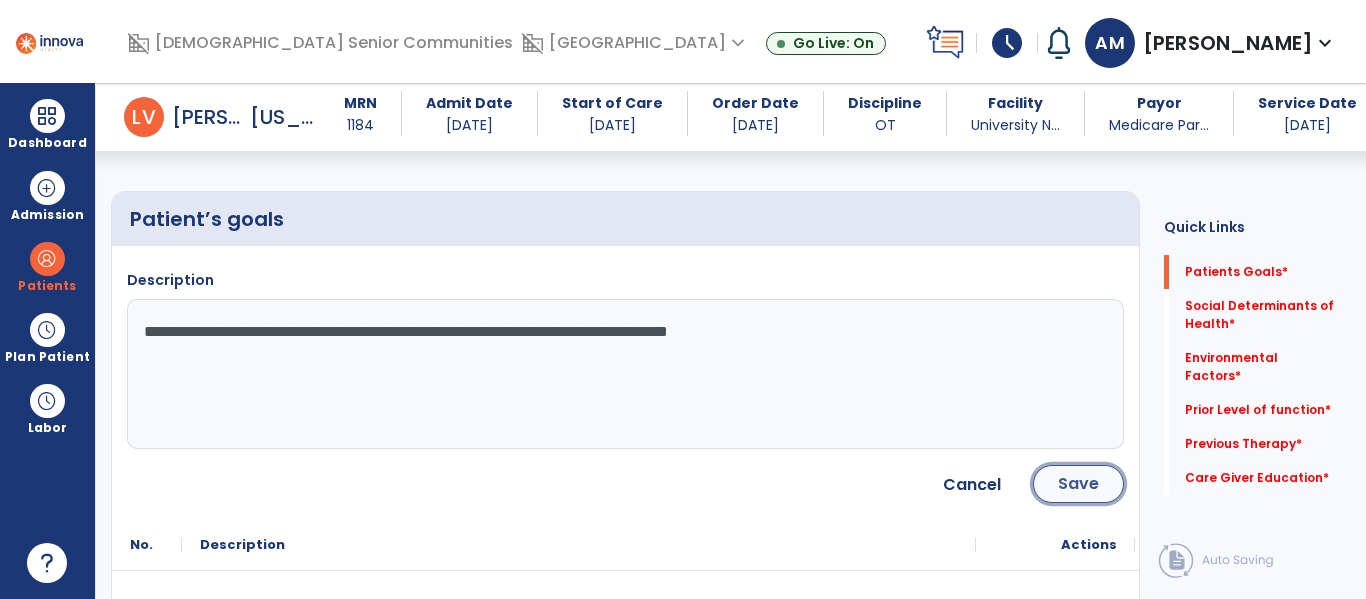 click on "Save" 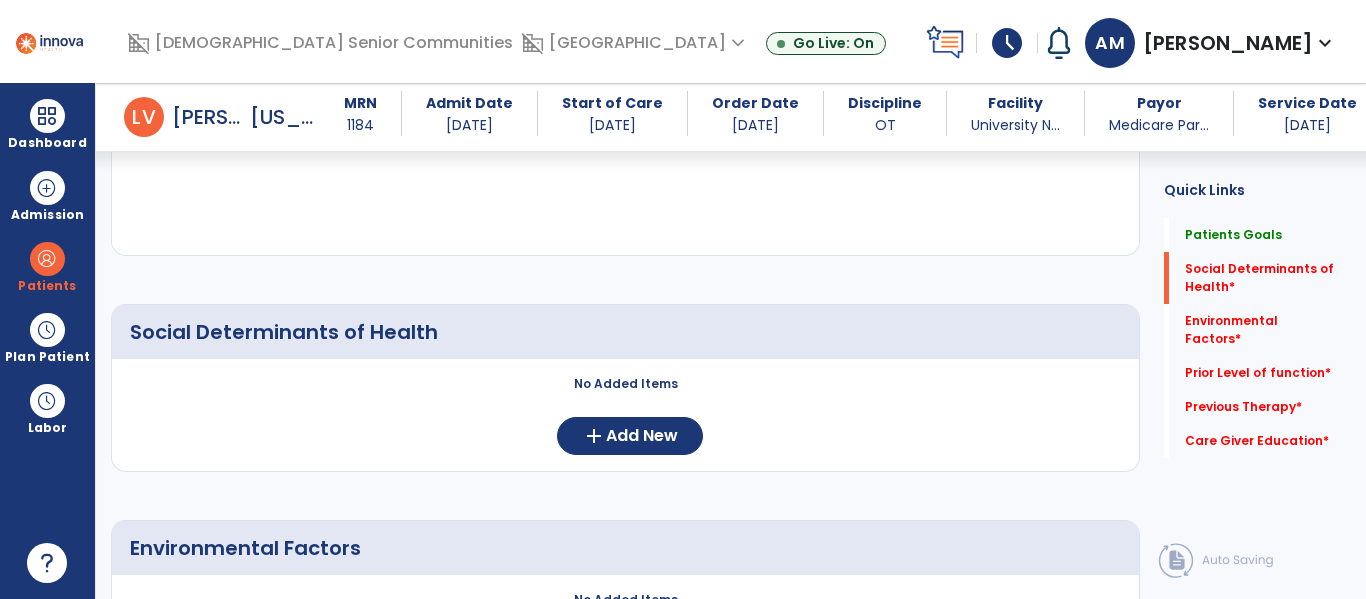 scroll, scrollTop: 347, scrollLeft: 0, axis: vertical 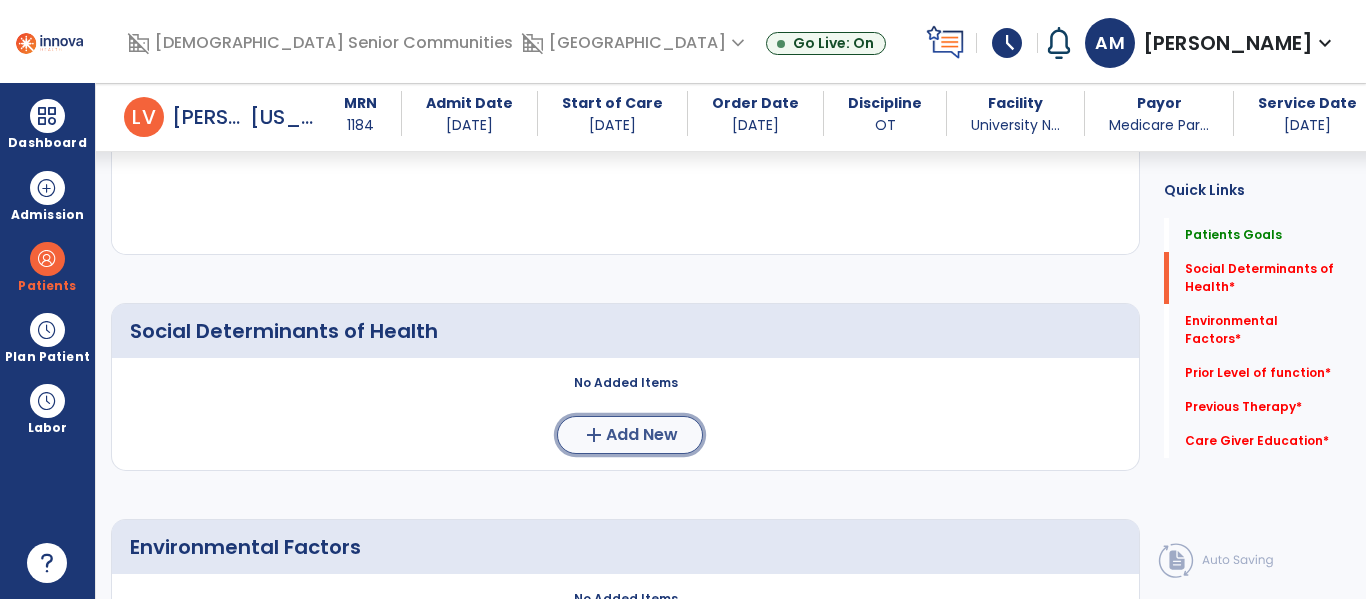 click on "Add New" 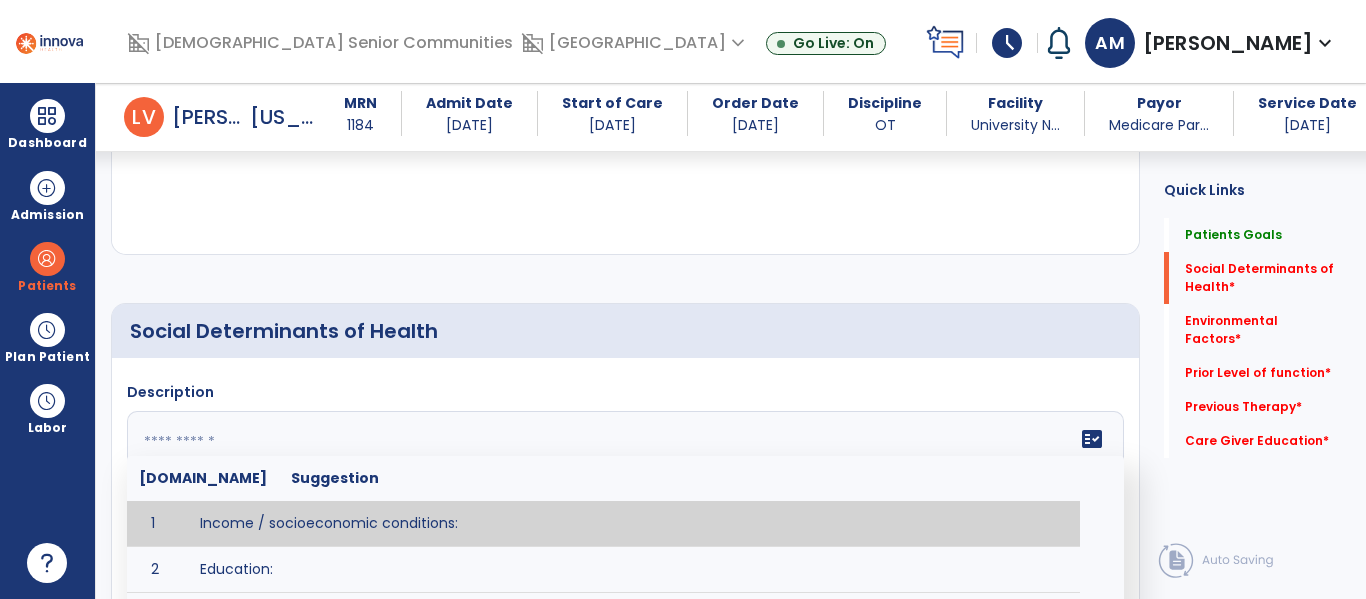click on "fact_check  [DOMAIN_NAME] Suggestion 1 Income / socioeconomic conditions:  2 Education:  3 Unemployment and job insecurity:  4 Working life conditions:  5 Food insecurity:  6 Housing, basic amenities and the environment:  7 Early childhood development:  8 Social inclusion and non-discrimination: 9 Structural conflict: 10 Access to affordable health services of decent quality:" 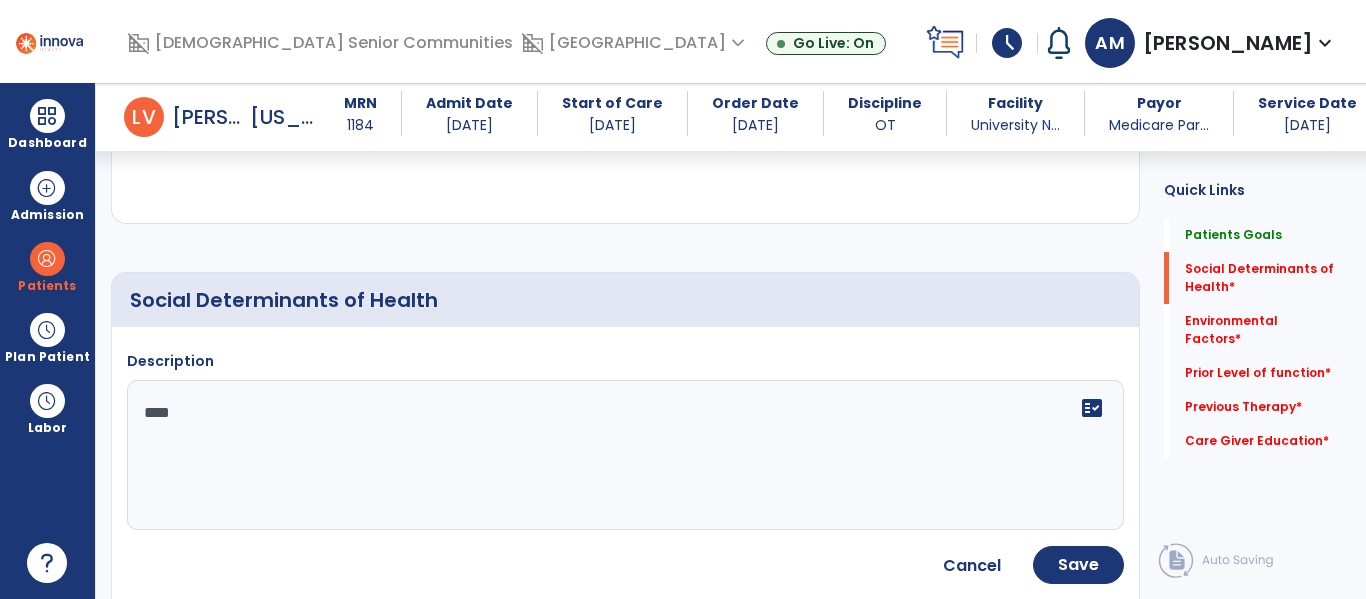 scroll, scrollTop: 485, scrollLeft: 0, axis: vertical 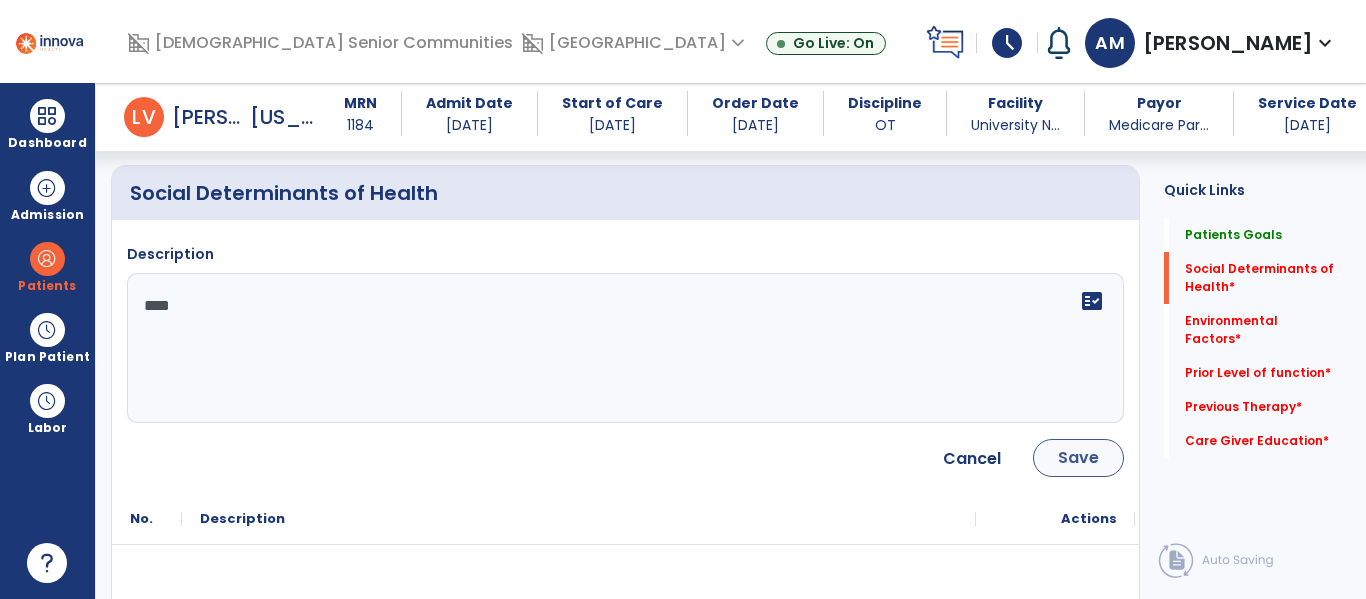 type on "****" 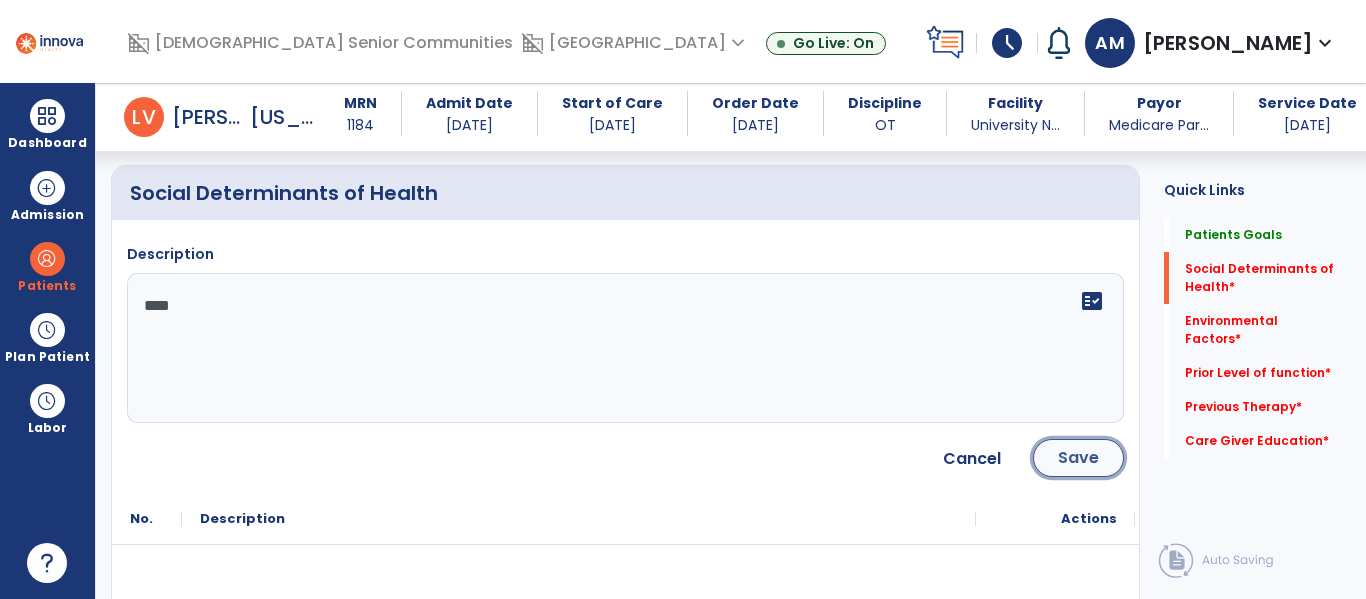 click on "Save" 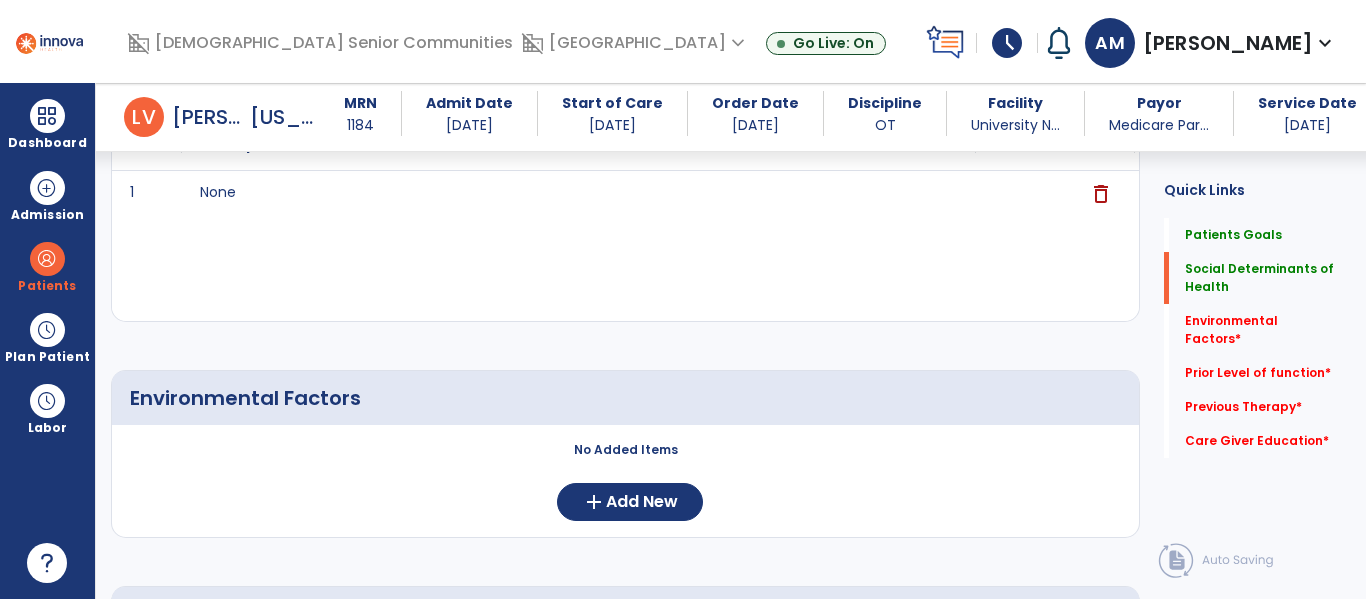 scroll, scrollTop: 601, scrollLeft: 0, axis: vertical 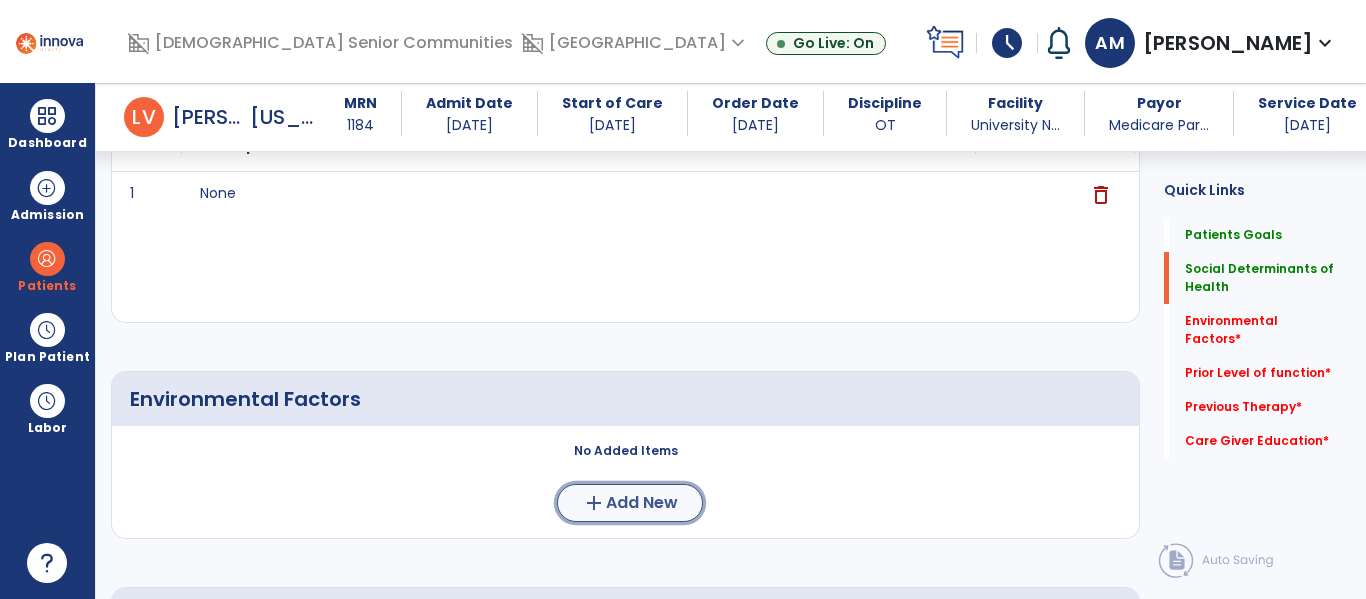 click on "Add New" 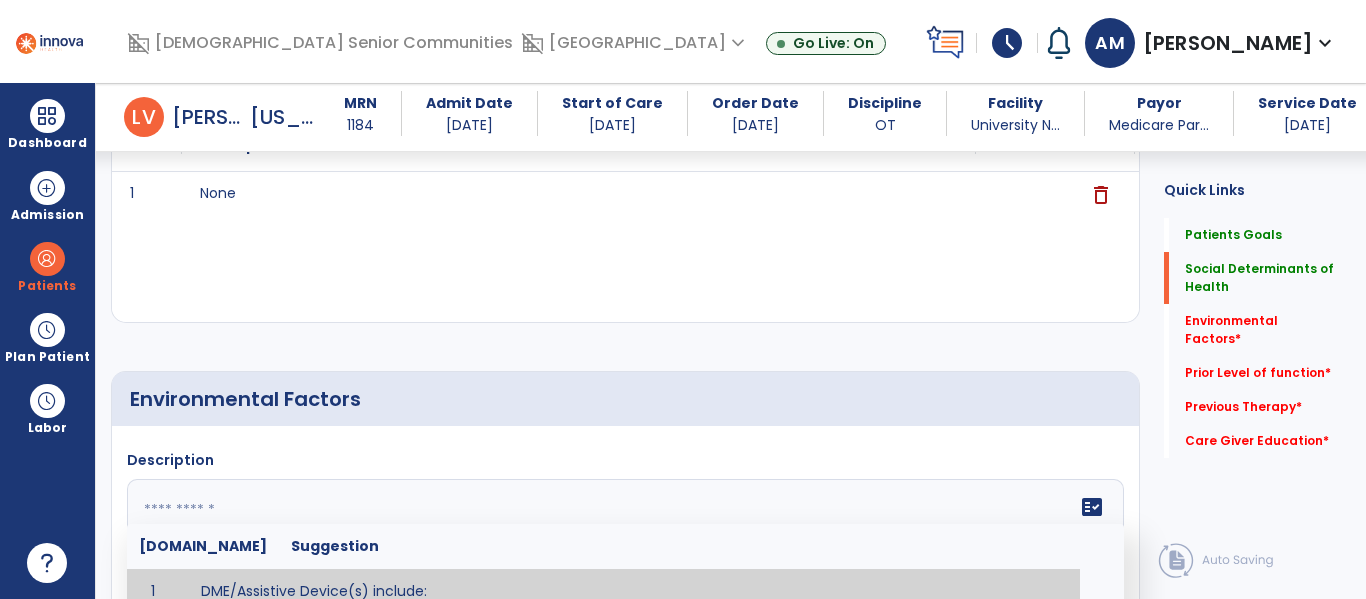 click 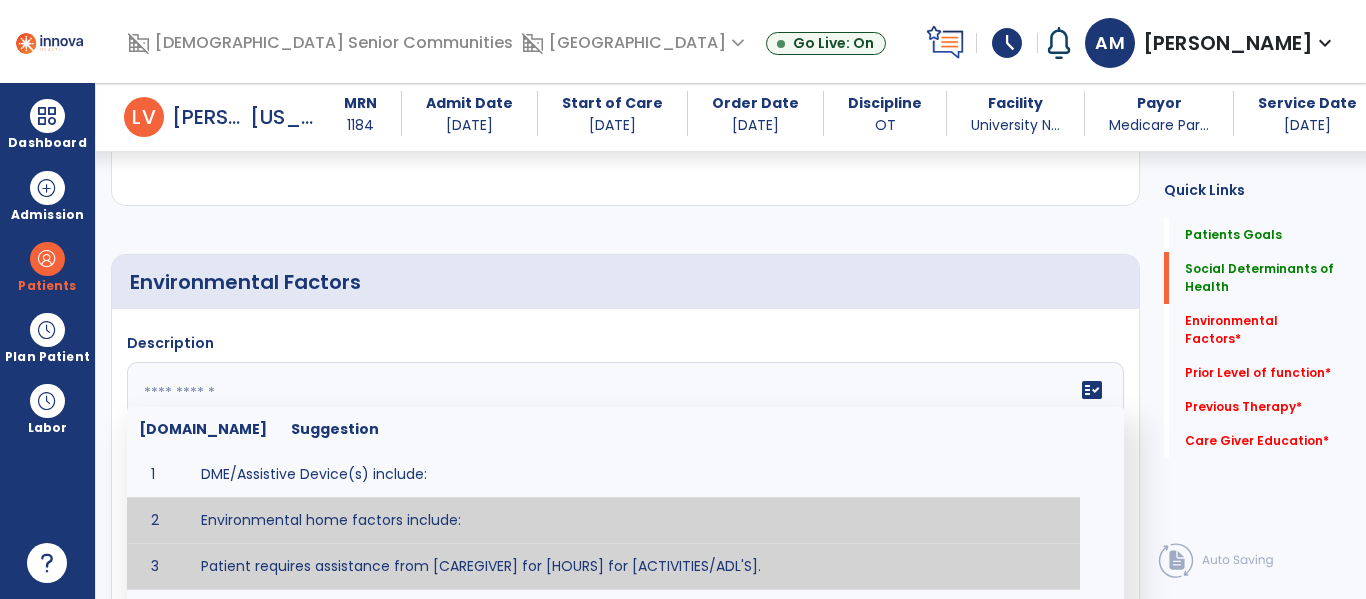scroll, scrollTop: 839, scrollLeft: 0, axis: vertical 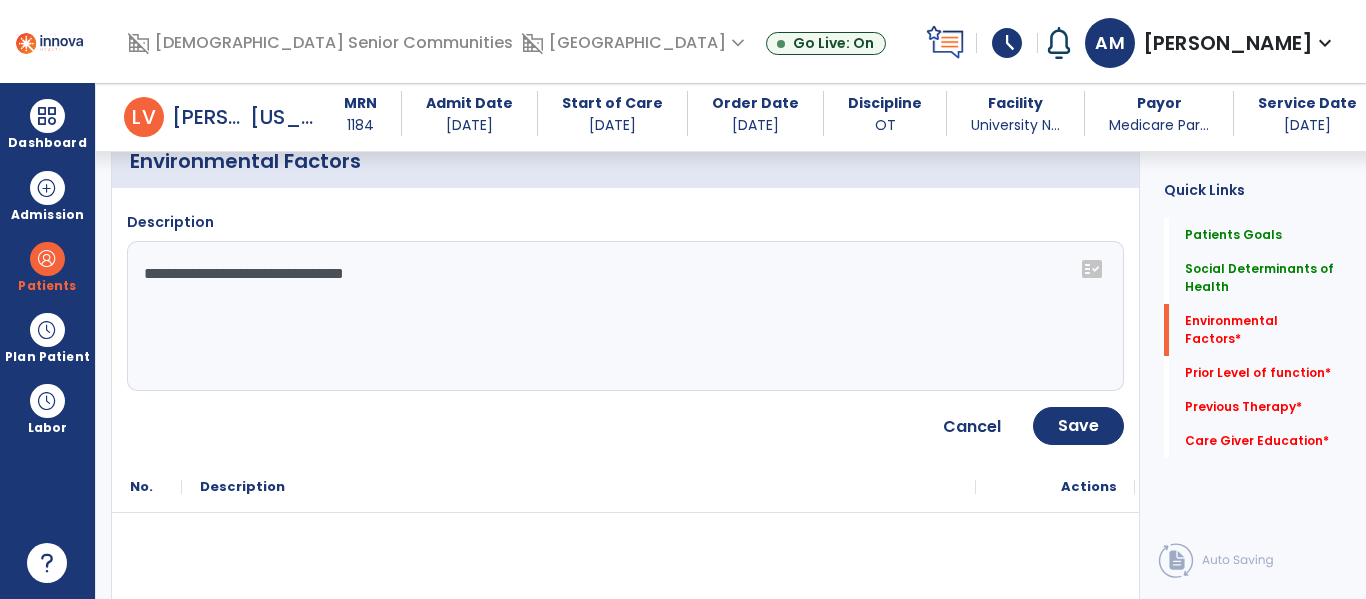 click on "**********" 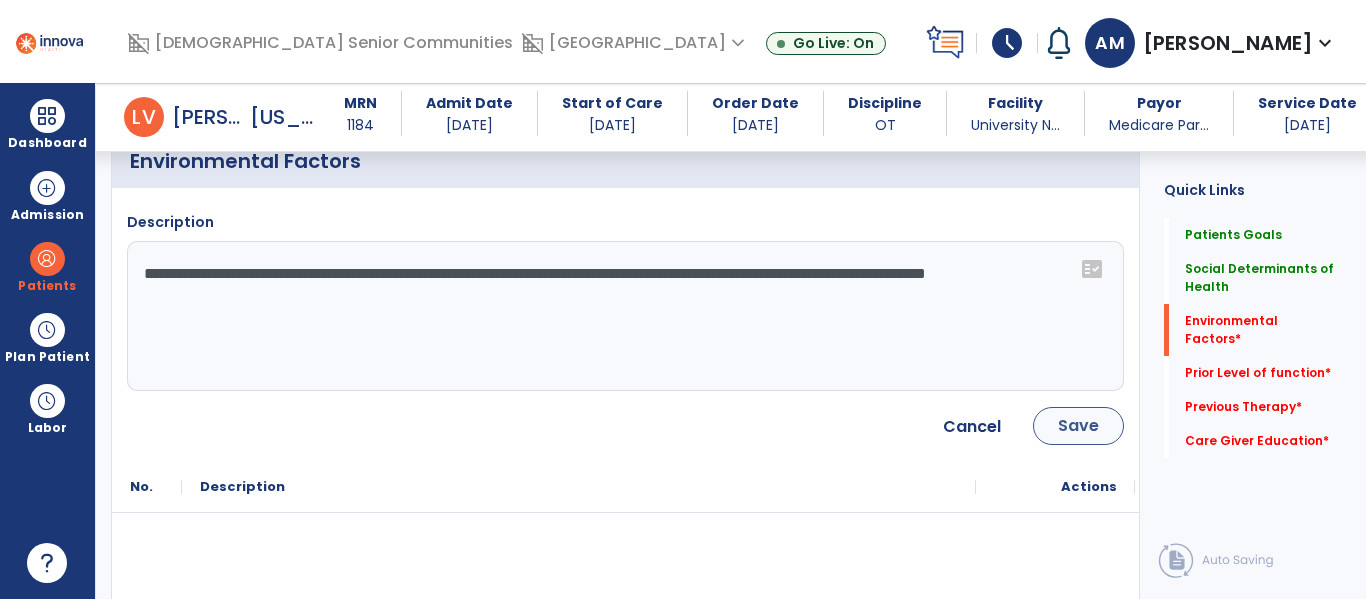 type on "**********" 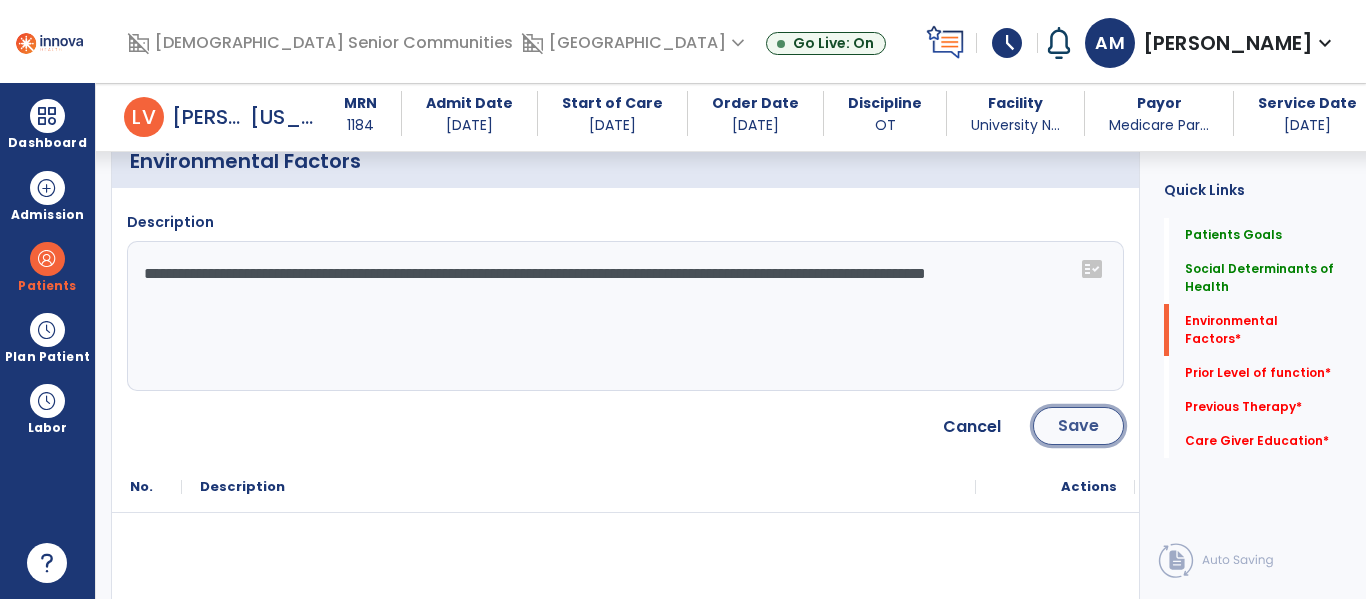 click on "Save" 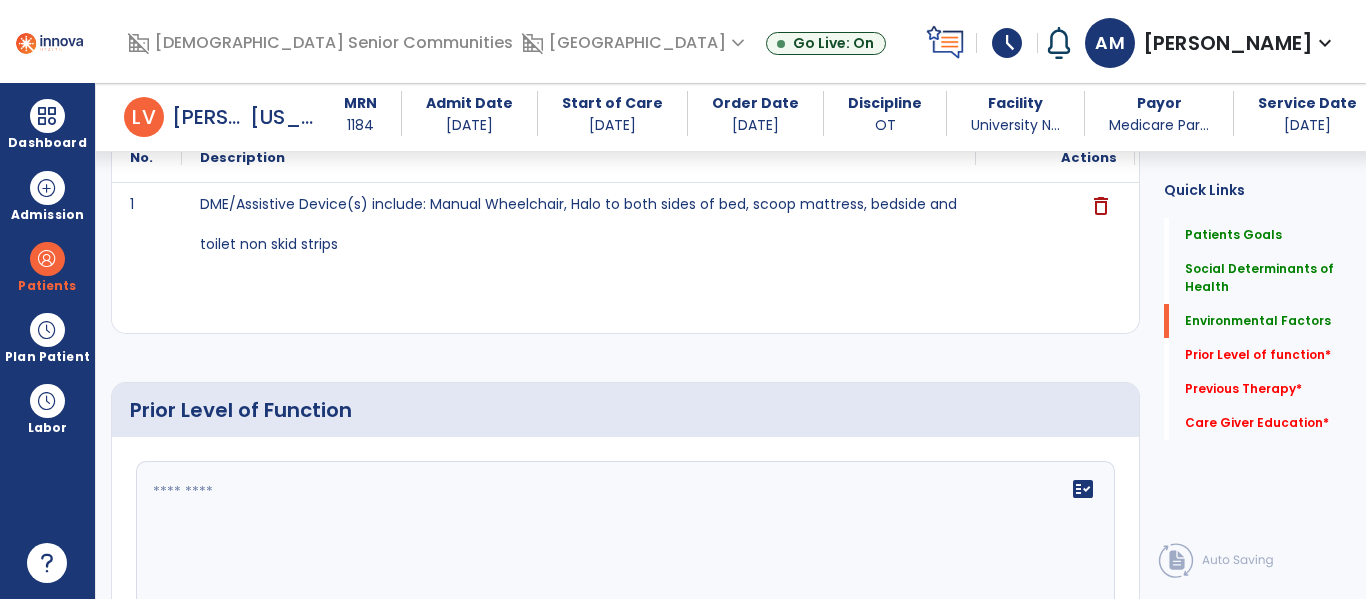 scroll, scrollTop: 921, scrollLeft: 0, axis: vertical 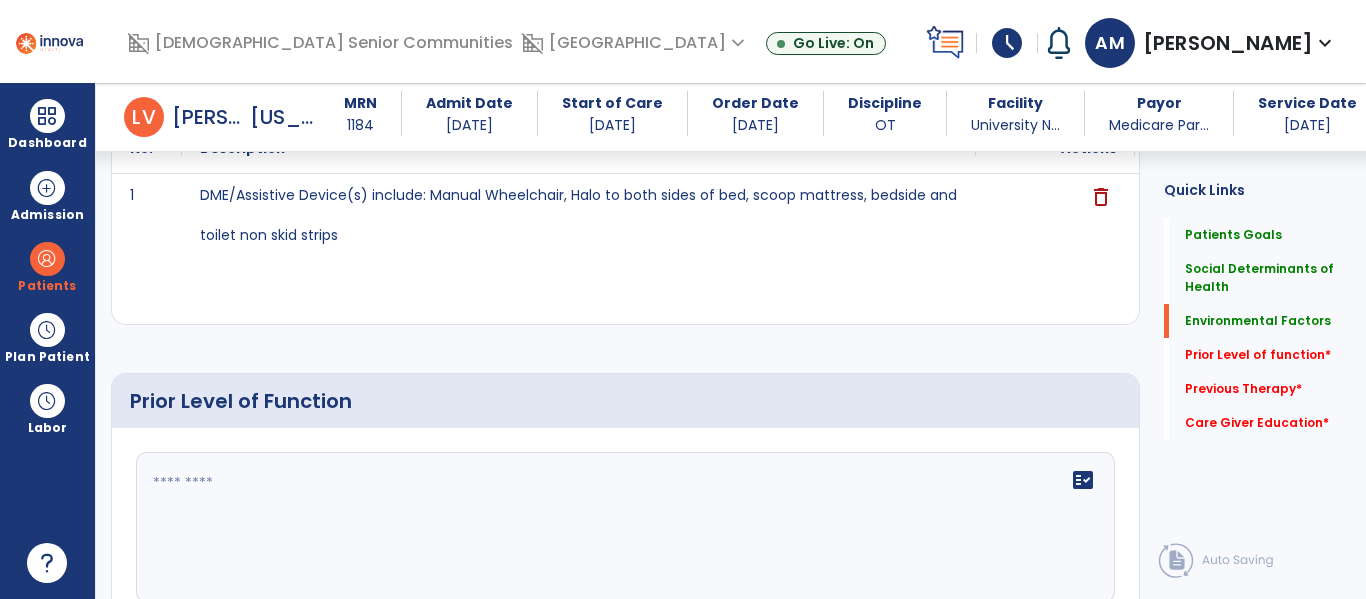 click 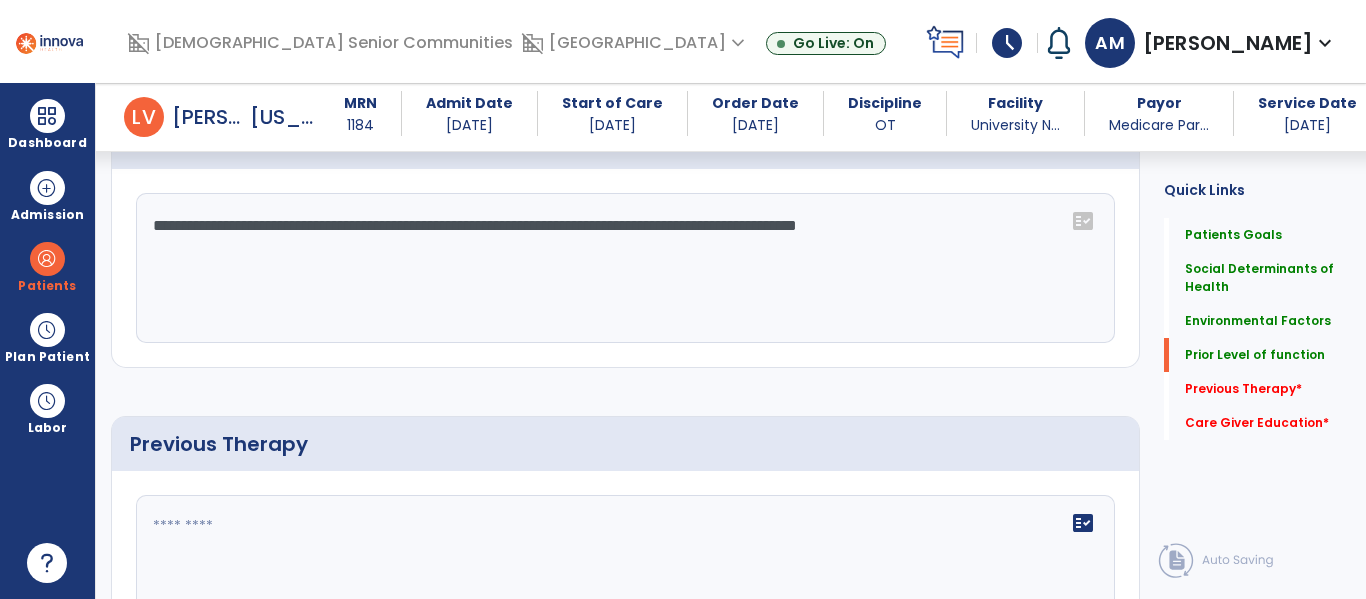 scroll, scrollTop: 1211, scrollLeft: 0, axis: vertical 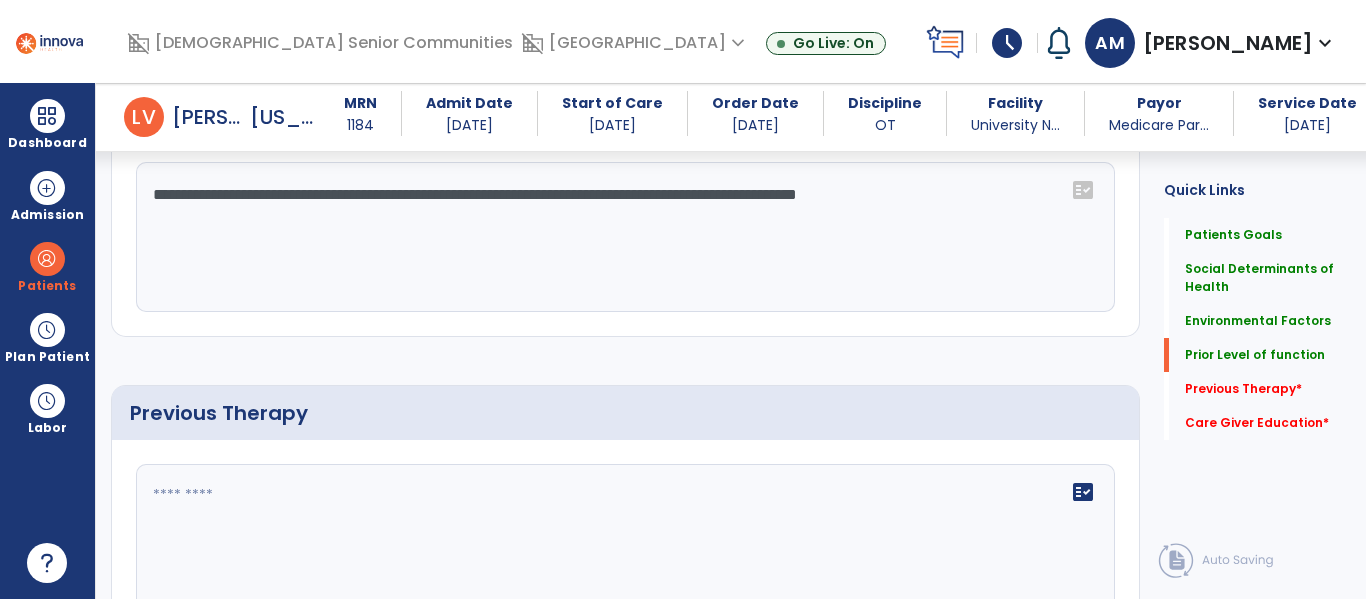 type on "**********" 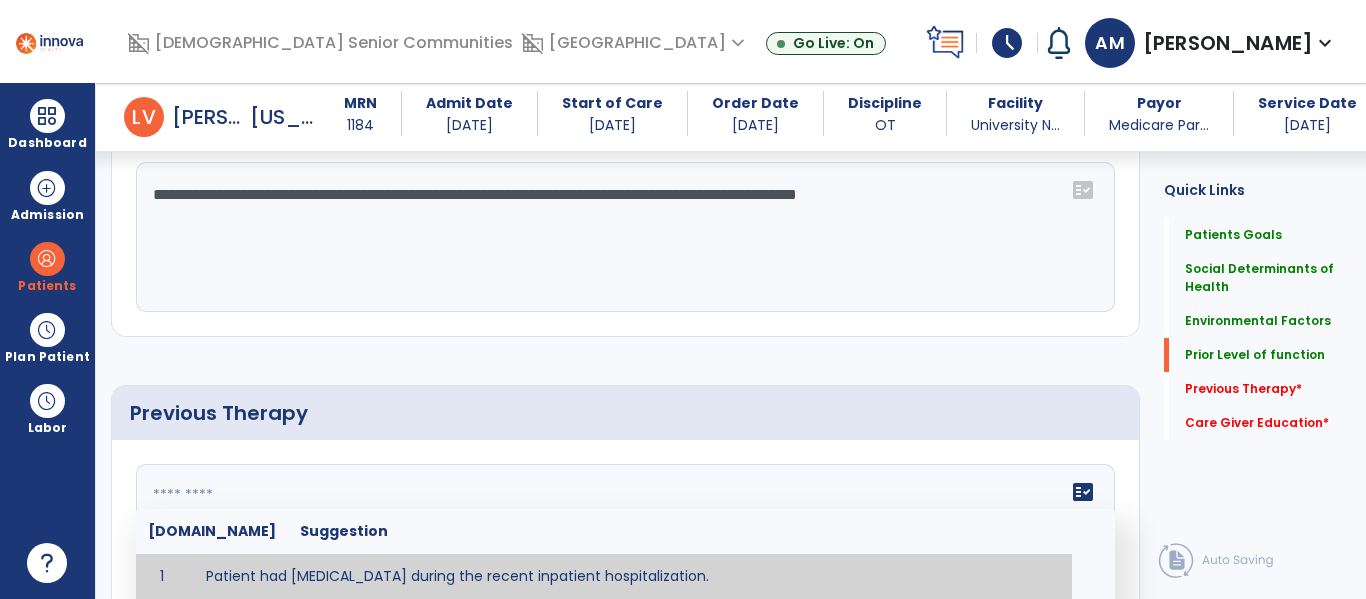 click 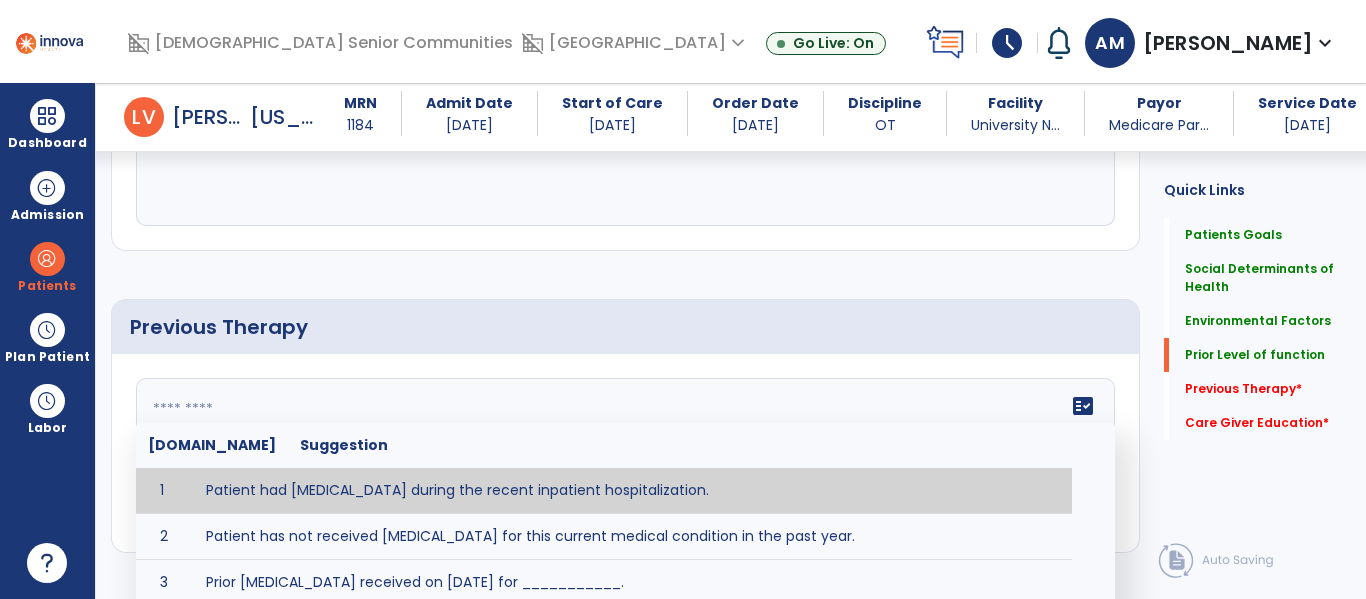 scroll, scrollTop: 1355, scrollLeft: 0, axis: vertical 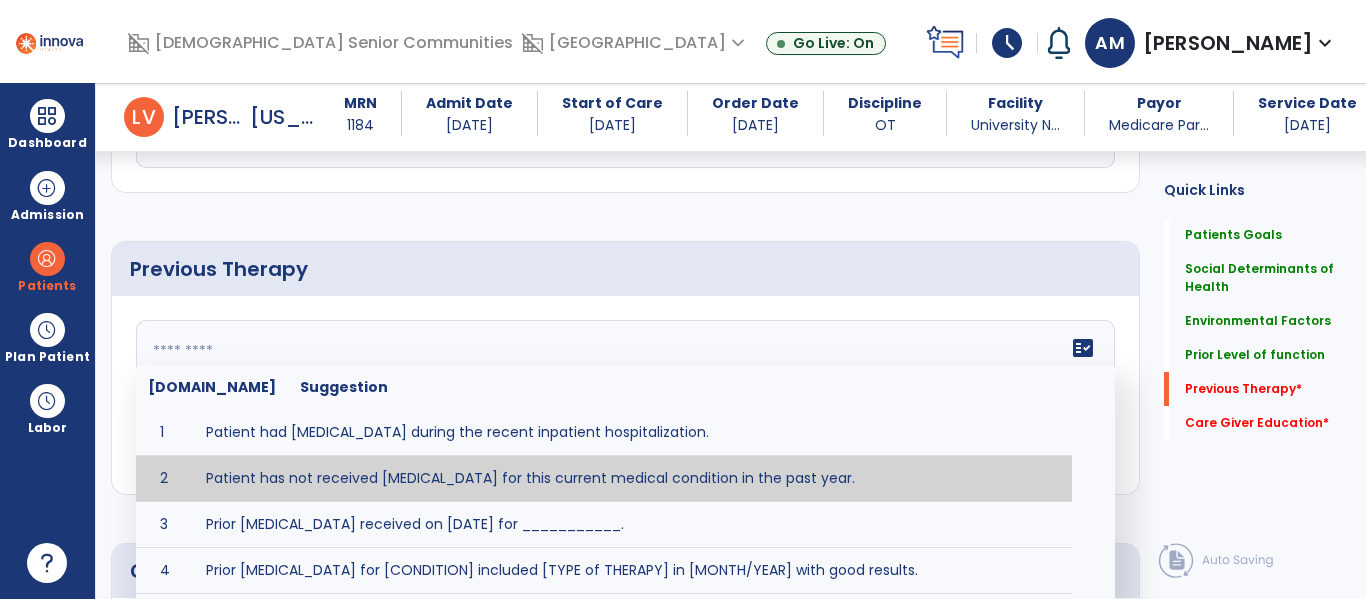 type on "**********" 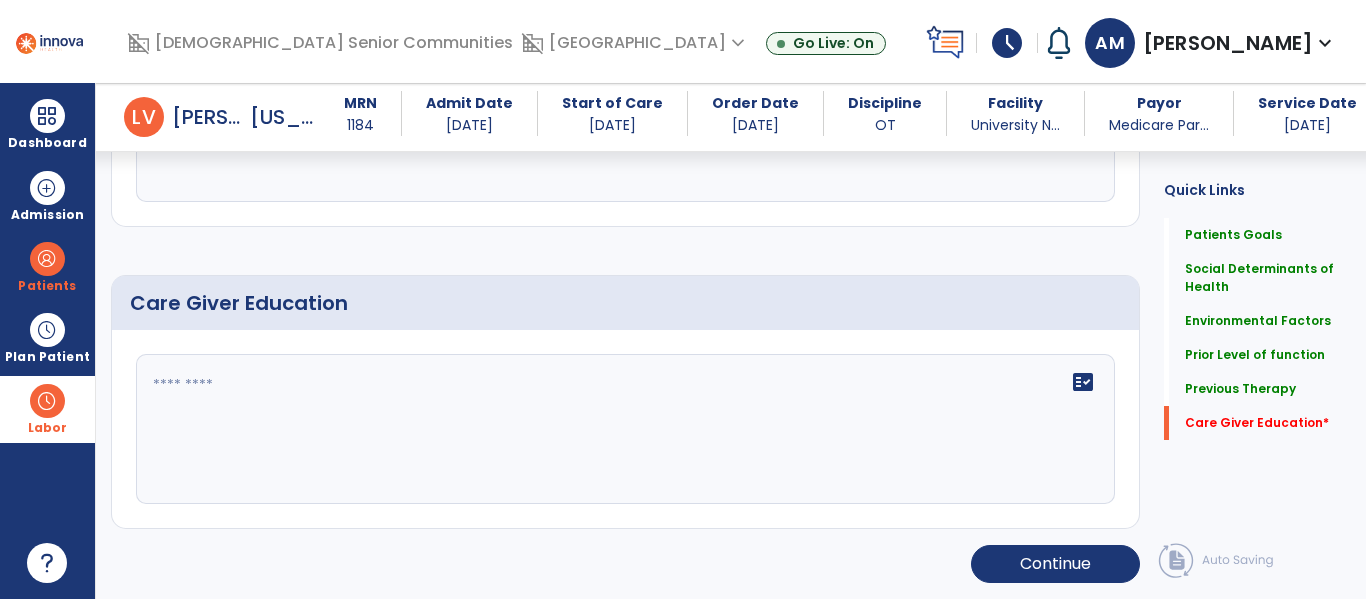 scroll, scrollTop: 1614, scrollLeft: 0, axis: vertical 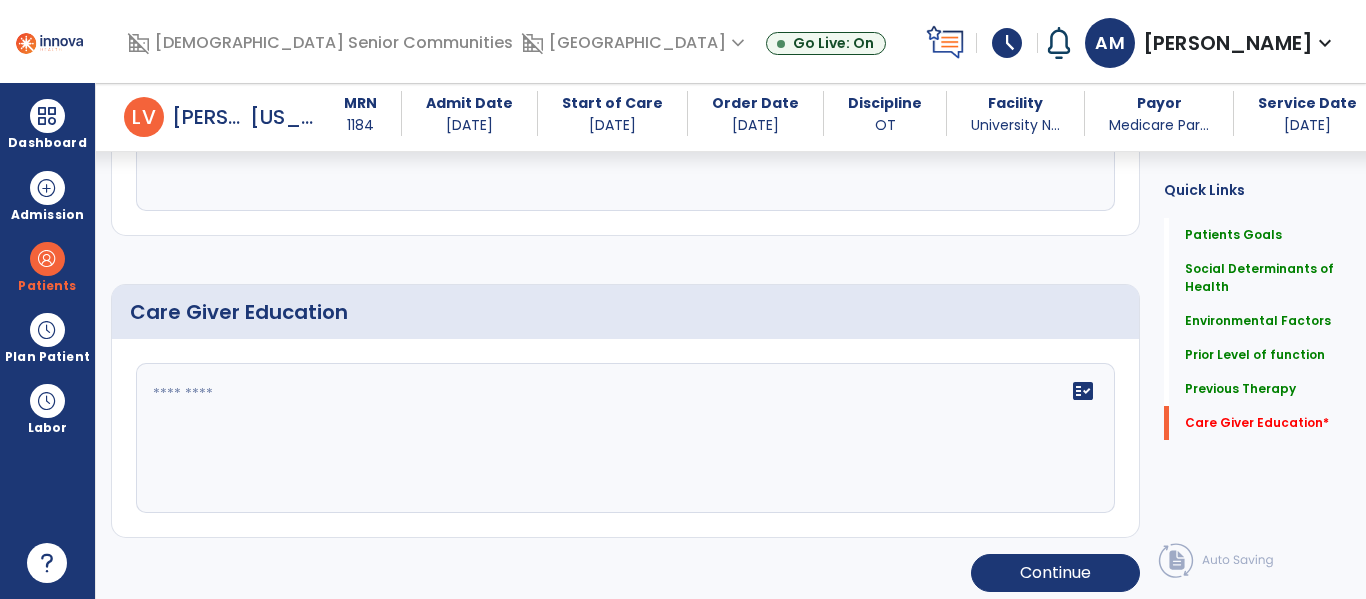 click 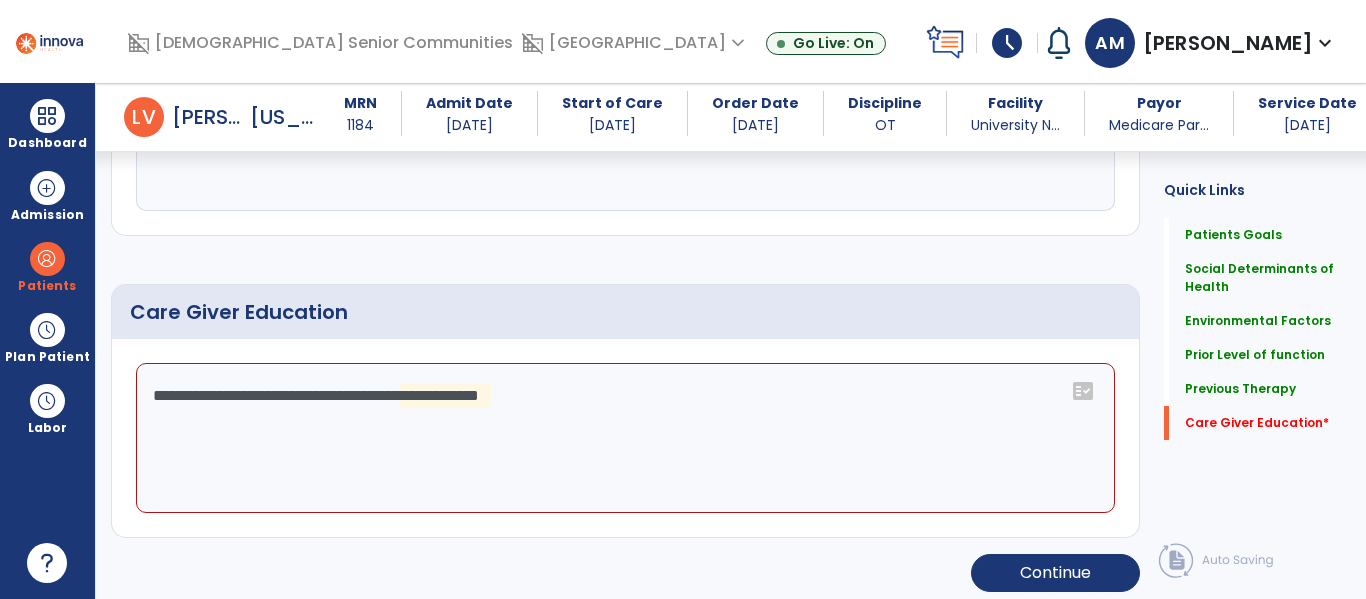 click on "**********" 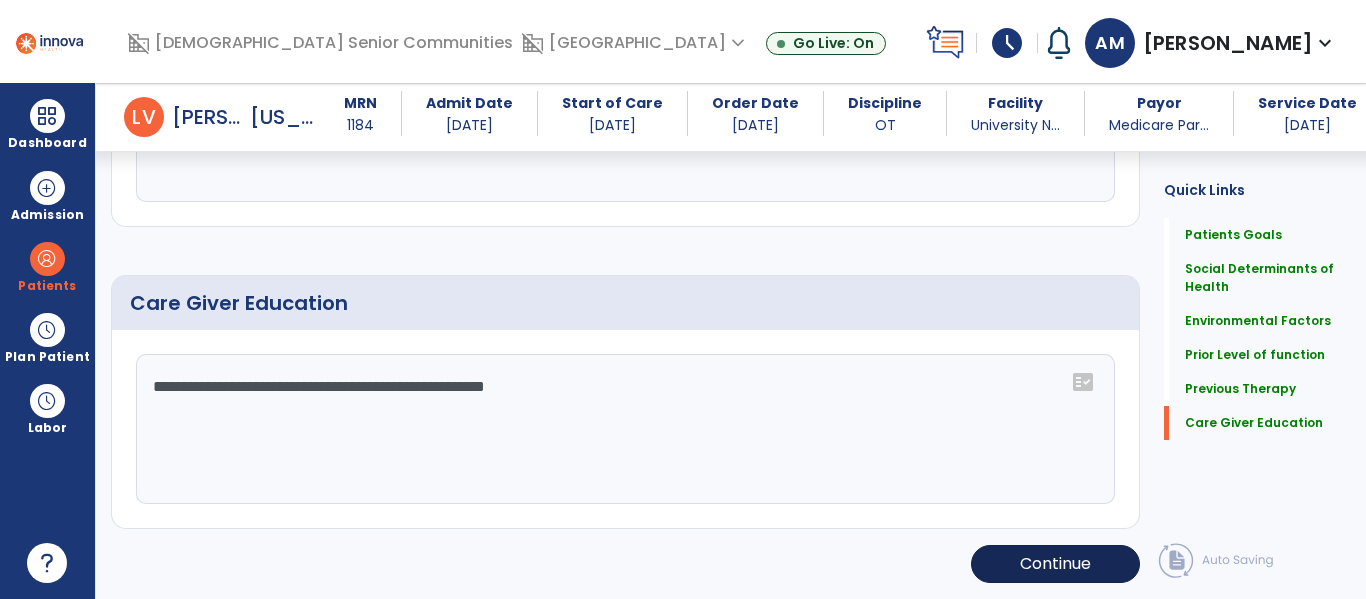 type on "**********" 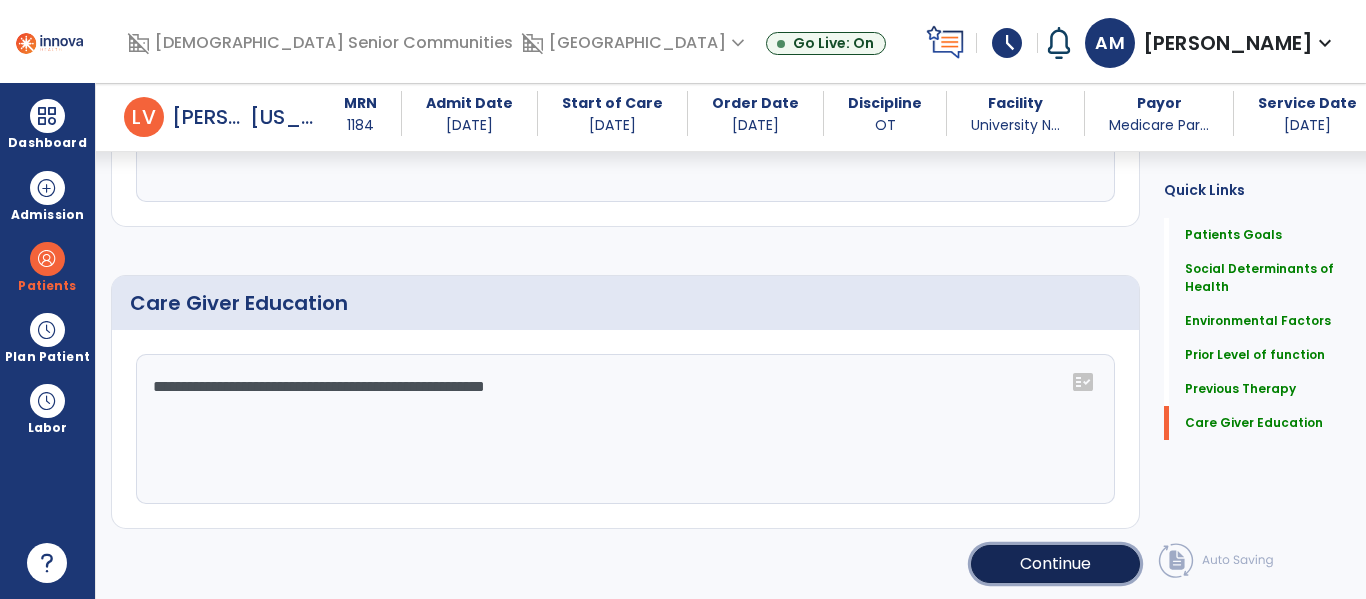 click on "Continue" 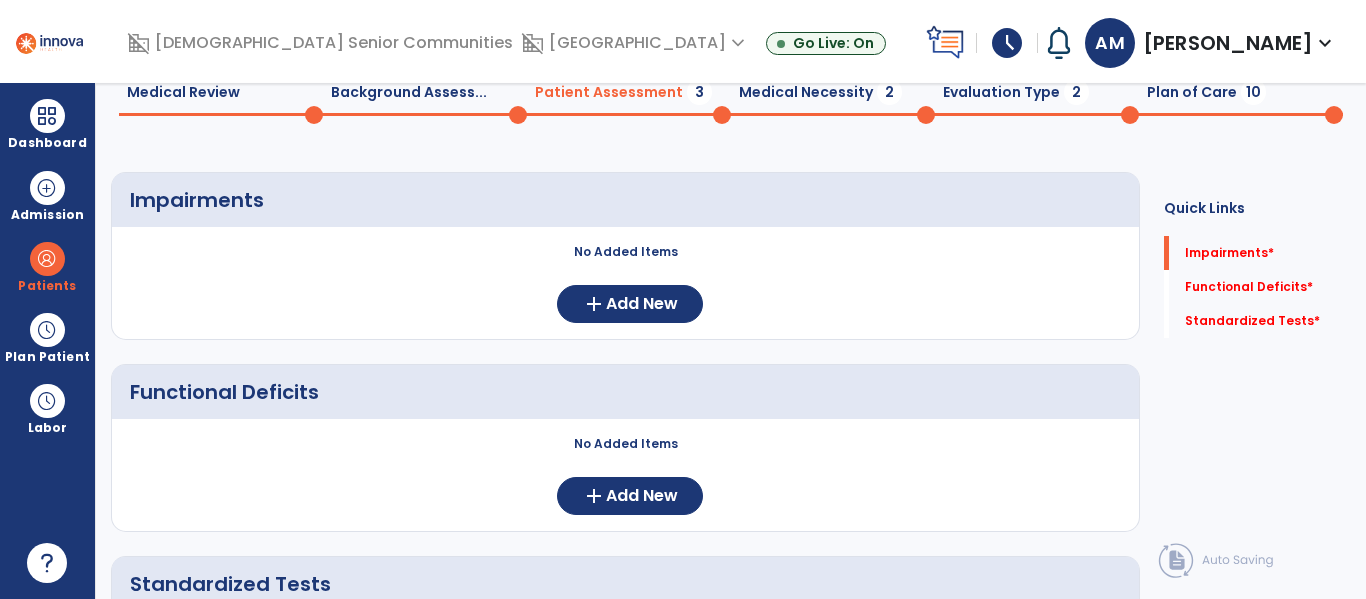 scroll, scrollTop: 7, scrollLeft: 0, axis: vertical 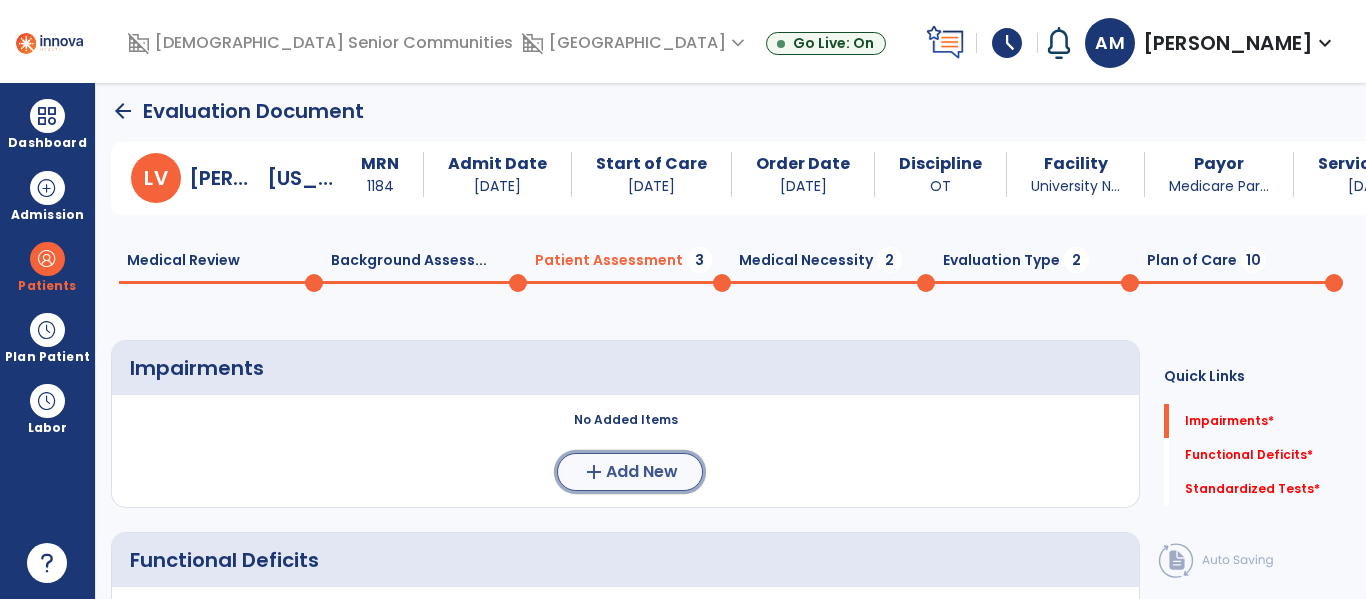 click on "add" 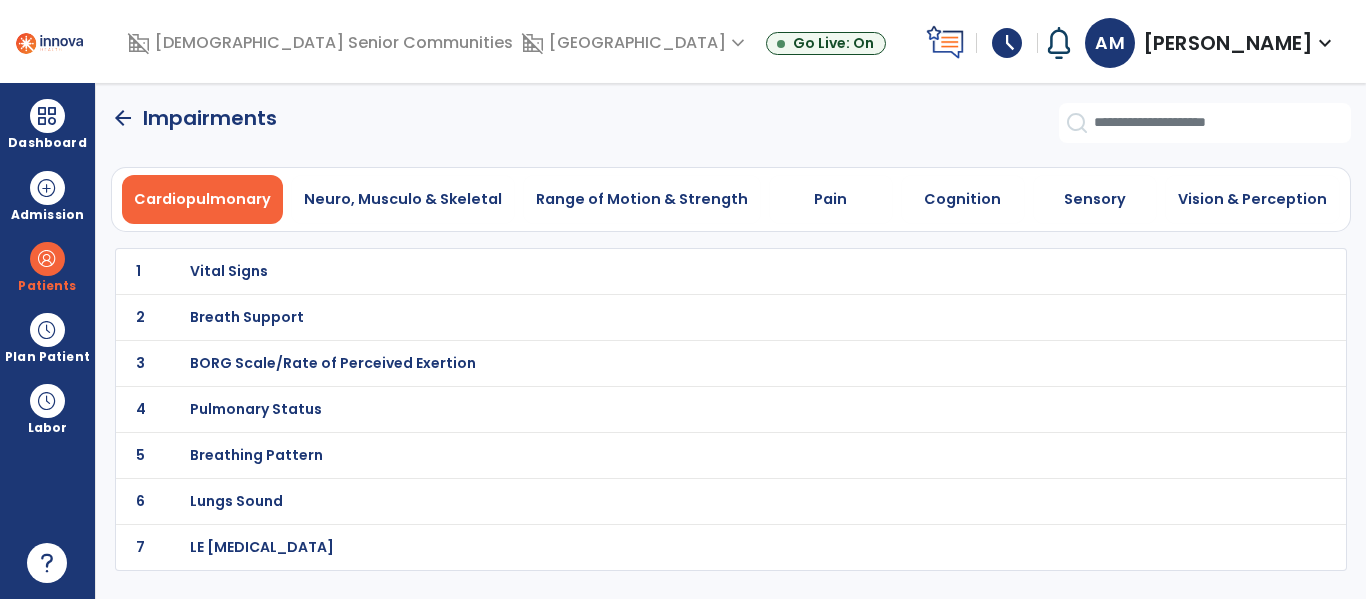 scroll, scrollTop: 0, scrollLeft: 0, axis: both 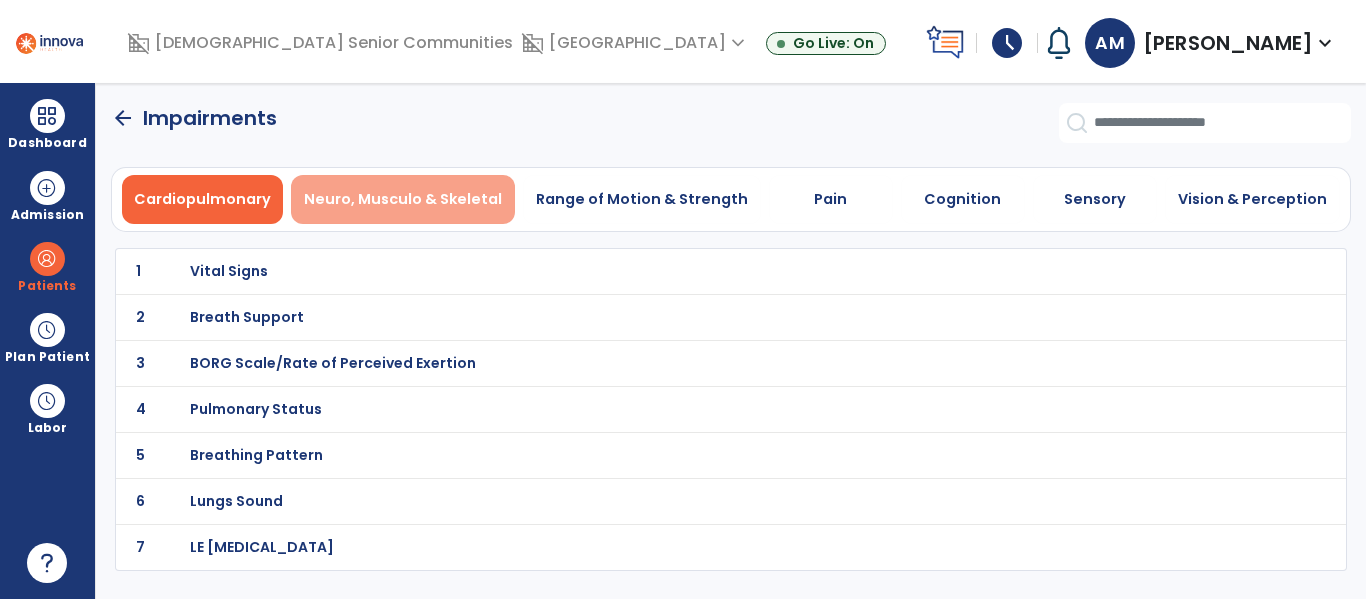 click on "Neuro, Musculo & Skeletal" at bounding box center (403, 199) 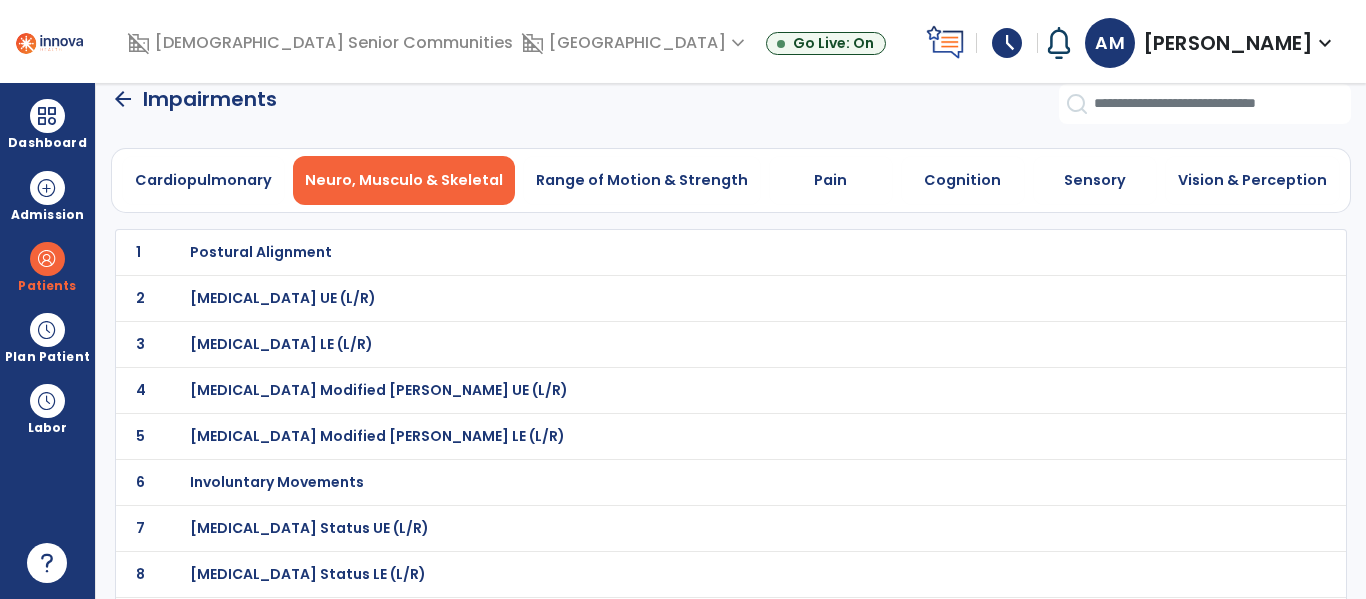 scroll, scrollTop: 21, scrollLeft: 0, axis: vertical 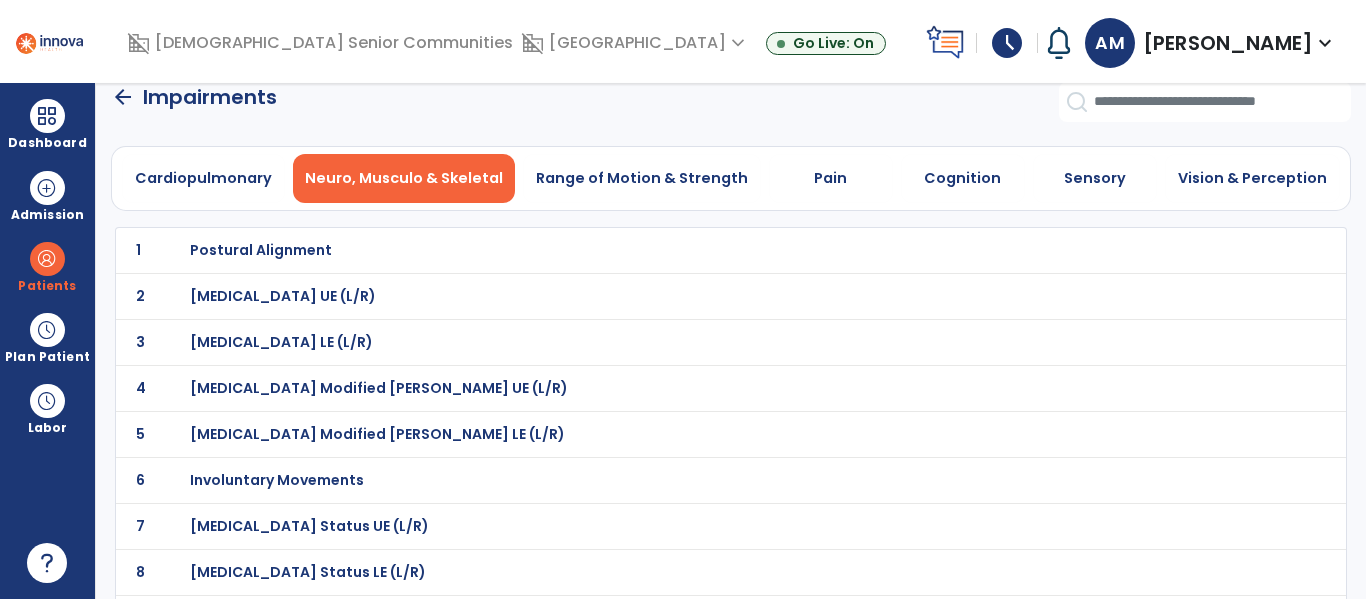 click on "Postural Alignment" at bounding box center [261, 250] 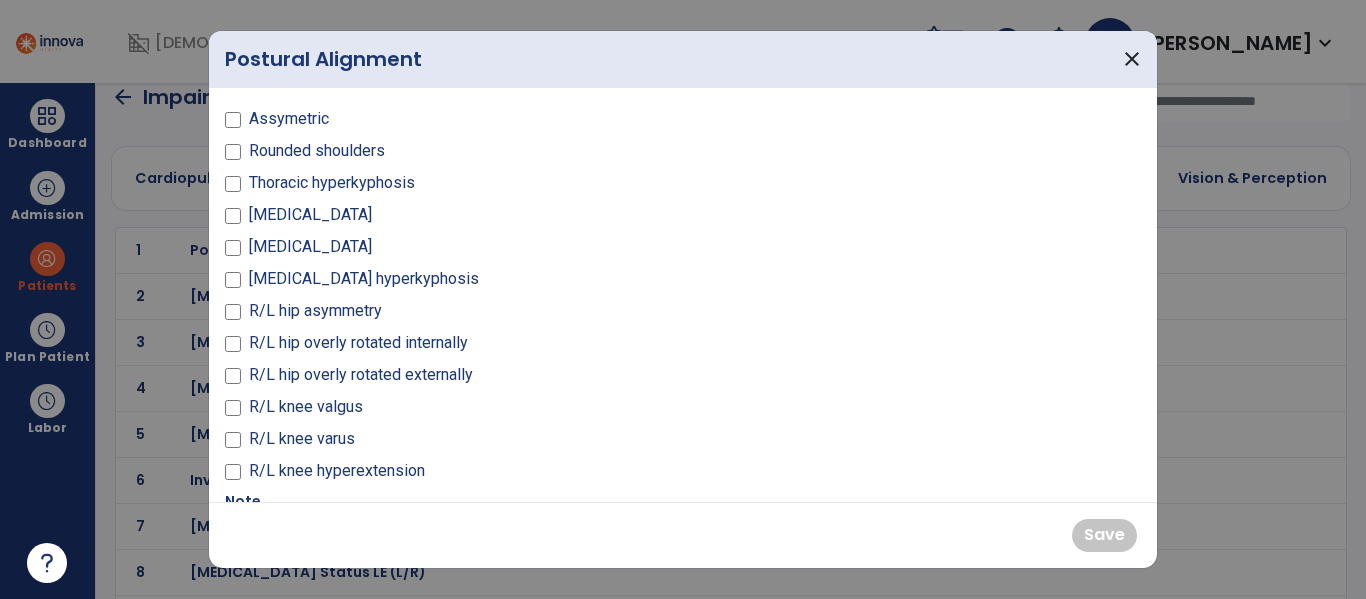 scroll, scrollTop: 0, scrollLeft: 0, axis: both 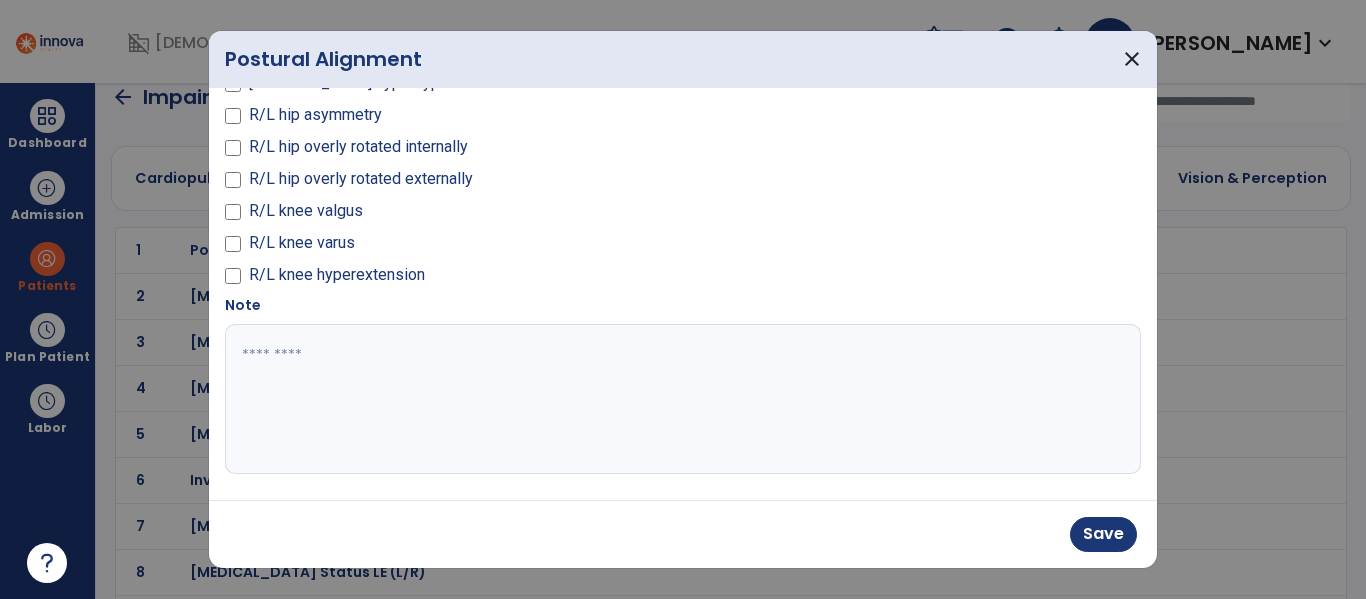 click at bounding box center [680, 399] 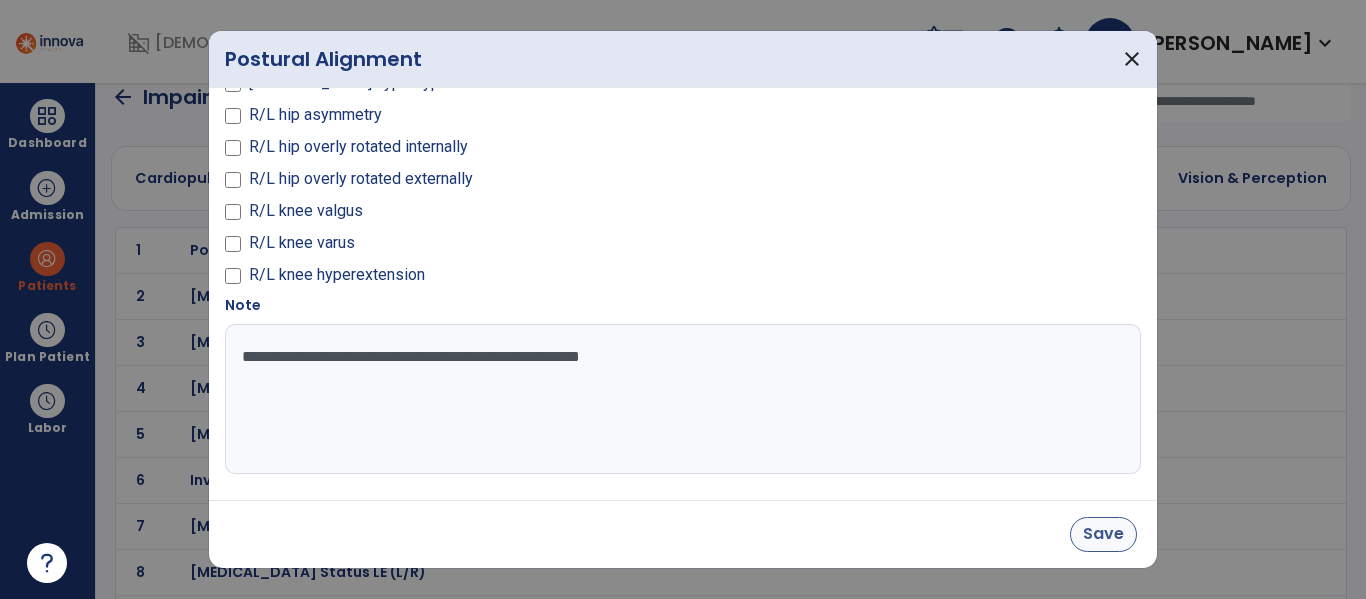 type on "**********" 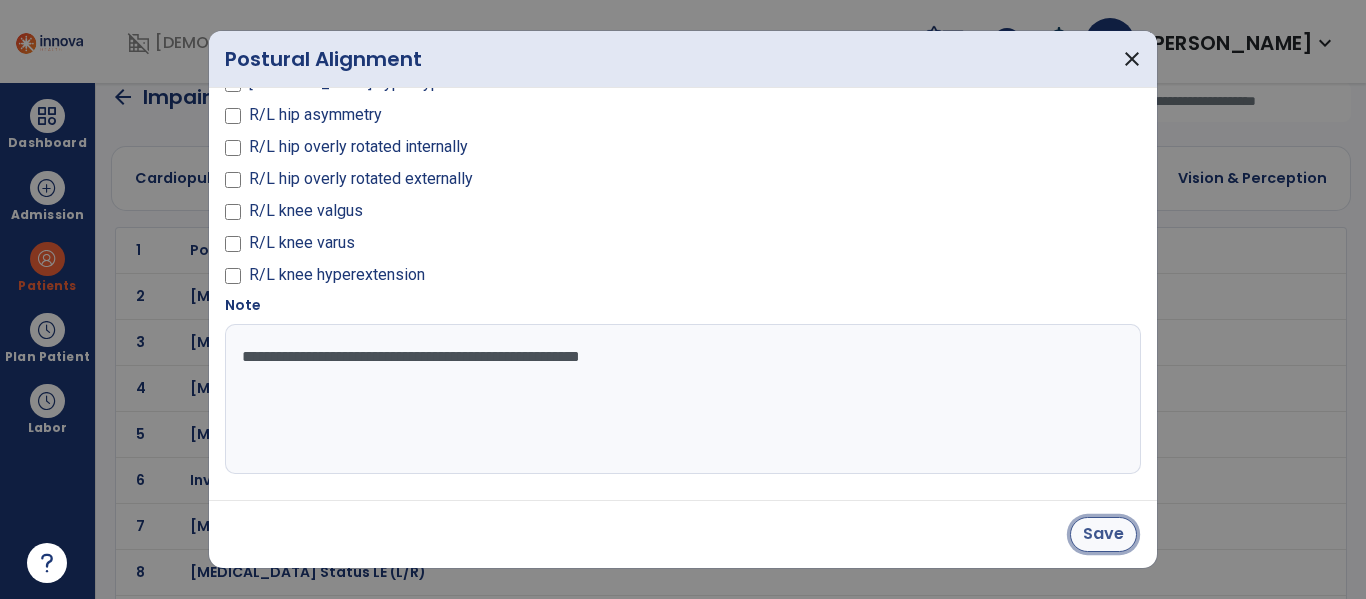 click on "Save" at bounding box center (1103, 534) 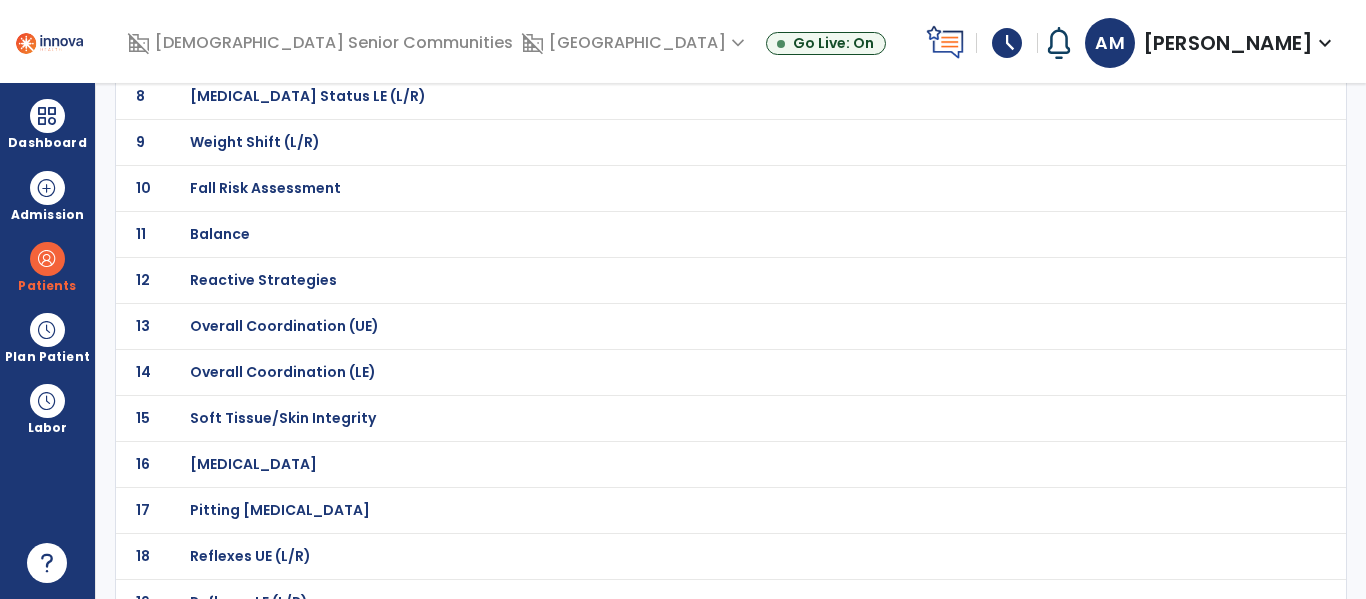 scroll, scrollTop: 523, scrollLeft: 0, axis: vertical 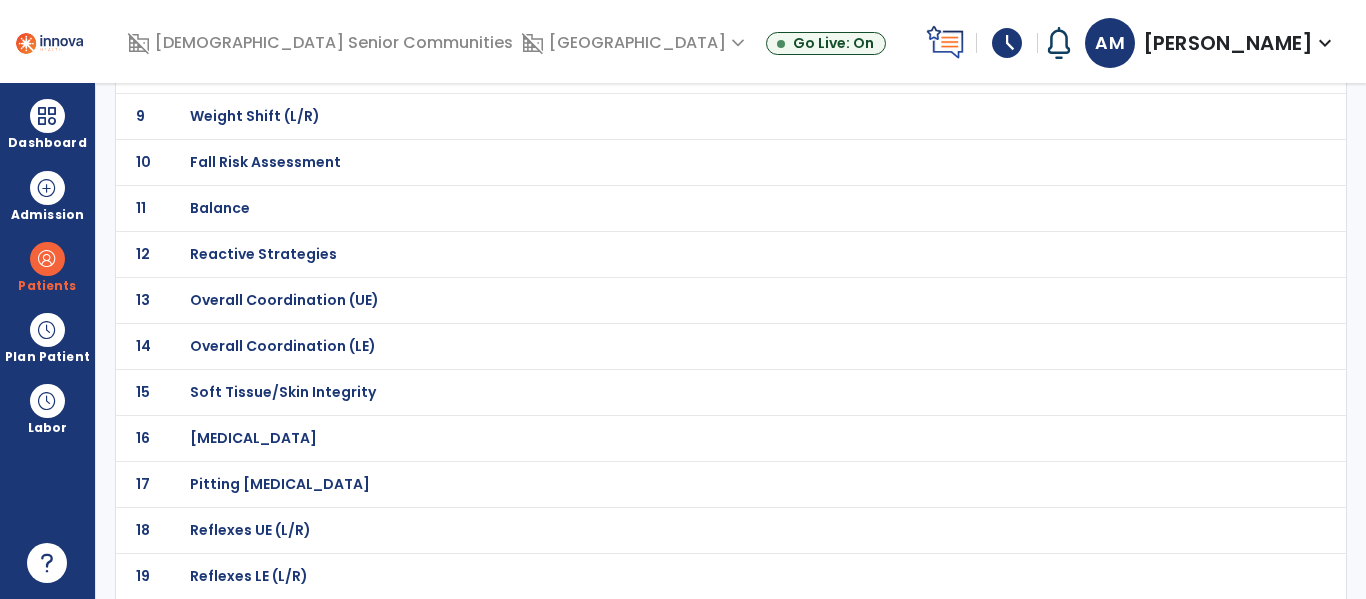 click on "Overall Coordination (UE)" at bounding box center (261, -252) 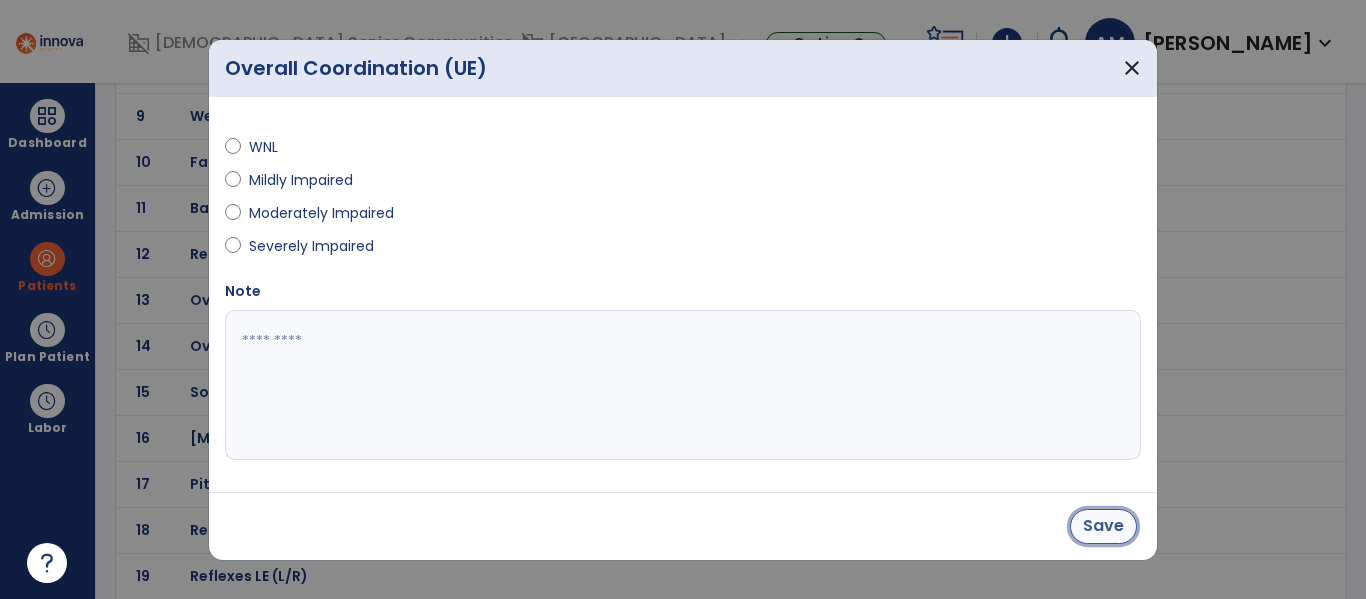 click on "Save" at bounding box center (1103, 526) 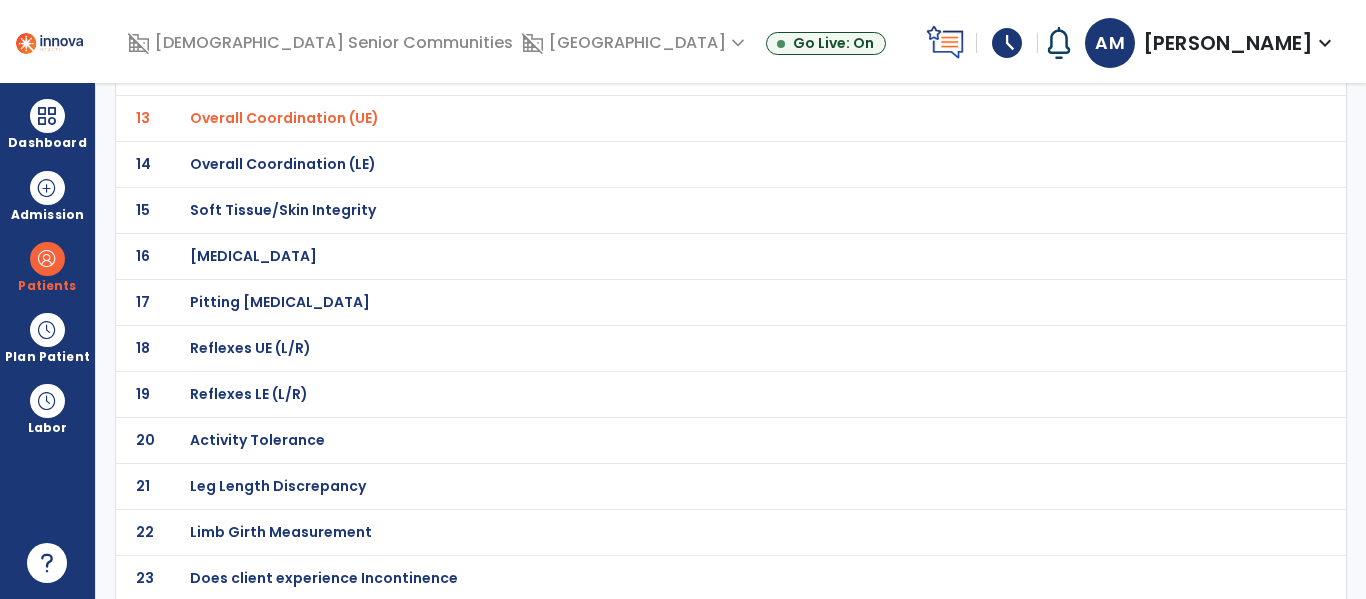 scroll, scrollTop: 708, scrollLeft: 0, axis: vertical 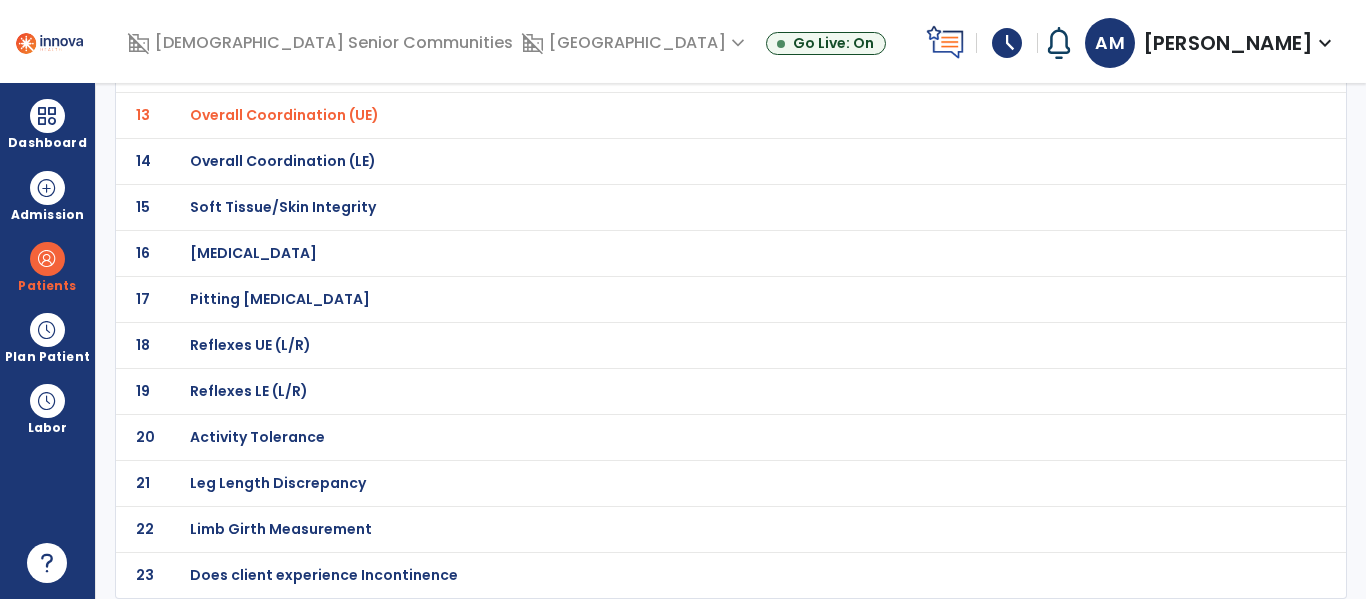 click on "Activity Tolerance" at bounding box center (261, -437) 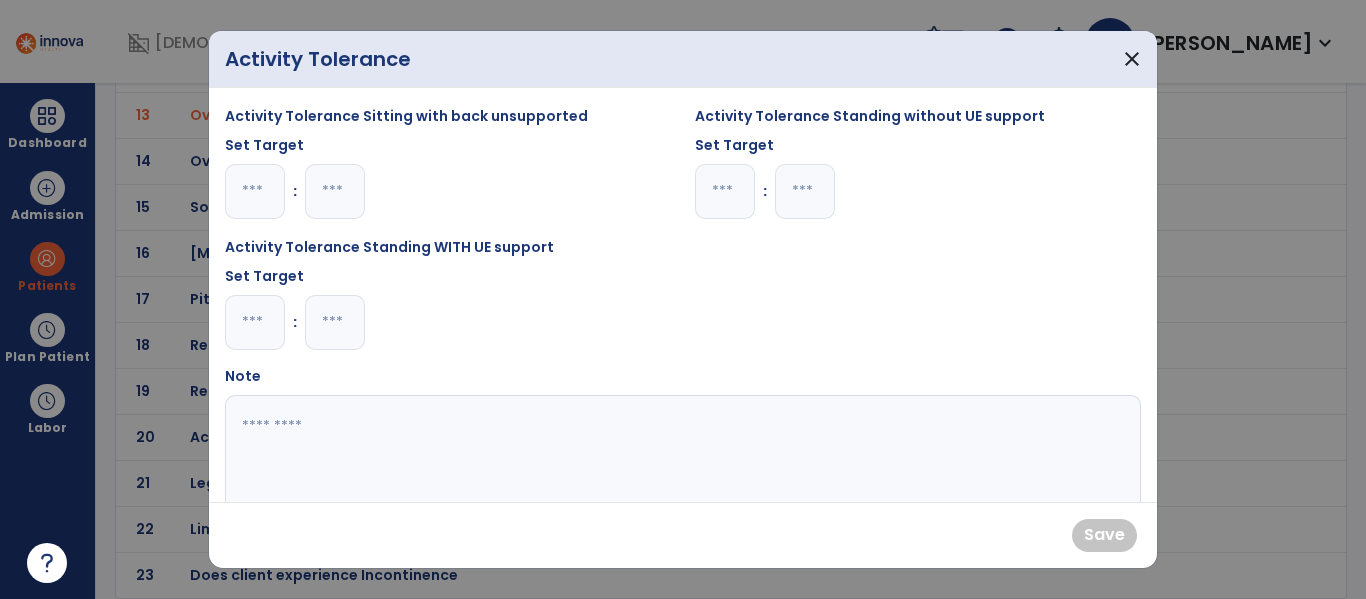 click at bounding box center (335, 322) 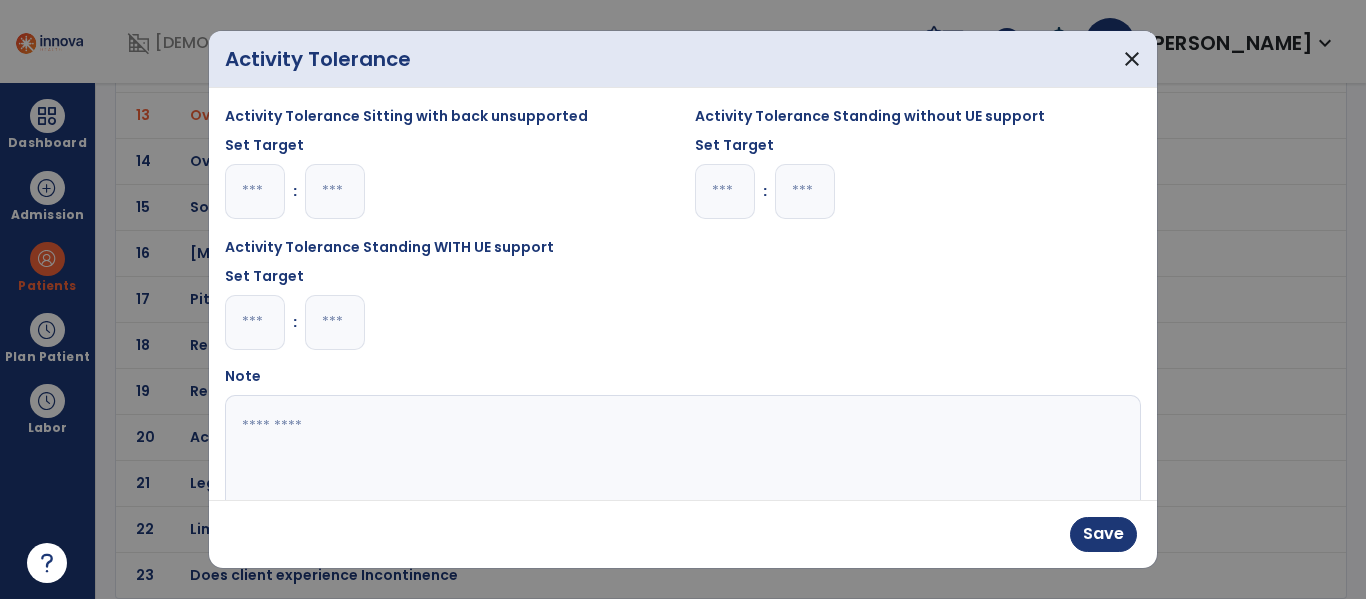 type on "**" 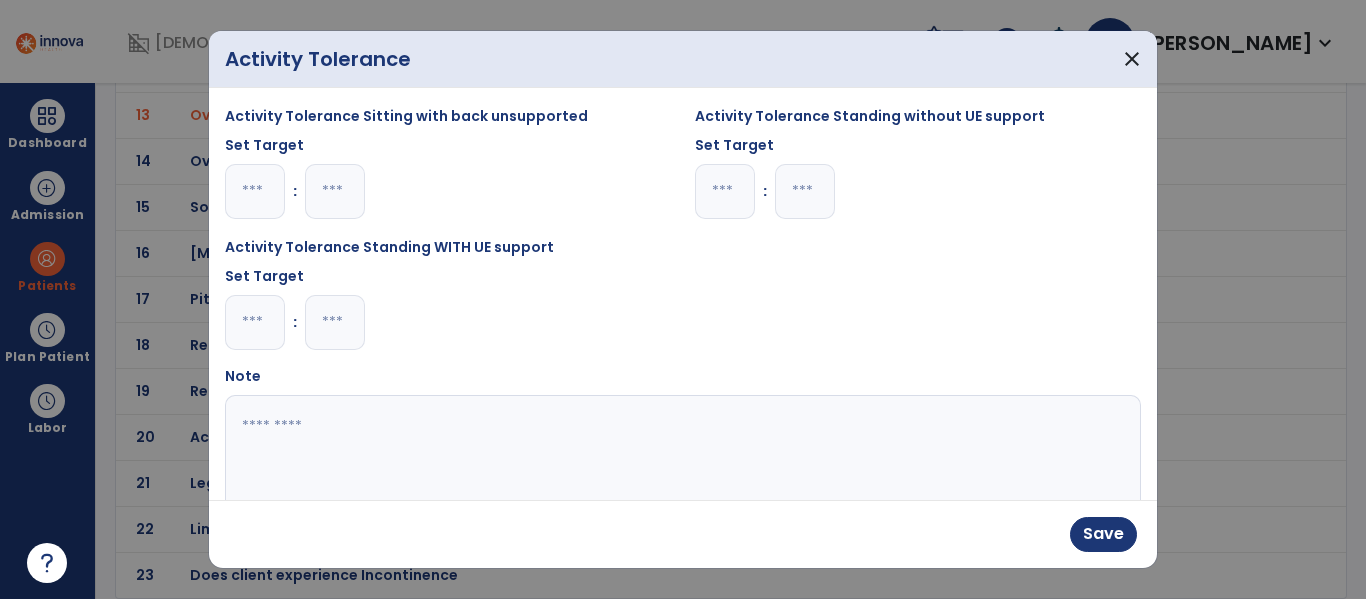type on "*" 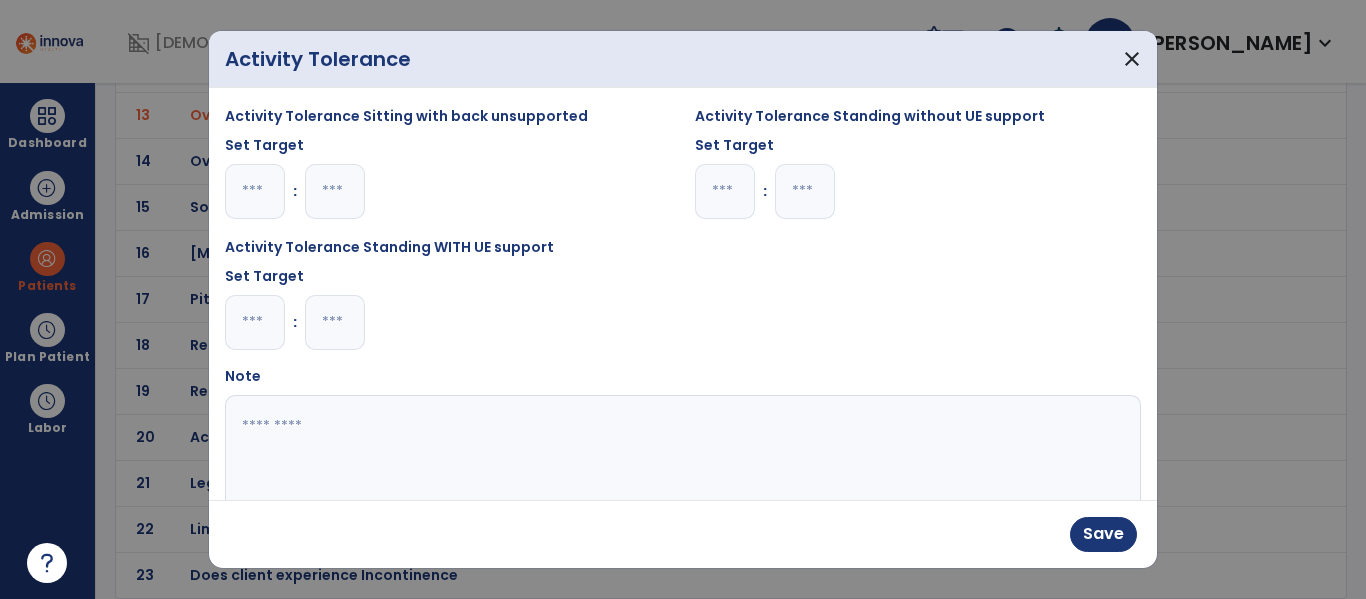 type on "*" 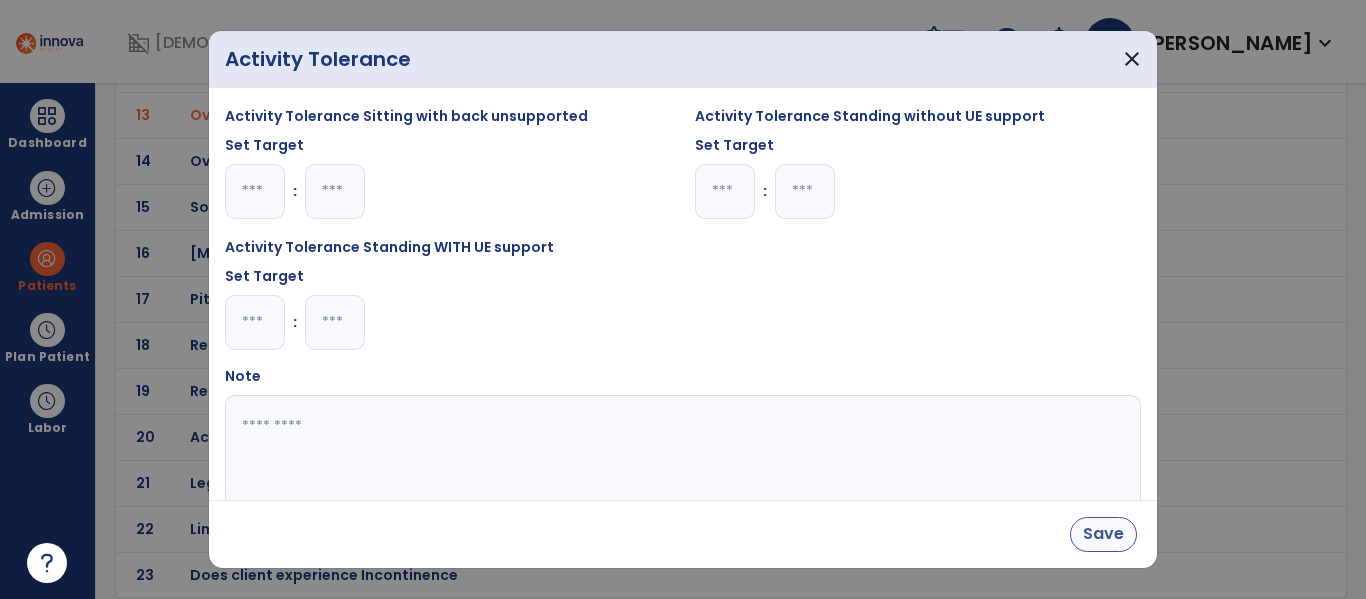 type on "**" 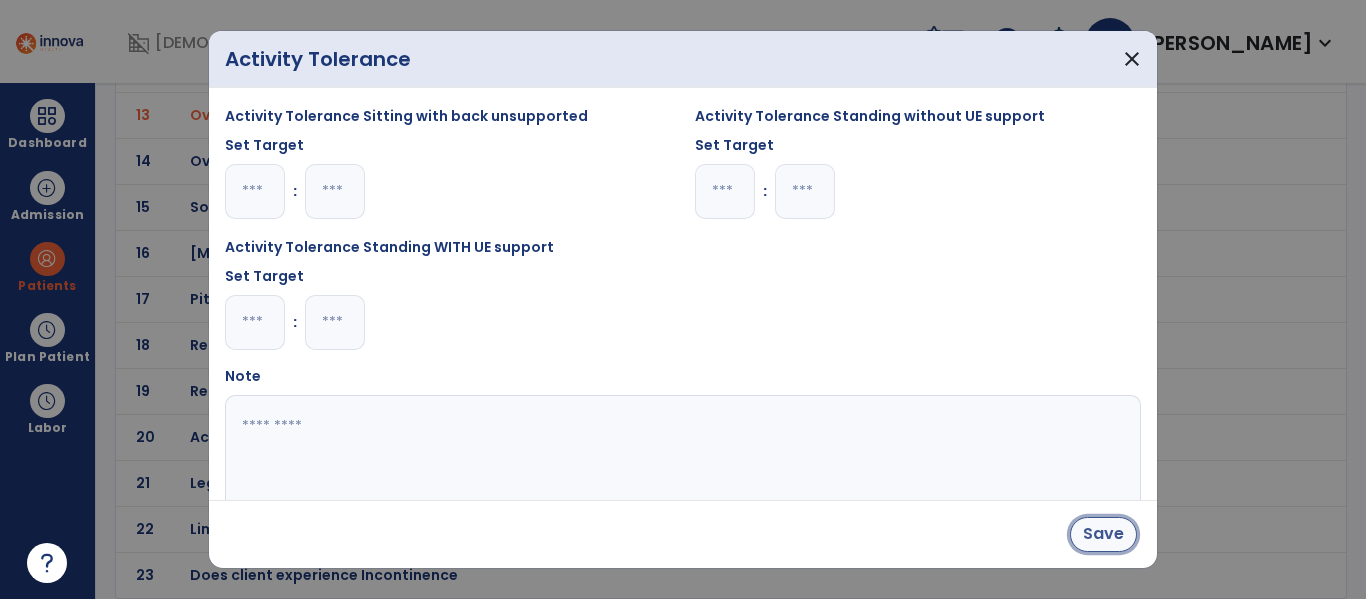 click on "Save" at bounding box center (1103, 534) 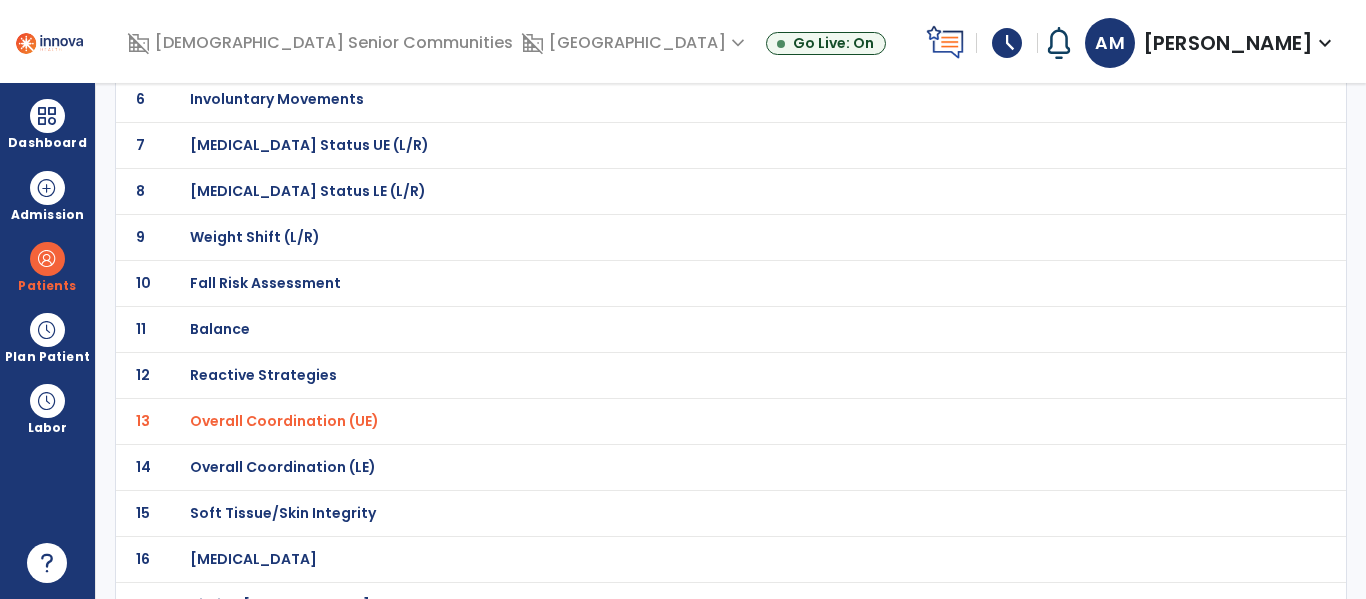 scroll, scrollTop: 0, scrollLeft: 0, axis: both 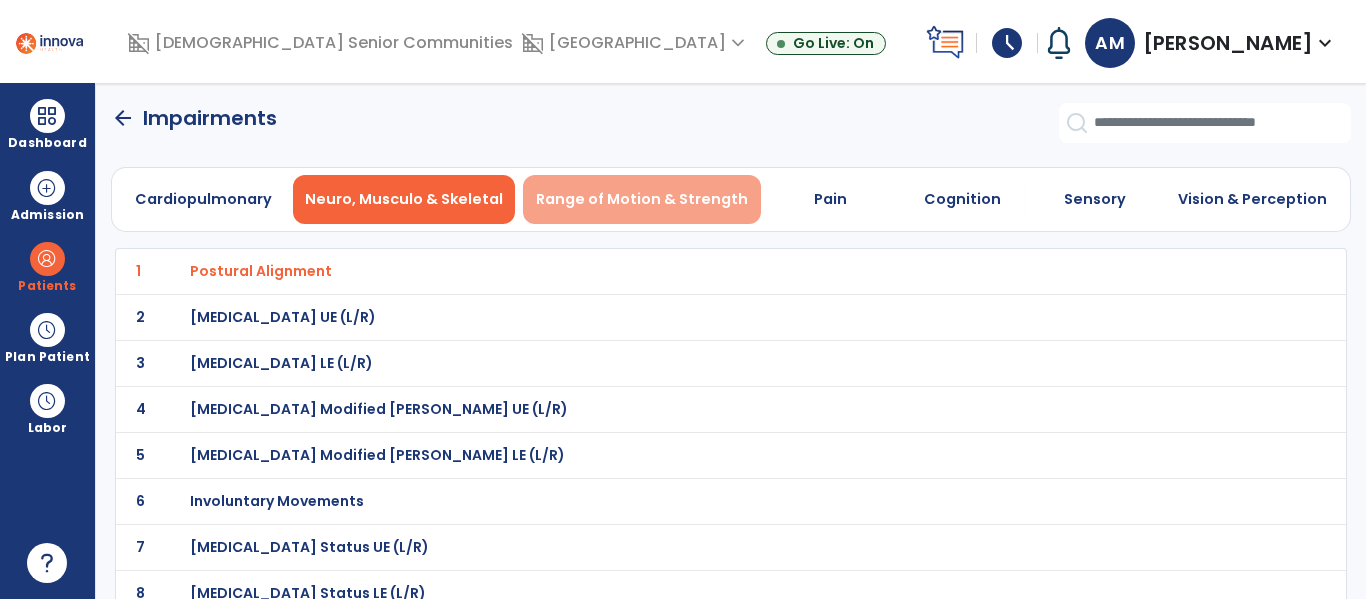 click on "Range of Motion & Strength" at bounding box center (642, 199) 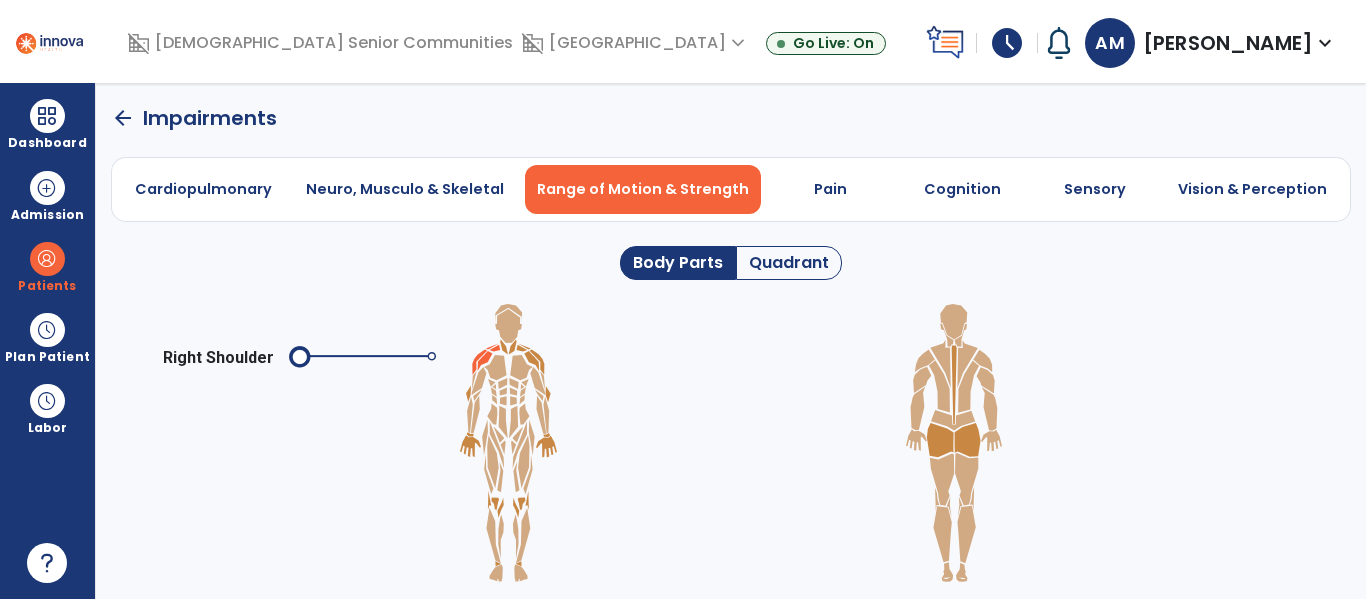 click 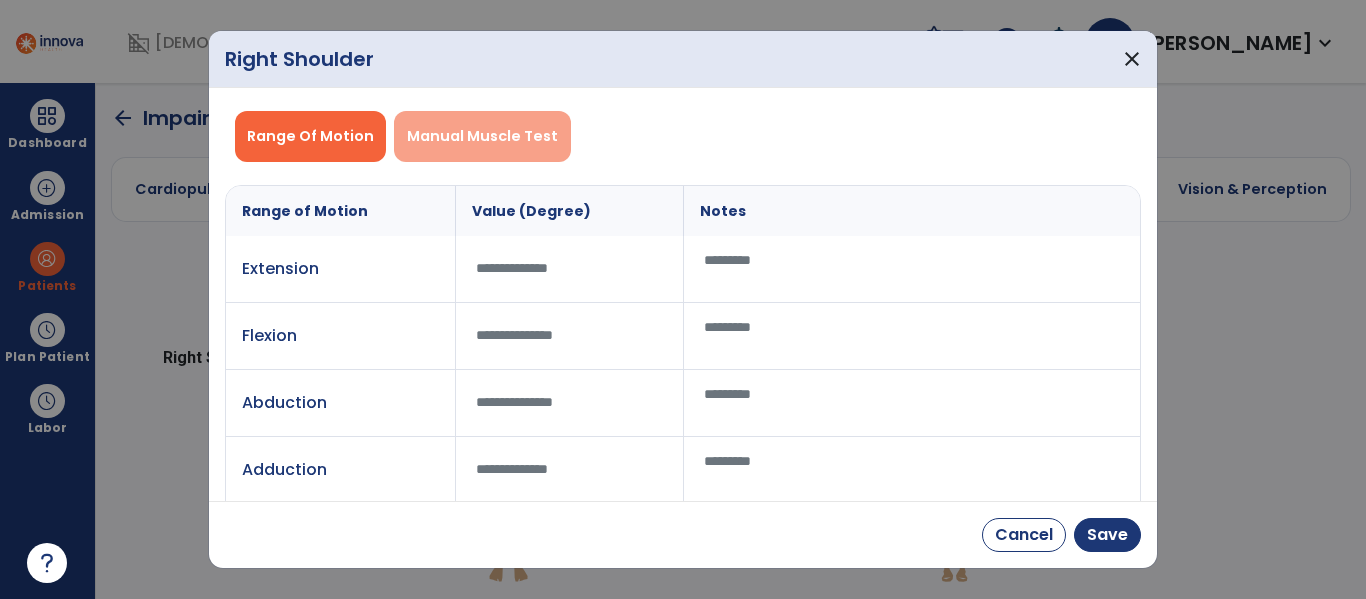 click on "Manual Muscle Test" at bounding box center [482, 136] 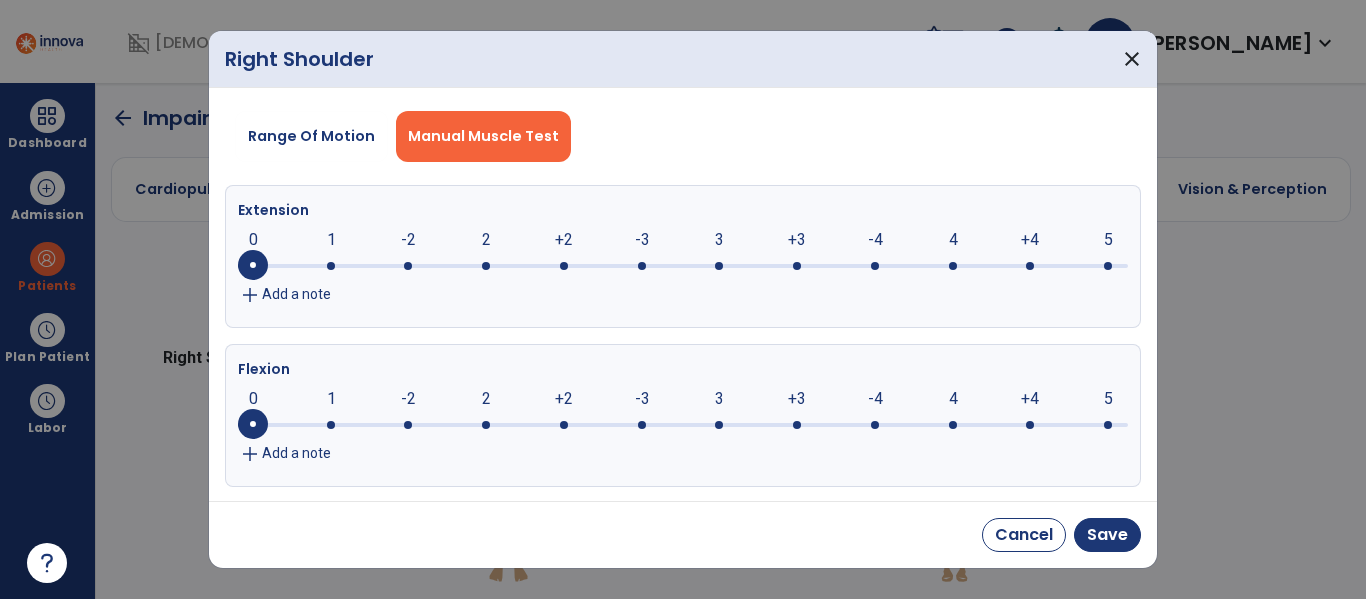 click 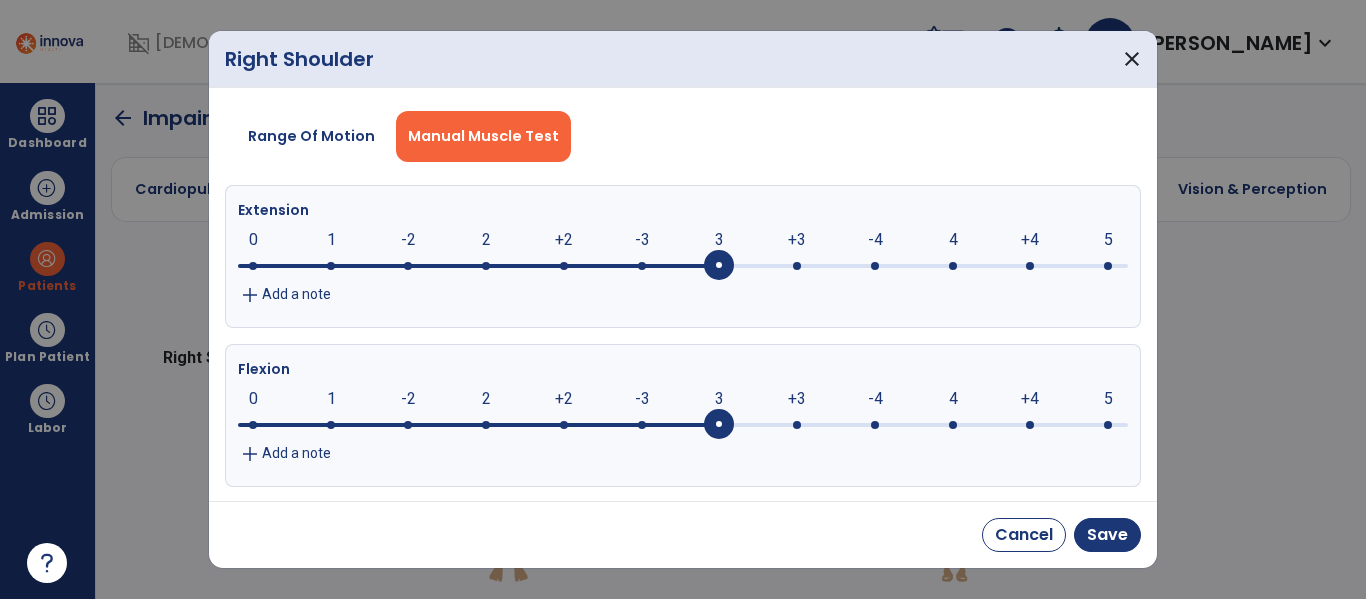 click 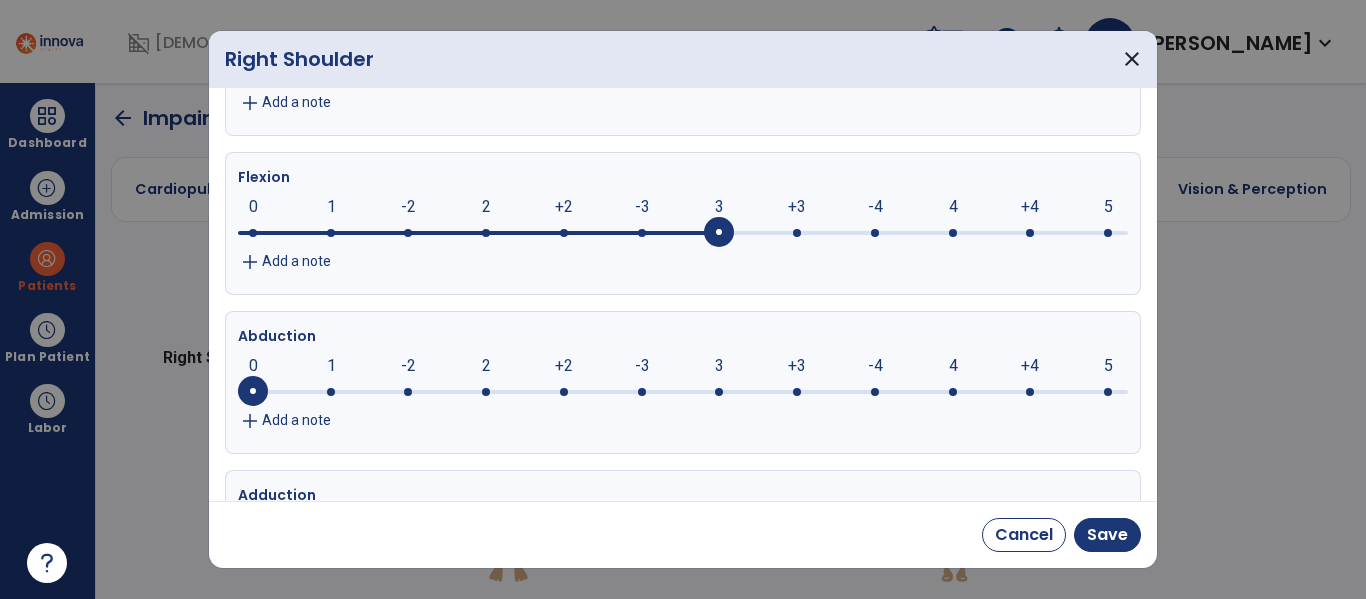 scroll, scrollTop: 195, scrollLeft: 0, axis: vertical 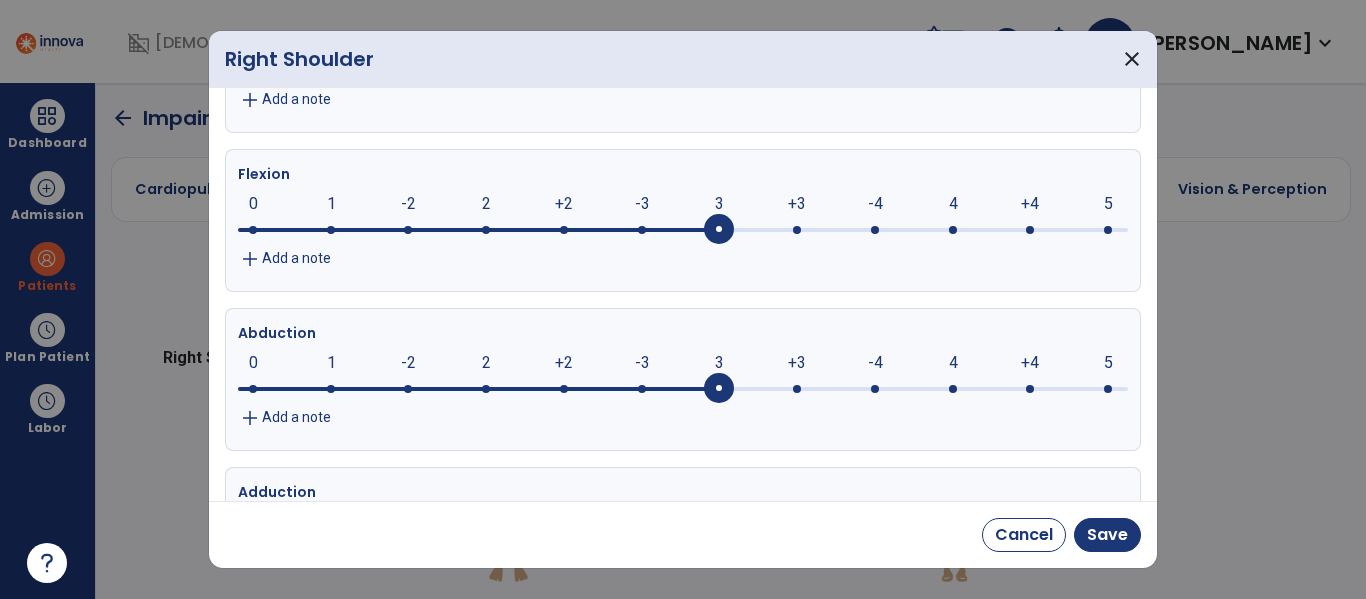 click 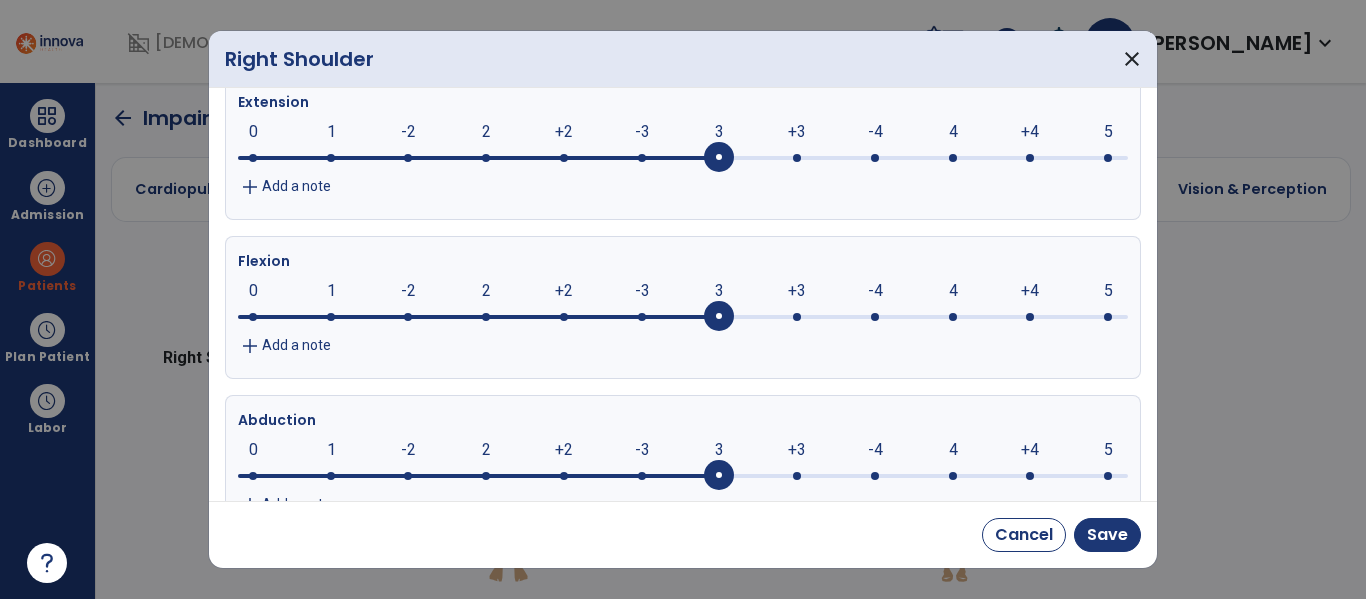 scroll, scrollTop: 70, scrollLeft: 0, axis: vertical 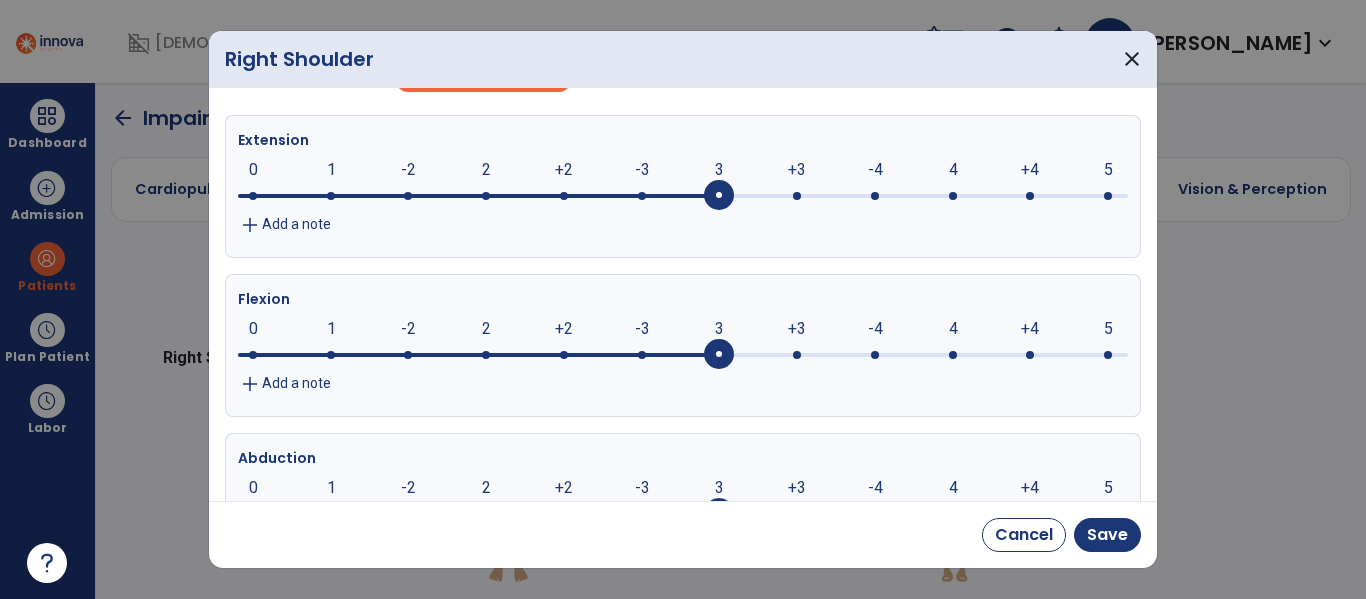 click 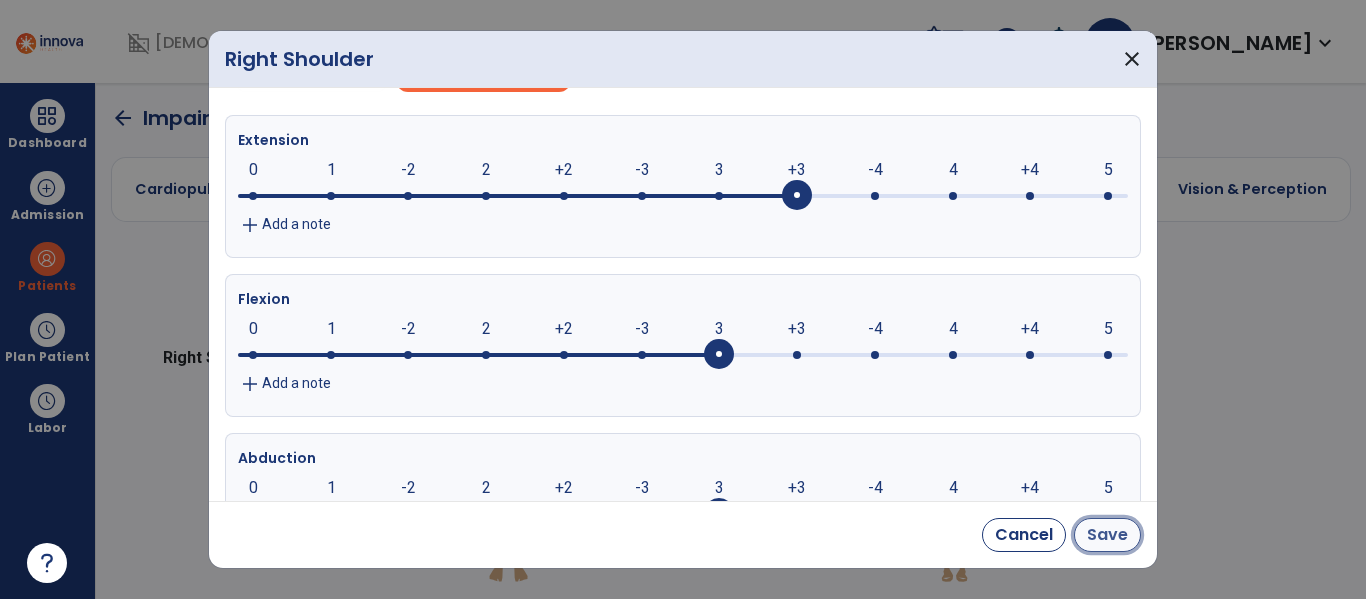 click on "Save" at bounding box center [1107, 535] 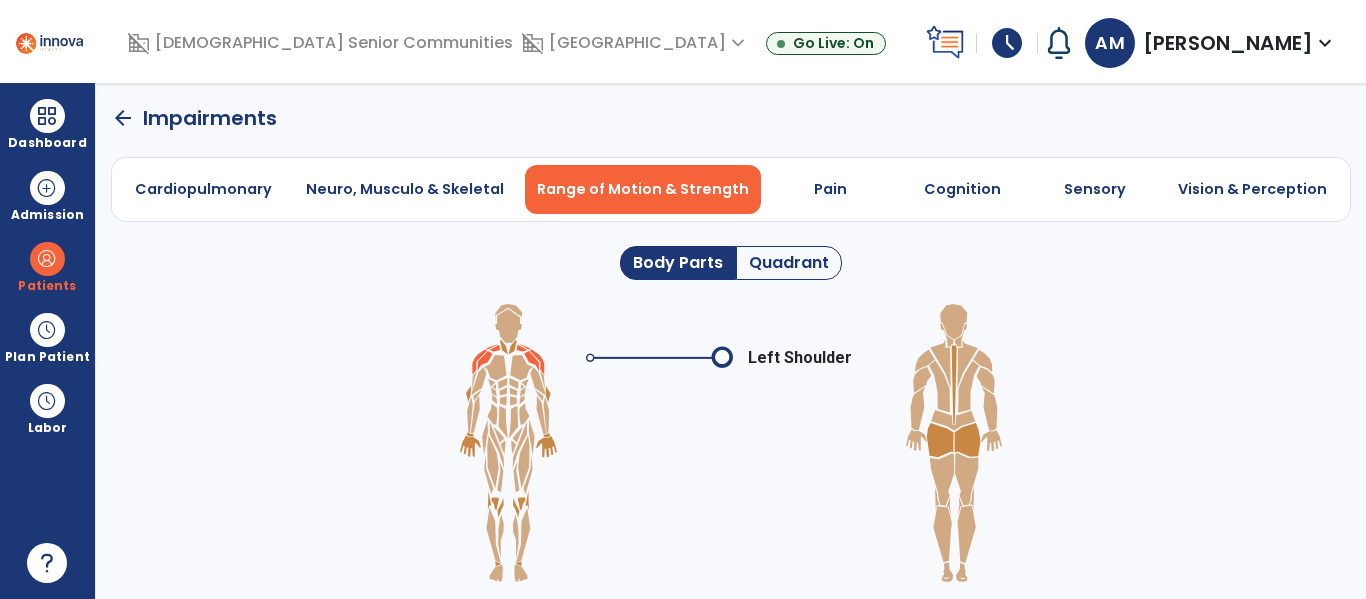 click 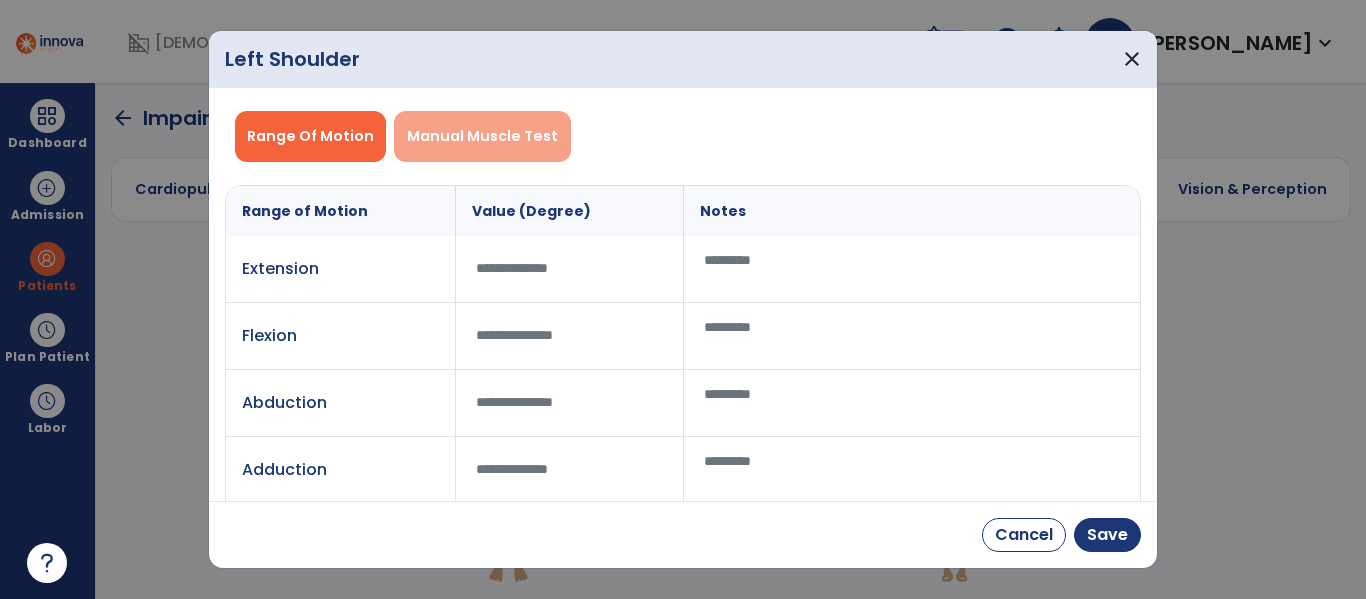 click on "Manual Muscle Test" at bounding box center (482, 136) 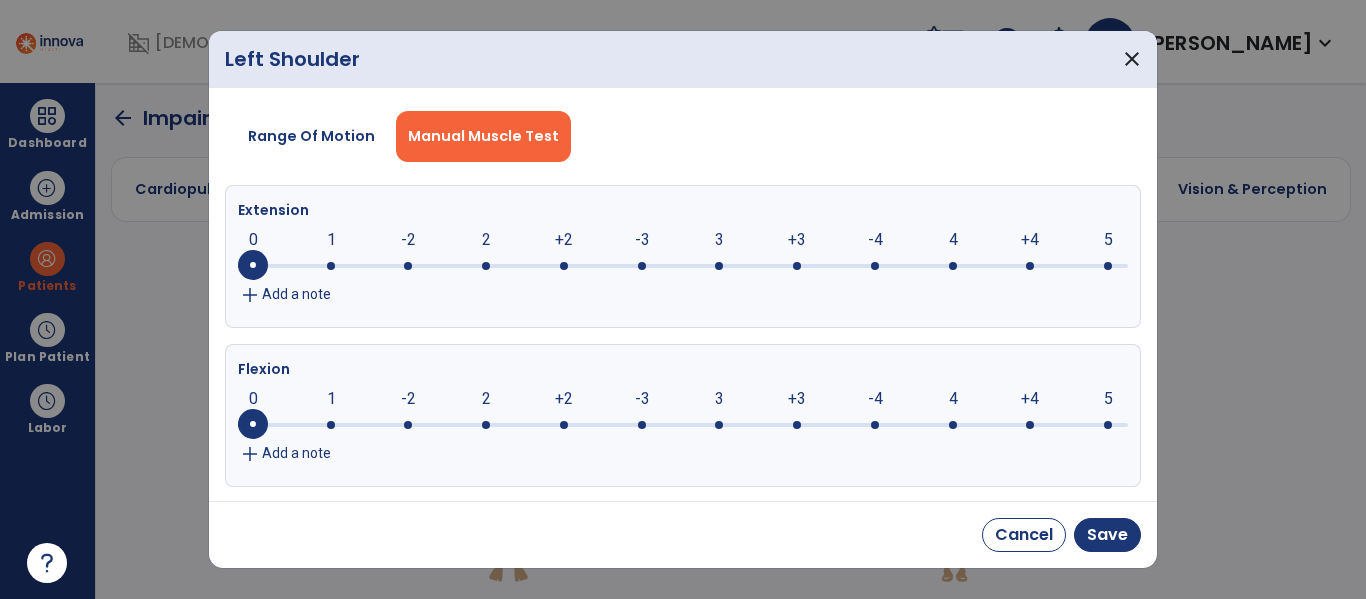 drag, startPoint x: 720, startPoint y: 261, endPoint x: 718, endPoint y: 302, distance: 41.04875 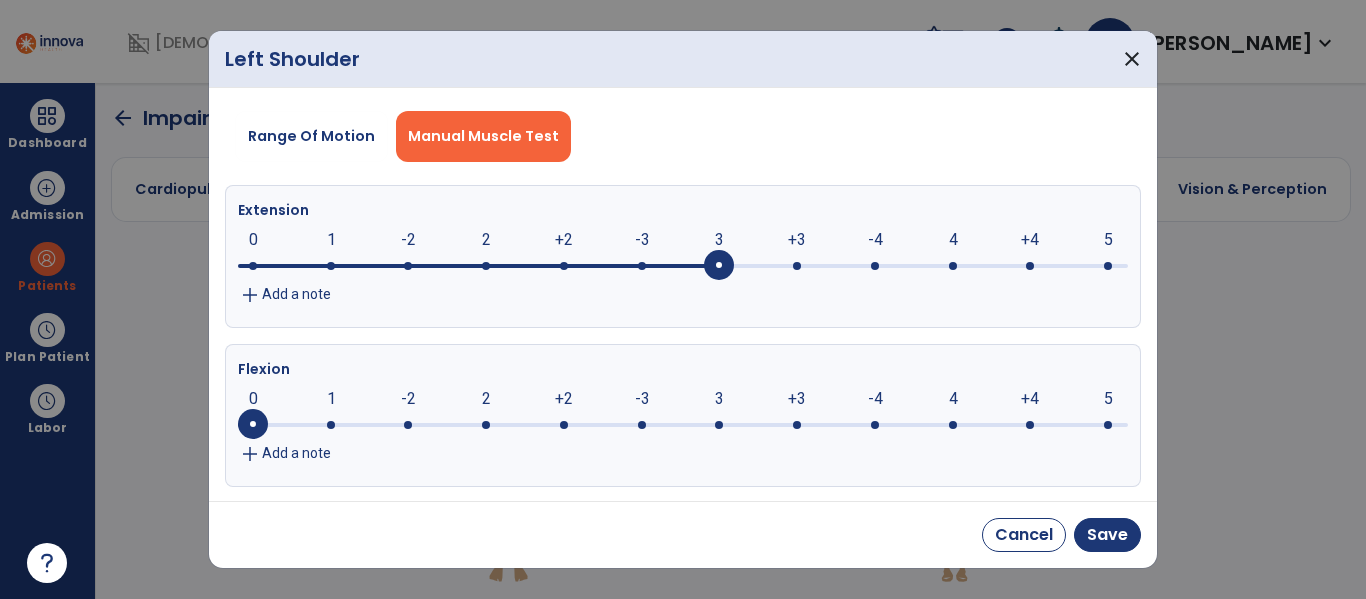 click 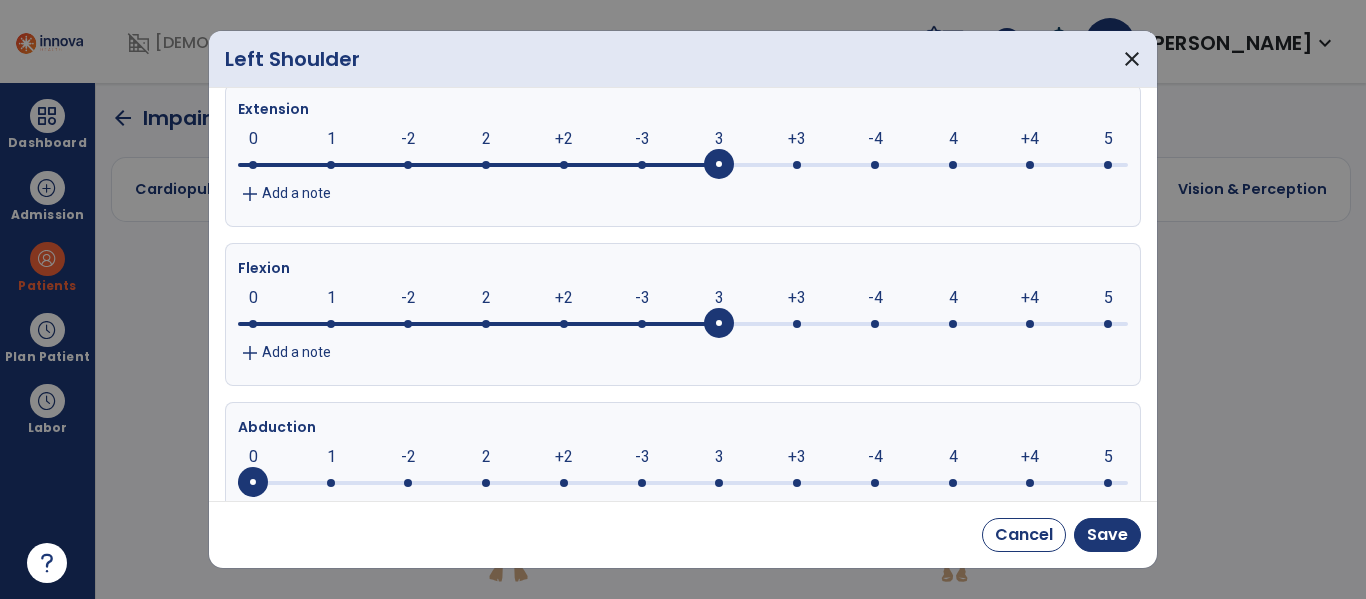 scroll, scrollTop: 103, scrollLeft: 0, axis: vertical 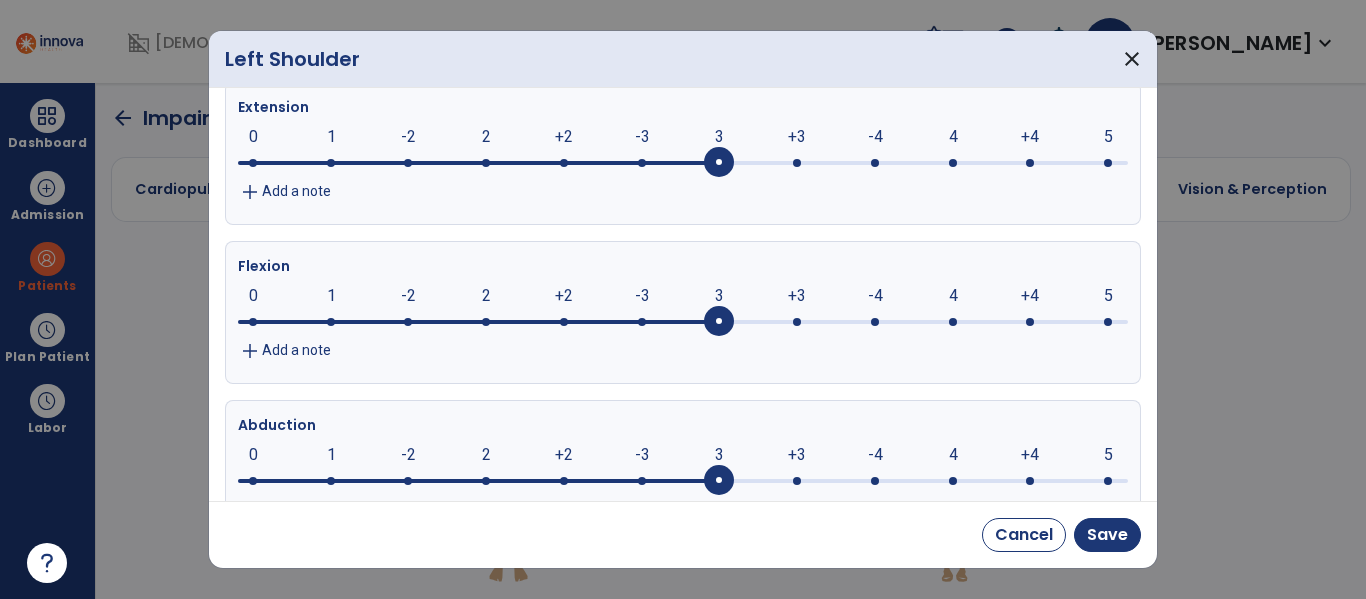 click 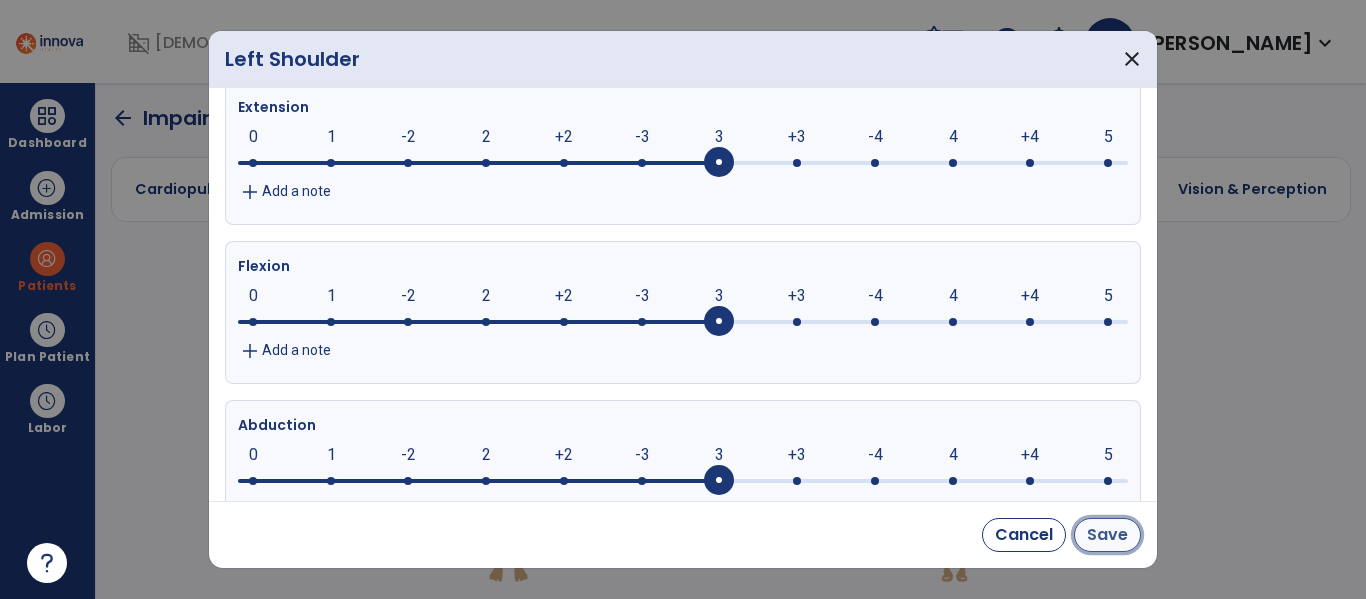click on "Save" at bounding box center (1107, 535) 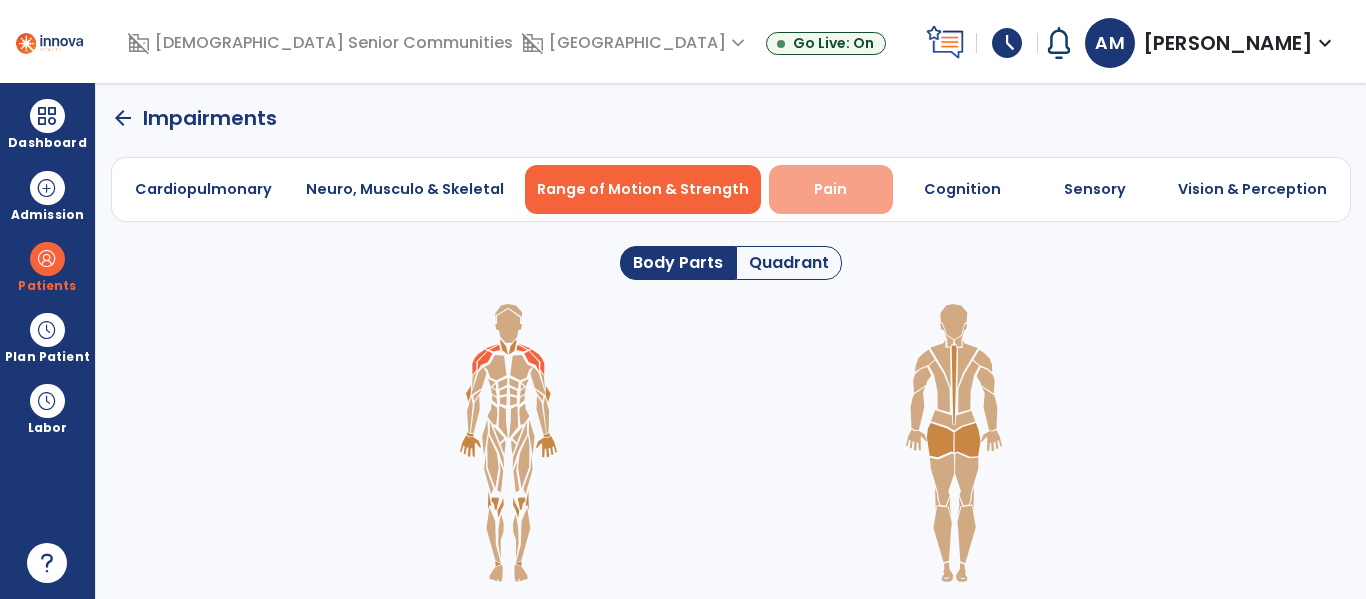 click on "Pain" at bounding box center (830, 189) 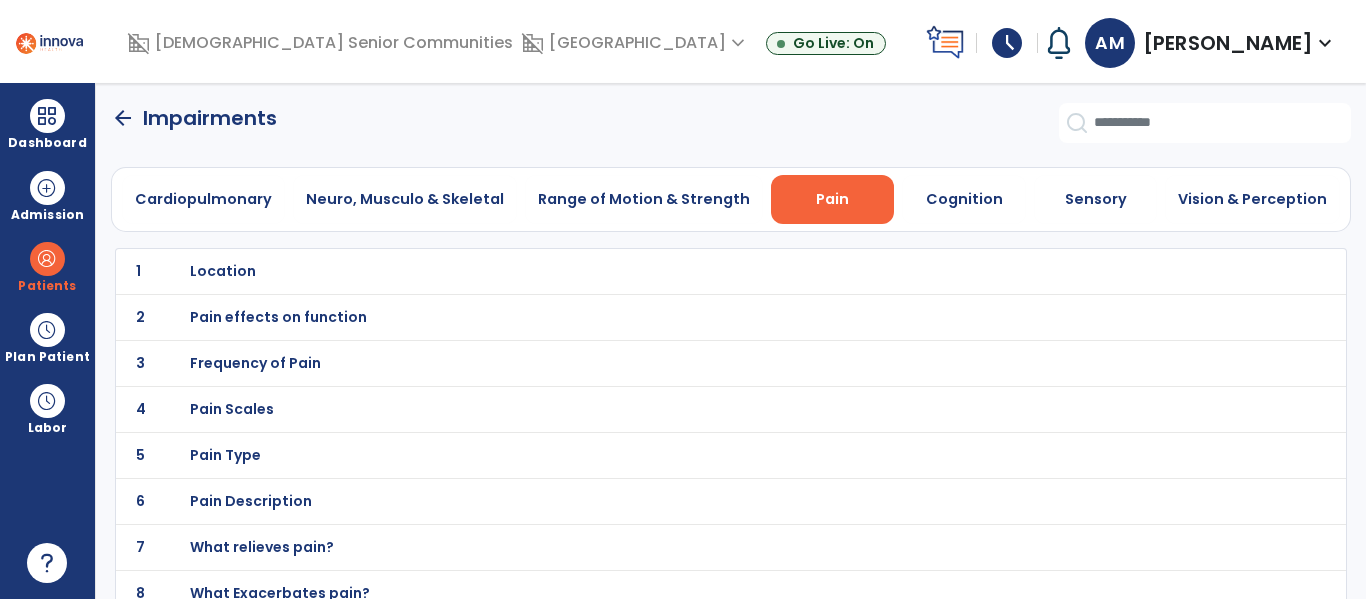 click on "Location" at bounding box center (223, 271) 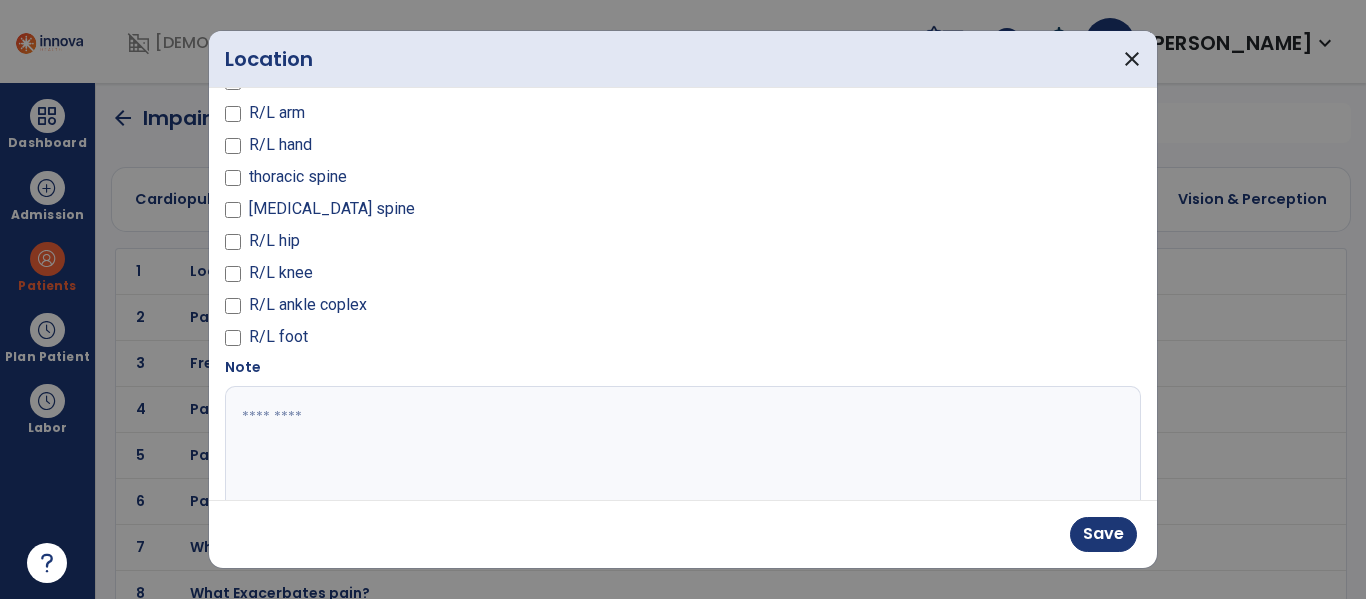 scroll, scrollTop: 191, scrollLeft: 0, axis: vertical 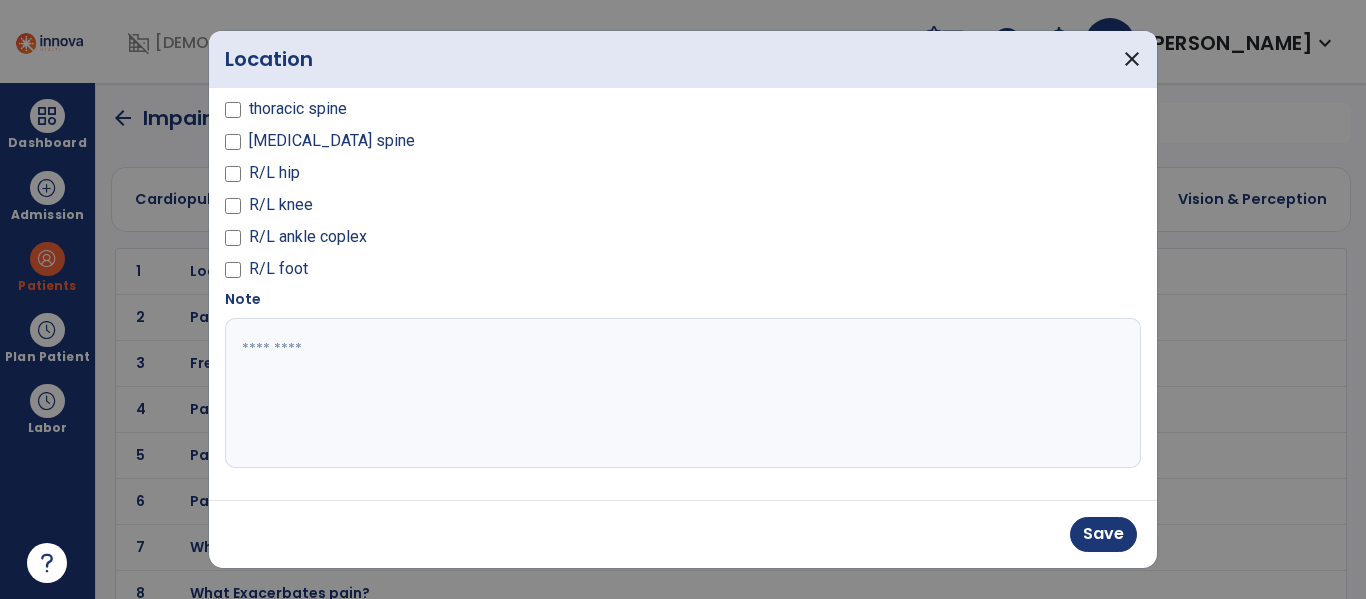 click at bounding box center [680, 393] 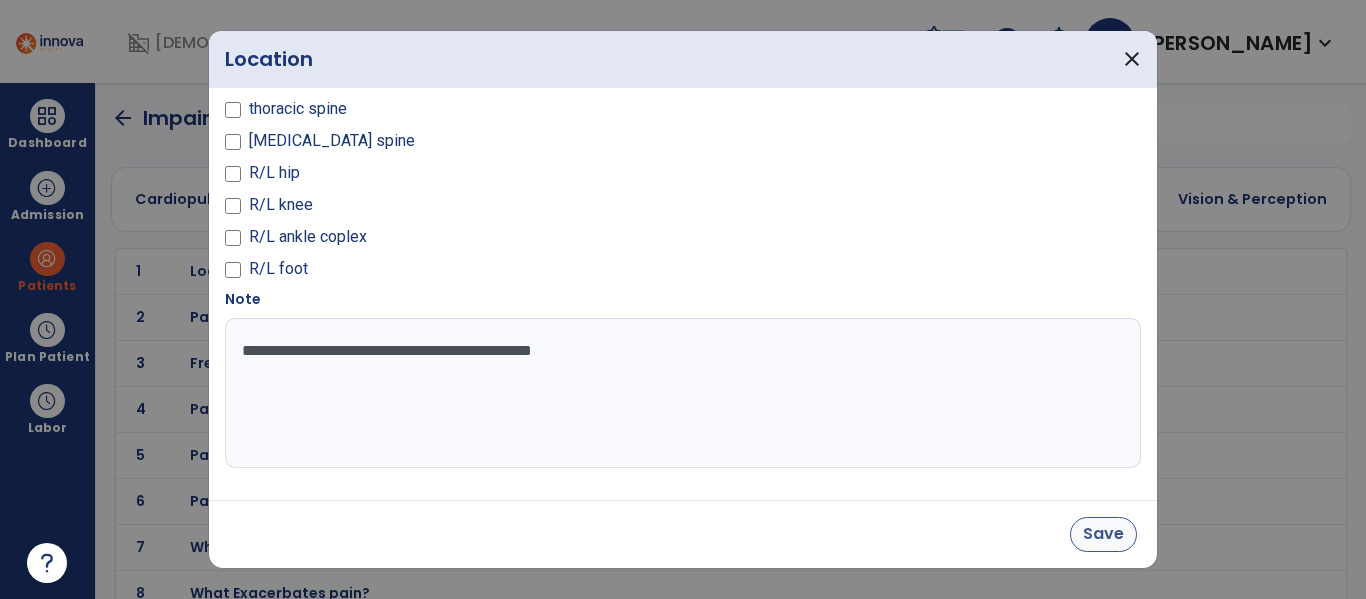 type on "**********" 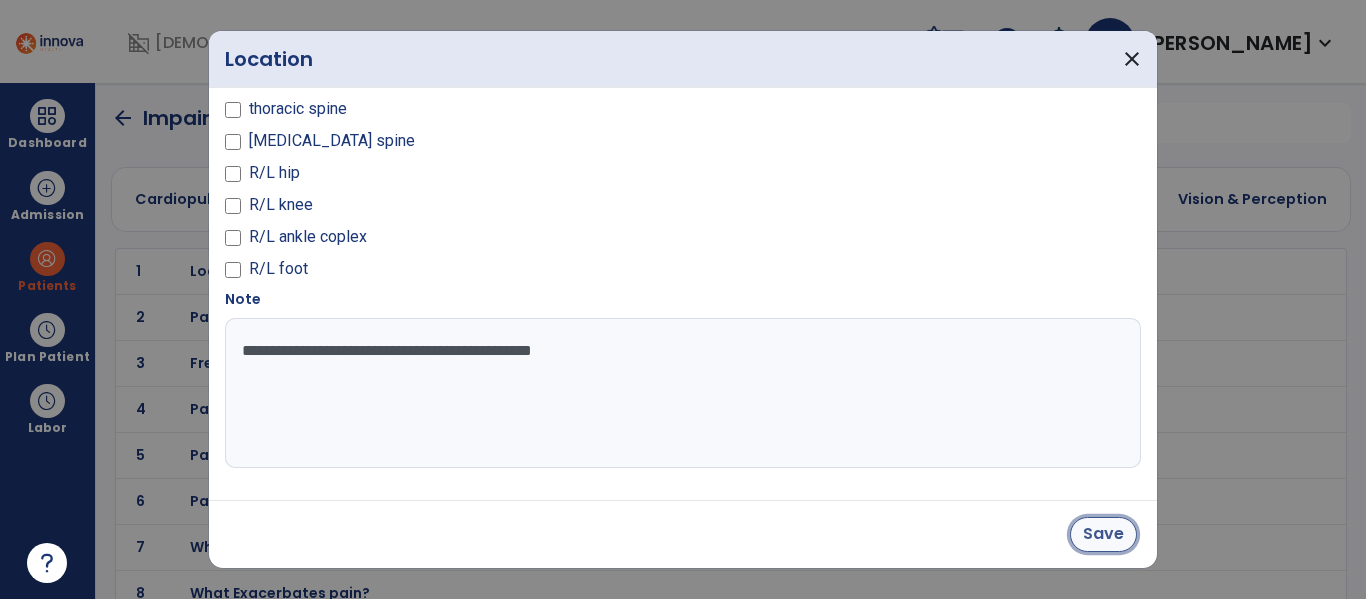 click on "Save" at bounding box center (1103, 534) 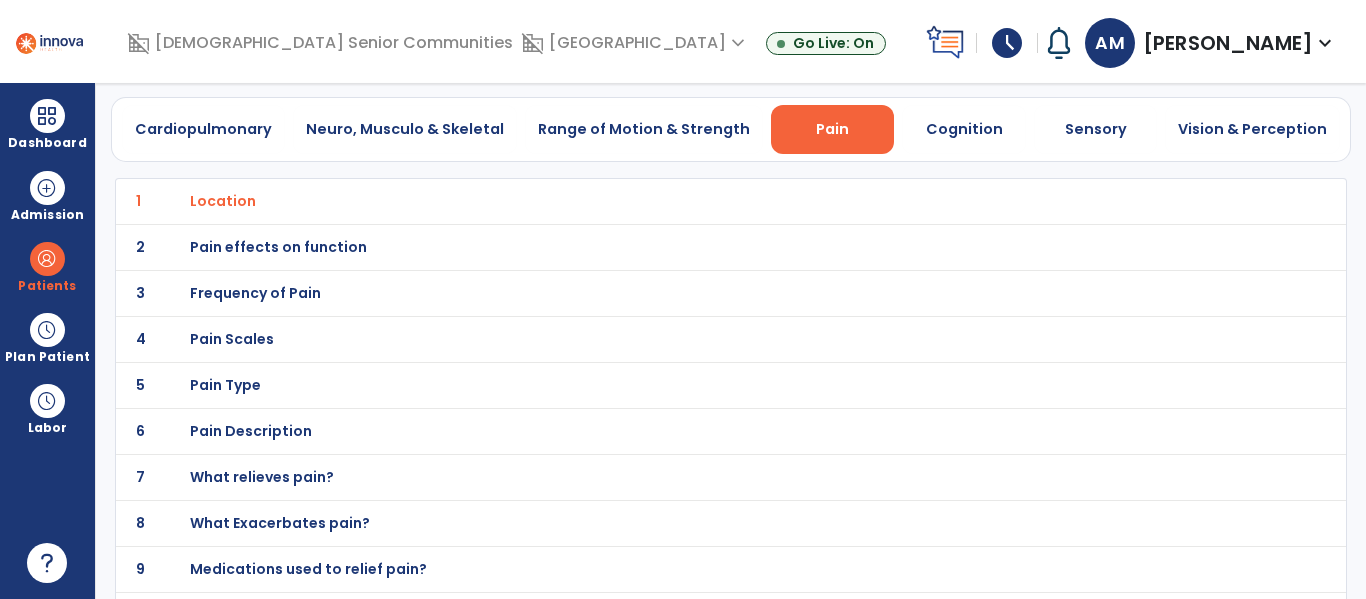 scroll, scrollTop: 80, scrollLeft: 0, axis: vertical 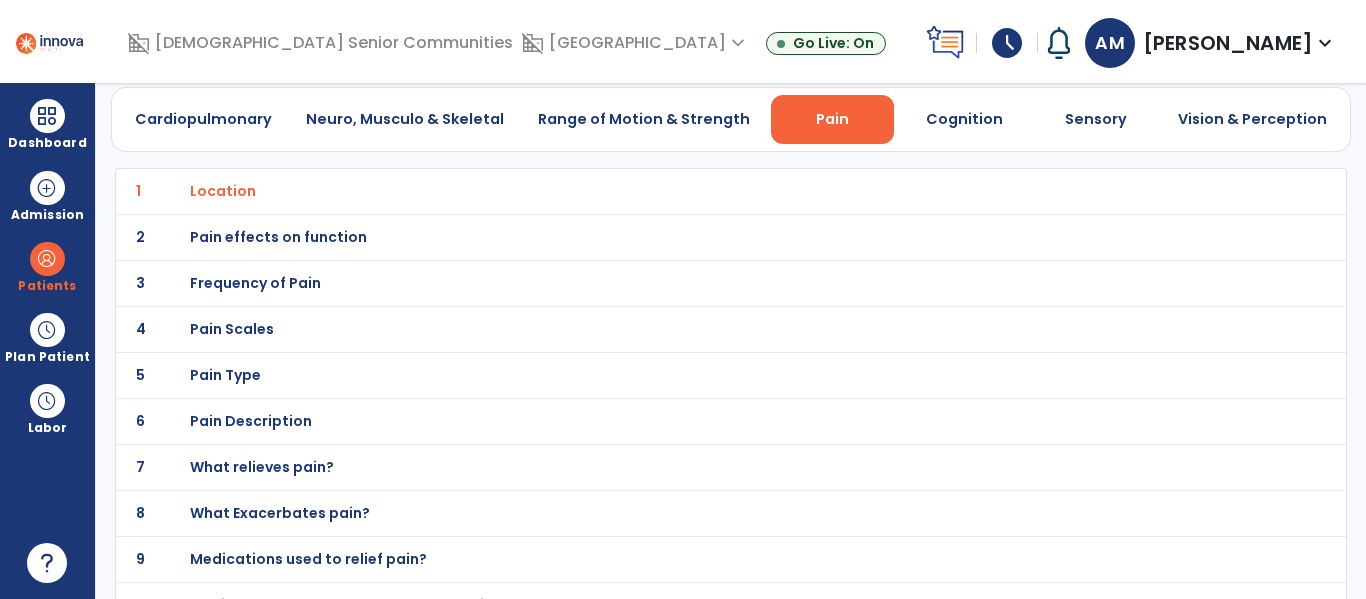 click on "Pain effects on function" at bounding box center (223, 191) 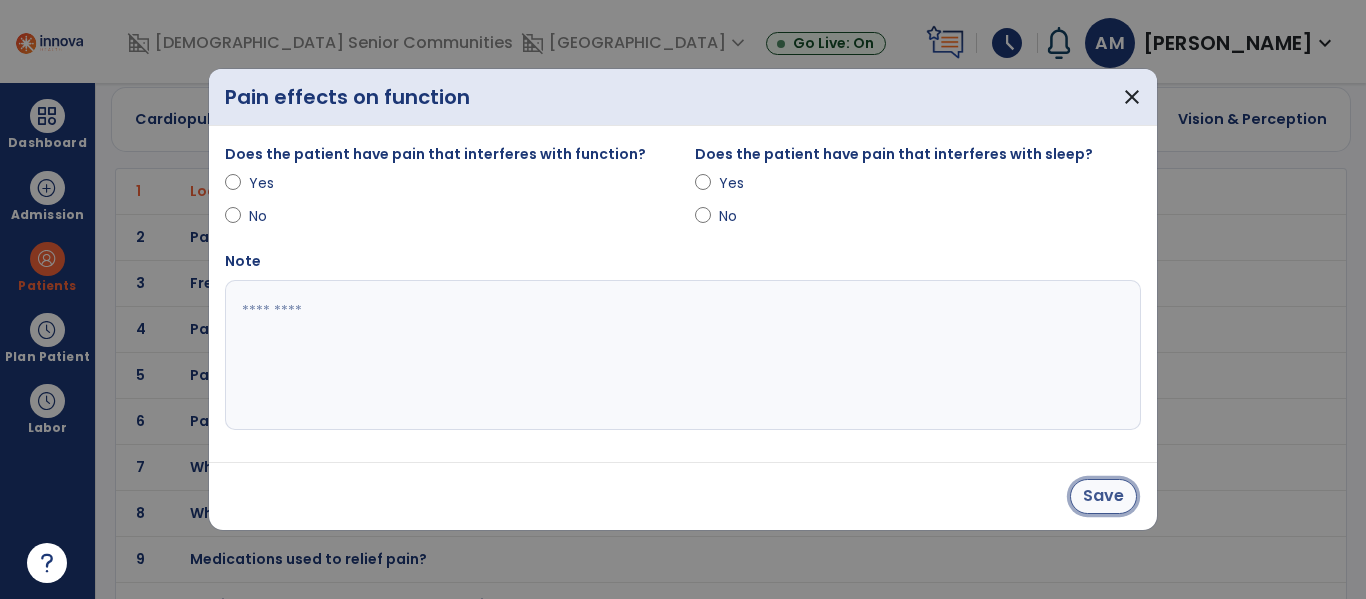 click on "Save" at bounding box center [1103, 496] 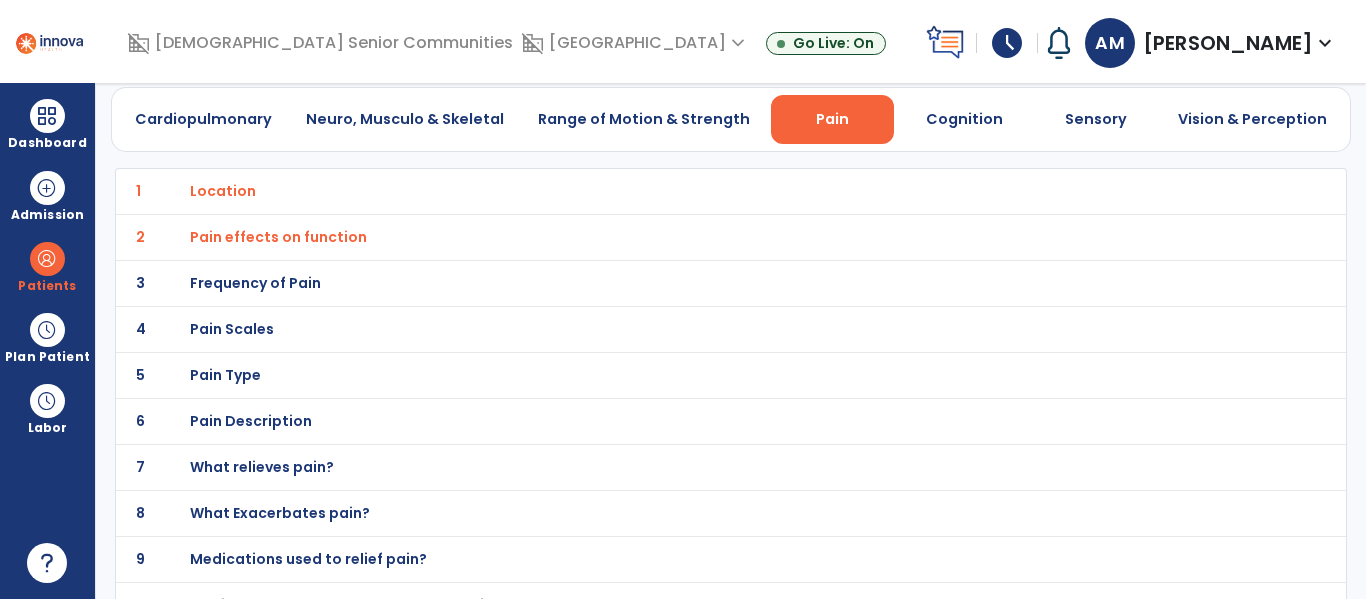click on "Frequency of Pain" at bounding box center (223, 191) 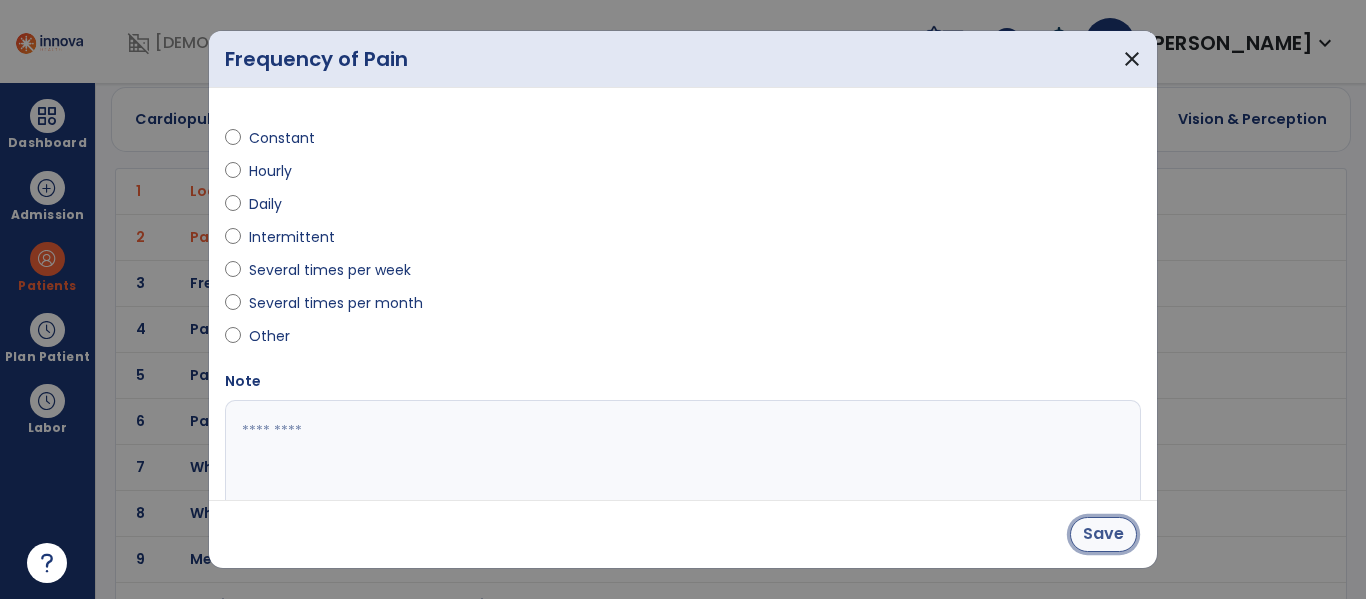 click on "Save" at bounding box center [1103, 534] 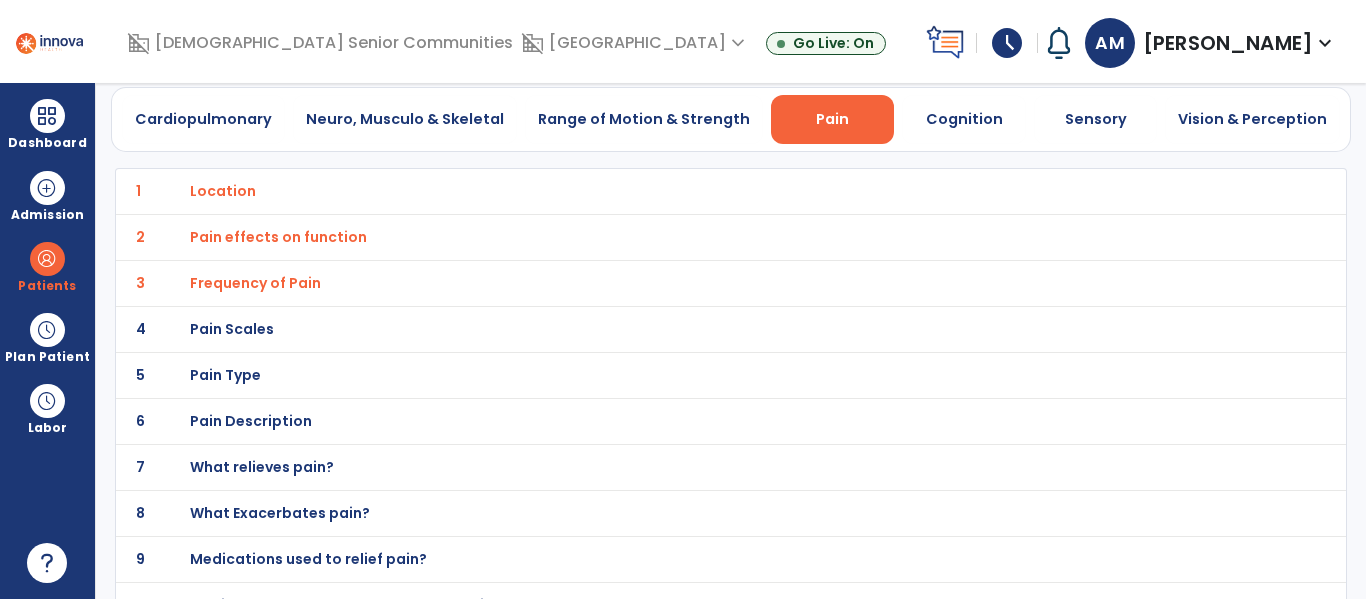 click on "Pain Scales" at bounding box center (223, 191) 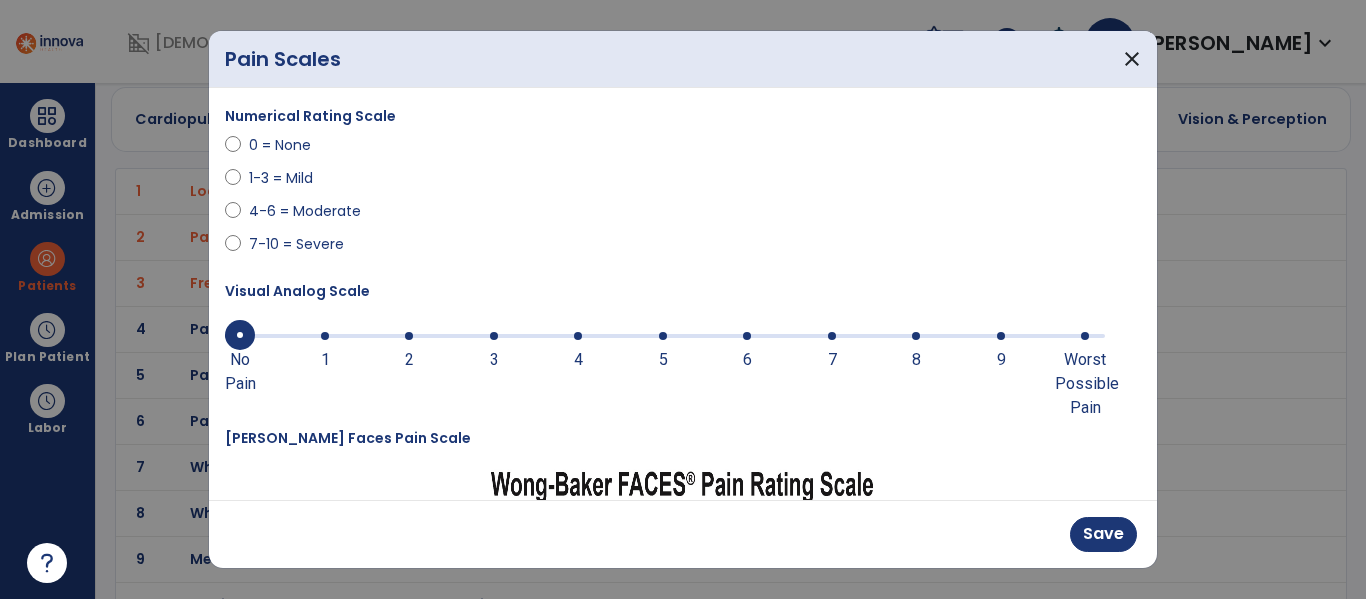 click at bounding box center (832, 336) 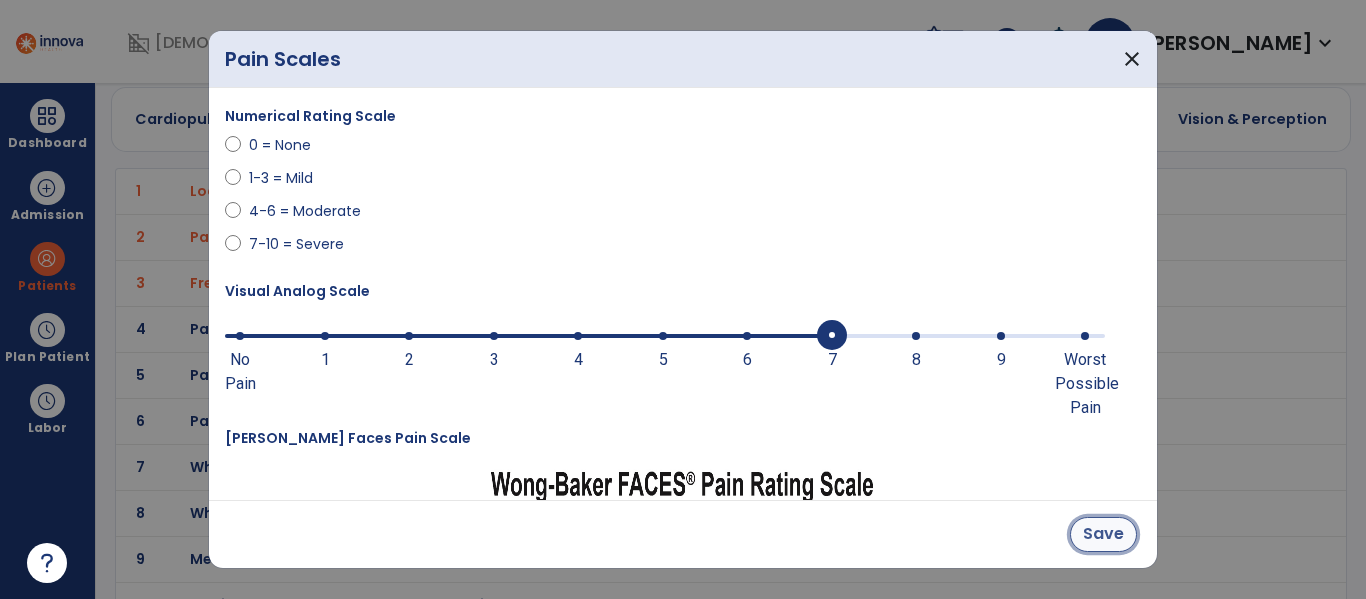 click on "Save" at bounding box center (1103, 534) 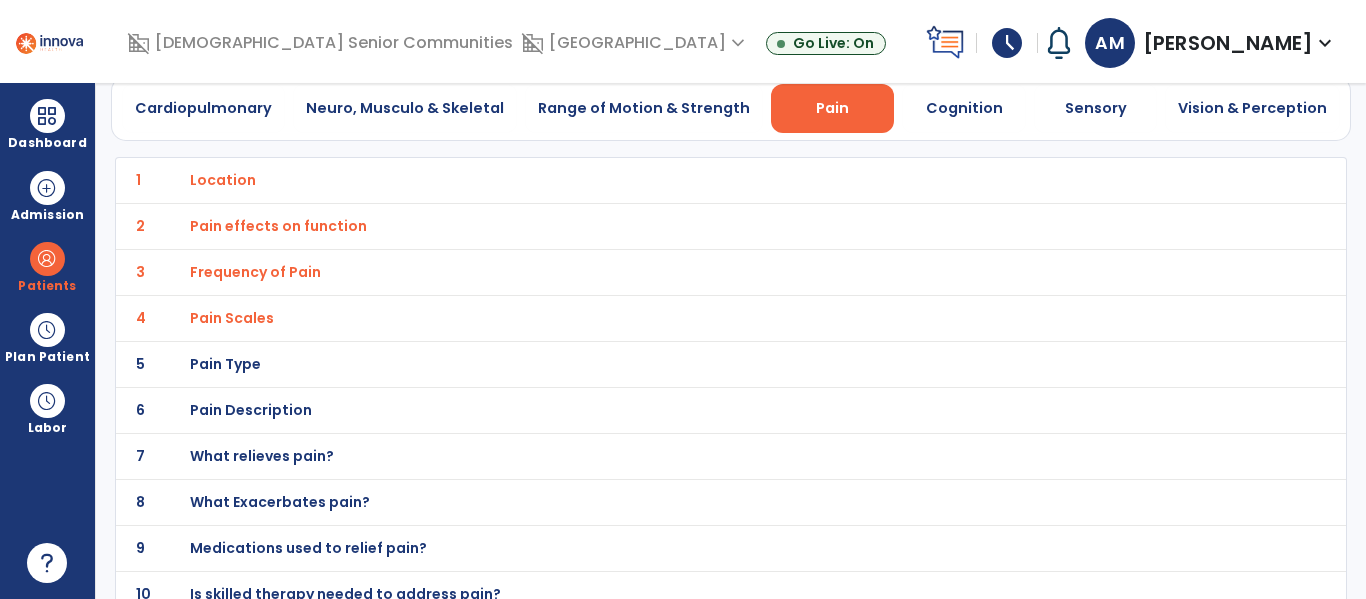 scroll, scrollTop: 110, scrollLeft: 0, axis: vertical 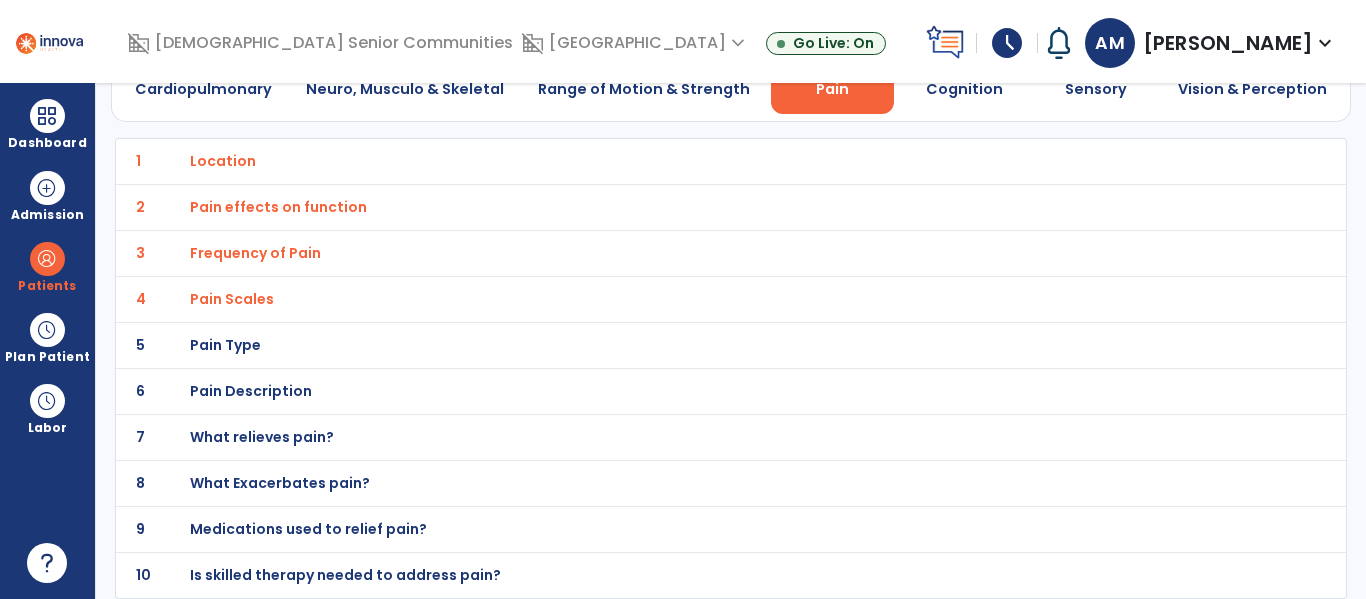 click on "Pain Type" at bounding box center [687, 161] 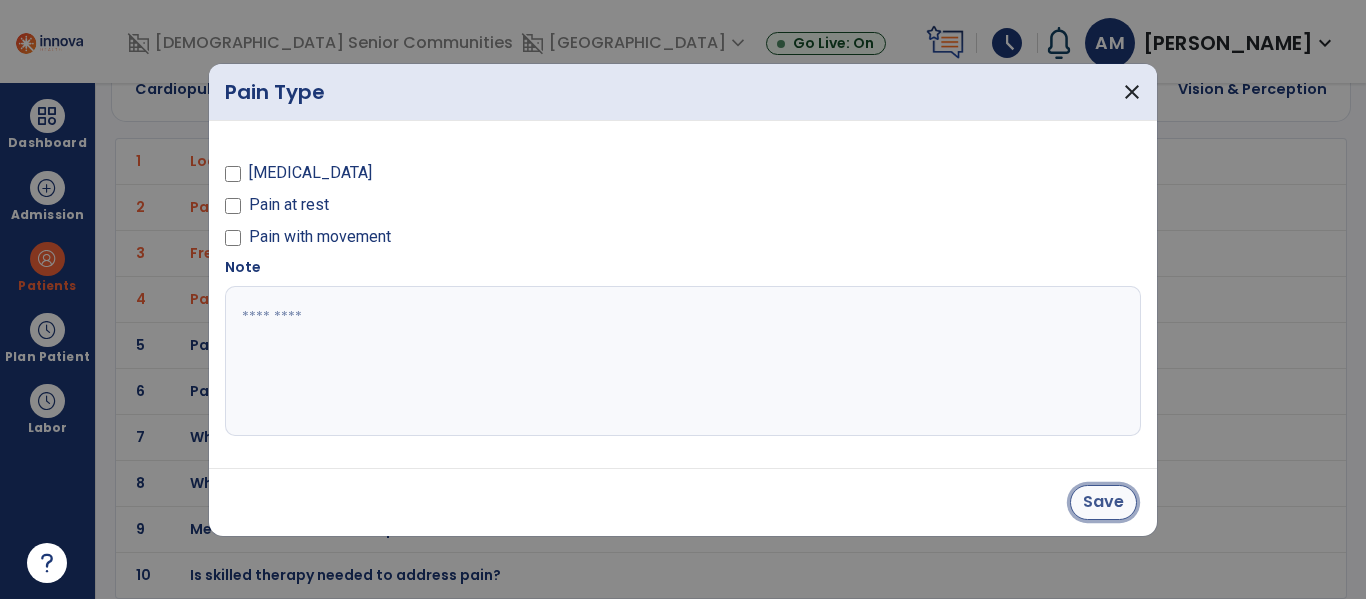 click on "Save" at bounding box center (1103, 502) 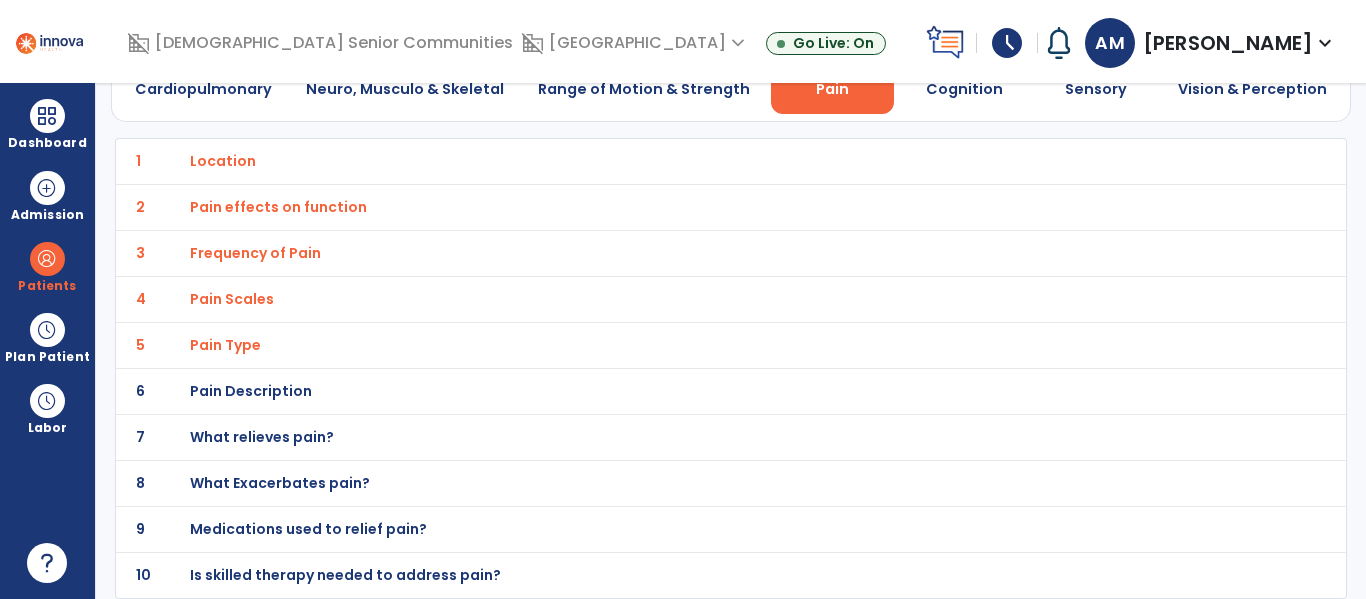 click on "Pain Description" at bounding box center [223, 161] 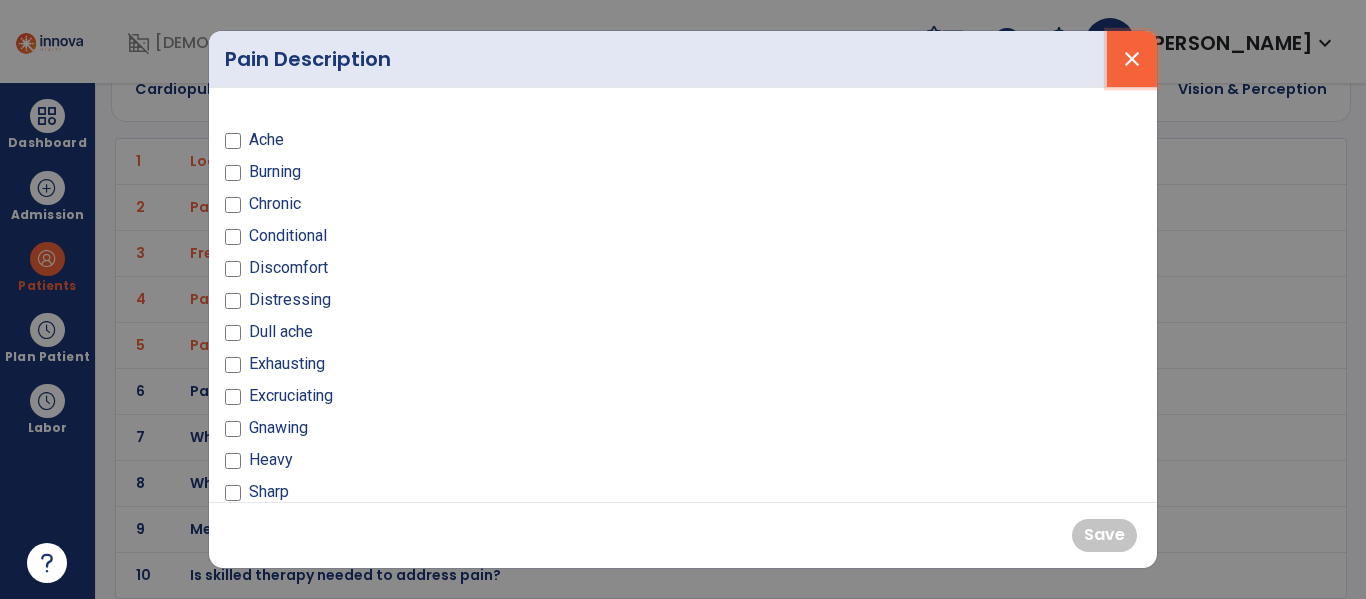 click on "close" at bounding box center (1132, 59) 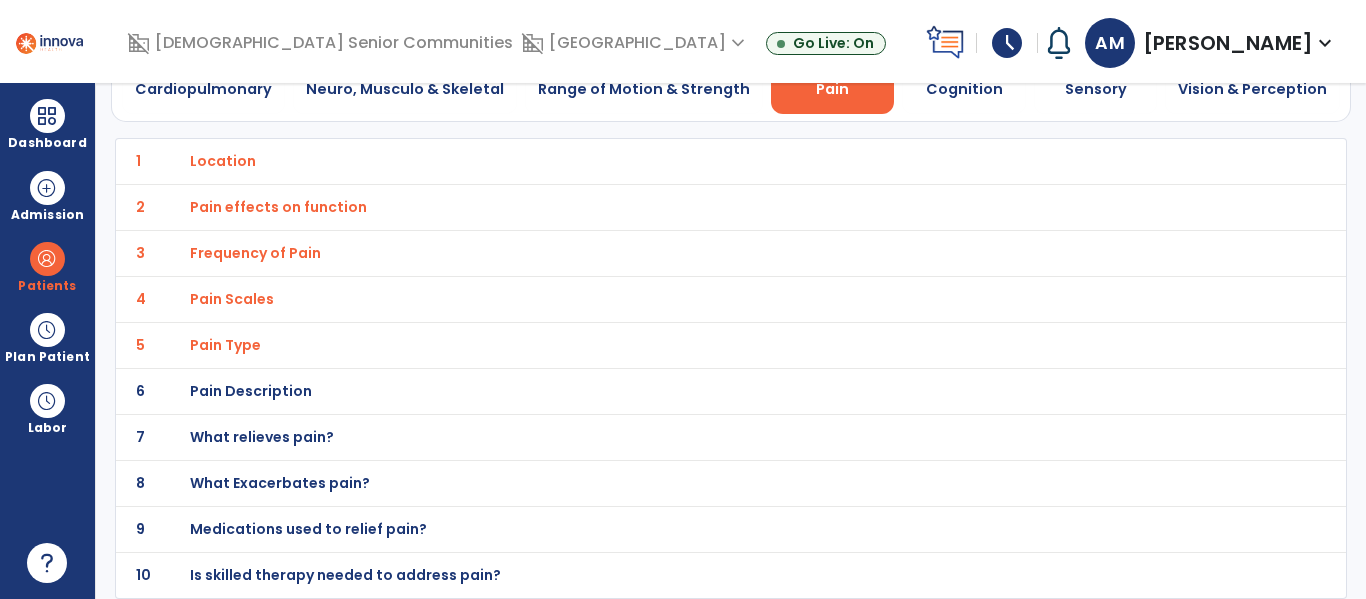 click on "What relieves pain?" at bounding box center (223, 161) 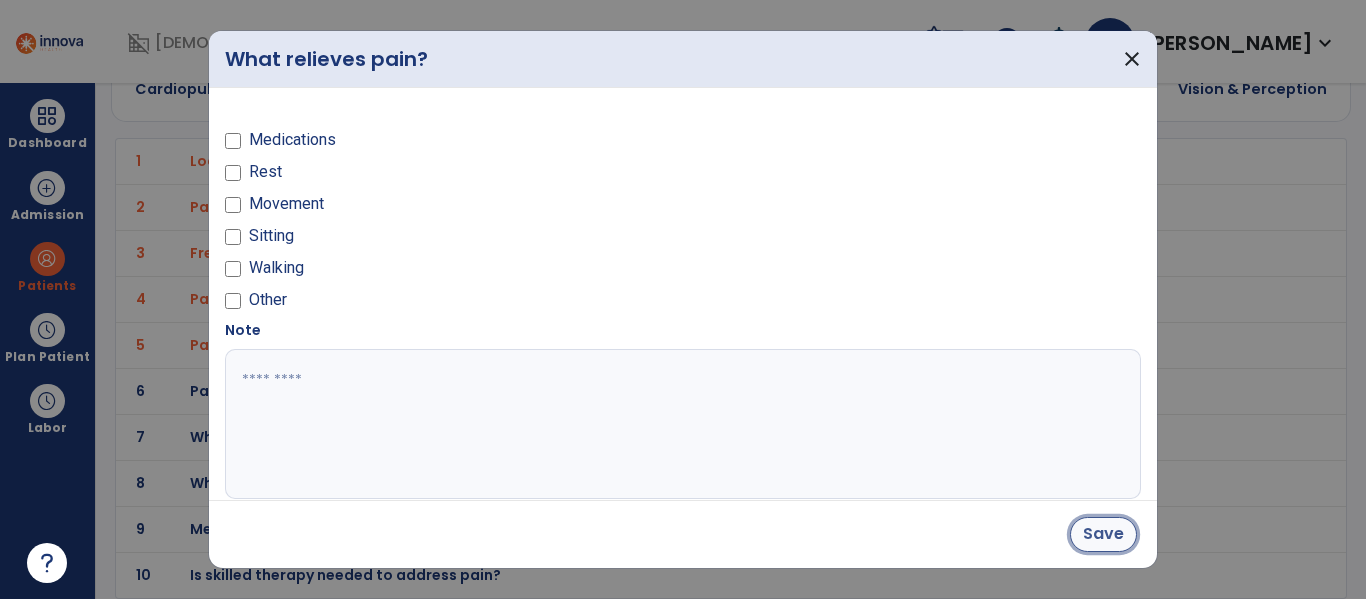 click on "Save" at bounding box center (1103, 534) 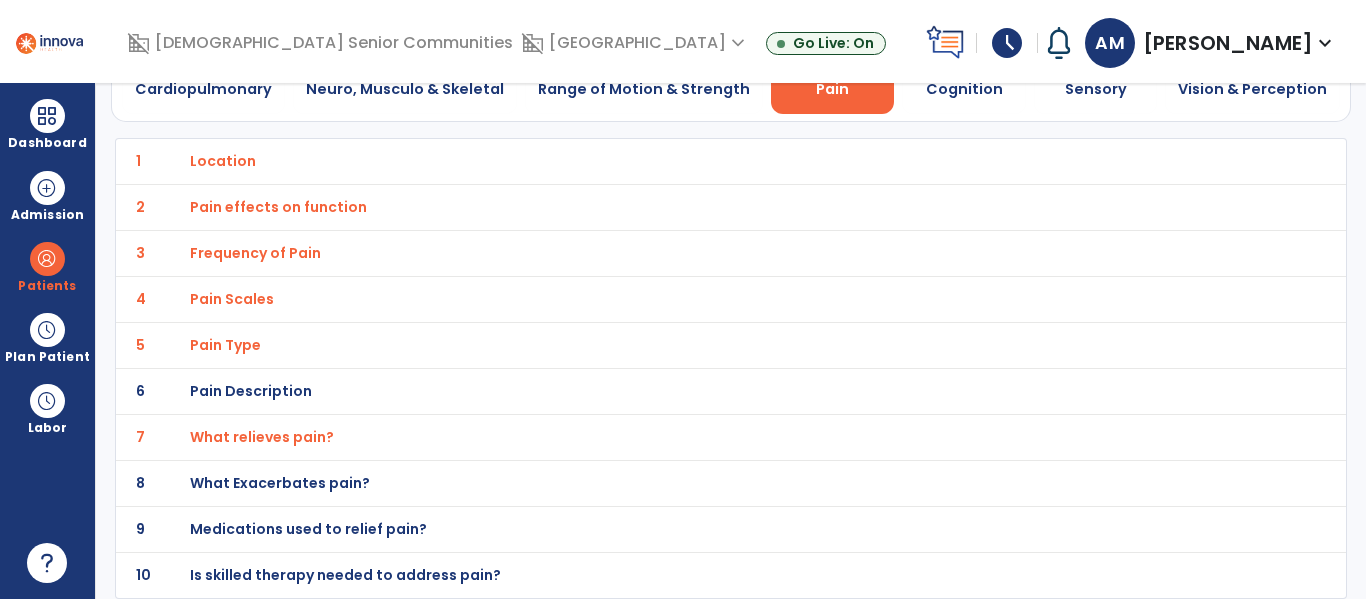 click on "What Exacerbates pain?" at bounding box center [223, 161] 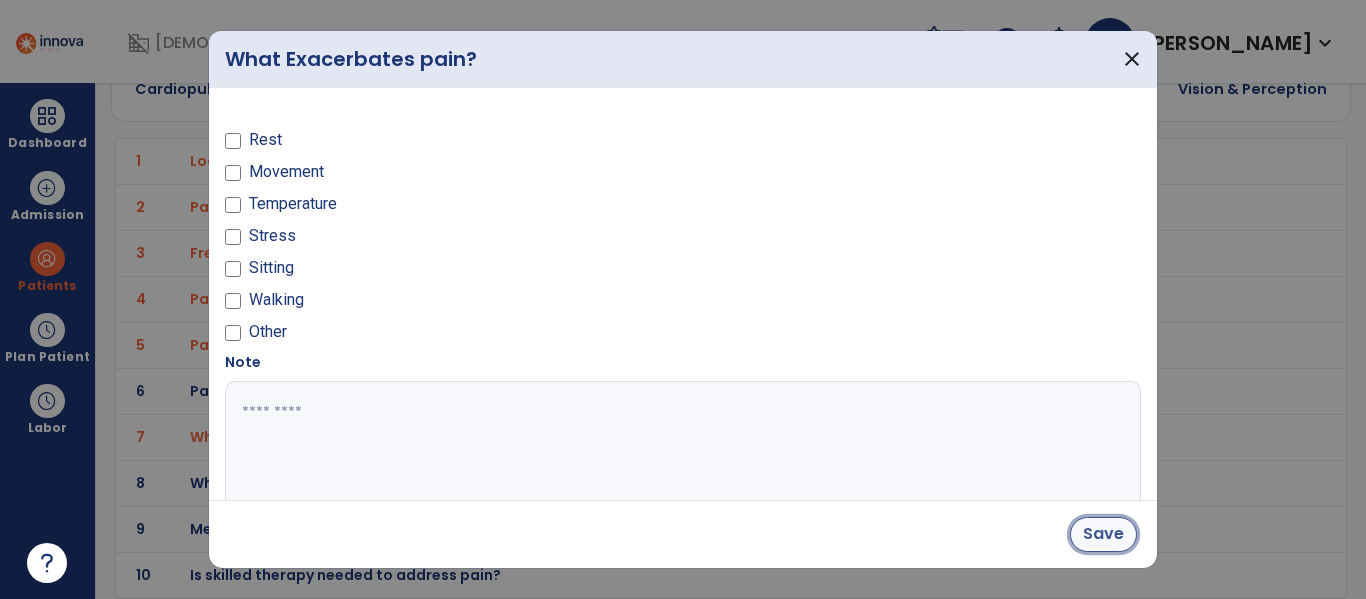 click on "Save" at bounding box center (1103, 534) 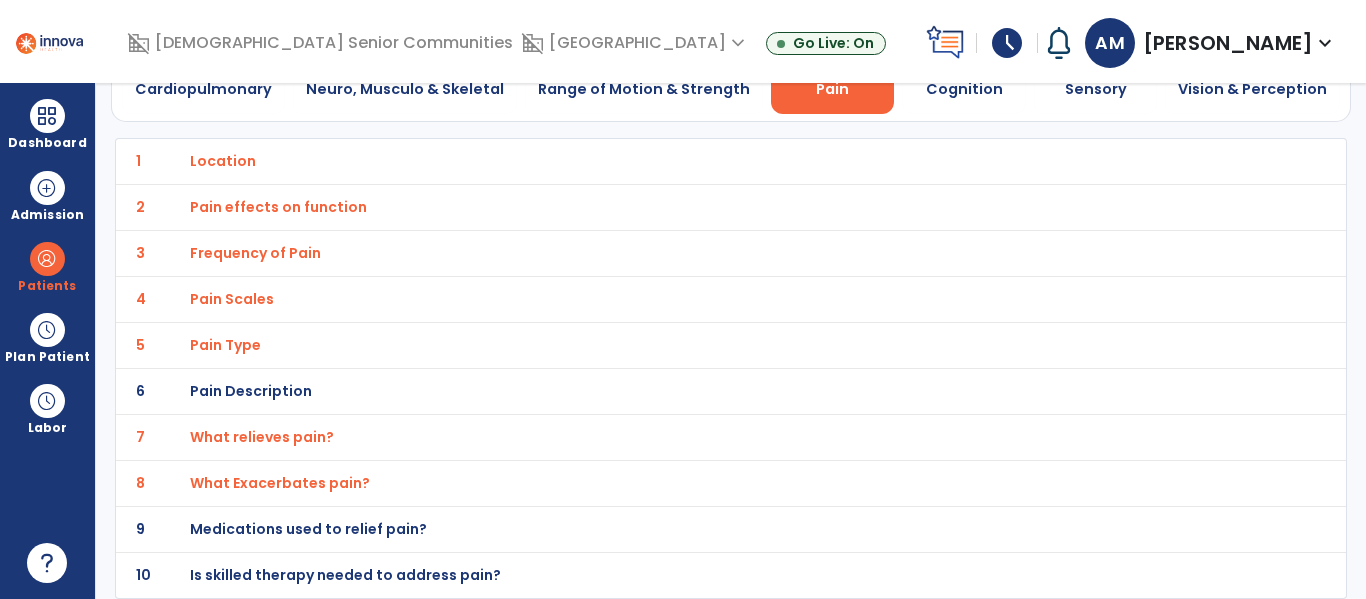 click on "Is skilled therapy needed to address pain?" at bounding box center (223, 161) 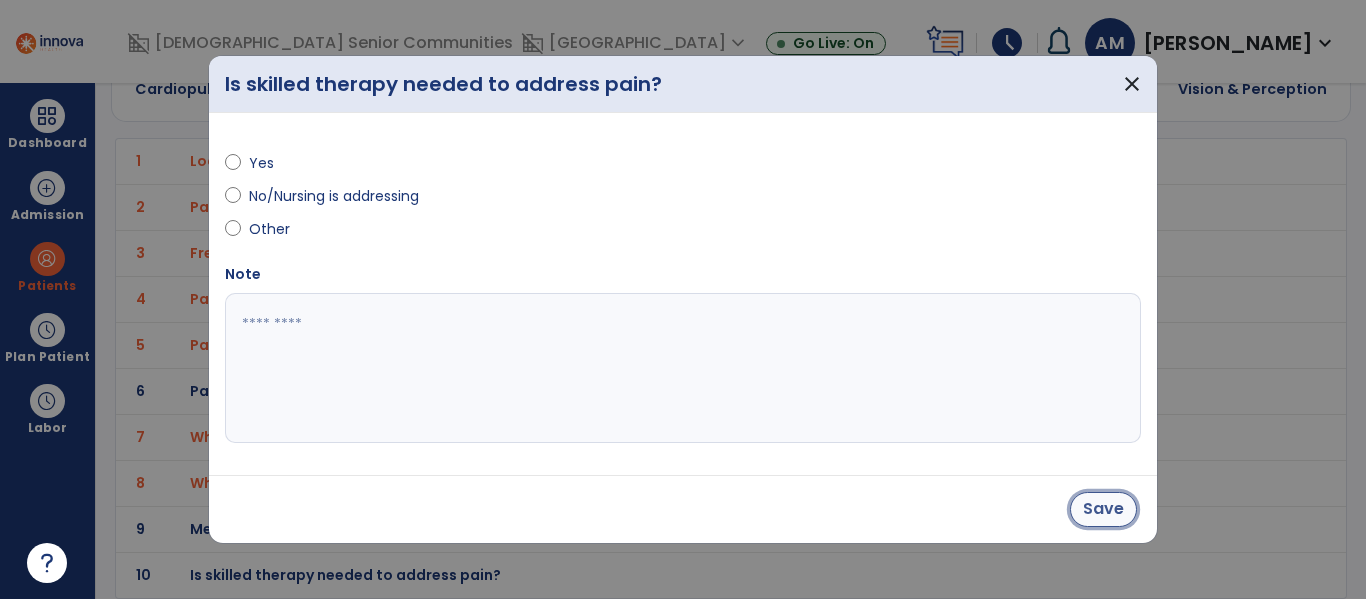click on "Save" at bounding box center (1103, 509) 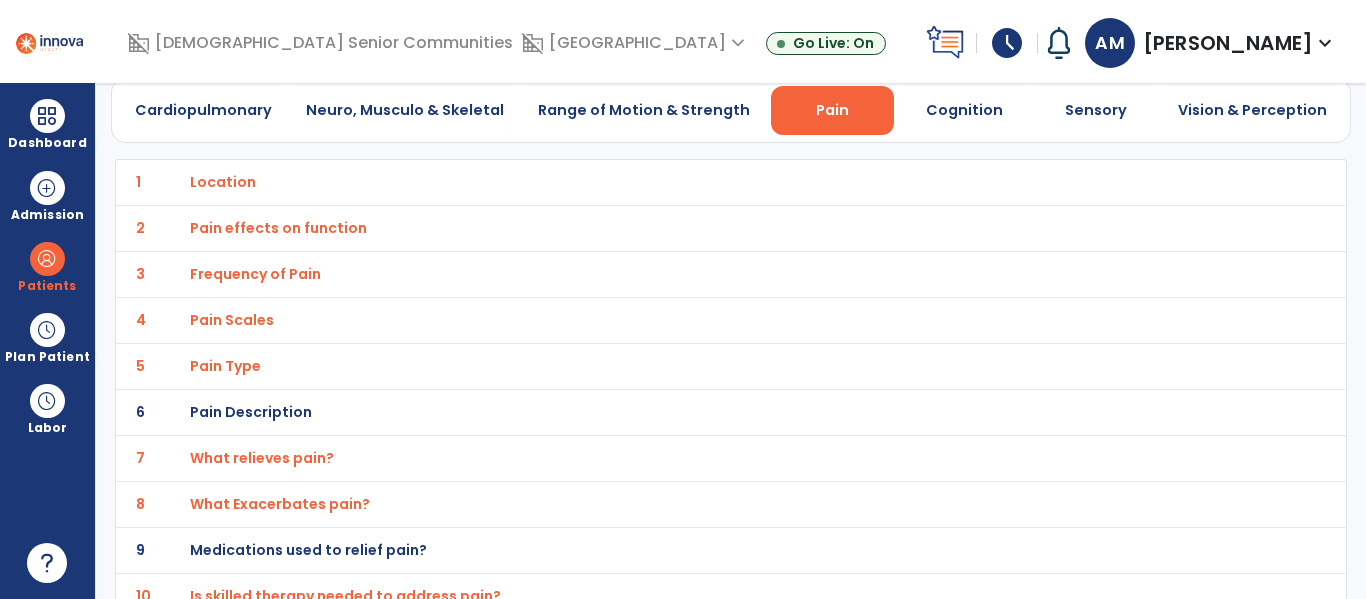 scroll, scrollTop: 0, scrollLeft: 0, axis: both 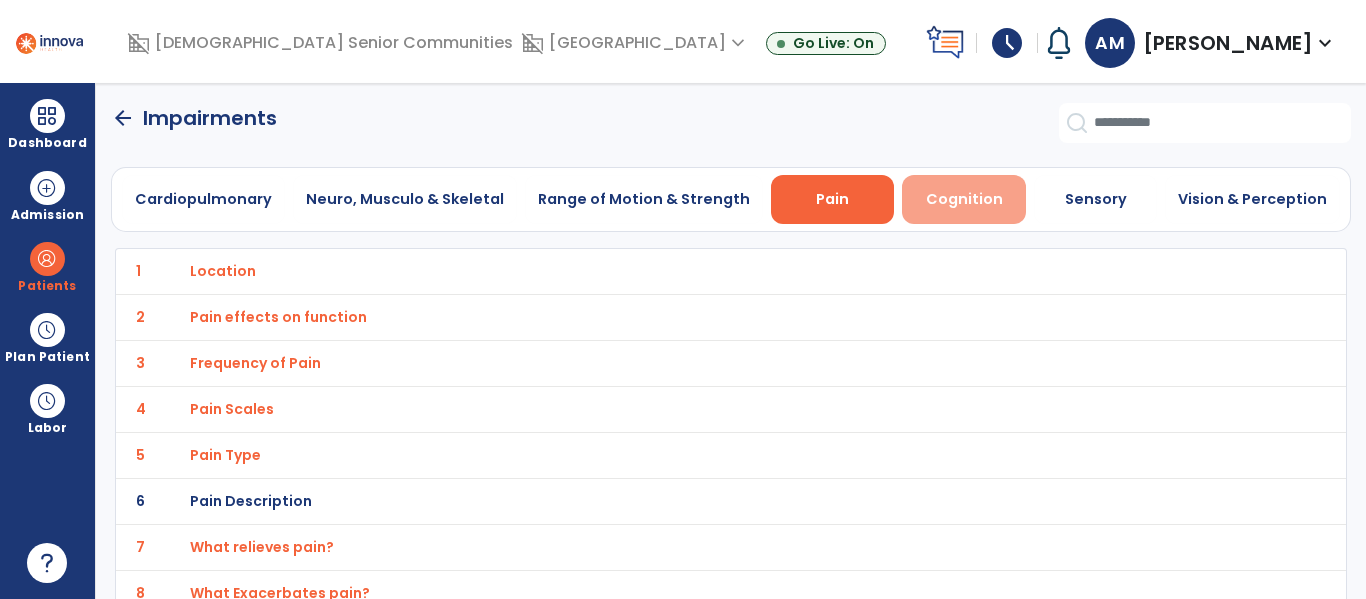 click on "Cognition" at bounding box center [964, 199] 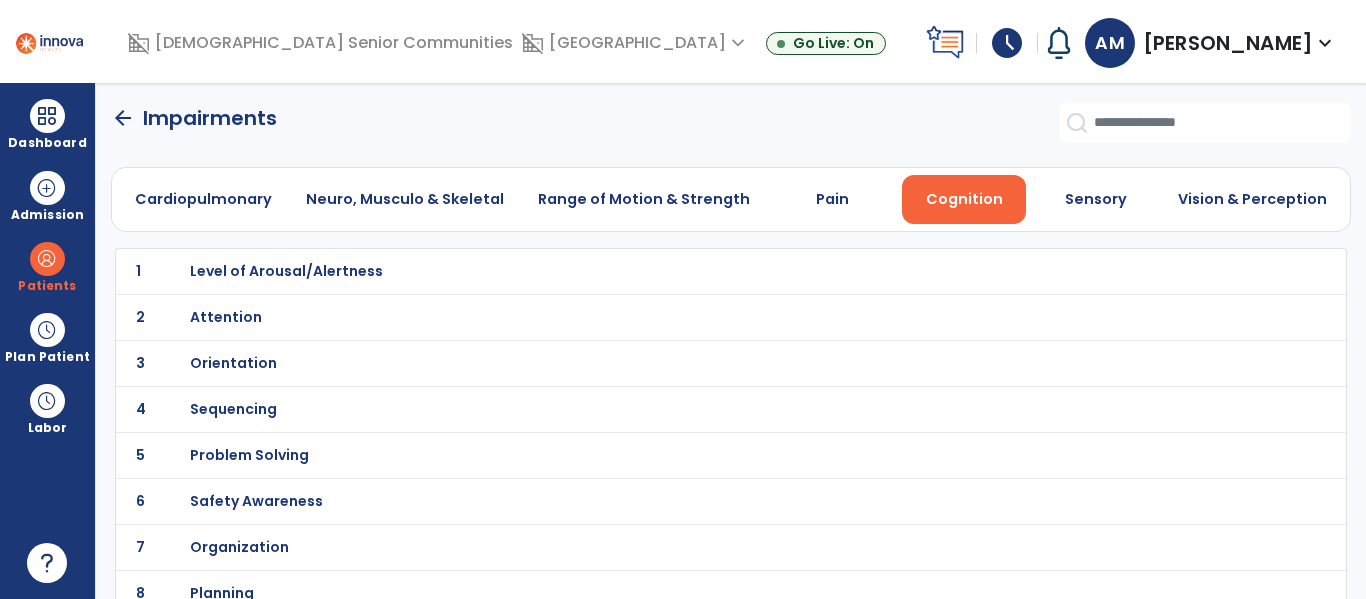 click on "Level of Arousal/Alertness" at bounding box center (286, 271) 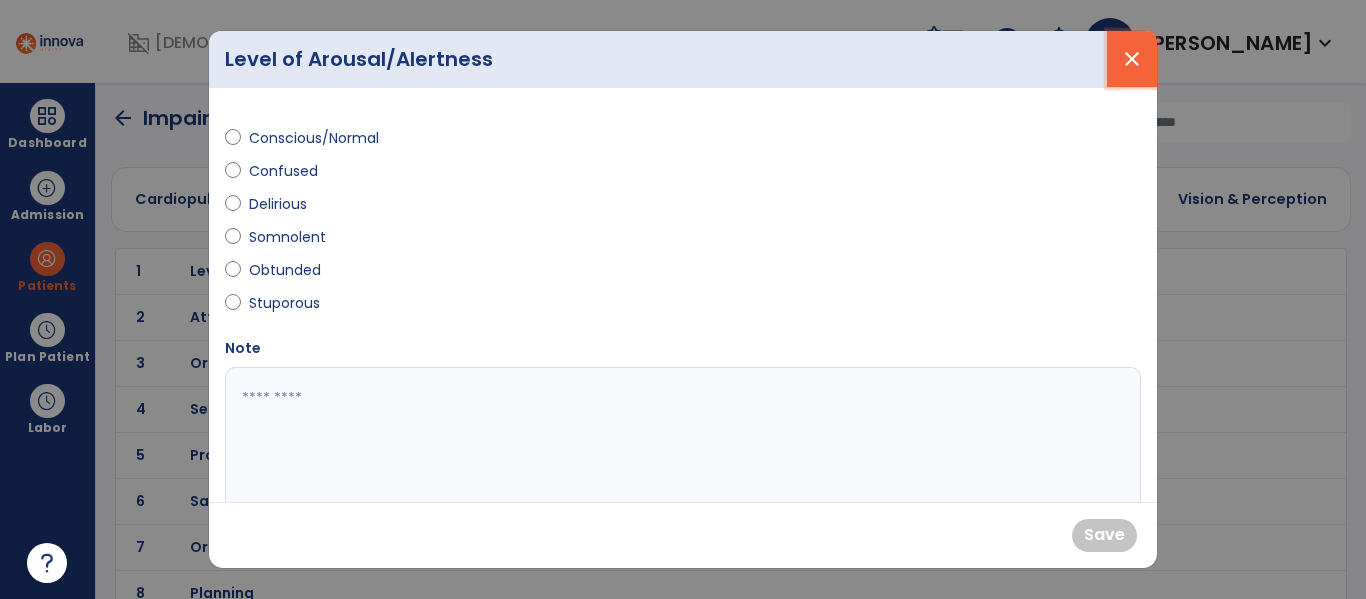 click on "close" at bounding box center (1132, 59) 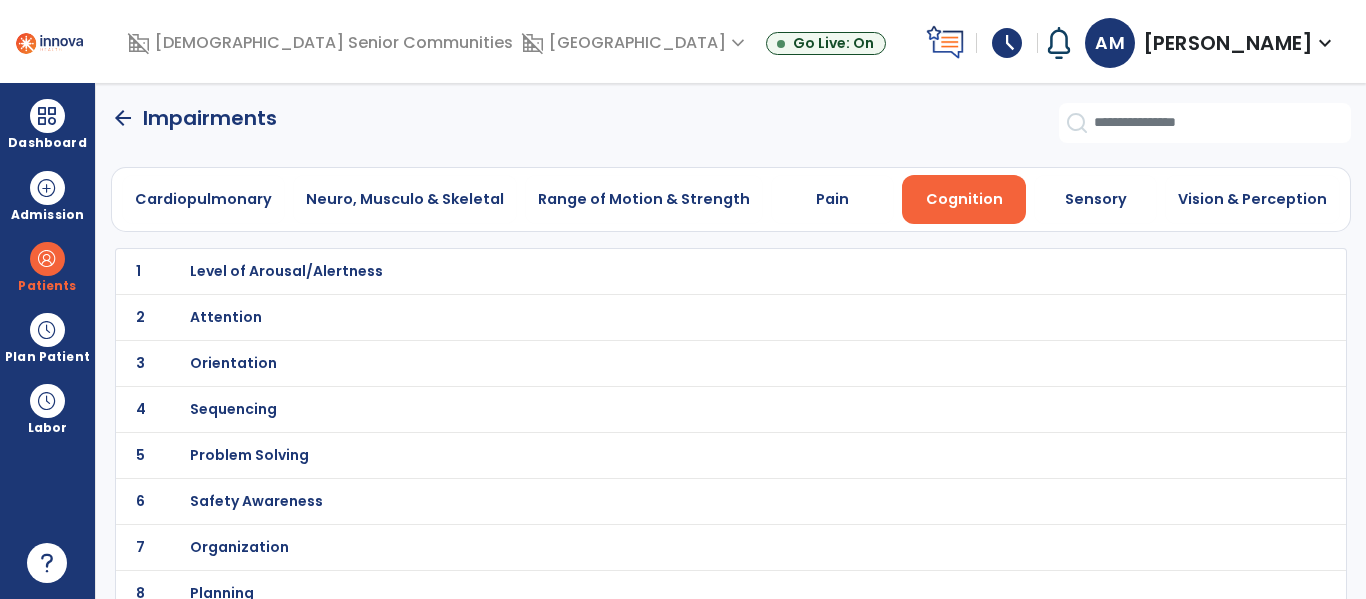 click on "Attention" at bounding box center (687, 271) 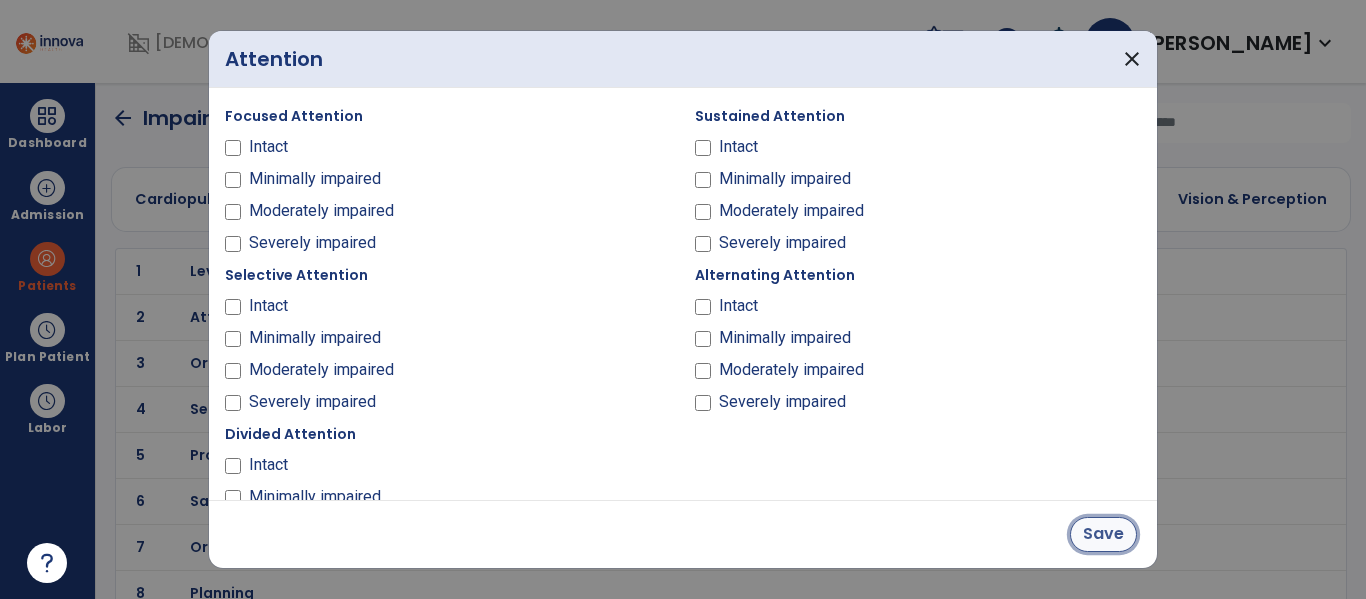 click on "Save" at bounding box center [1103, 534] 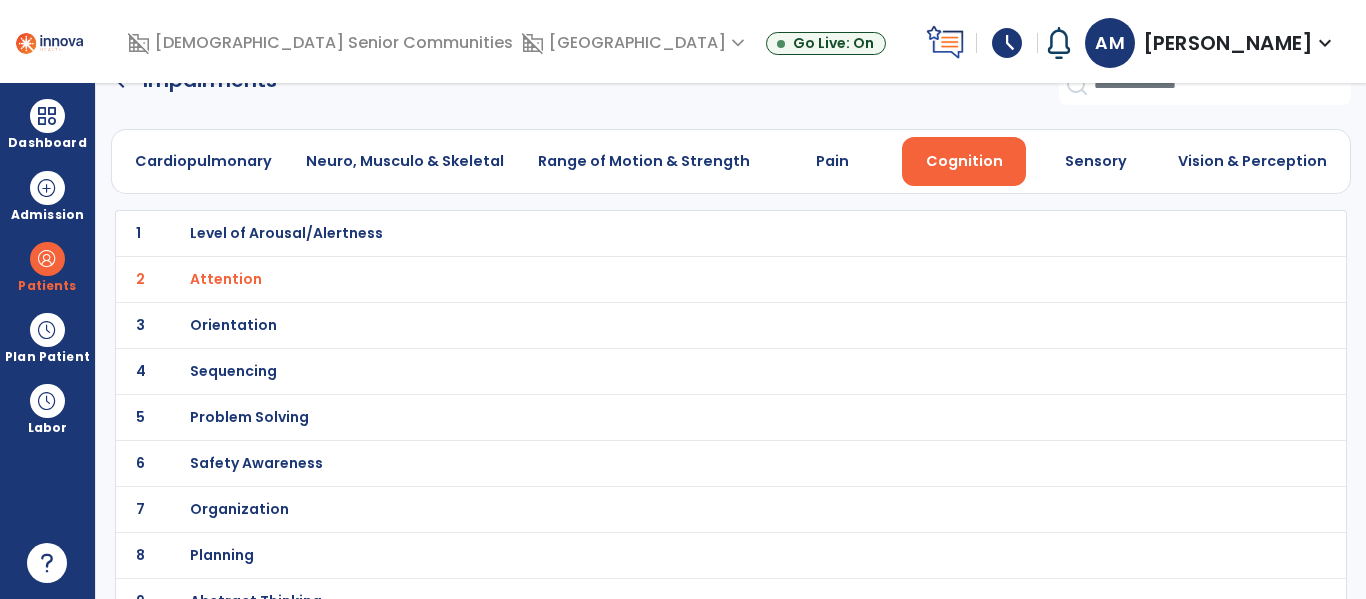 scroll, scrollTop: 89, scrollLeft: 0, axis: vertical 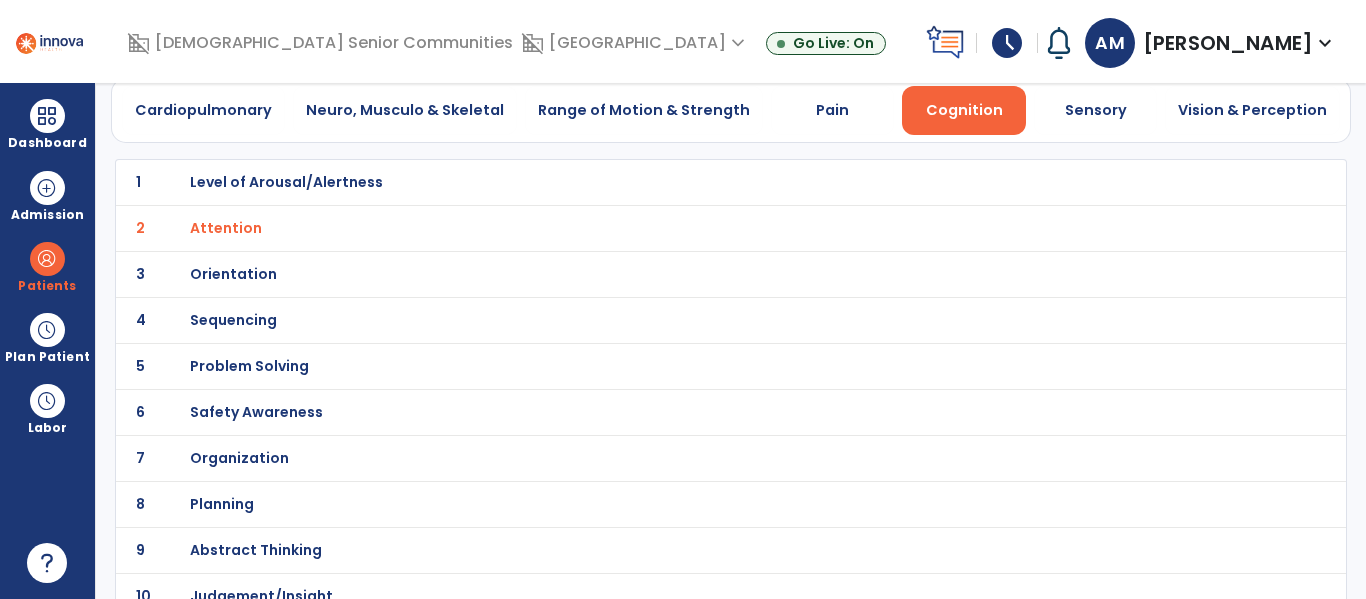 click on "Orientation" at bounding box center [286, 182] 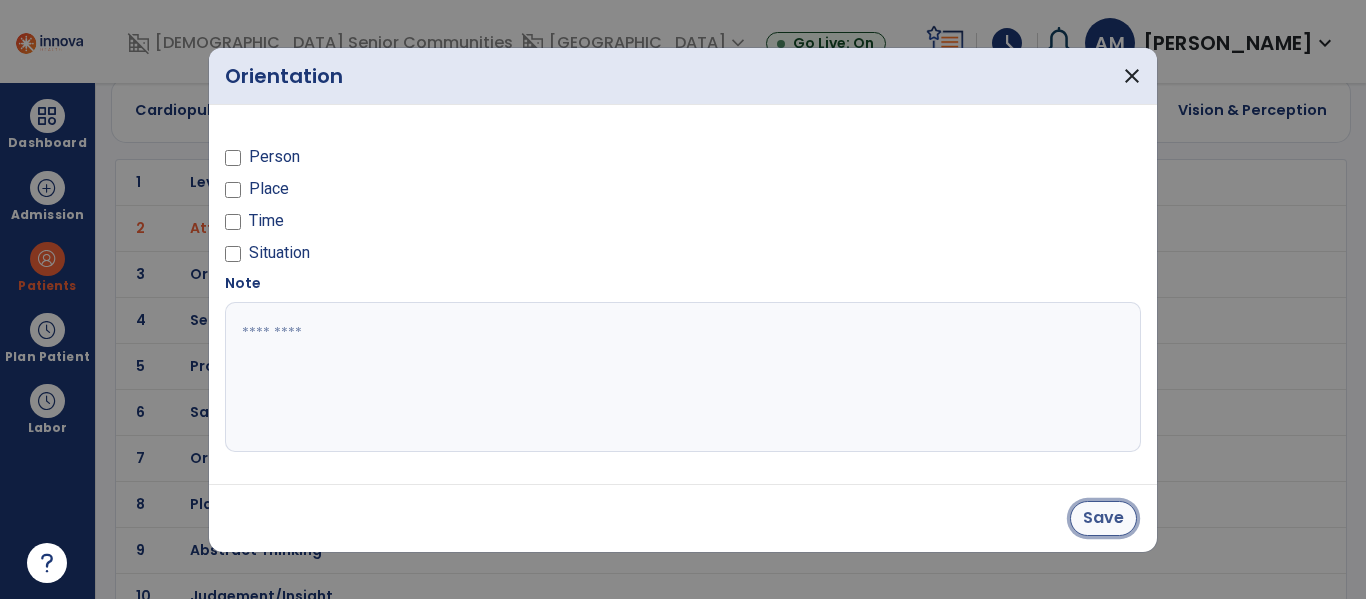 click on "Save" at bounding box center [1103, 518] 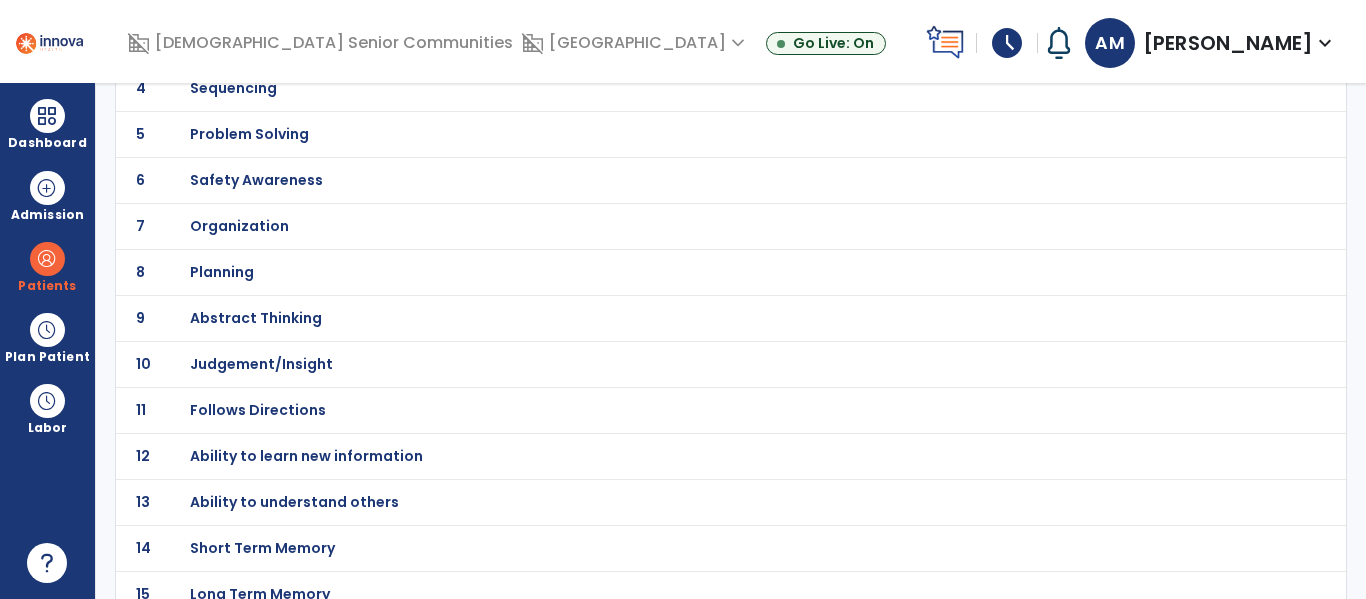 scroll, scrollTop: 340, scrollLeft: 0, axis: vertical 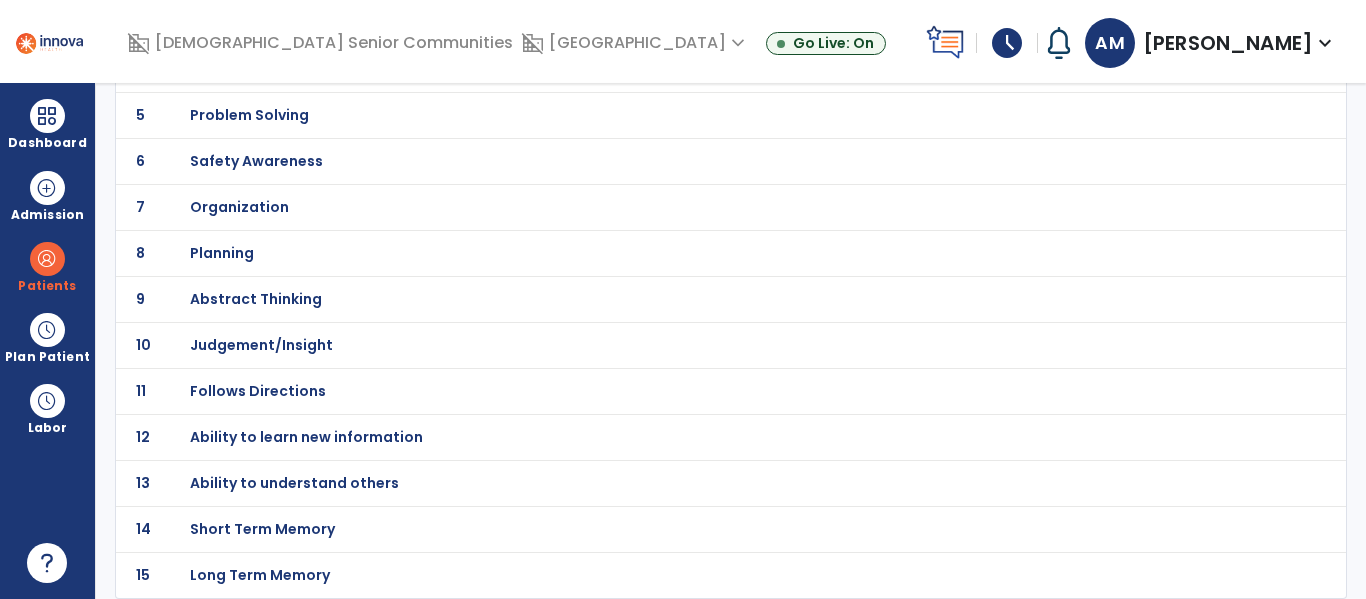 click on "Judgement/Insight" at bounding box center (286, -69) 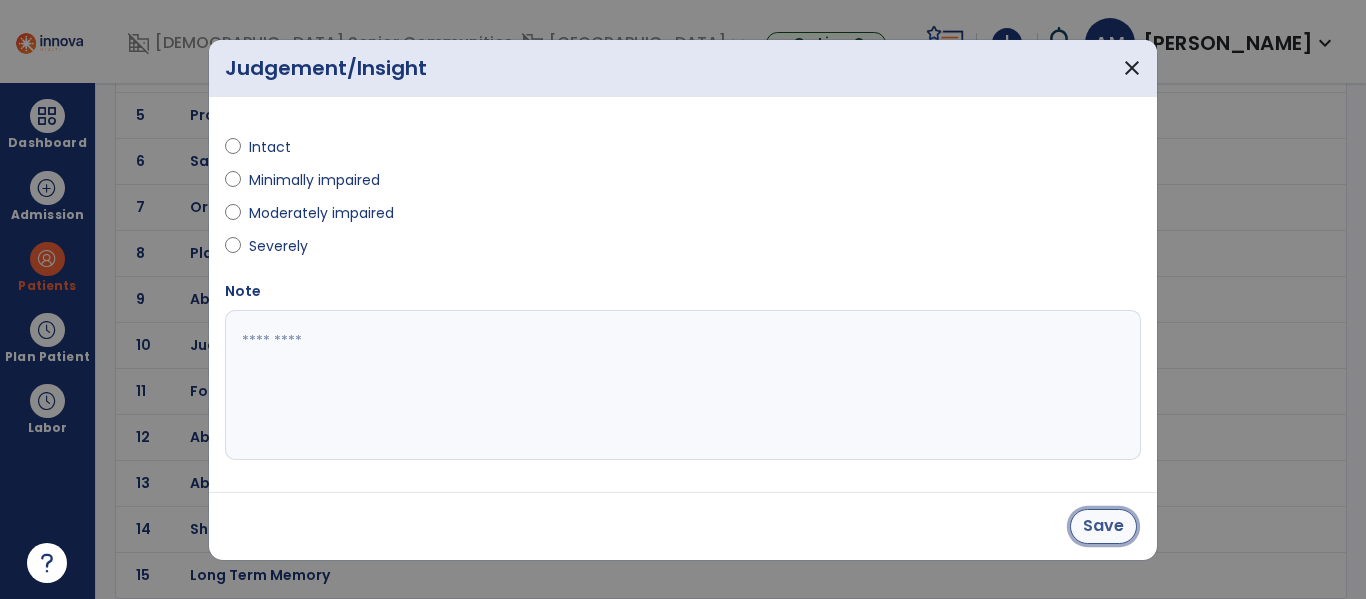 click on "Save" at bounding box center [1103, 526] 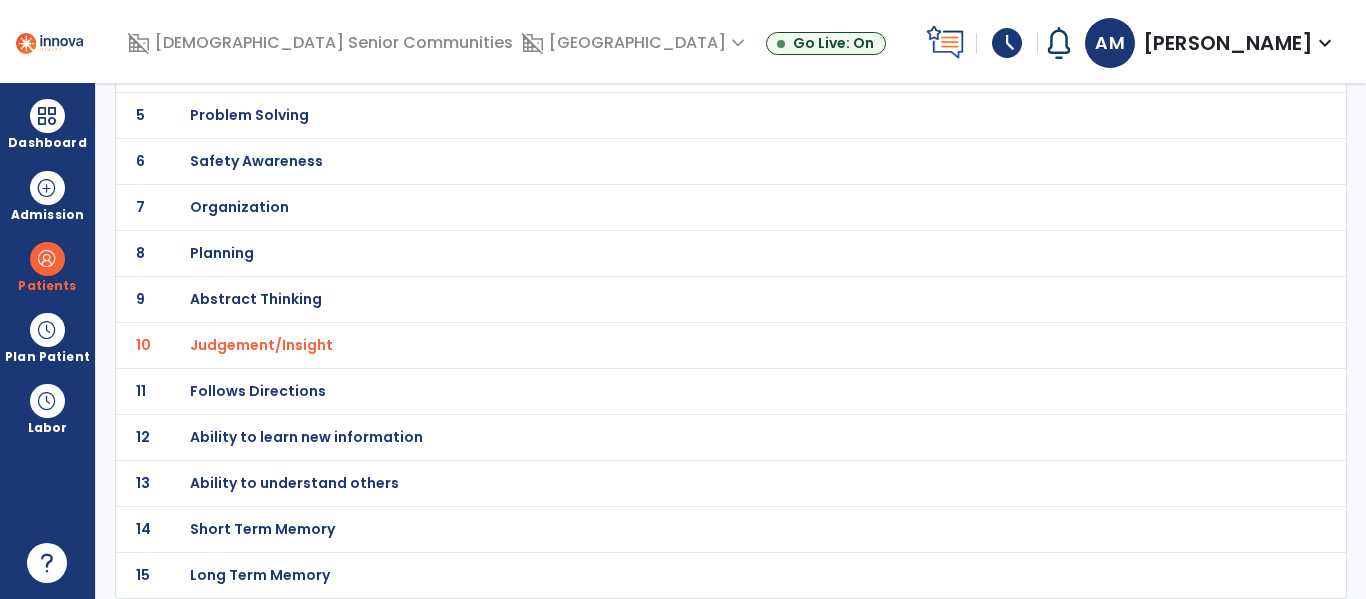 click on "Follows Directions" at bounding box center (687, -69) 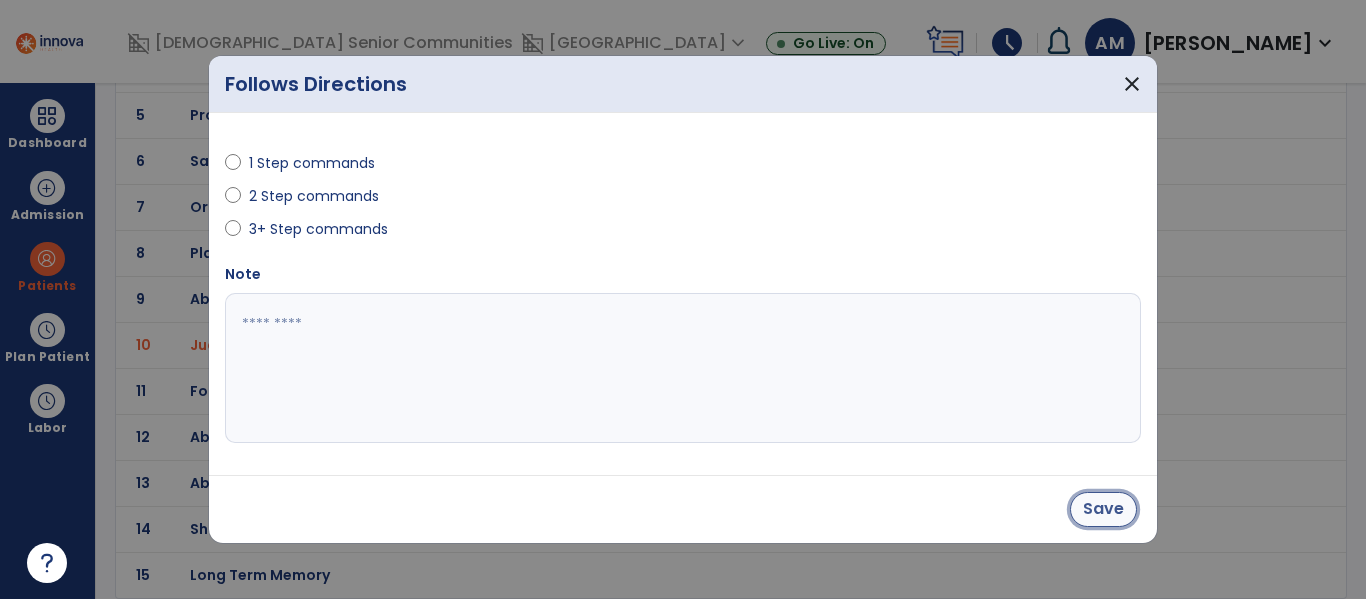 click on "Save" at bounding box center (1103, 509) 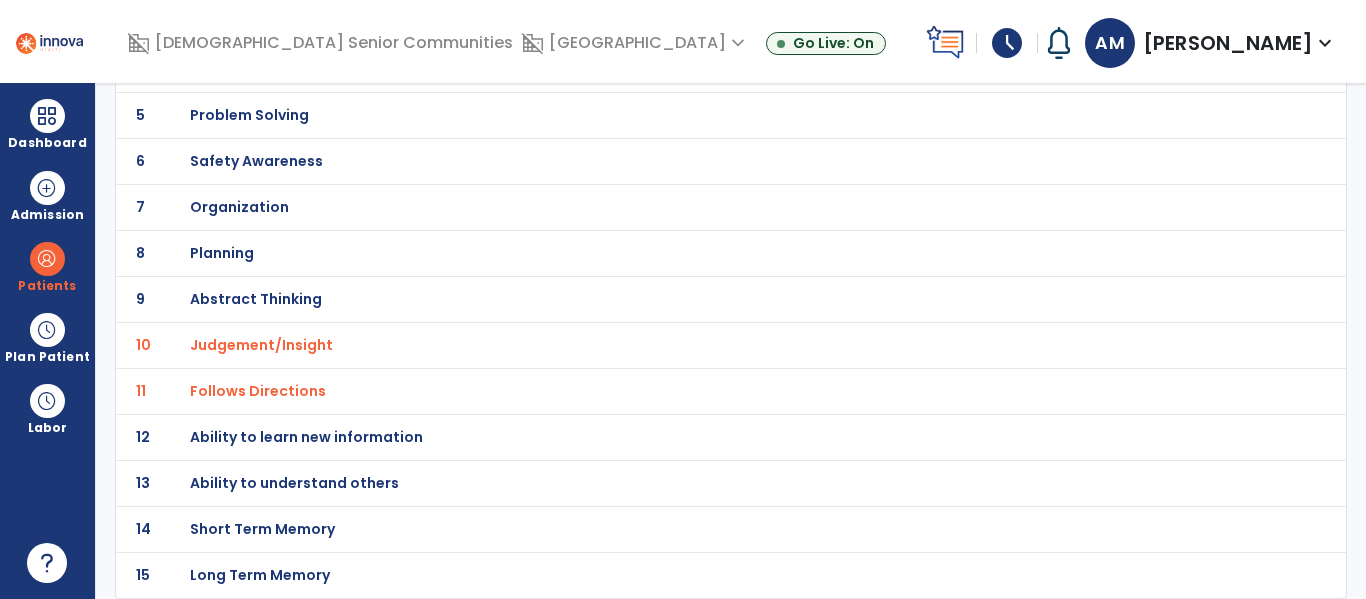 click on "Ability to understand others" at bounding box center [286, -69] 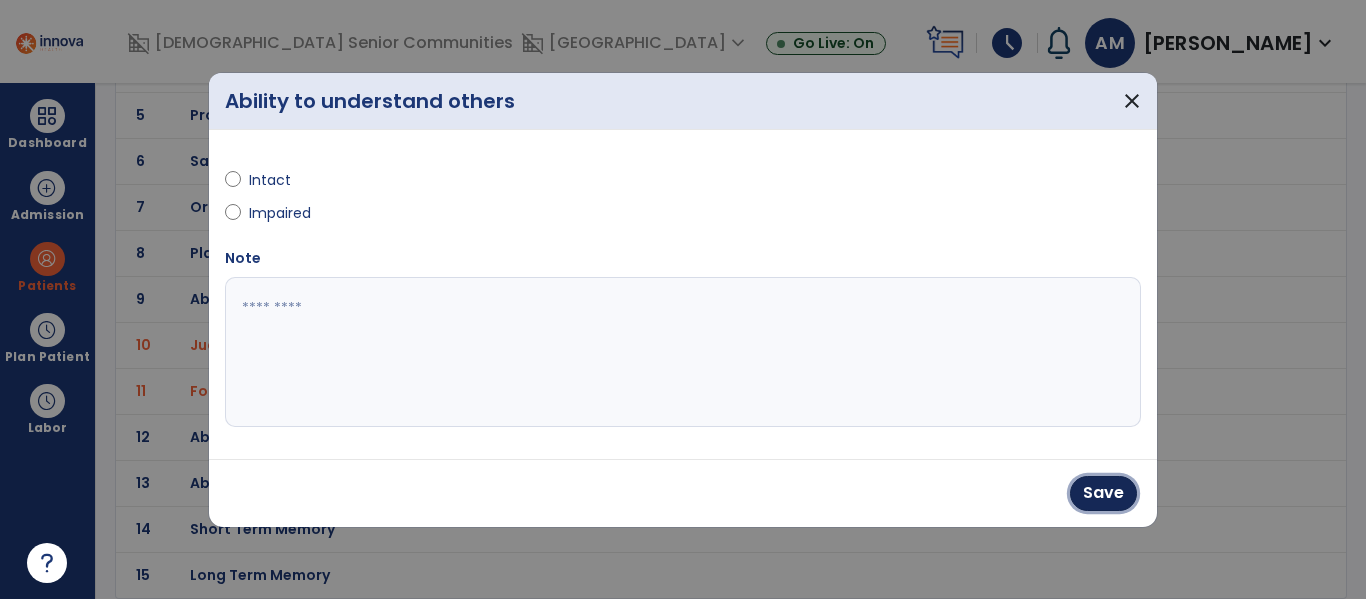 click on "Save" at bounding box center (1103, 493) 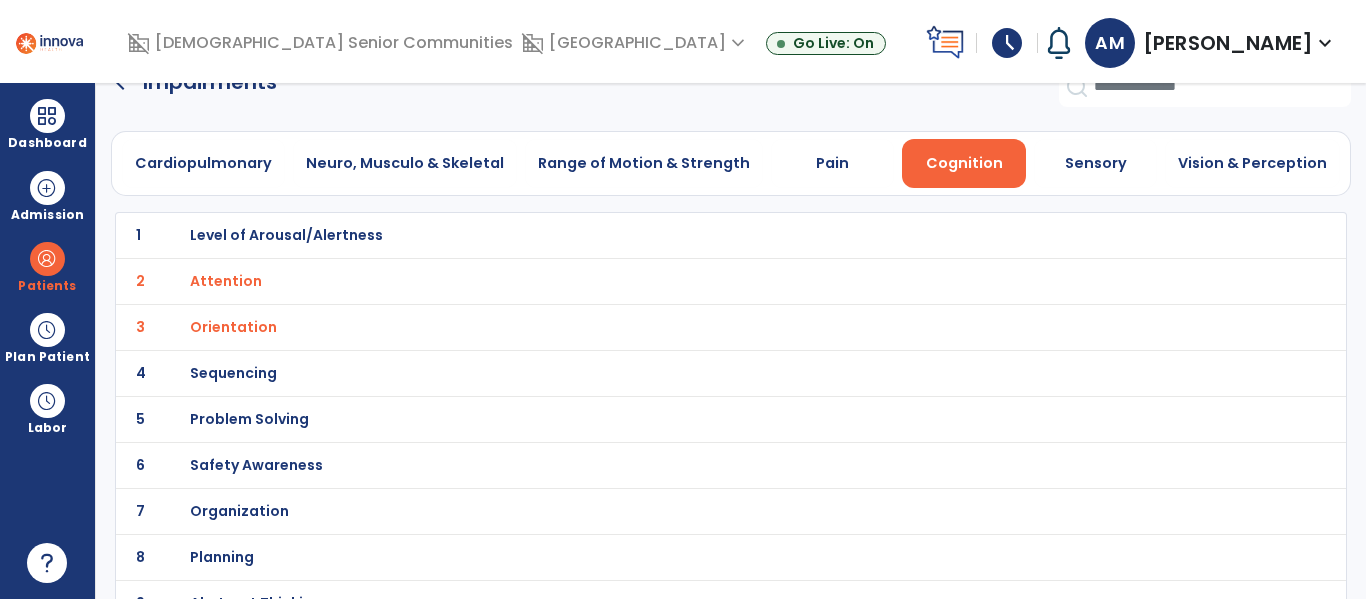 scroll, scrollTop: 0, scrollLeft: 0, axis: both 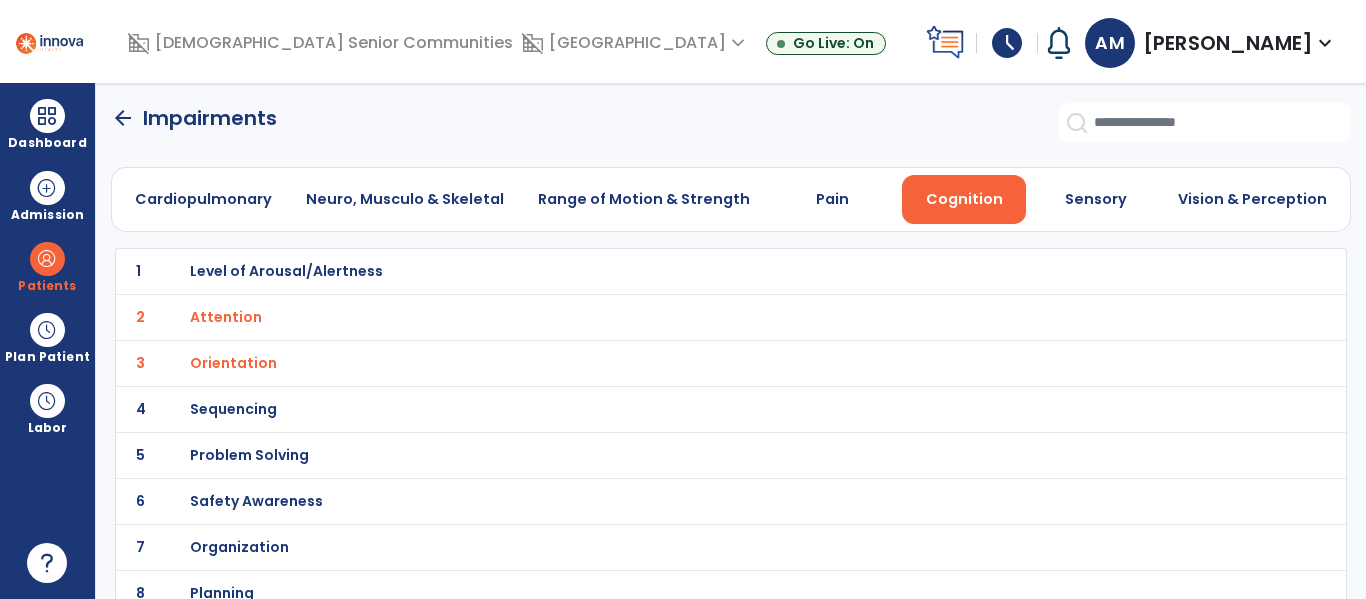 click on "arrow_back" 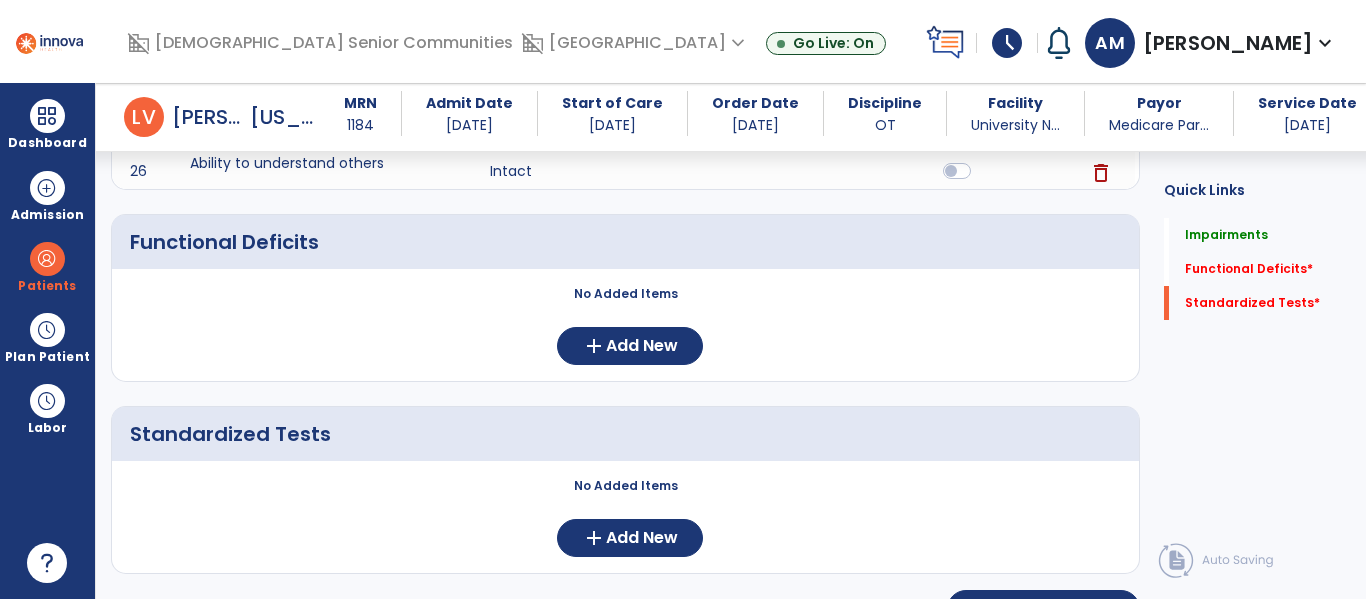 scroll, scrollTop: 1535, scrollLeft: 0, axis: vertical 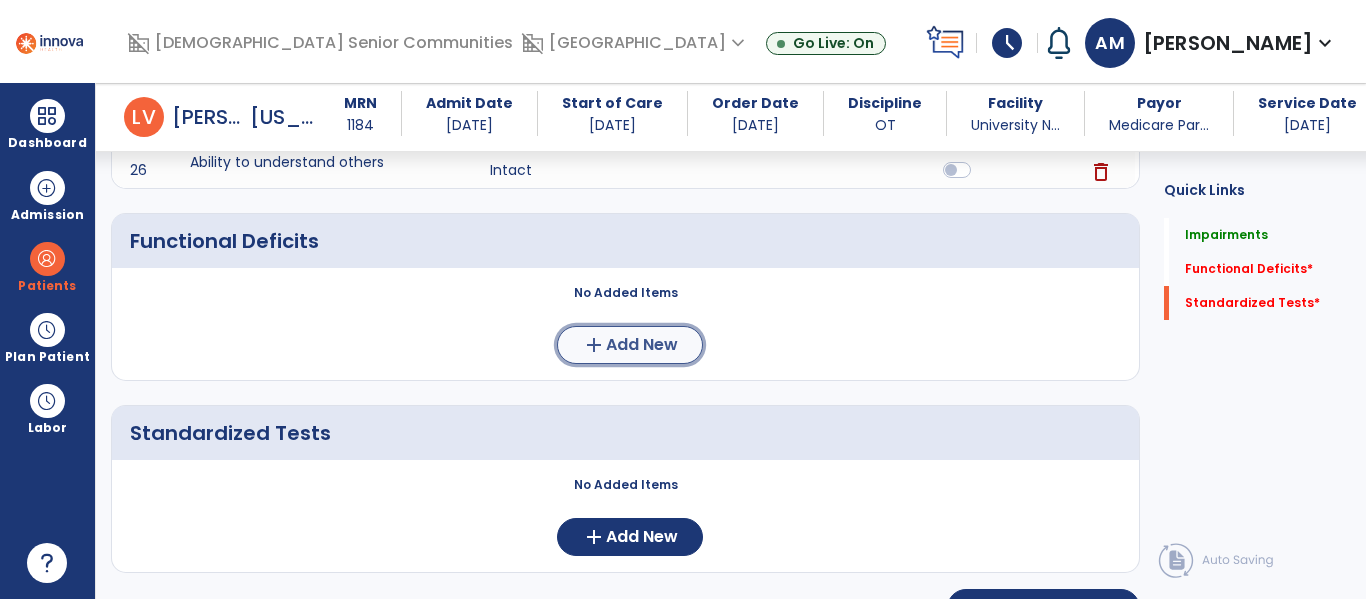 click on "add" 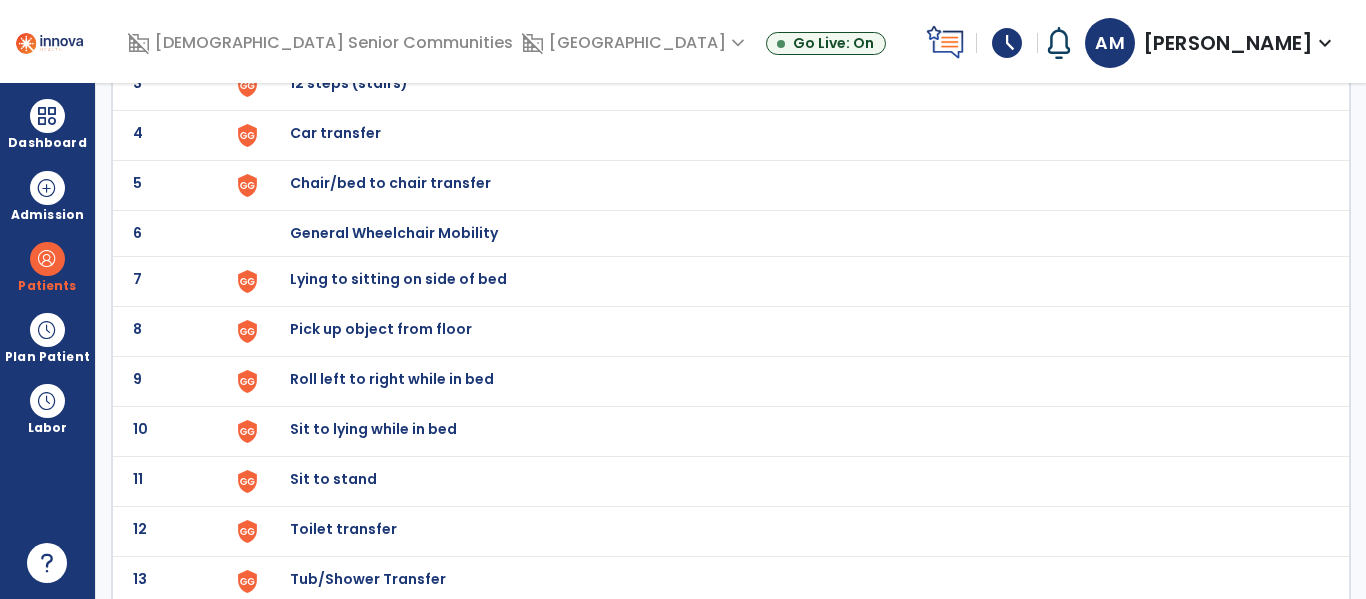 scroll, scrollTop: 281, scrollLeft: 0, axis: vertical 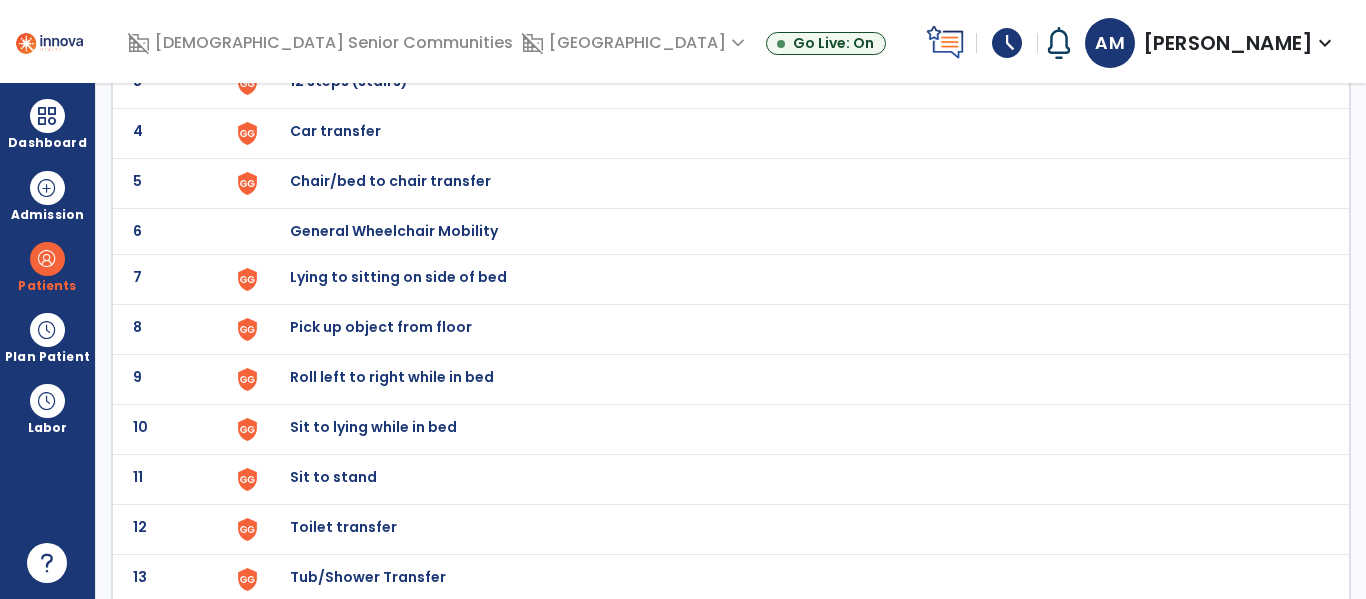 click on "Lying to sitting on side of bed" at bounding box center [336, -19] 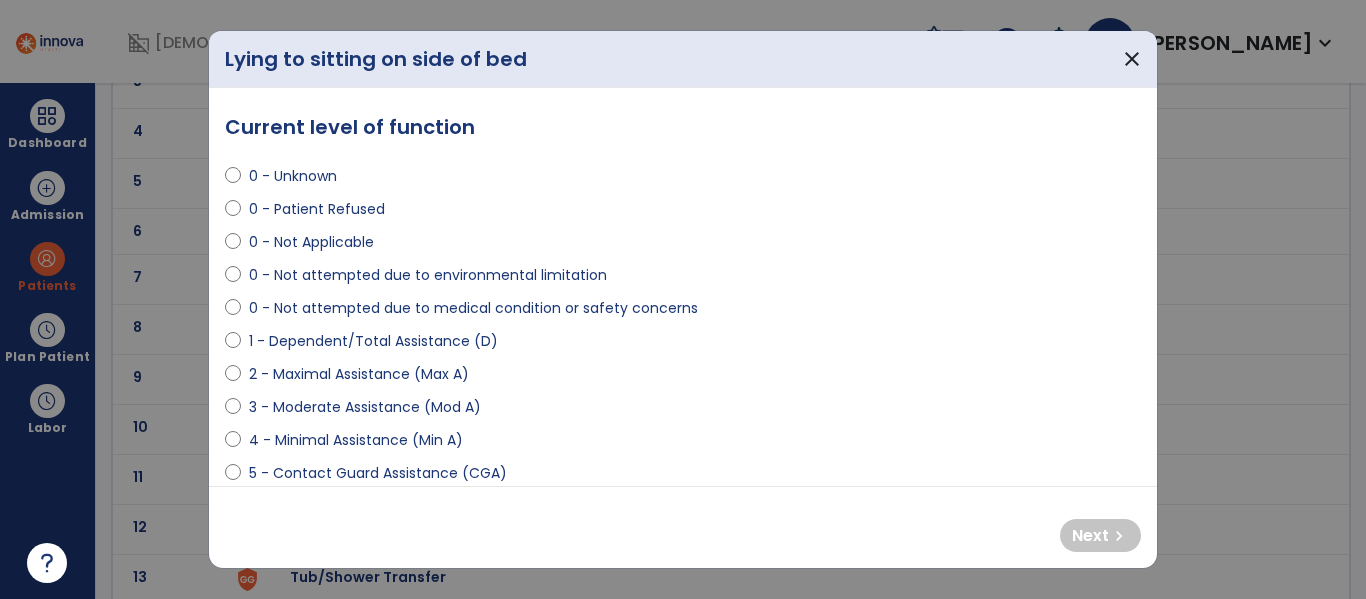 select on "**********" 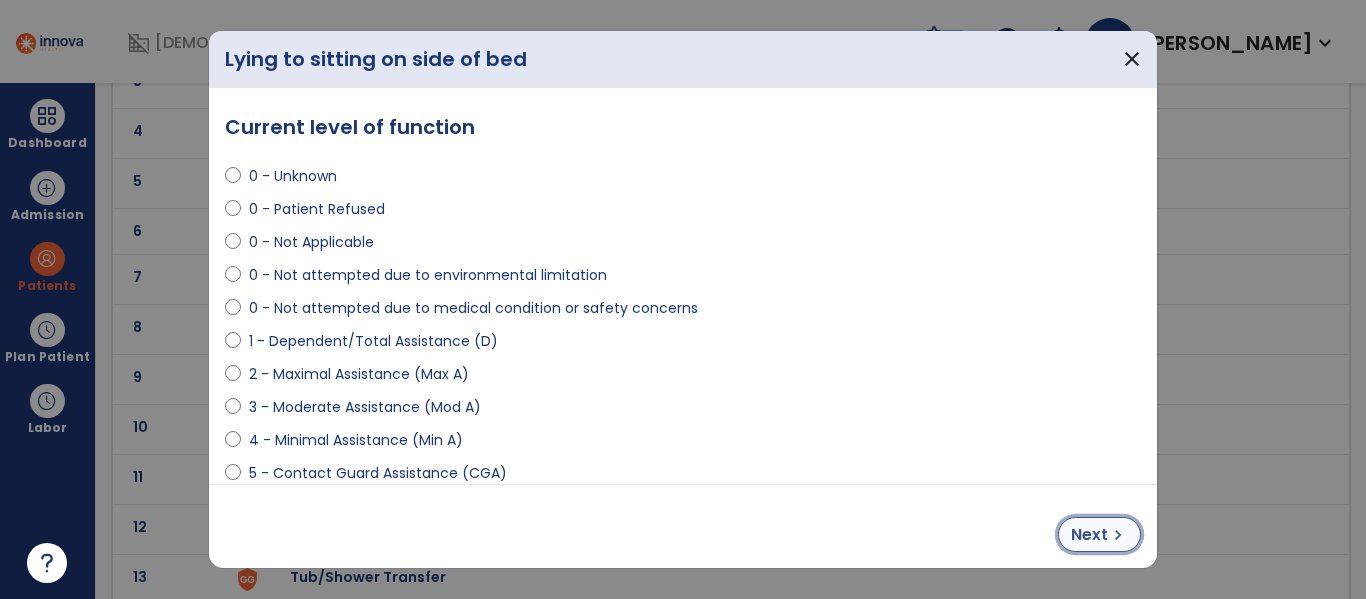 click on "Next" at bounding box center [1089, 535] 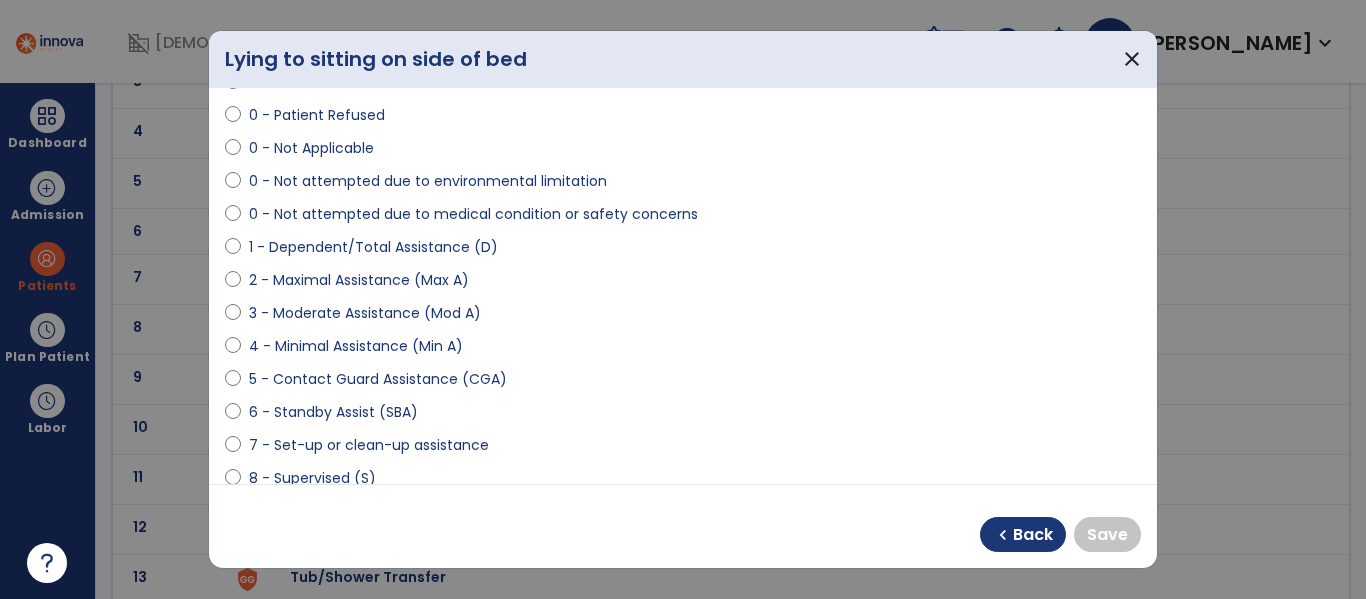 scroll, scrollTop: 95, scrollLeft: 0, axis: vertical 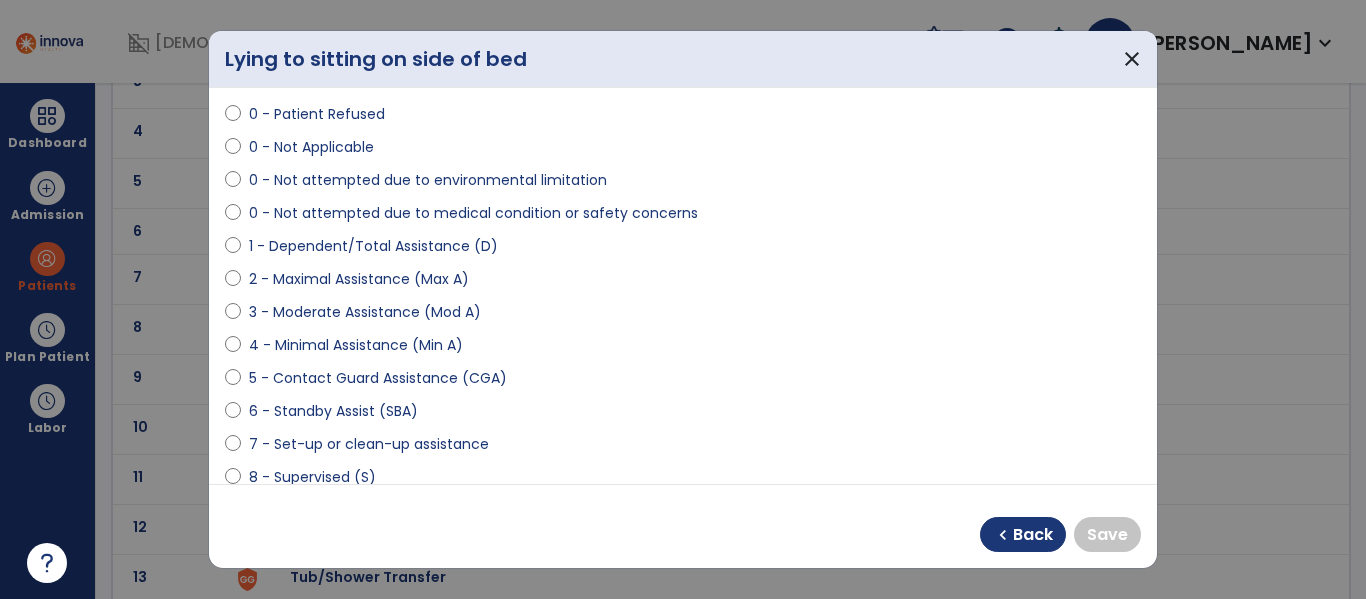 select on "**********" 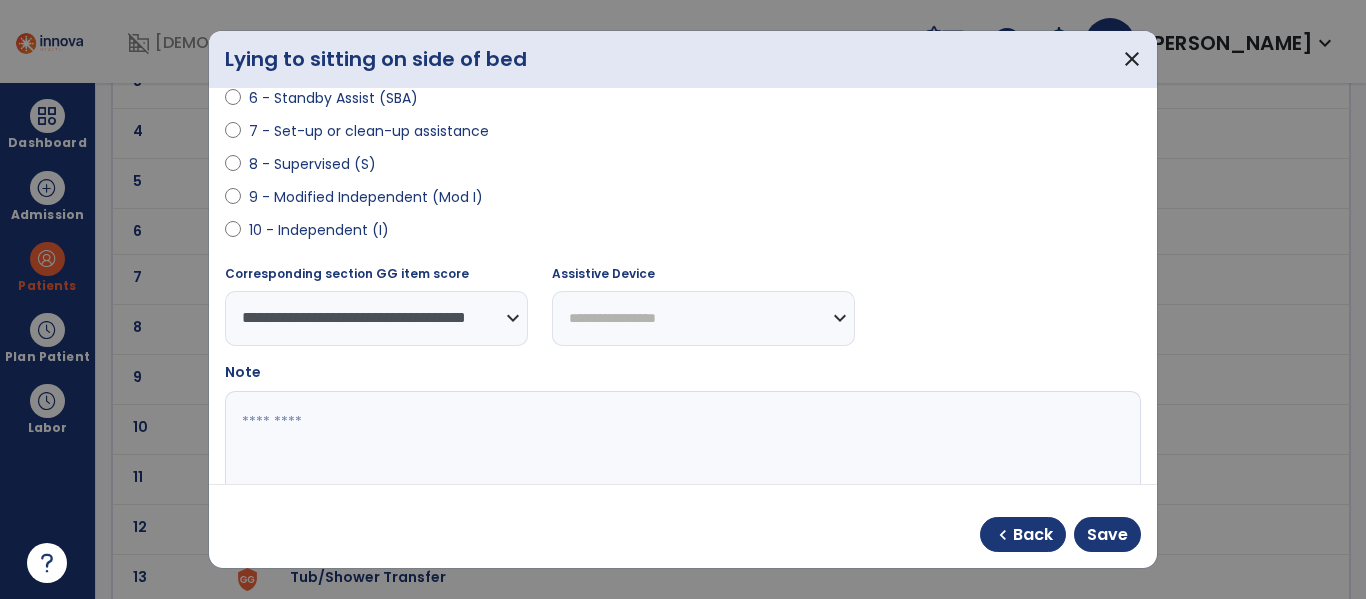 scroll, scrollTop: 414, scrollLeft: 0, axis: vertical 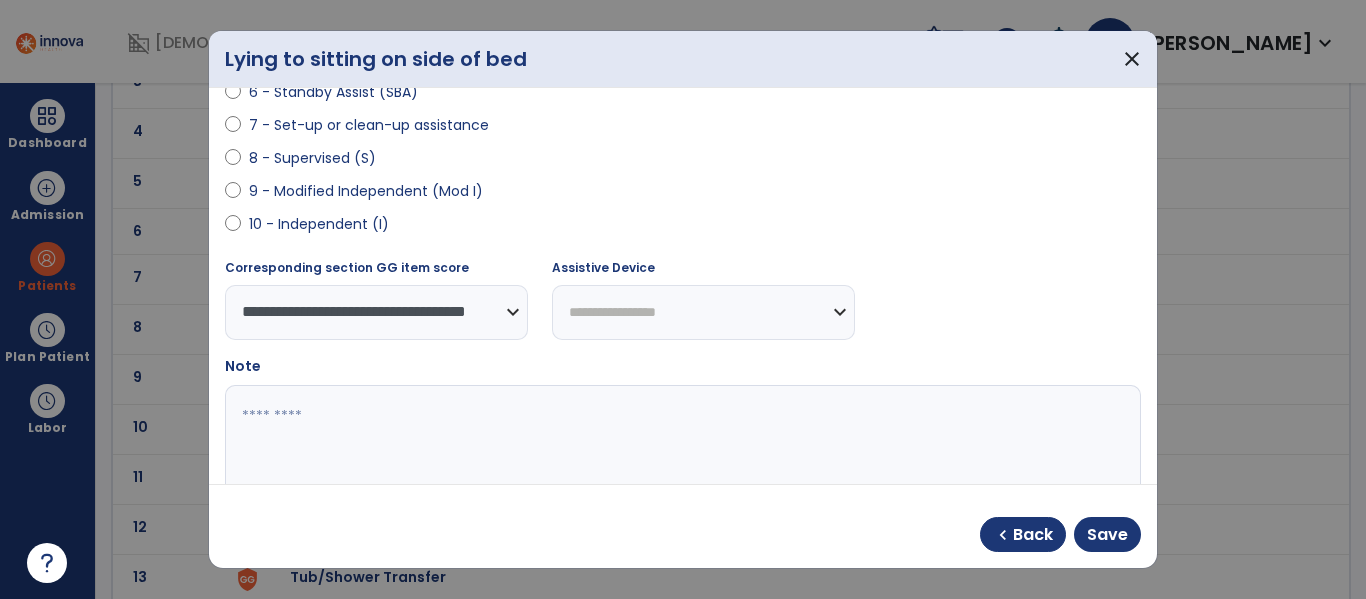 click on "**********" at bounding box center [703, 312] 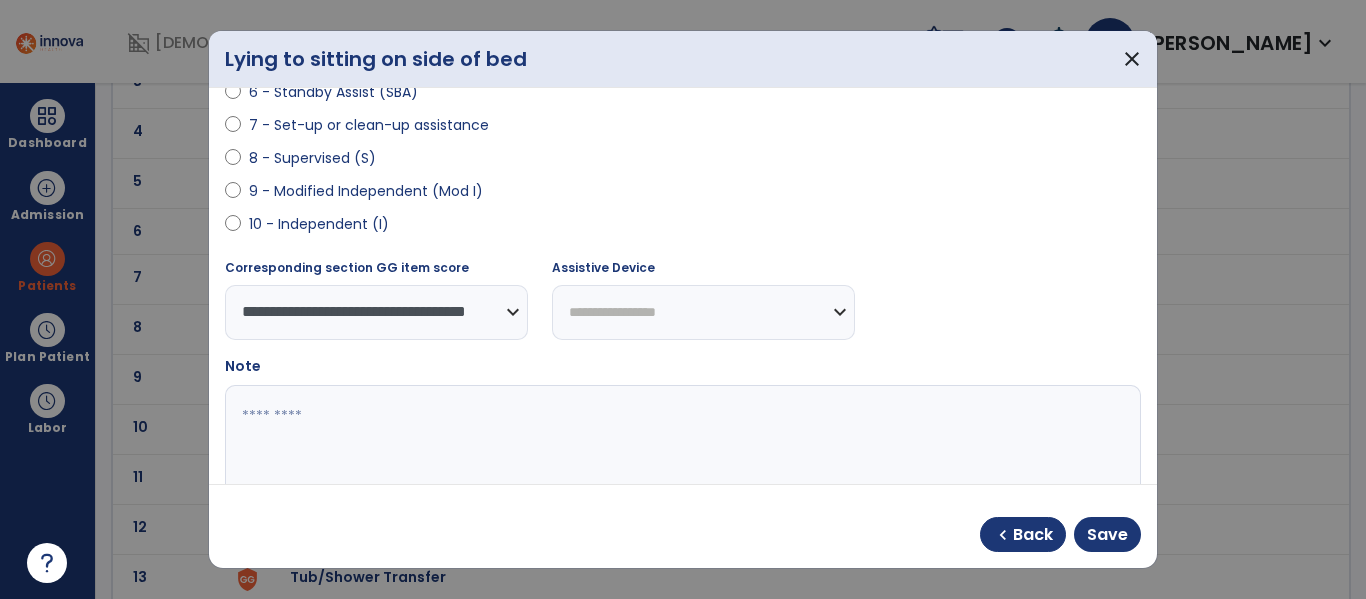 select on "*********" 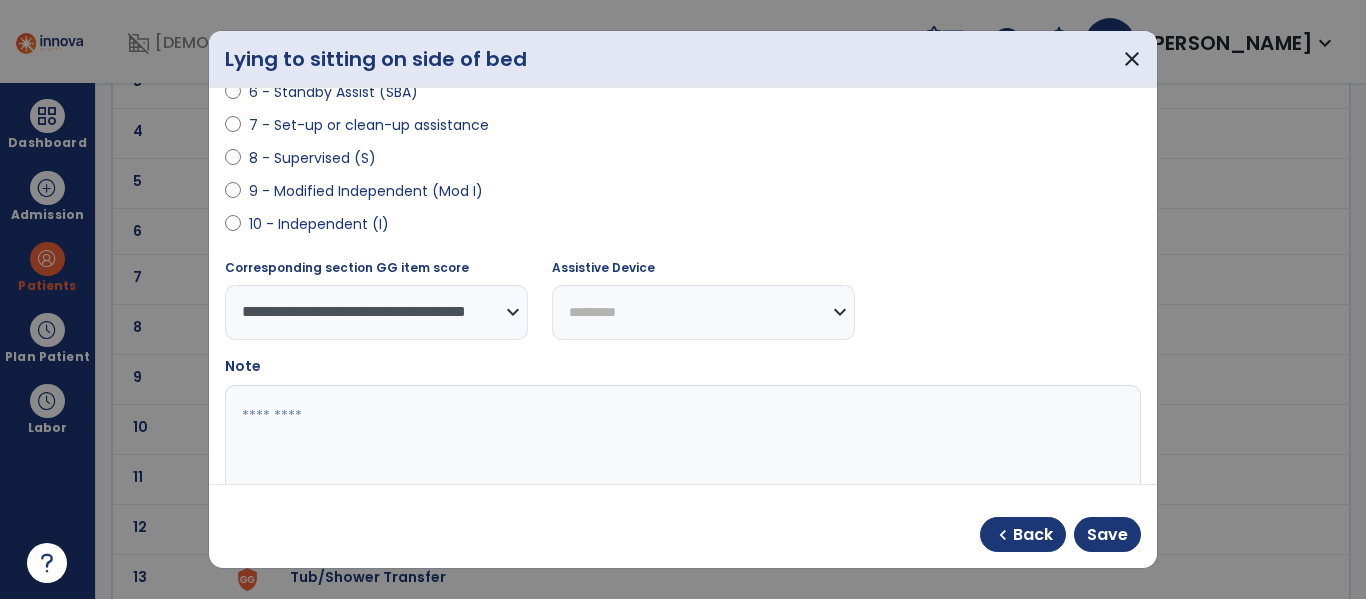 click on "**********" at bounding box center (703, 312) 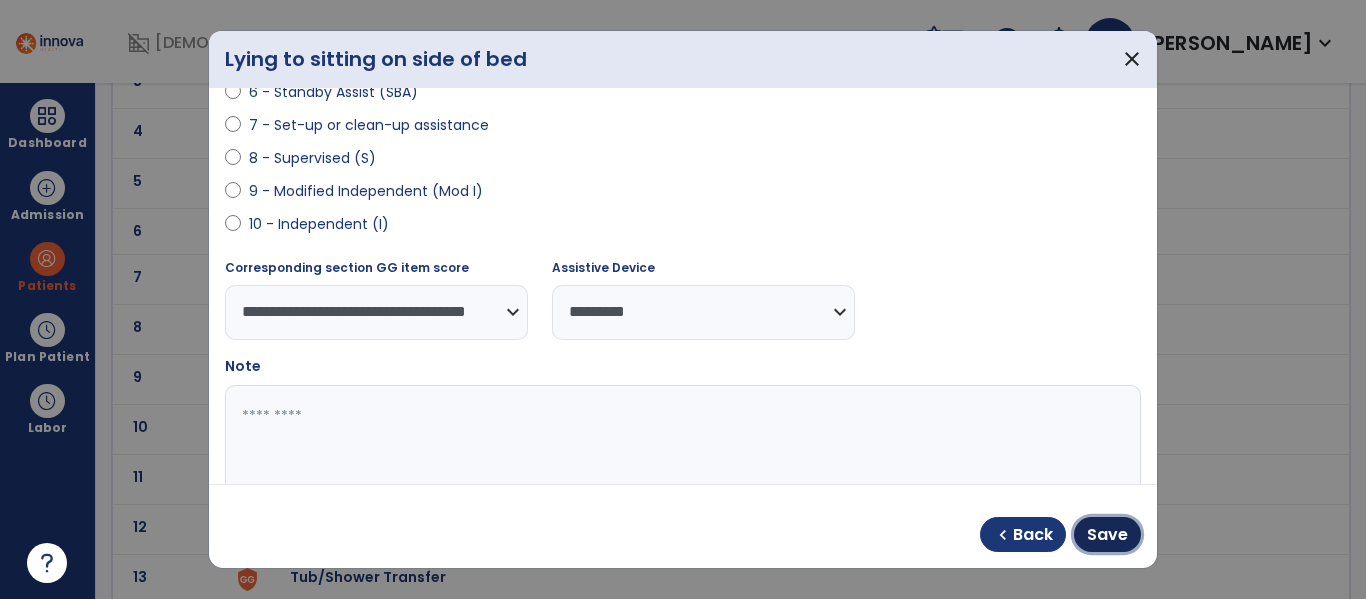 click on "Save" at bounding box center (1107, 534) 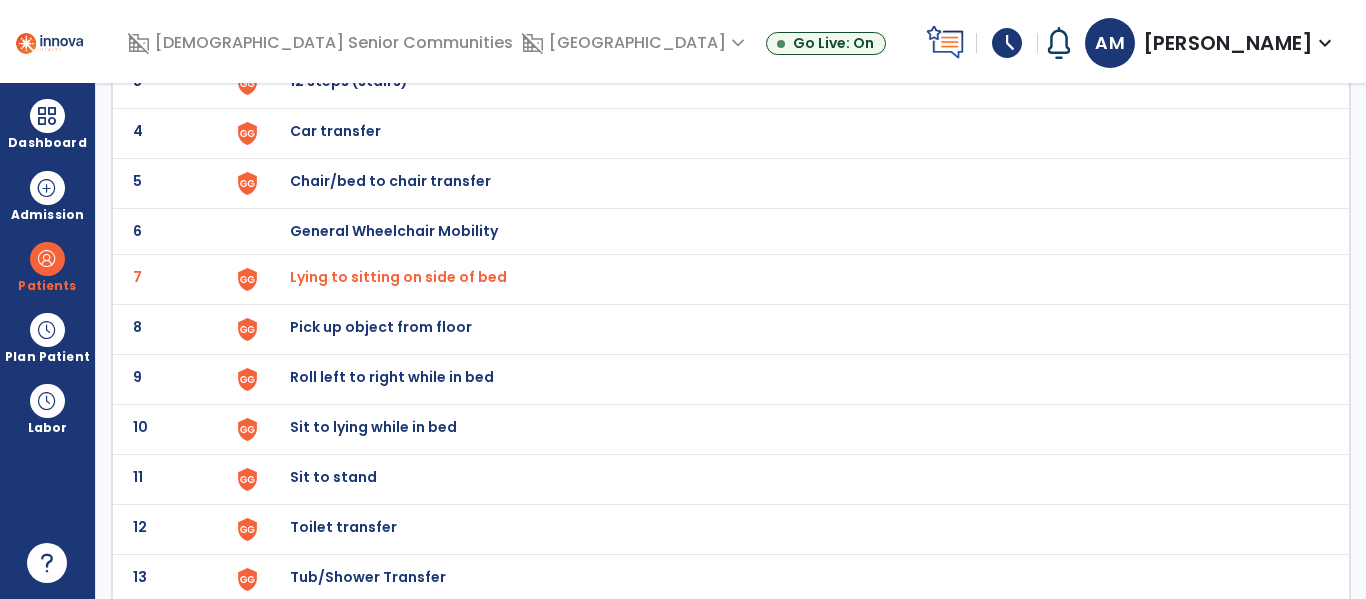 click on "Sit to stand" at bounding box center [336, -19] 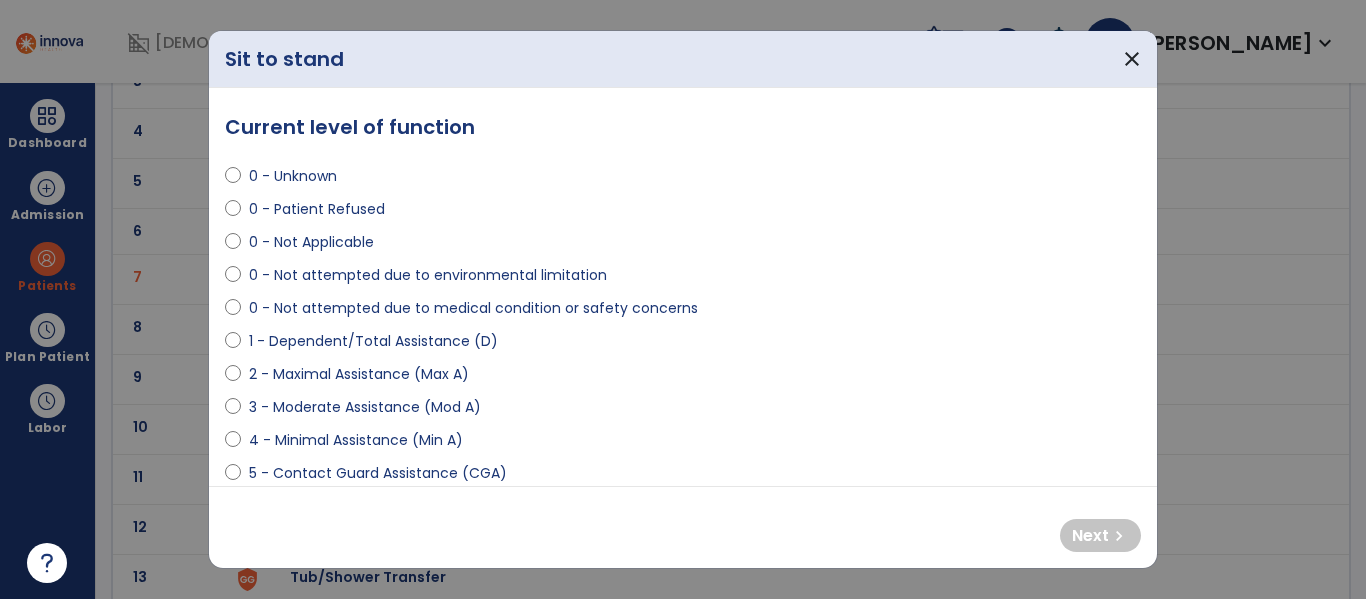 select on "**********" 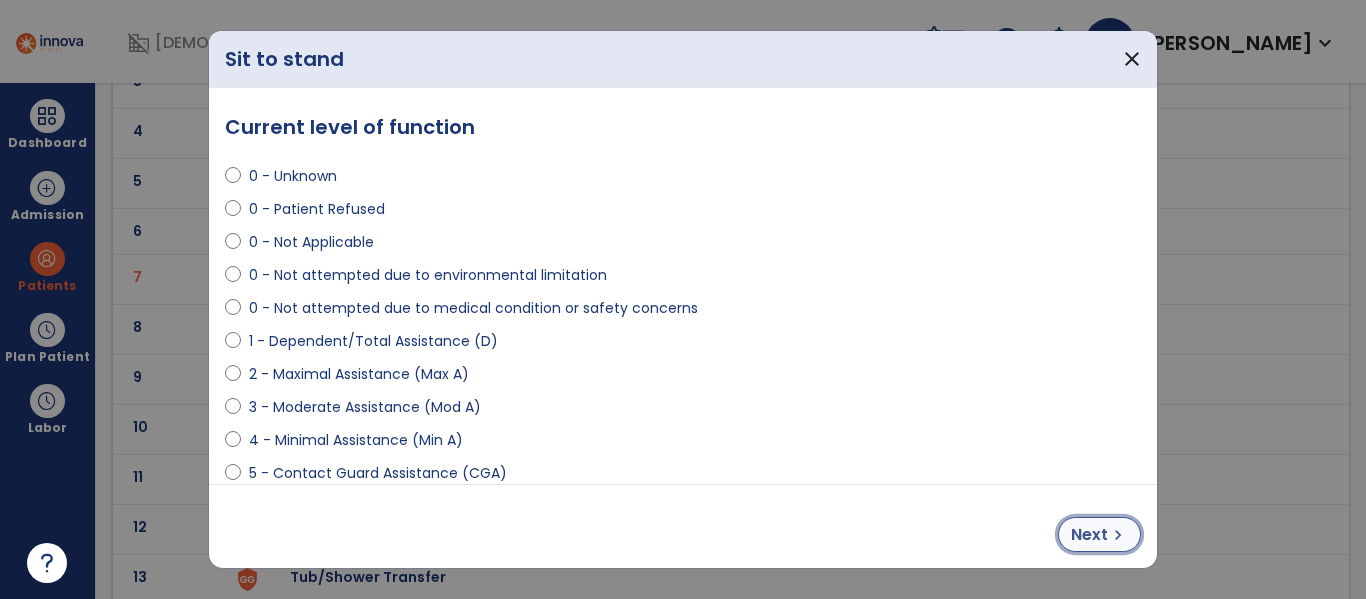 click on "chevron_right" at bounding box center [1118, 535] 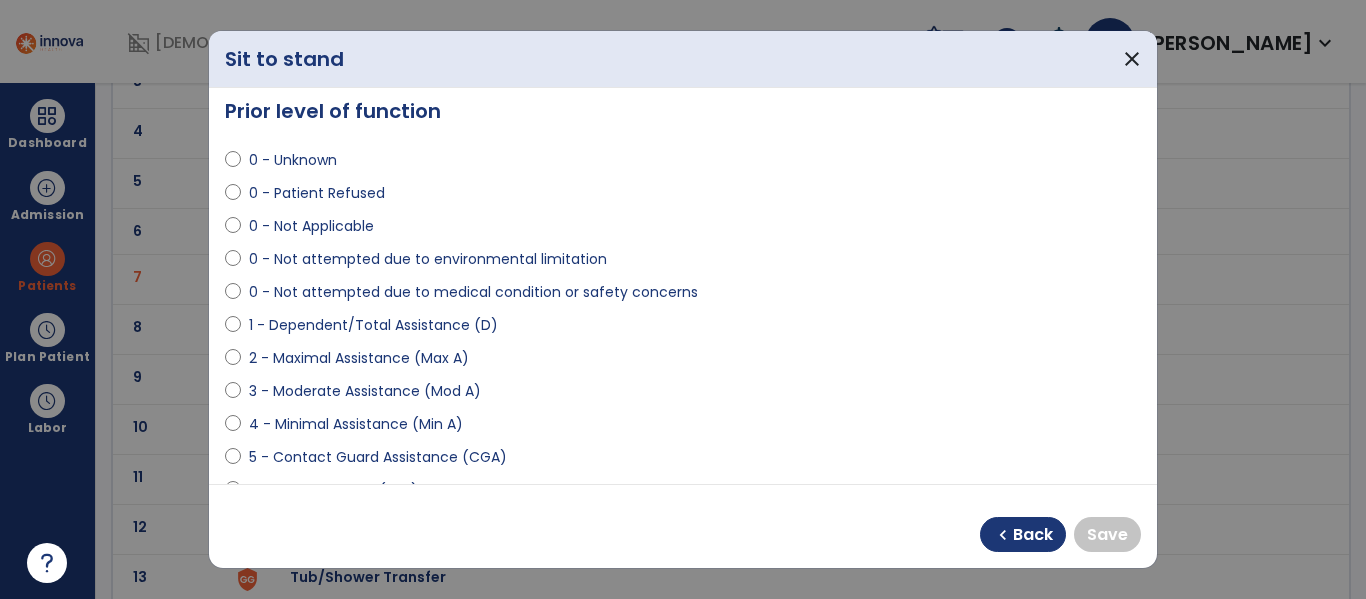 scroll, scrollTop: 110, scrollLeft: 0, axis: vertical 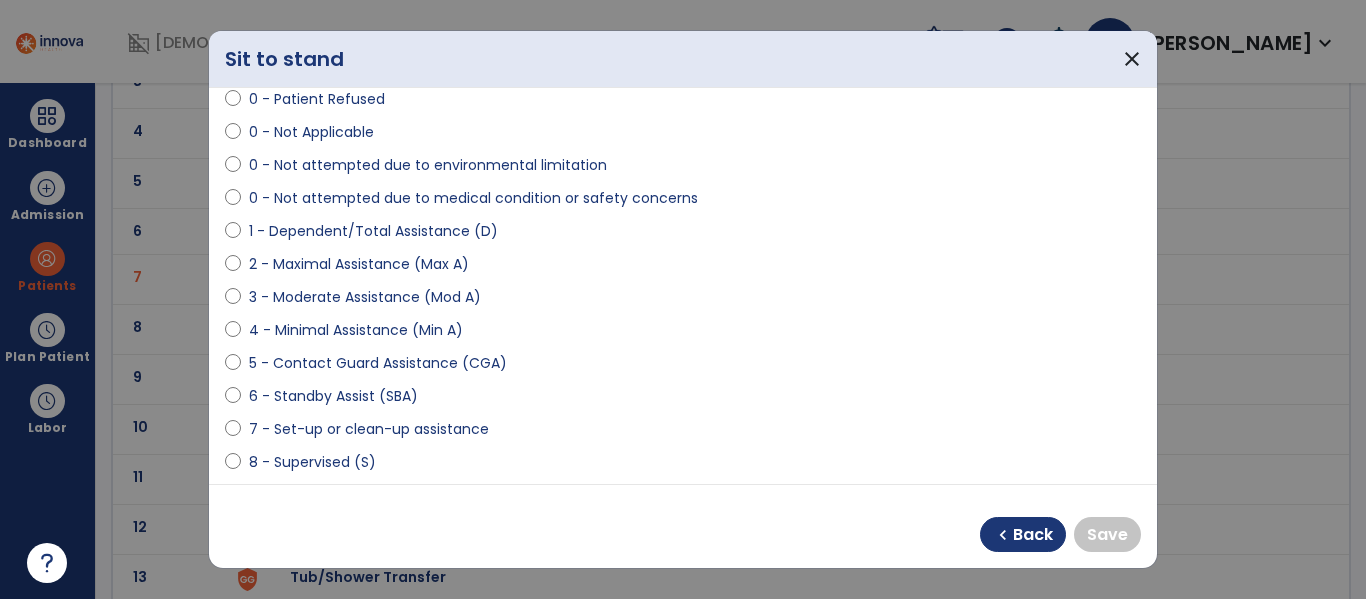 select on "**********" 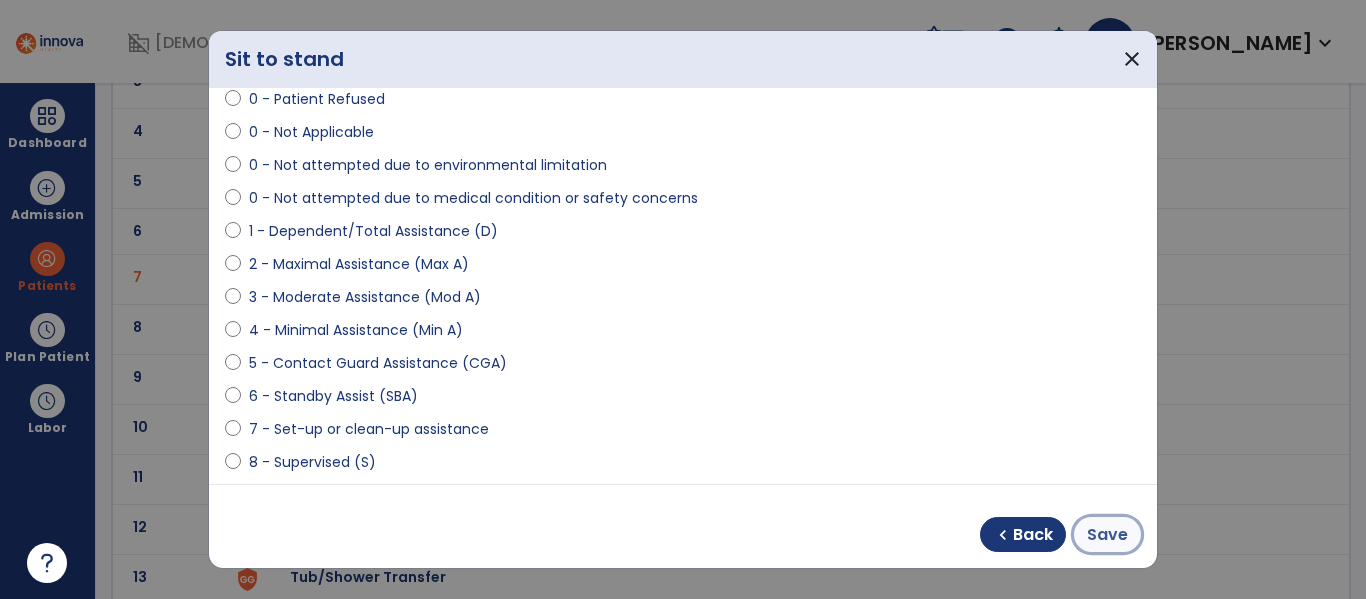 click on "Save" at bounding box center [1107, 535] 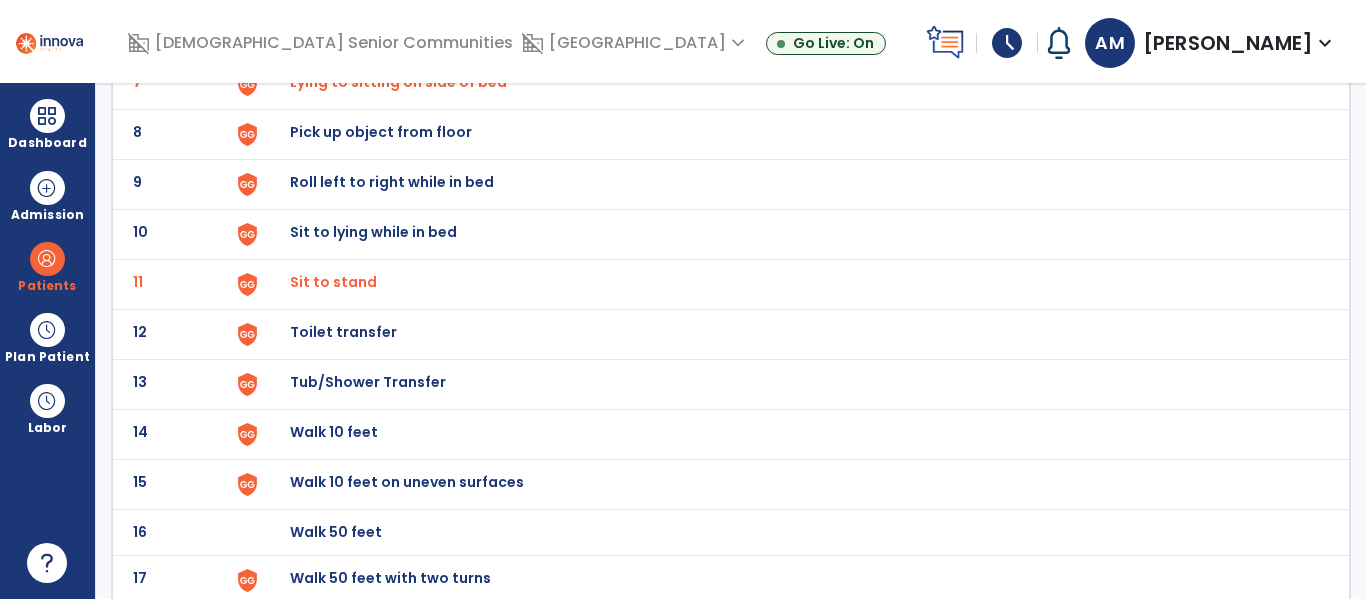 scroll, scrollTop: 475, scrollLeft: 0, axis: vertical 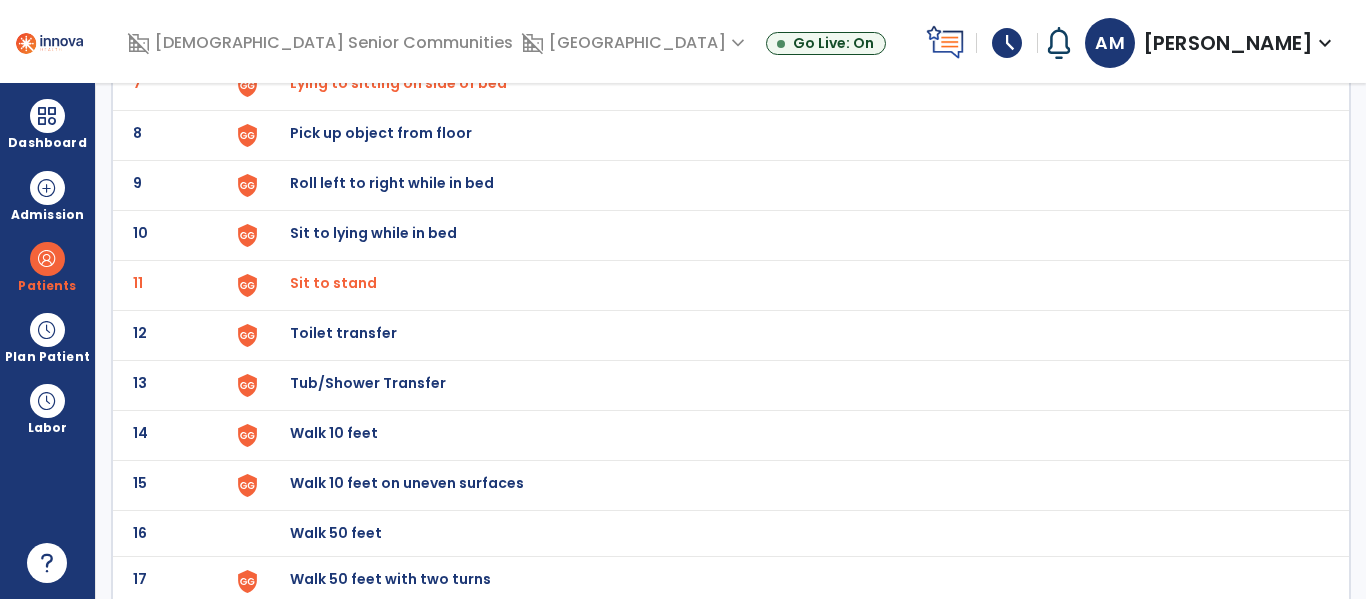 click on "Toilet transfer" at bounding box center [336, -213] 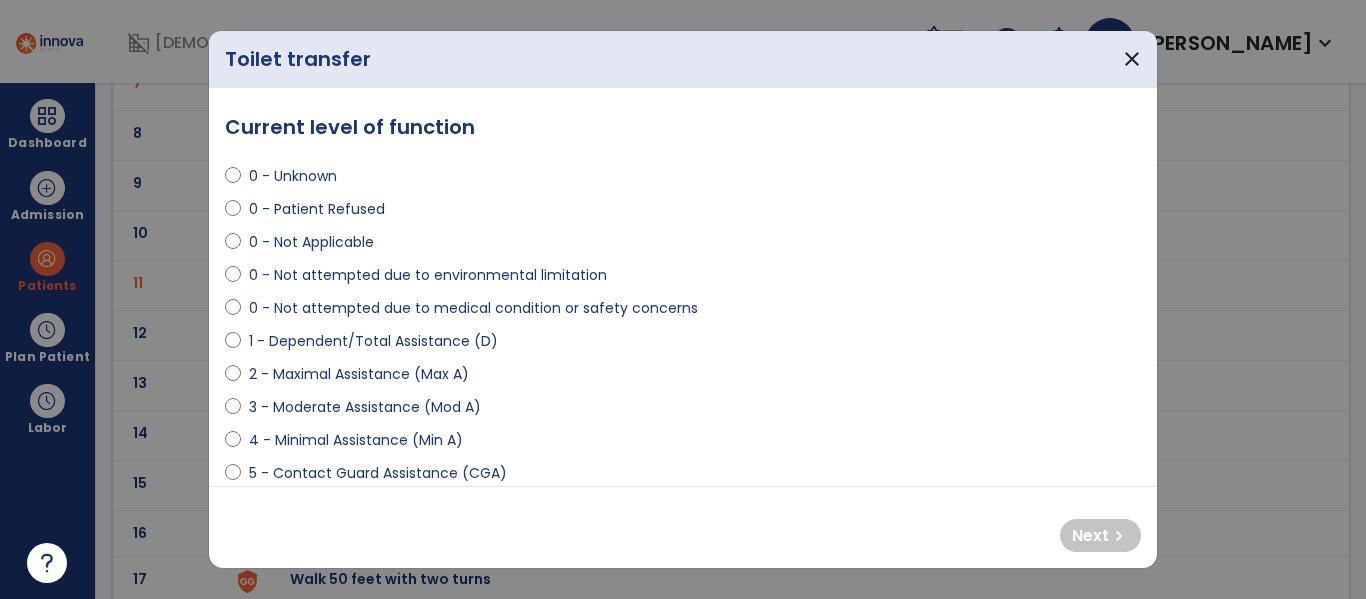 select on "**********" 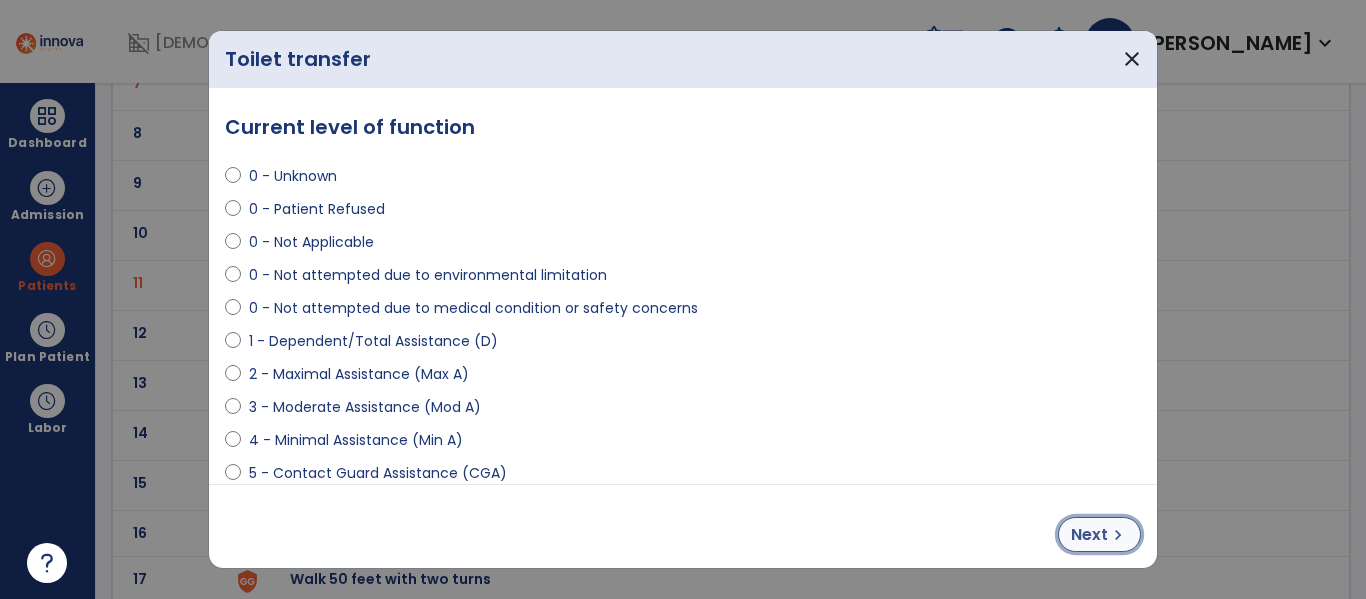 click on "Next" at bounding box center (1089, 535) 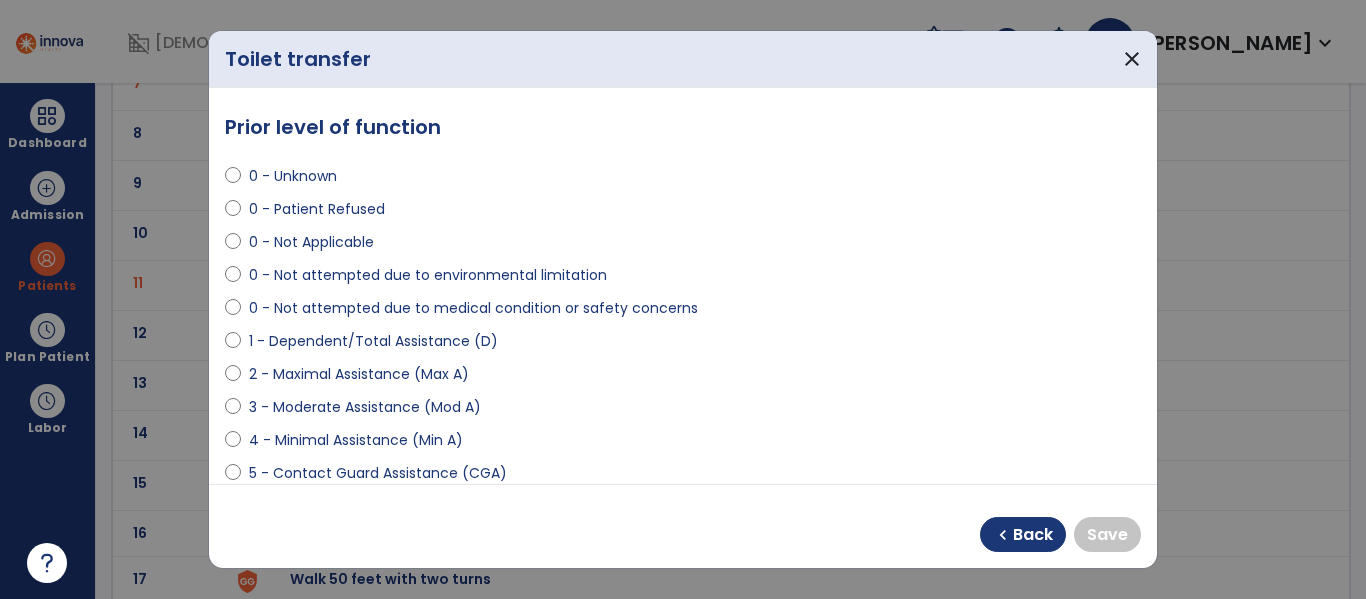 select on "**********" 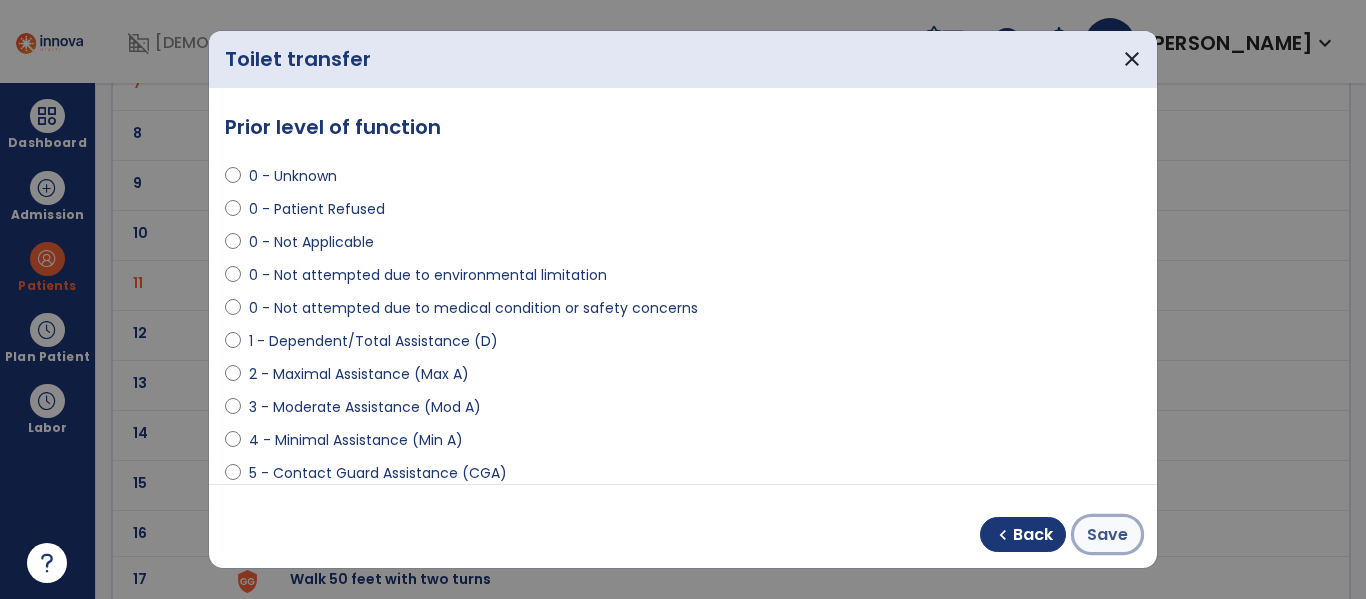 click on "Save" at bounding box center [1107, 535] 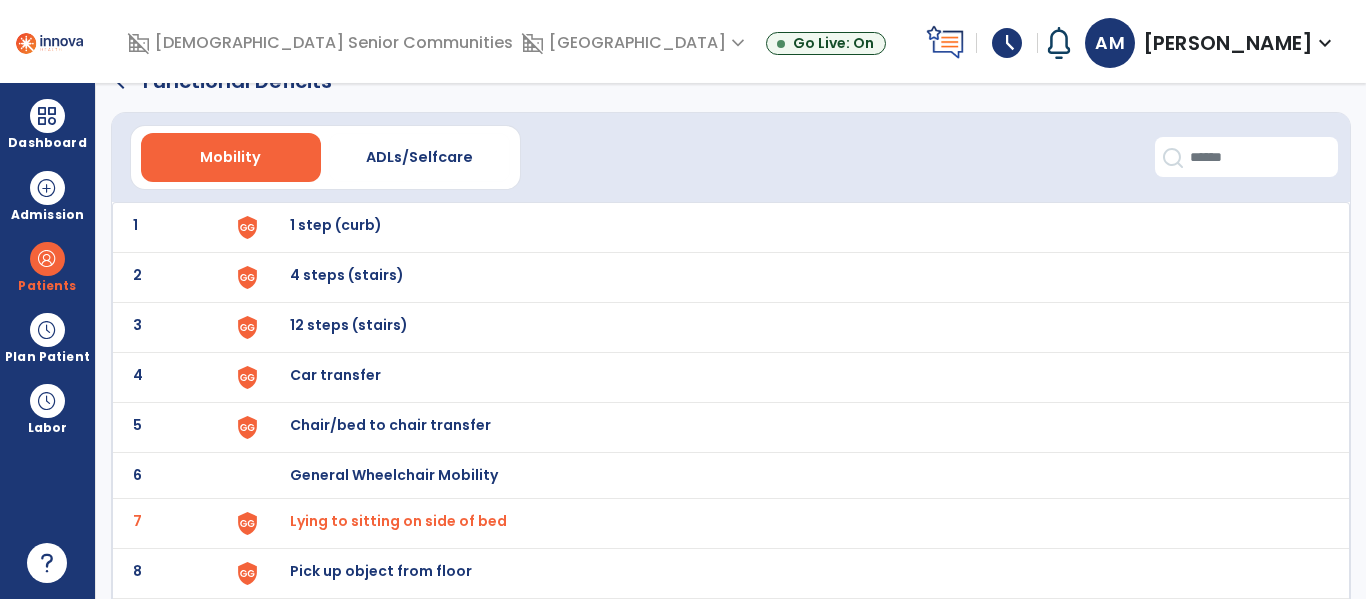 scroll, scrollTop: 0, scrollLeft: 0, axis: both 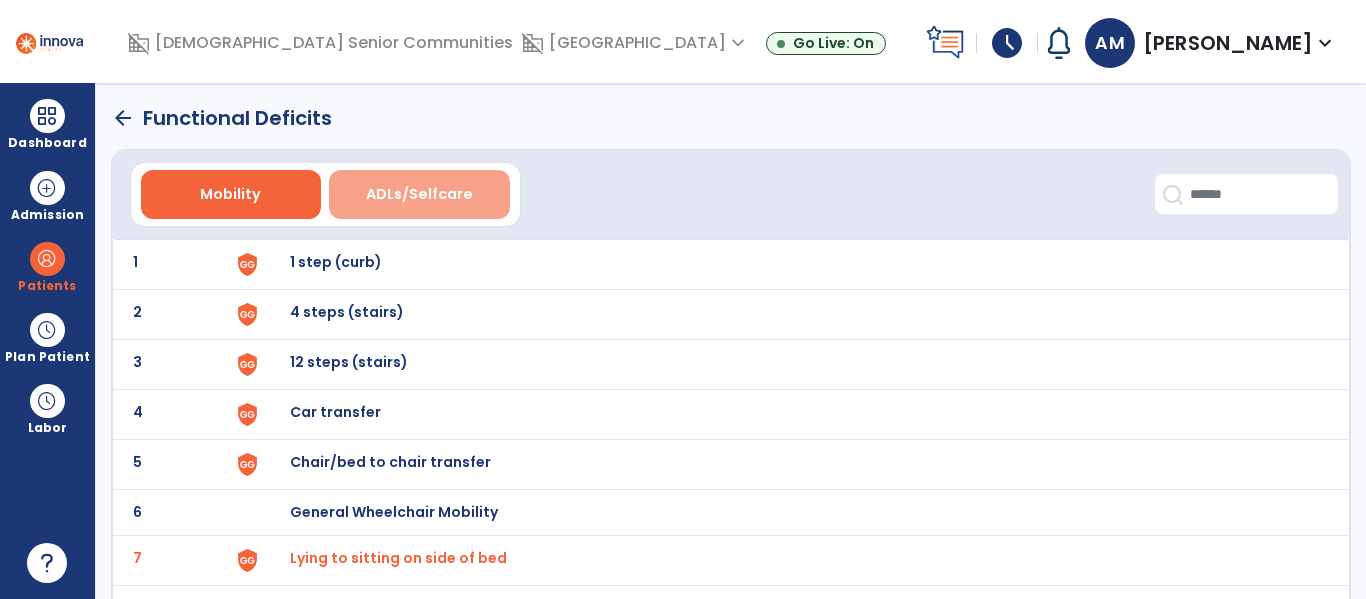 click on "ADLs/Selfcare" at bounding box center [419, 194] 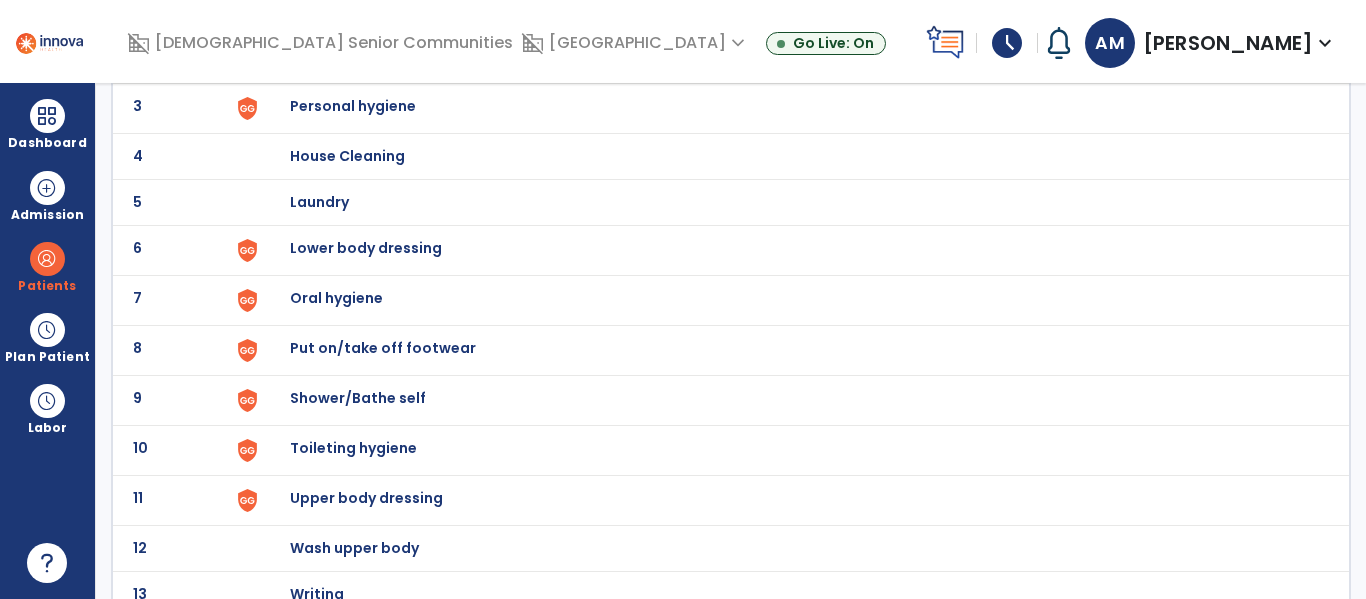 scroll, scrollTop: 272, scrollLeft: 0, axis: vertical 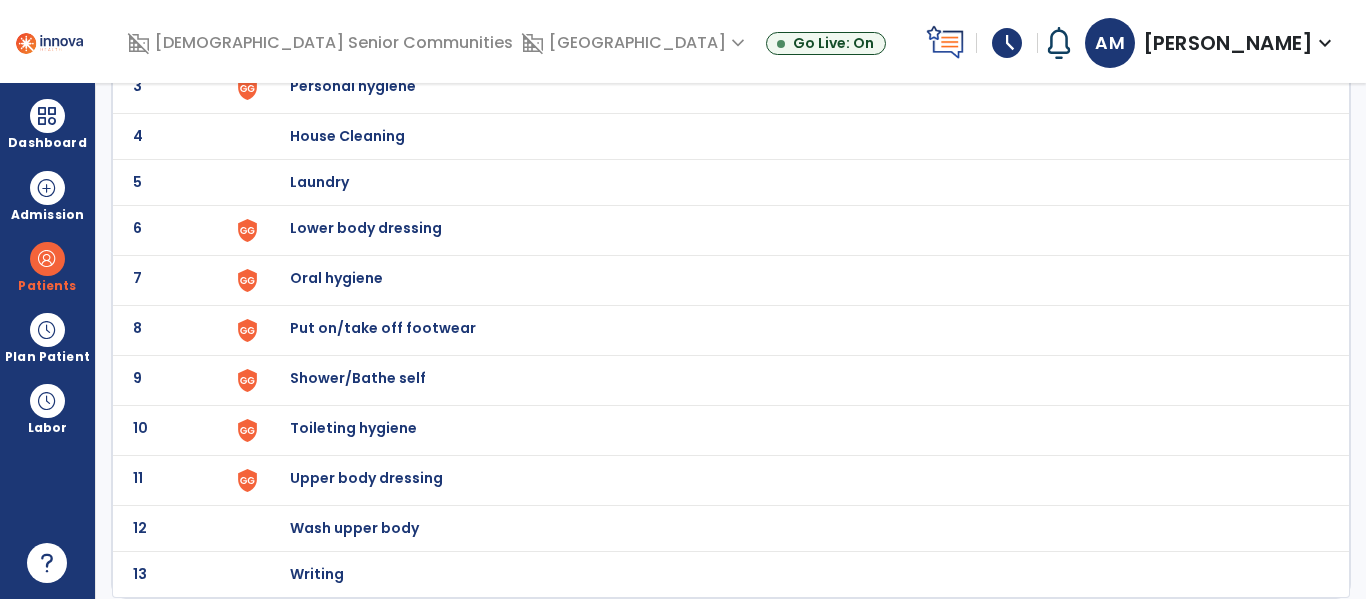 click on "Lower body dressing" at bounding box center (403, -10) 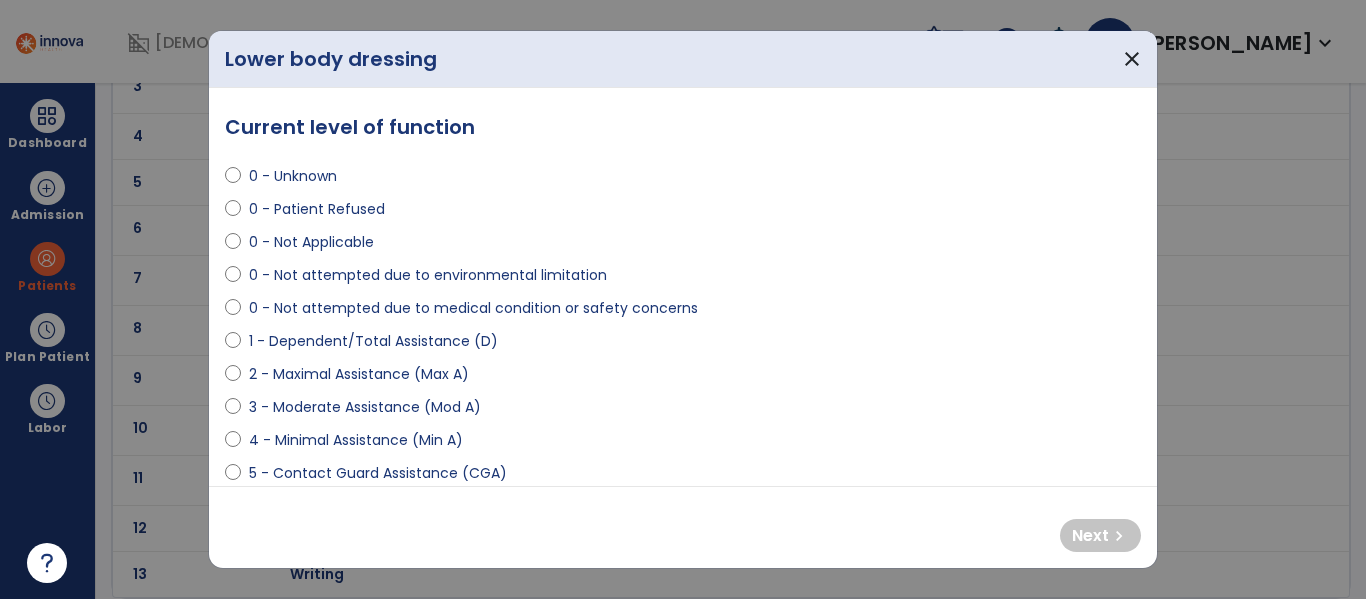 select on "**********" 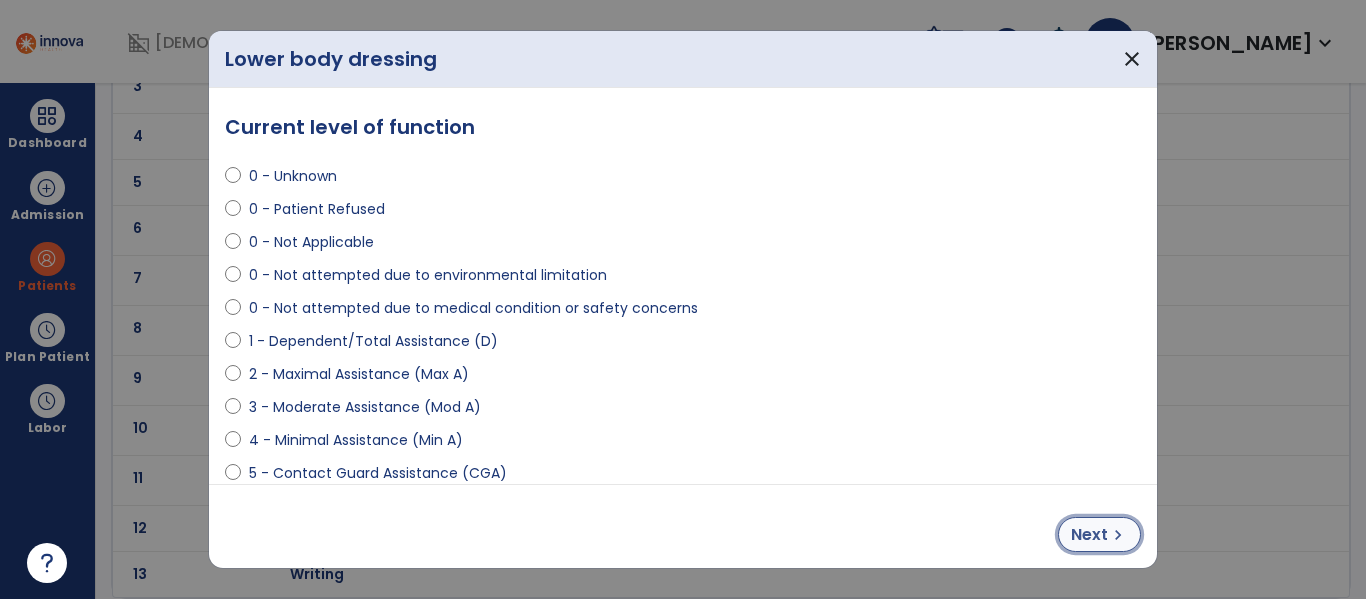 click on "Next" at bounding box center [1089, 535] 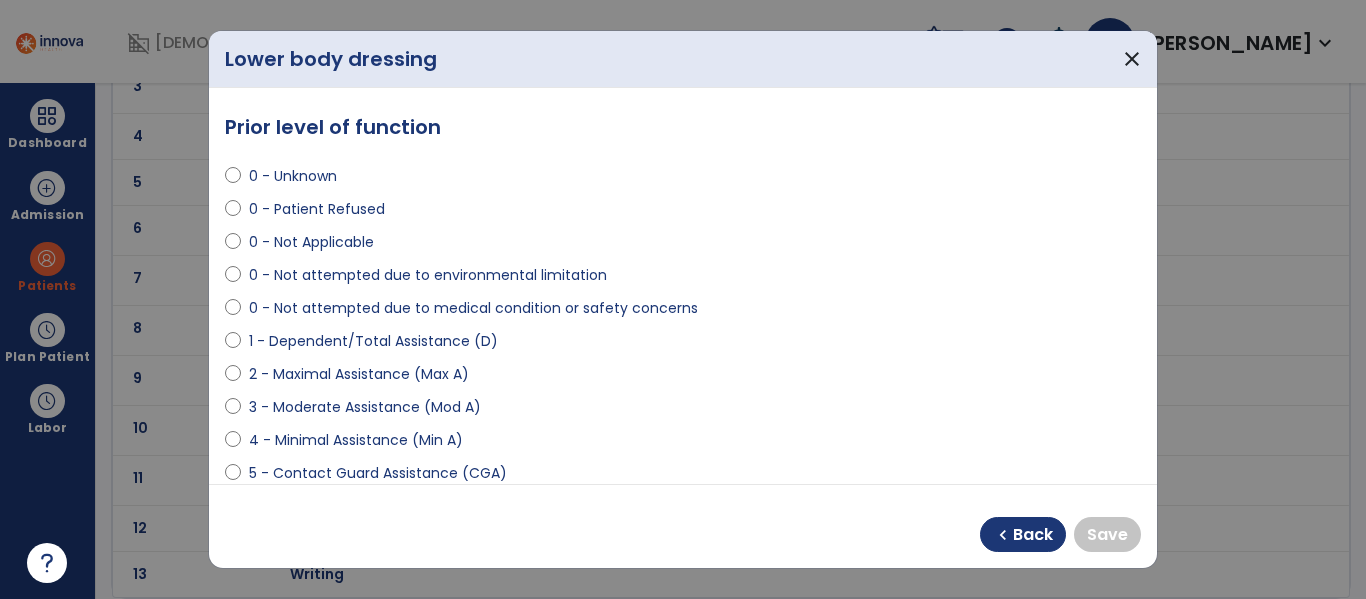 select on "**********" 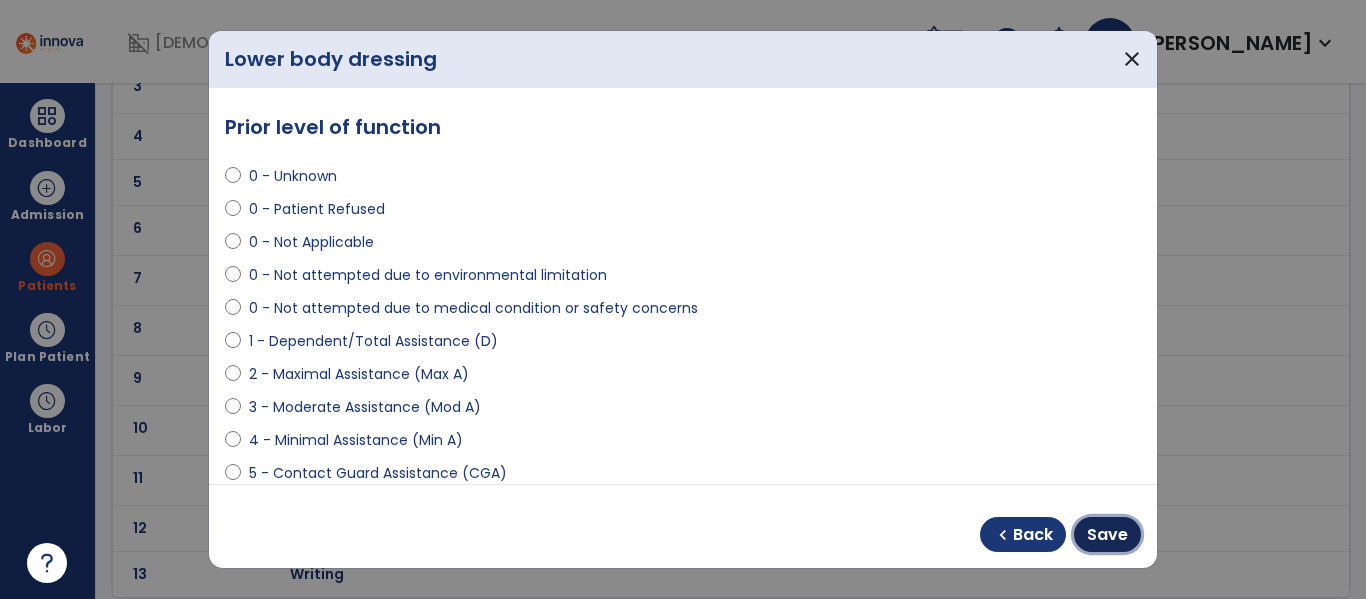click on "Save" at bounding box center [1107, 534] 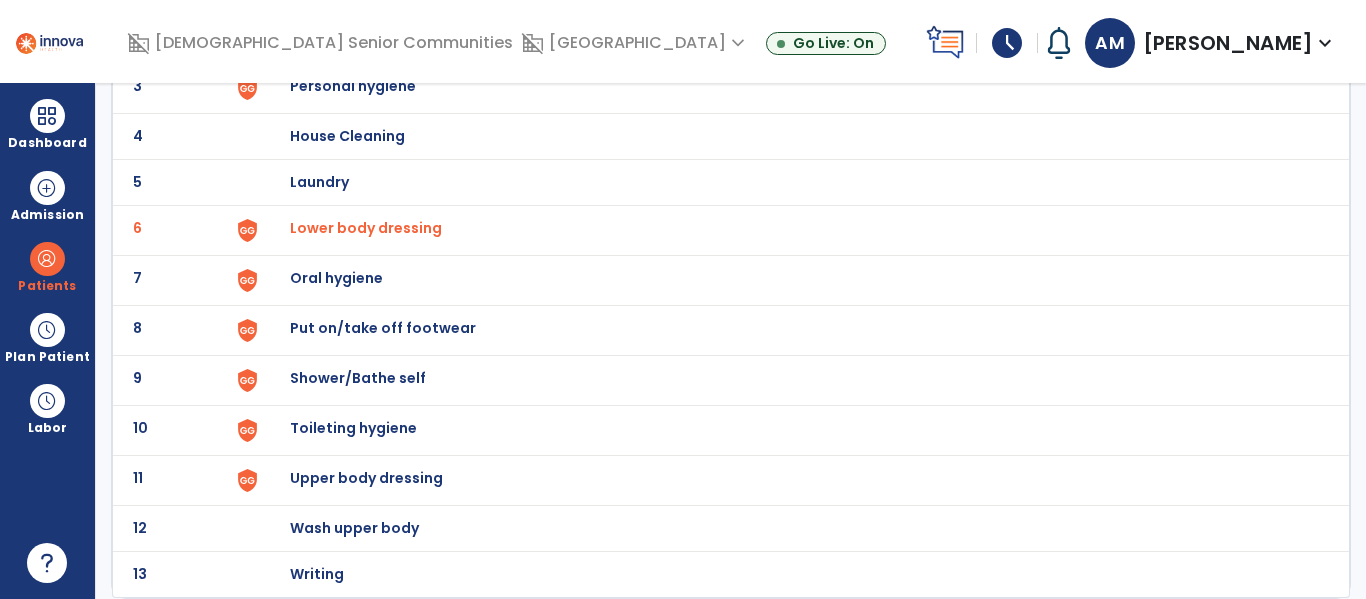 click on "Upper body dressing" at bounding box center [403, -10] 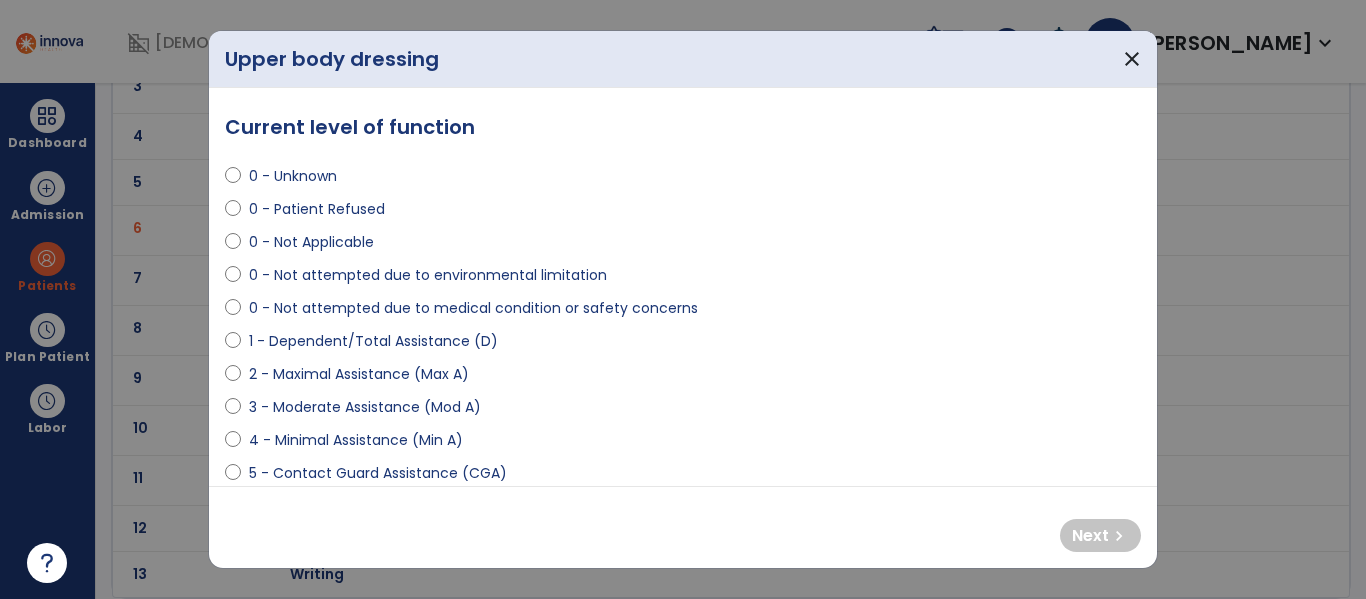 select on "**********" 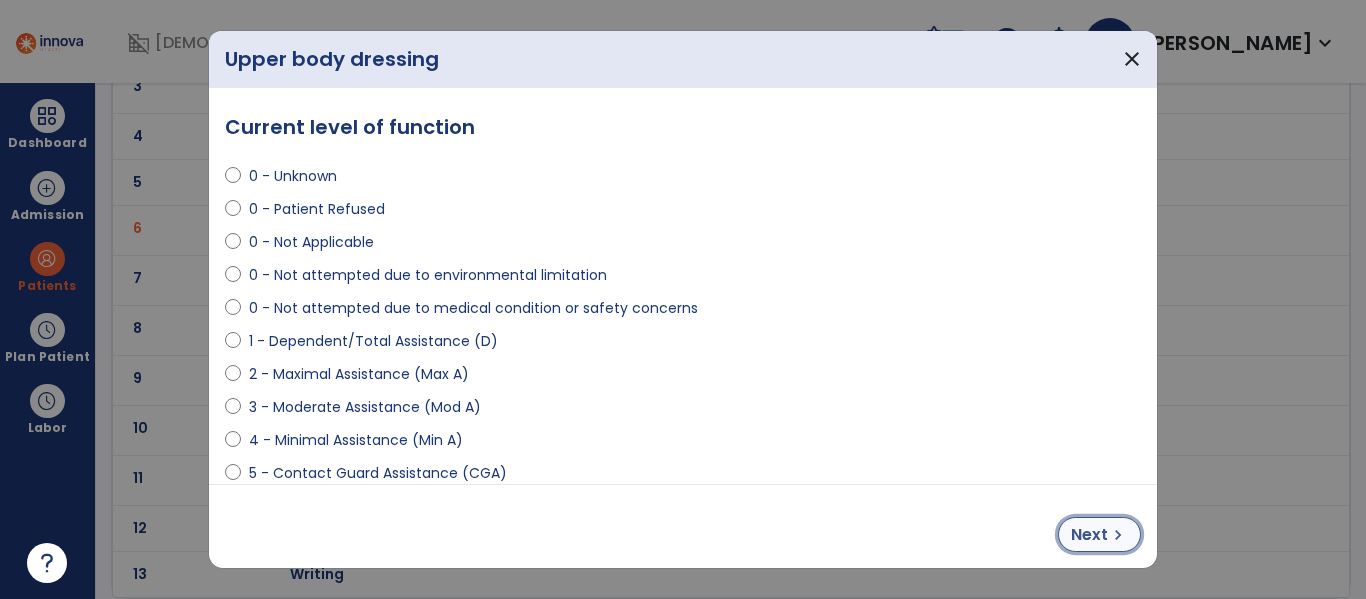 click on "Next" at bounding box center (1089, 535) 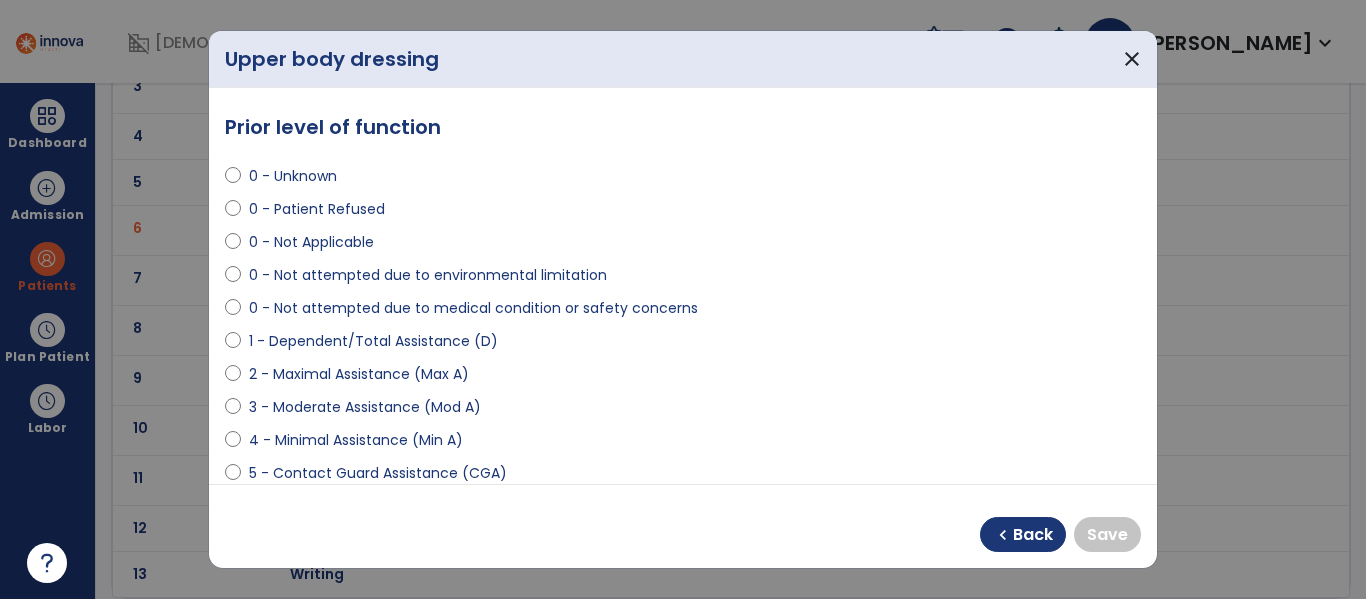 select on "**********" 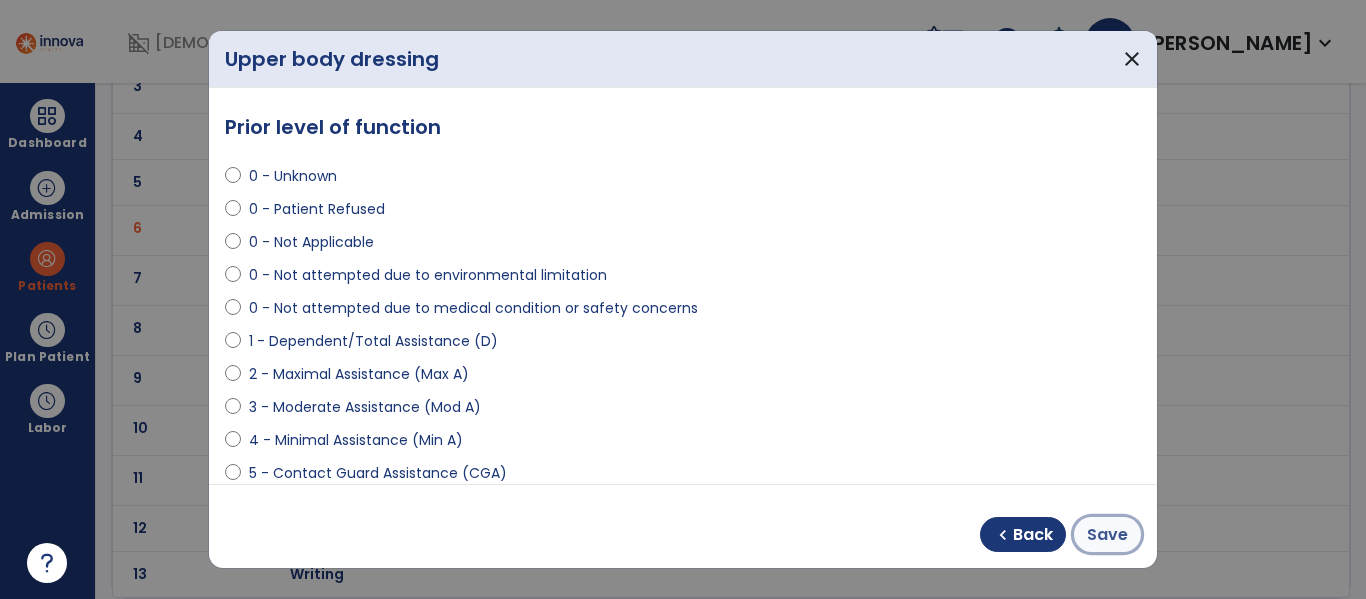 click on "Save" at bounding box center [1107, 535] 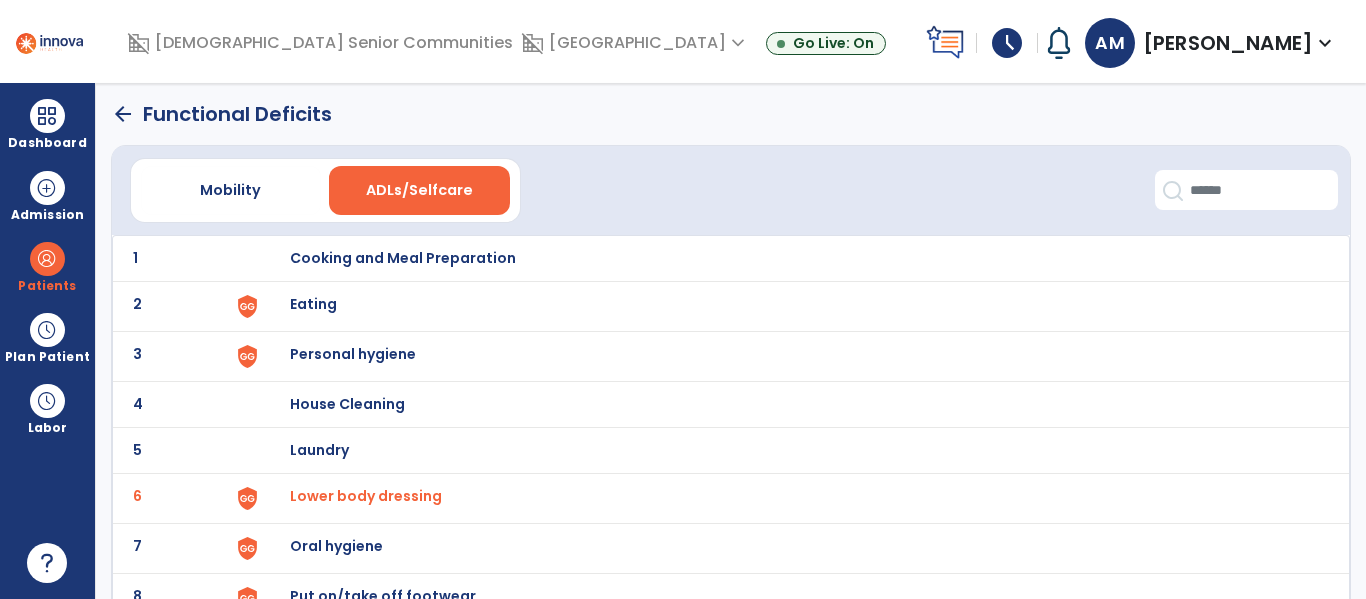 scroll, scrollTop: 0, scrollLeft: 0, axis: both 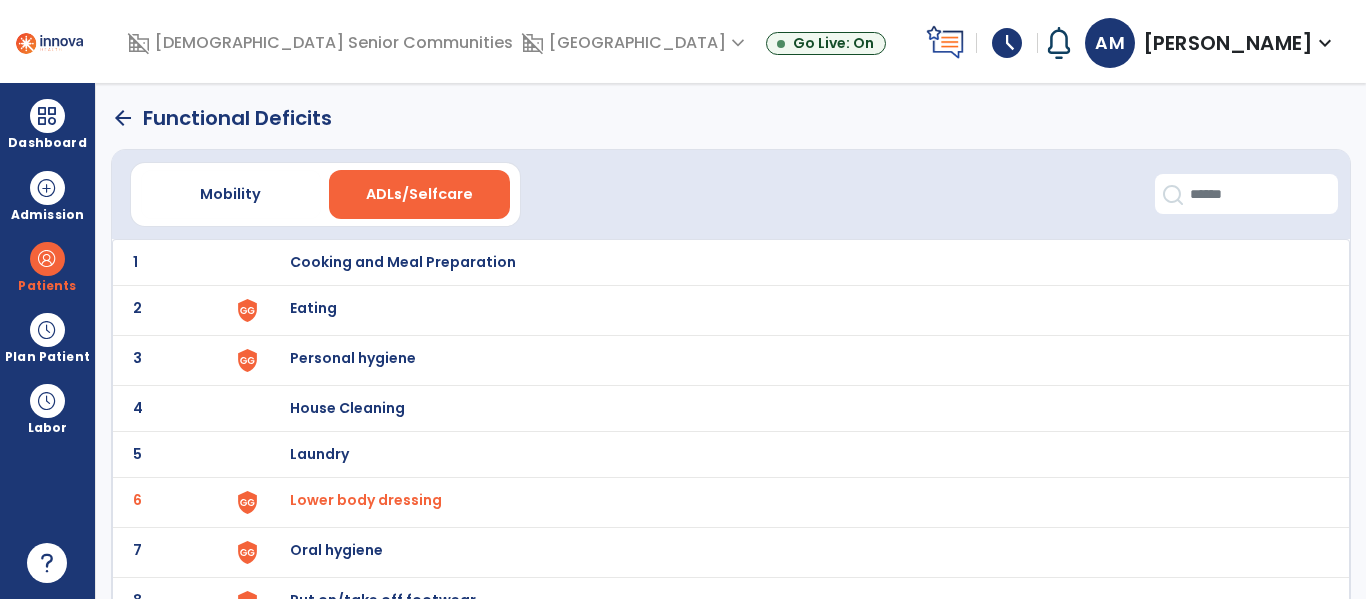 click on "arrow_back" 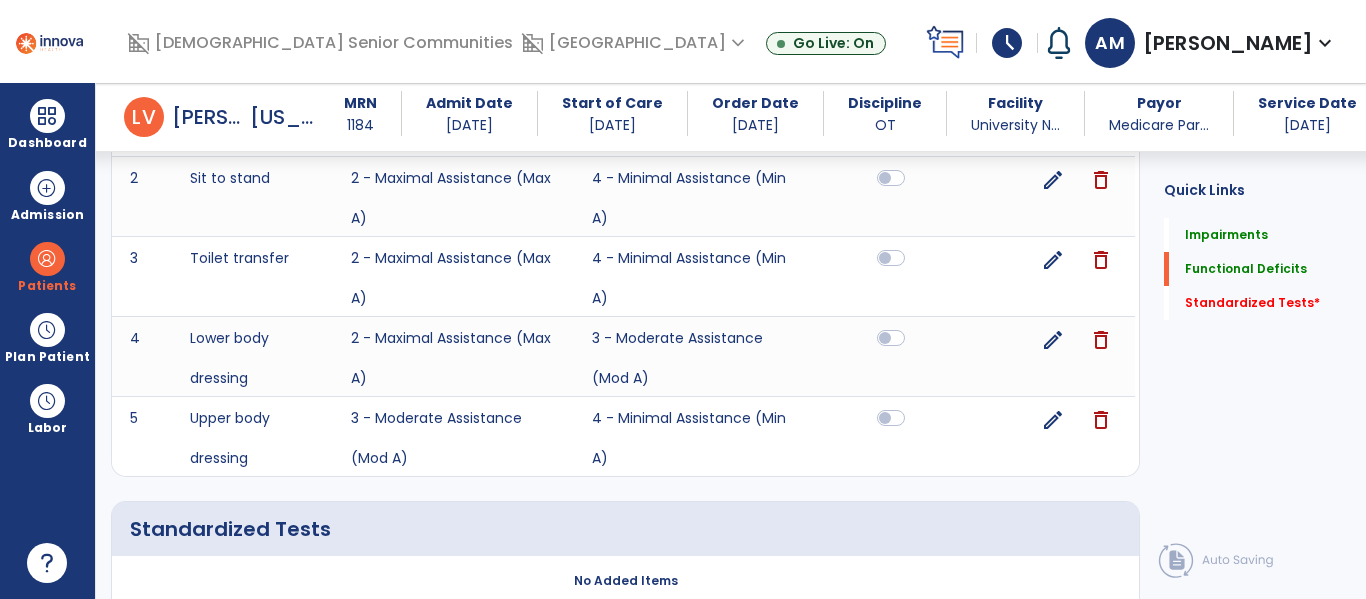 scroll, scrollTop: 1927, scrollLeft: 0, axis: vertical 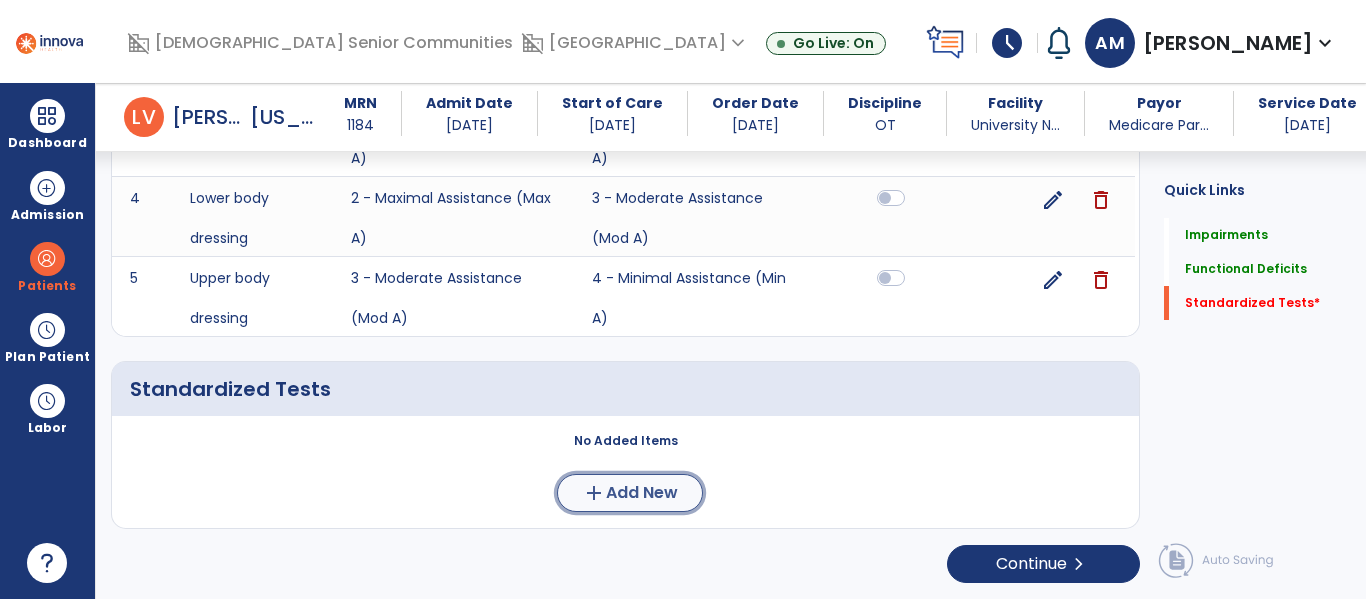 click on "Add New" 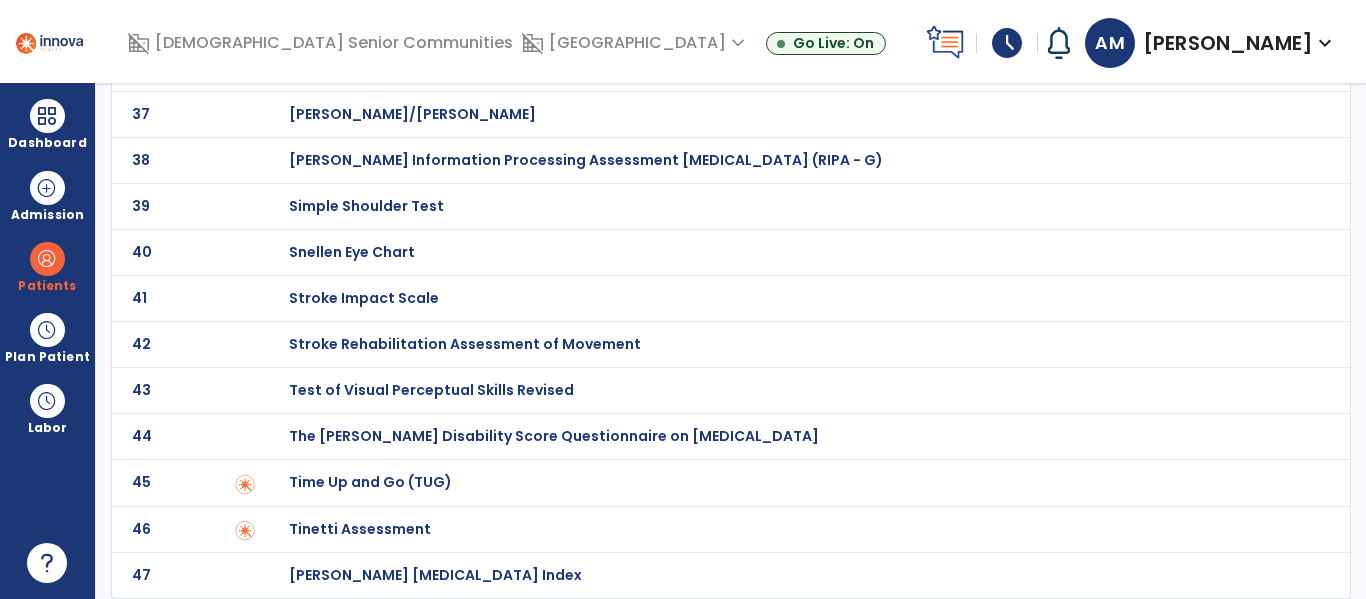 scroll, scrollTop: 0, scrollLeft: 0, axis: both 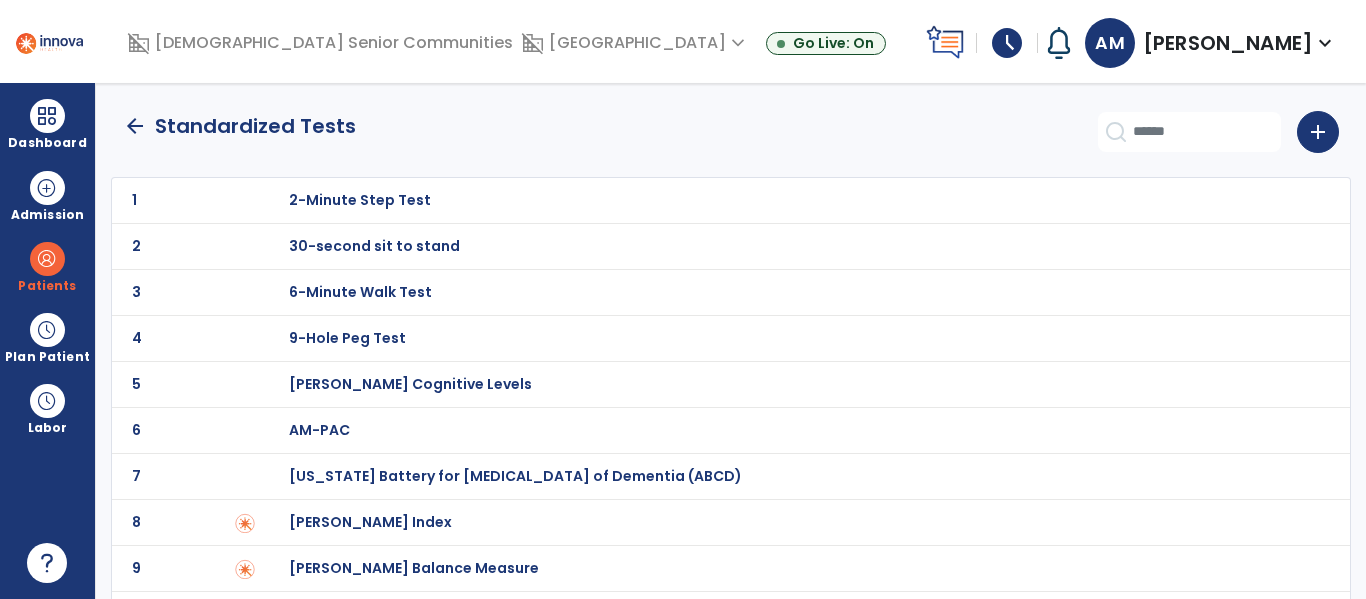 click 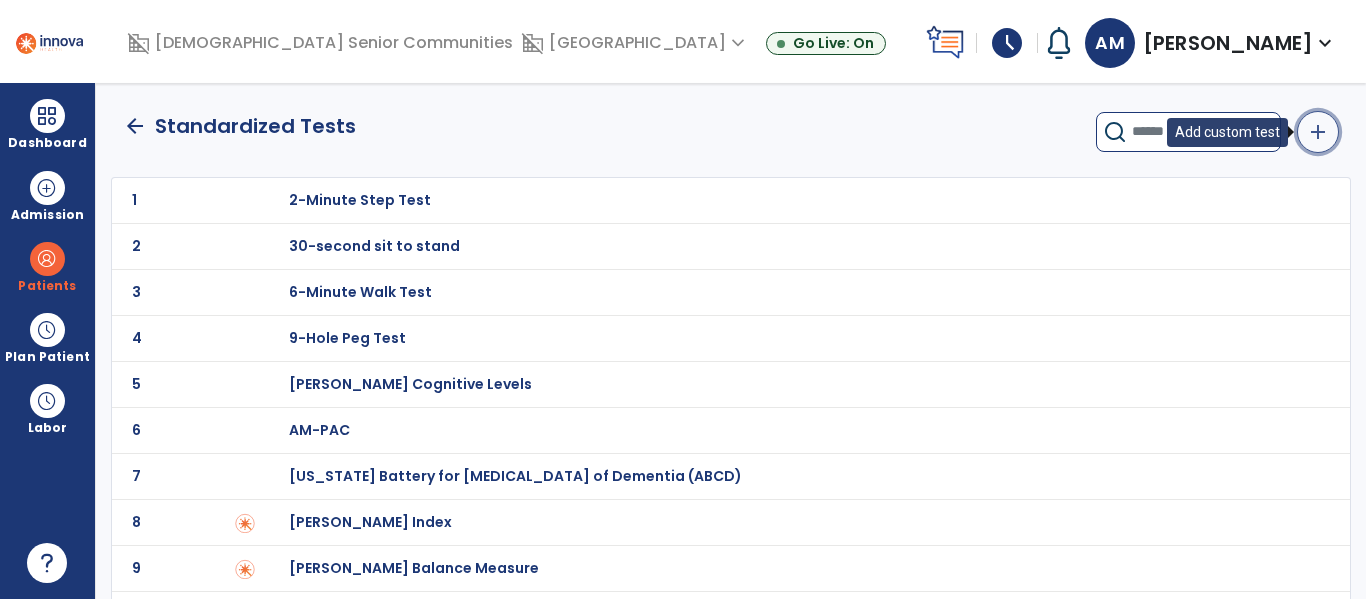 click on "add" 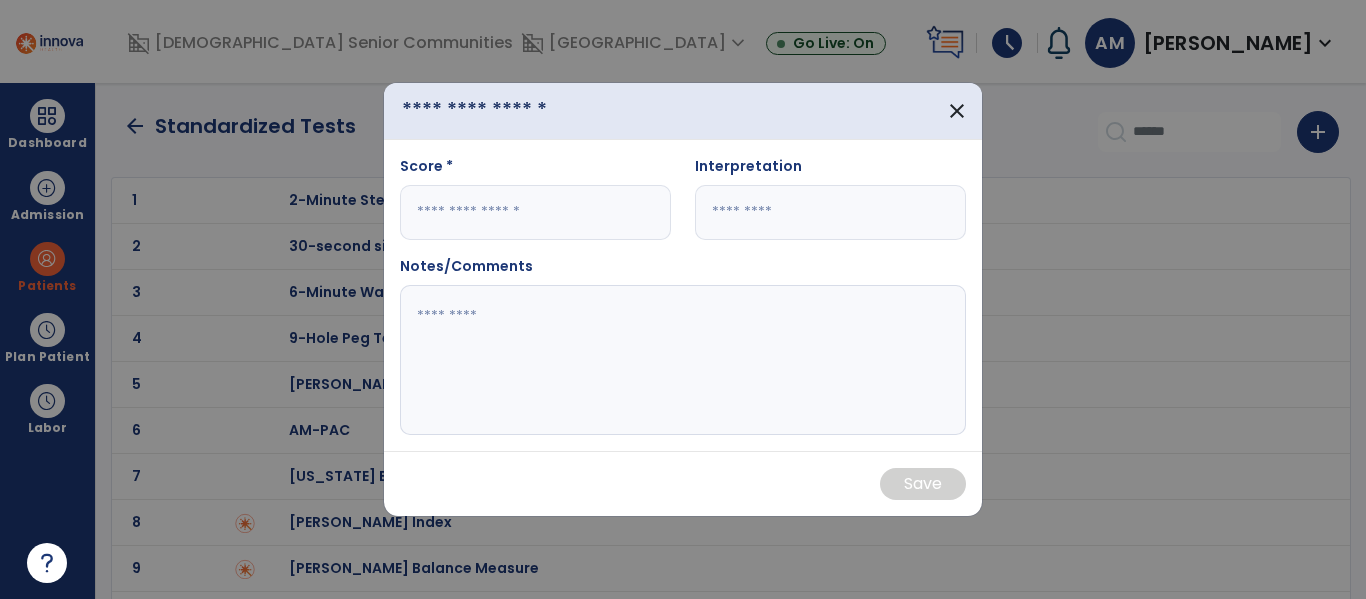 click at bounding box center (502, 111) 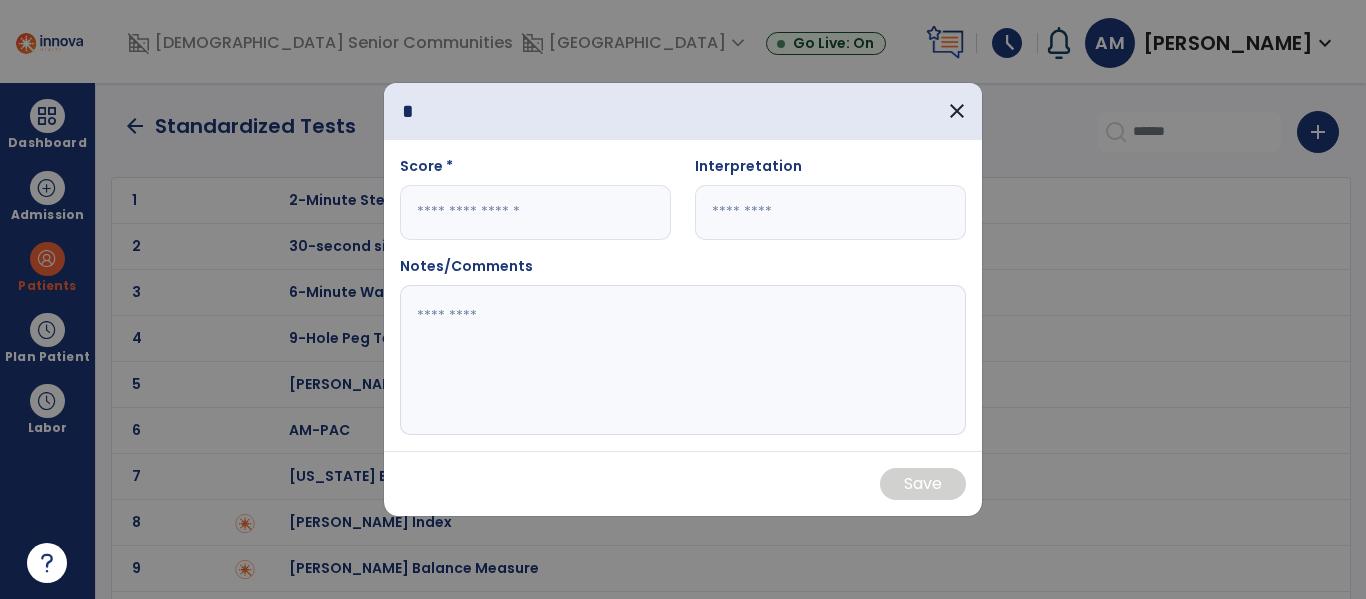 click on "*" at bounding box center [502, 111] 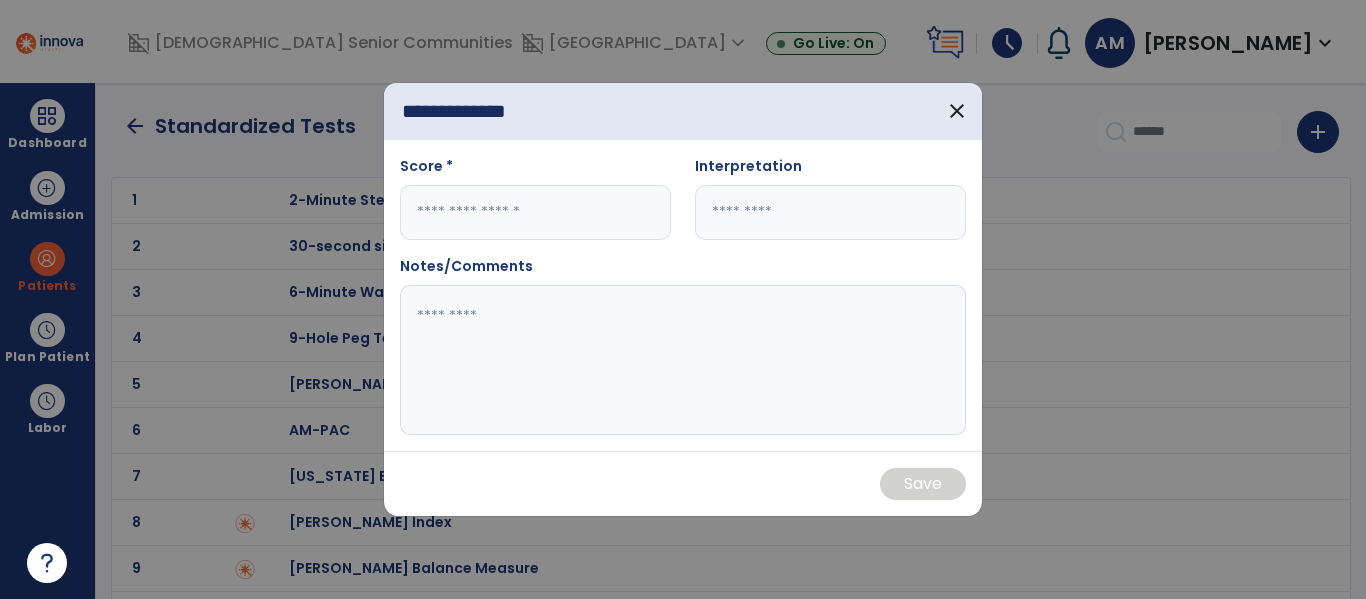 type on "**********" 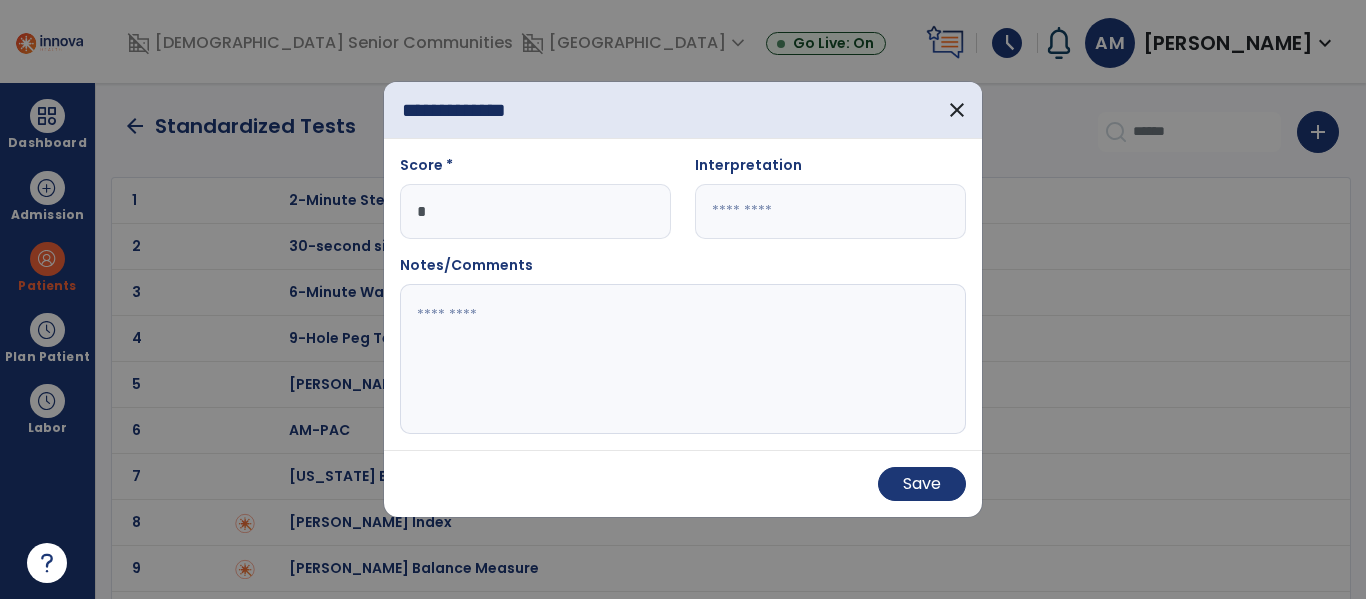 type on "*" 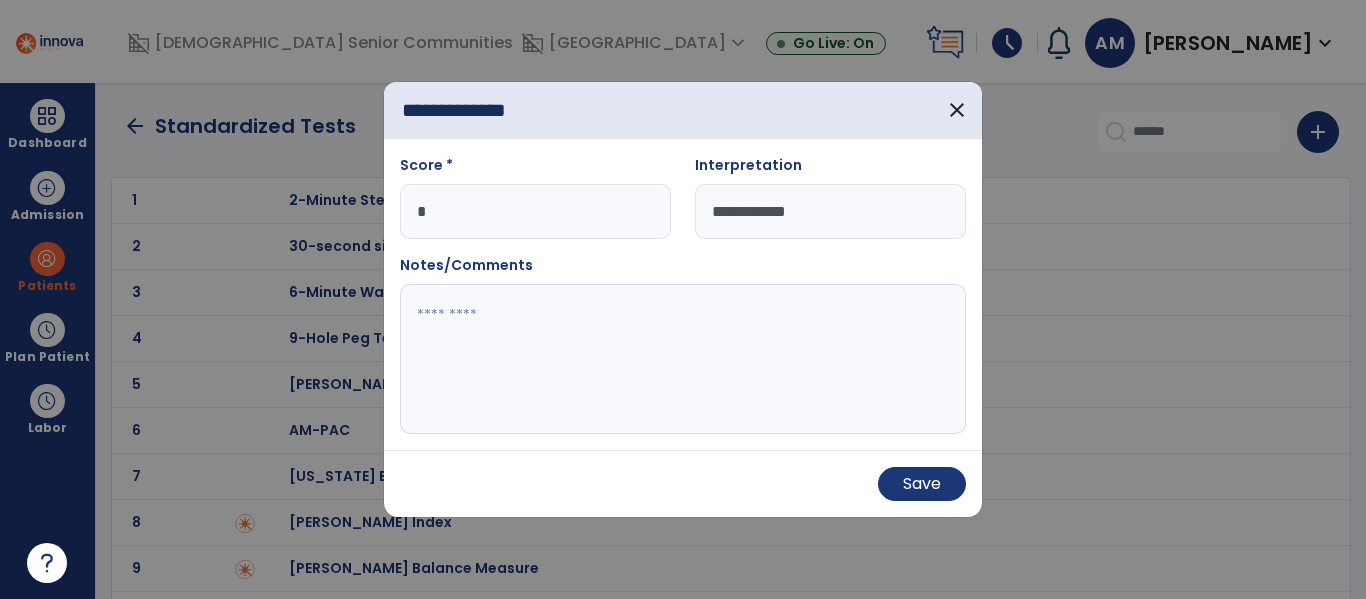 type on "**********" 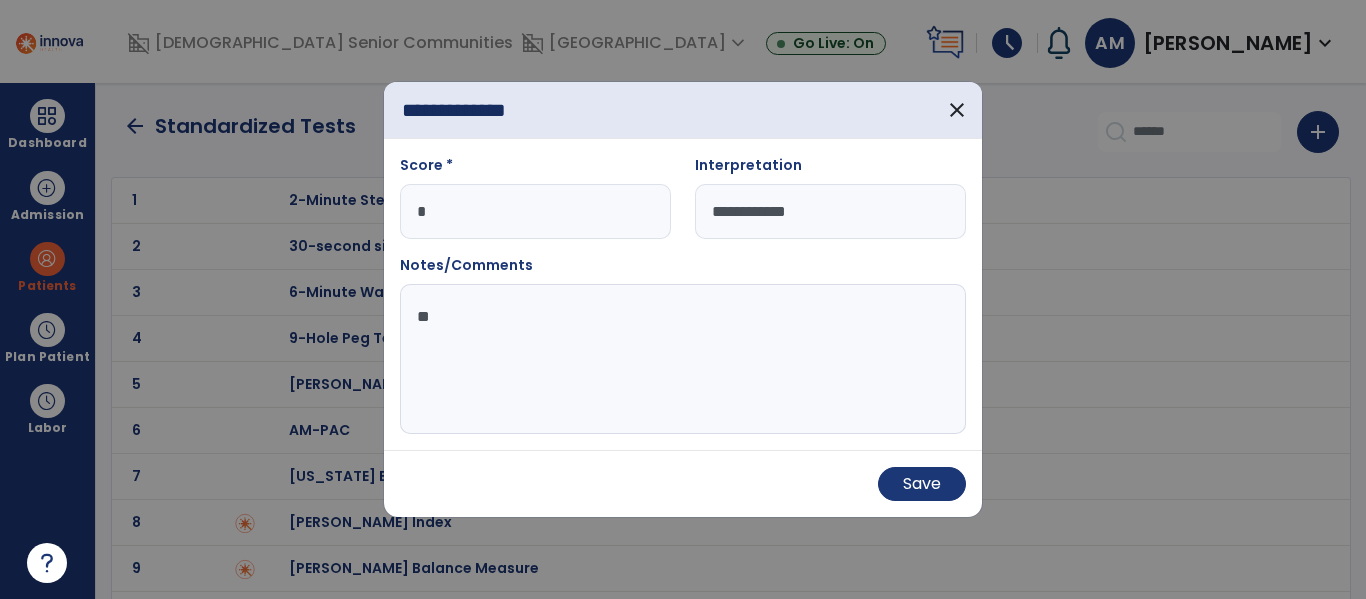 type on "*" 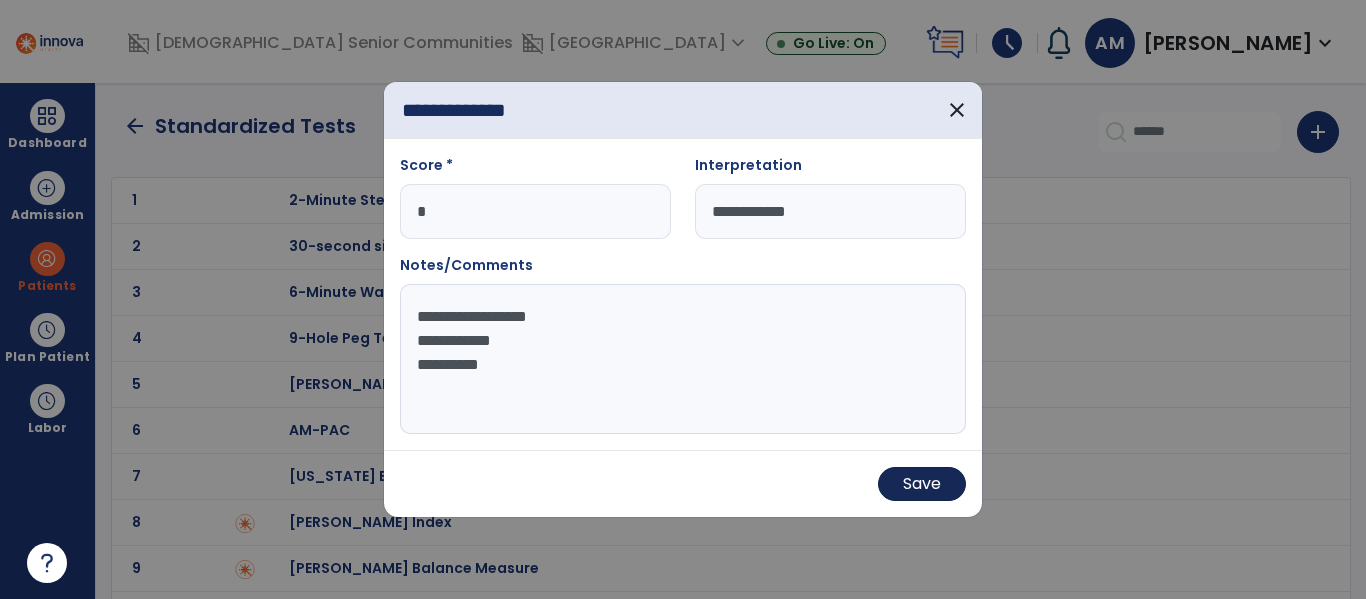 type on "**********" 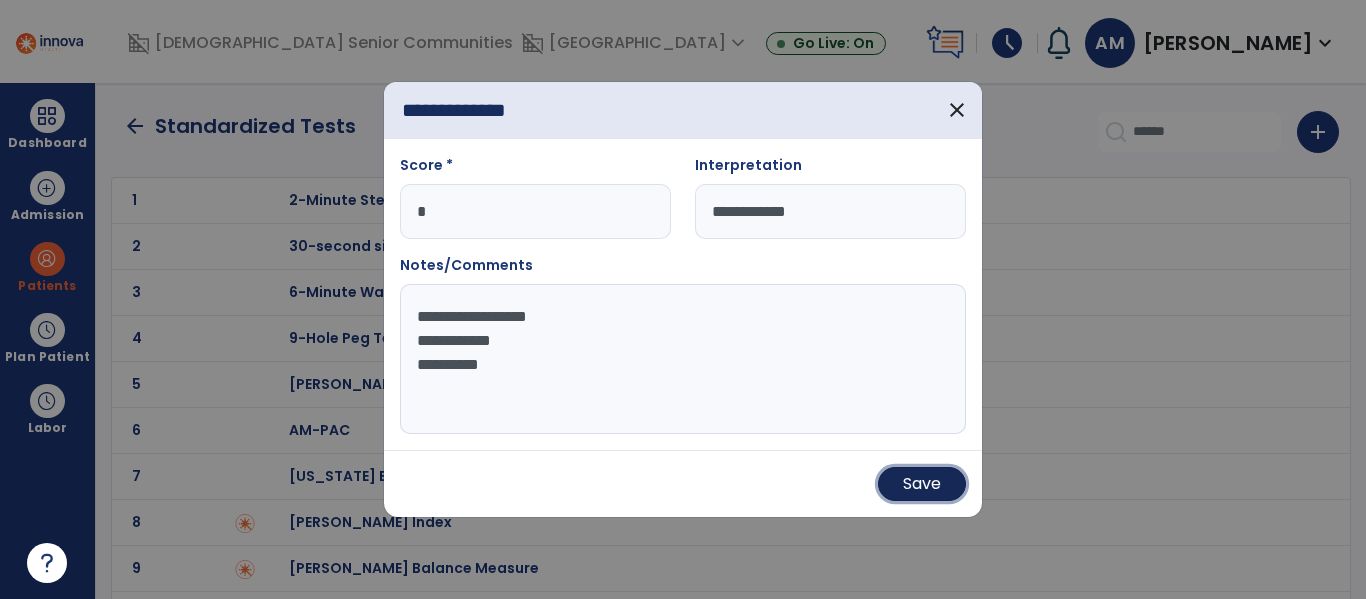 click on "Save" at bounding box center [922, 484] 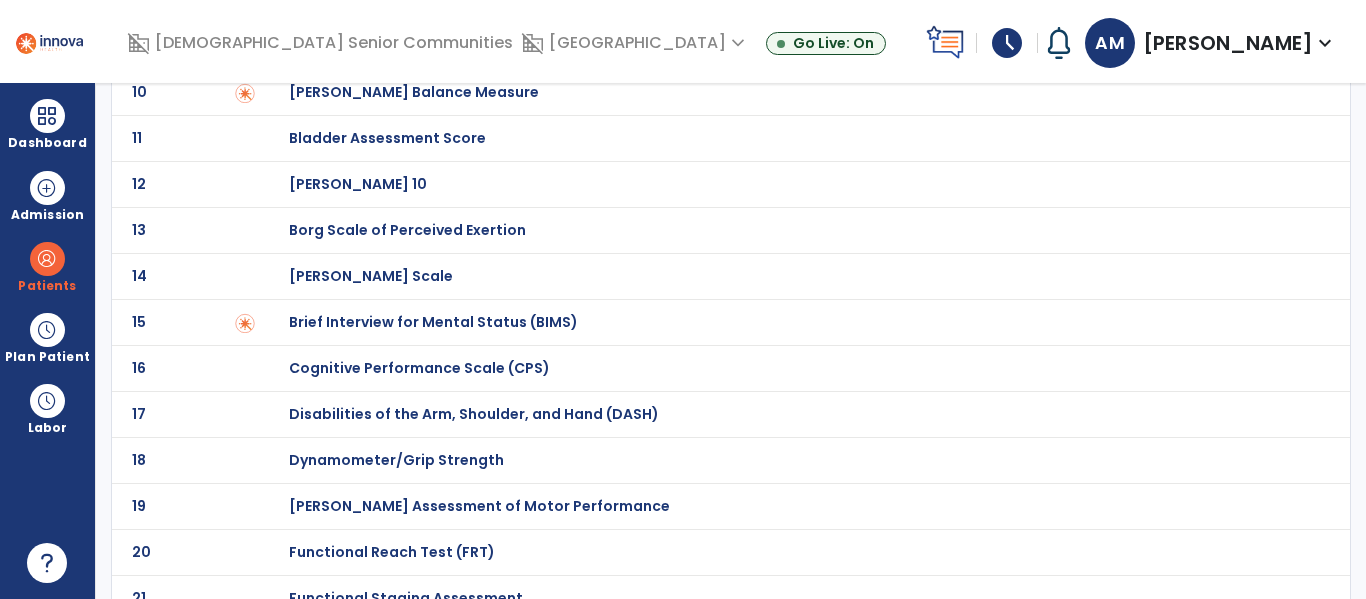 scroll, scrollTop: 583, scrollLeft: 0, axis: vertical 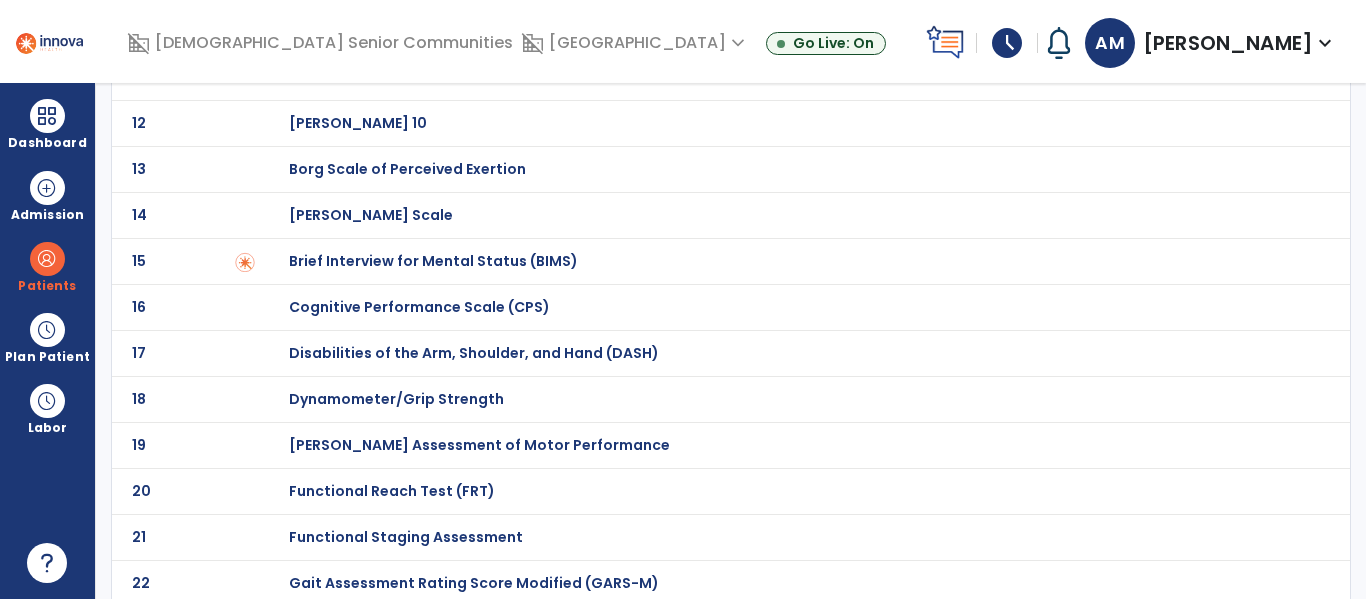 click on "Functional Reach Test (FRT)" at bounding box center (376, -383) 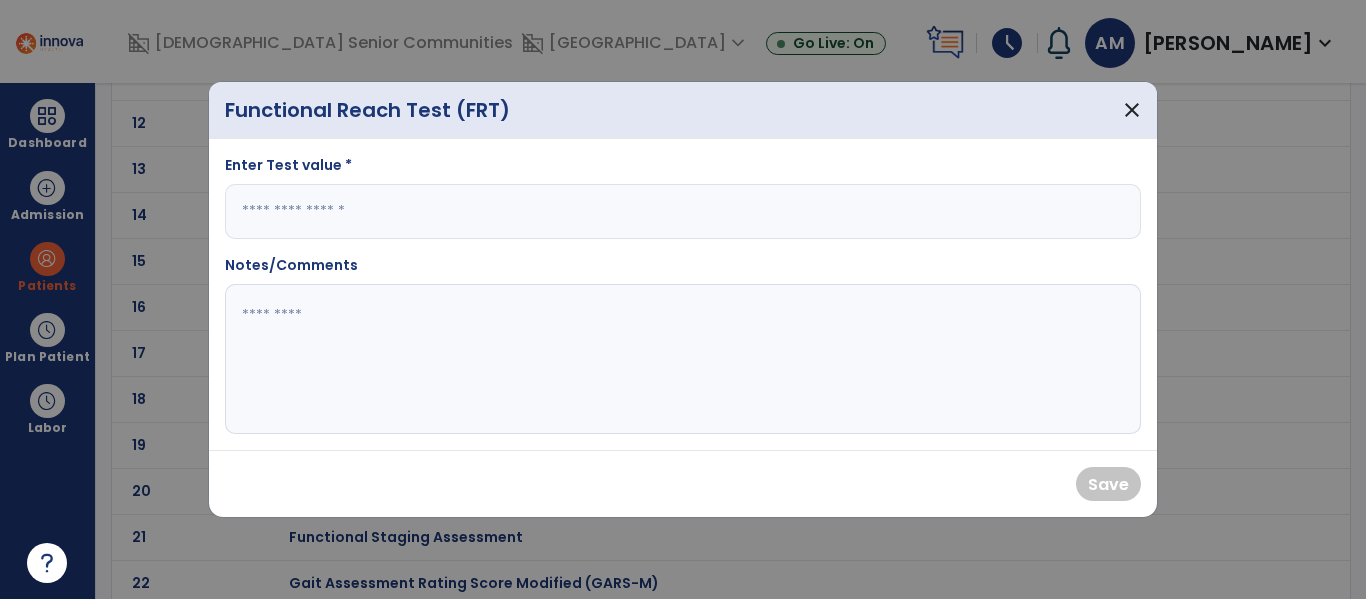 click at bounding box center [683, 211] 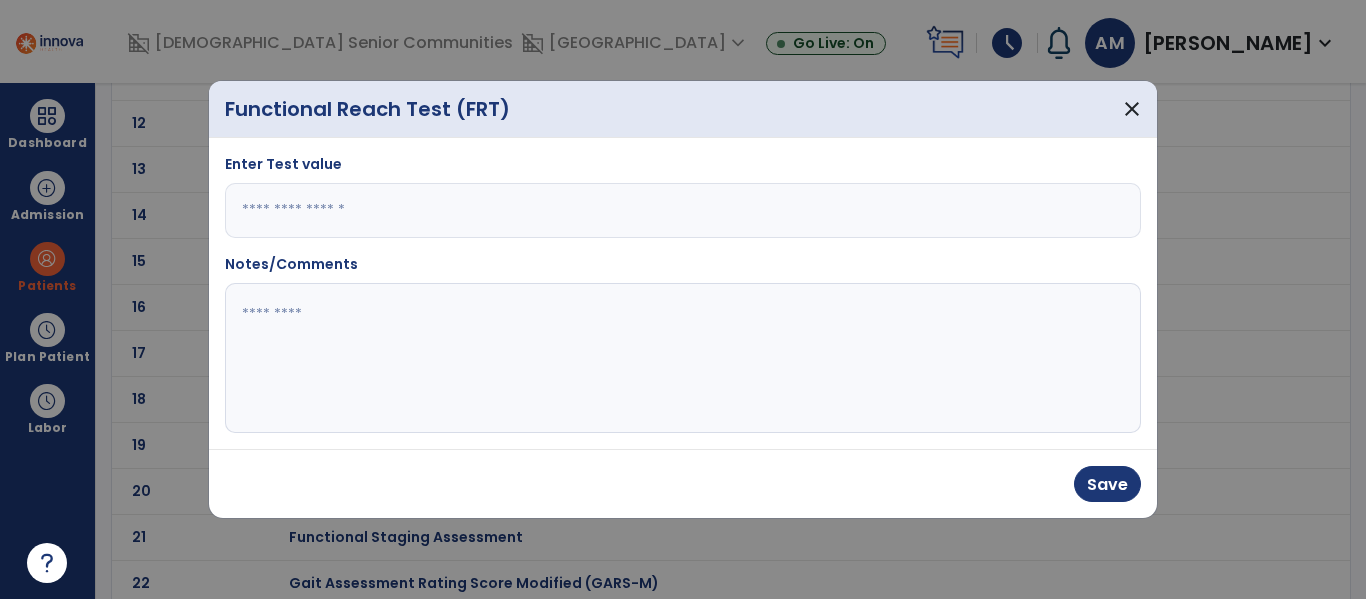 type on "*" 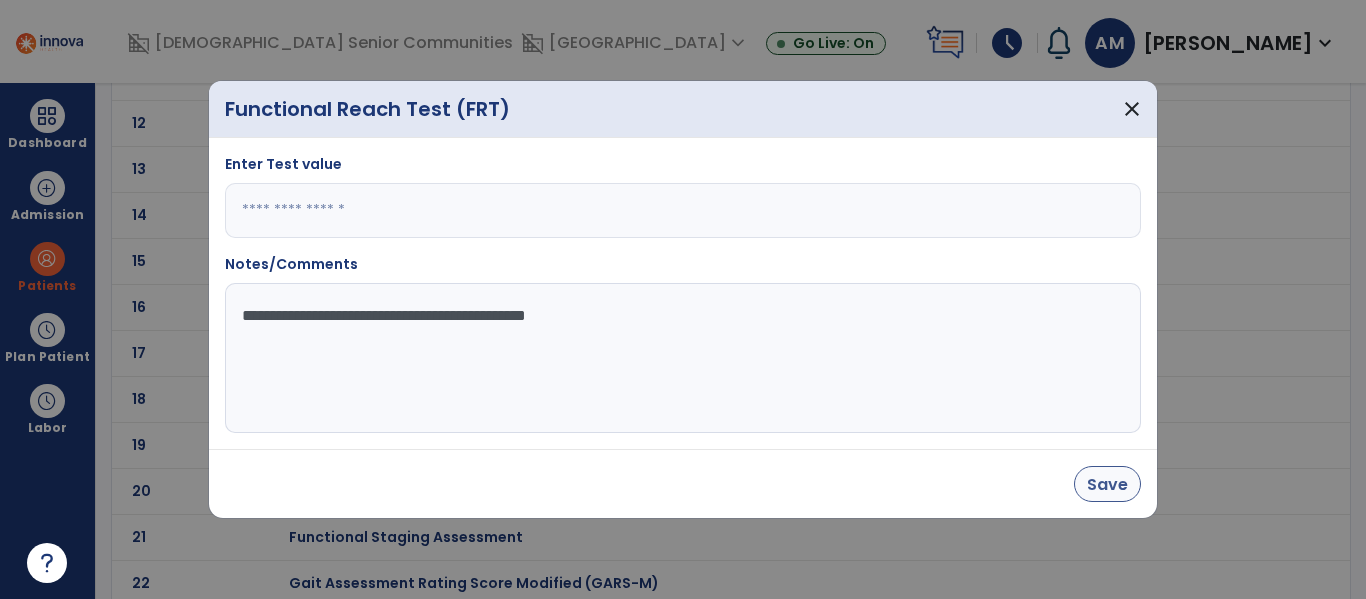 type on "**********" 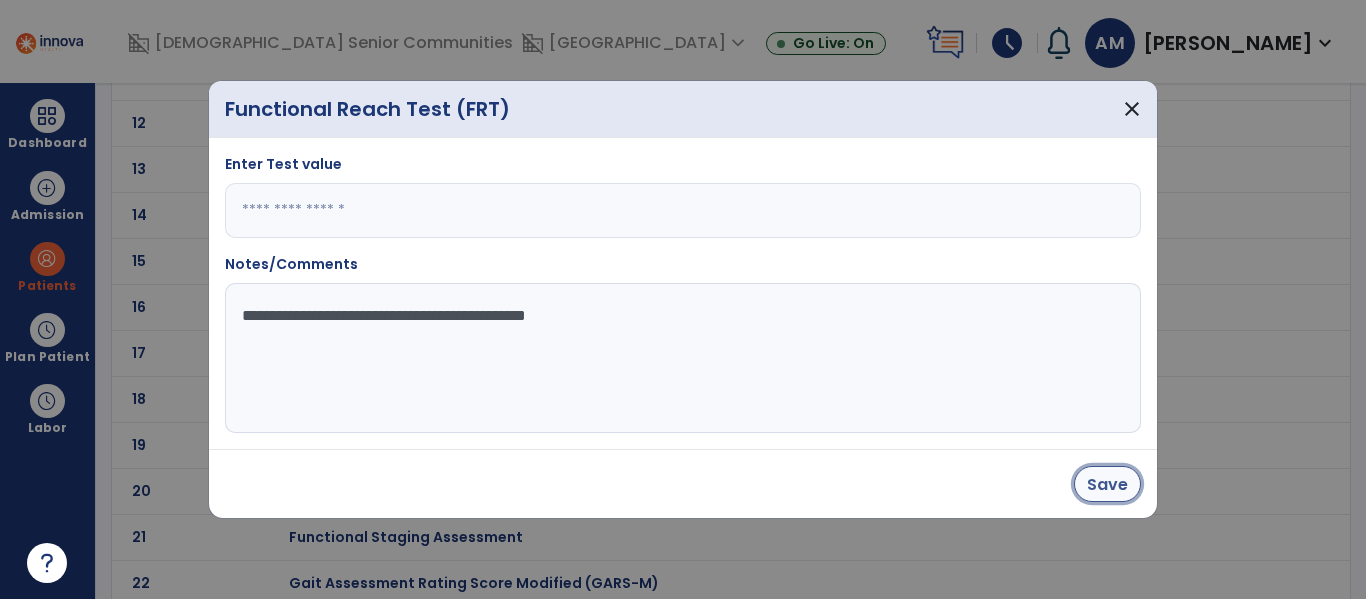 click on "Save" at bounding box center (1107, 484) 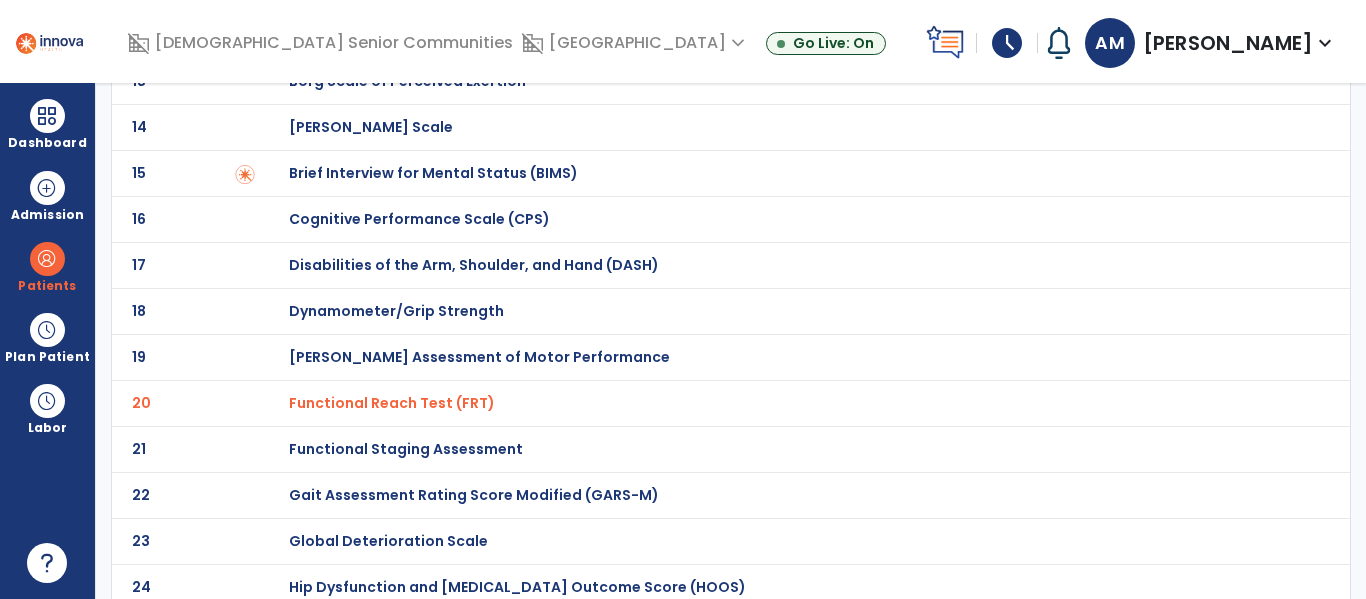 scroll, scrollTop: 684, scrollLeft: 0, axis: vertical 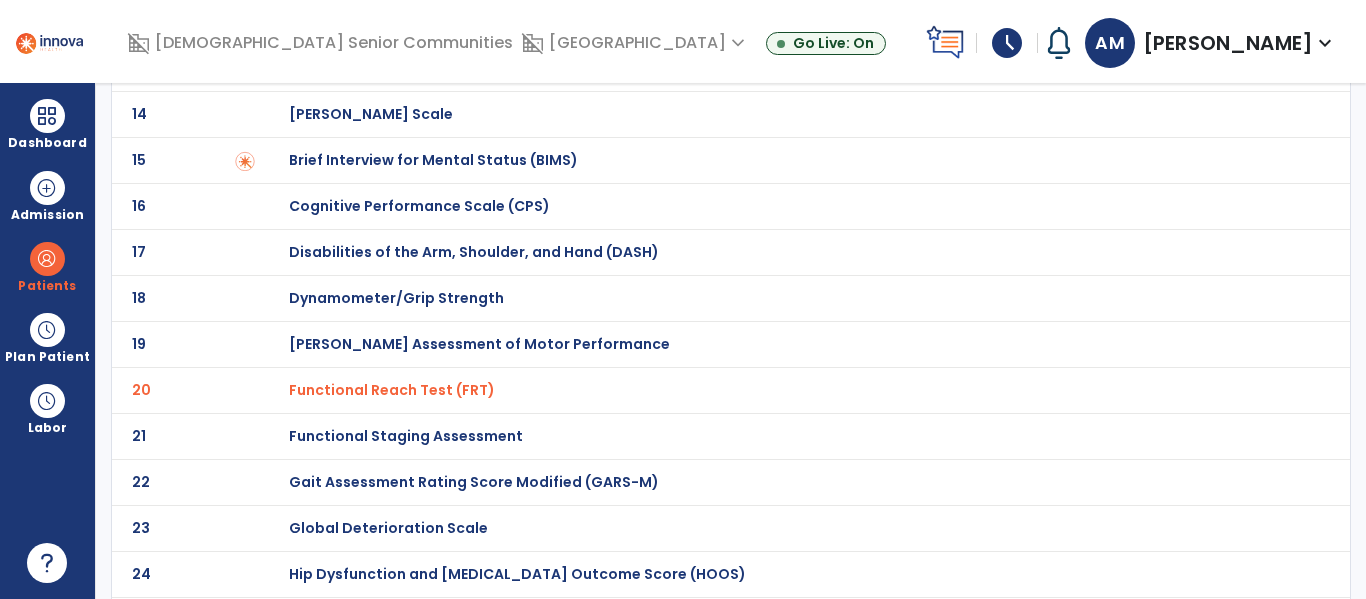 click on "Dynamometer/Grip Strength" at bounding box center [376, -484] 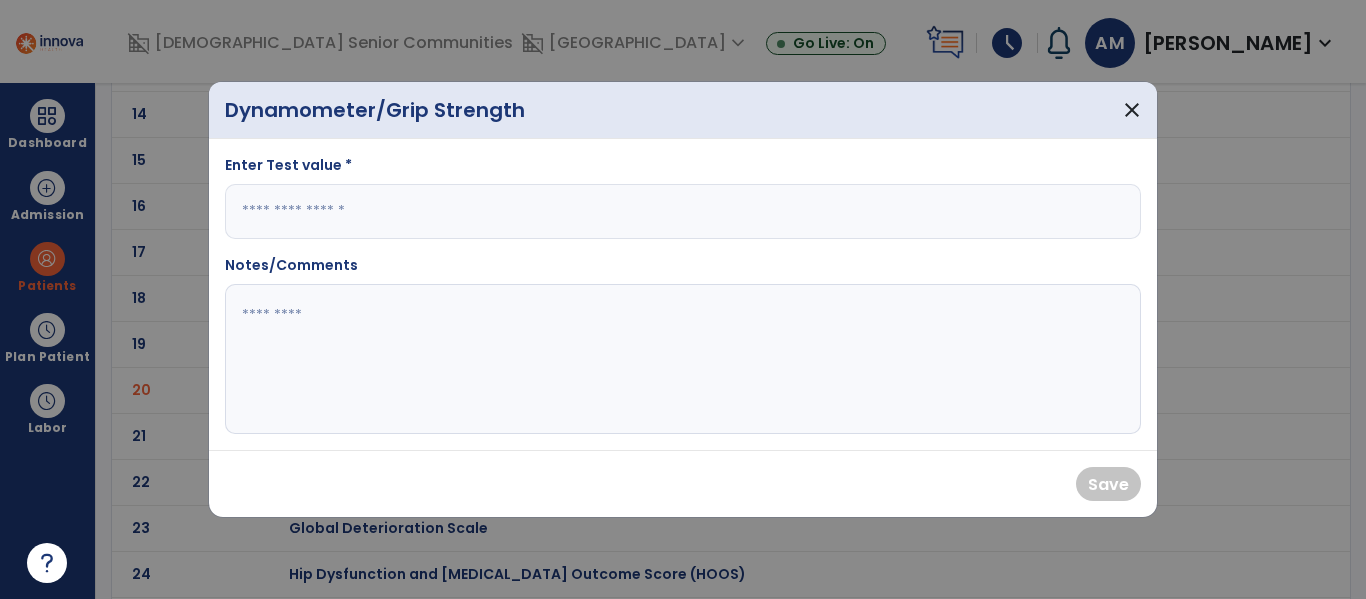 click at bounding box center [683, 211] 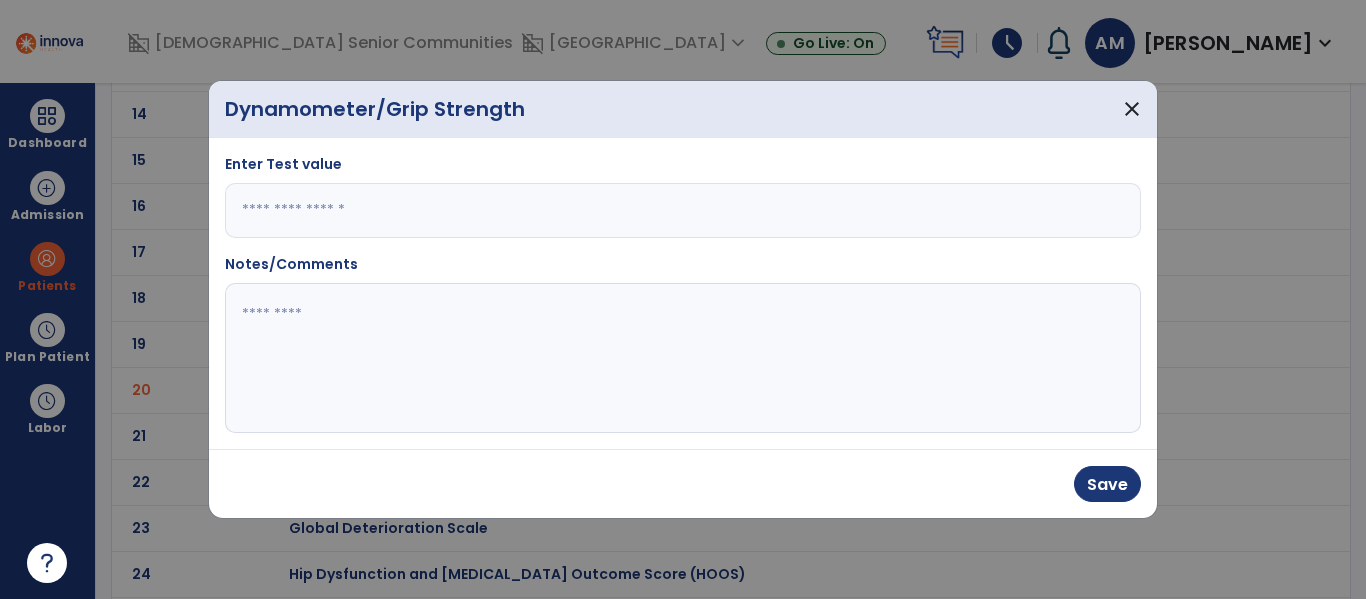 type on "*" 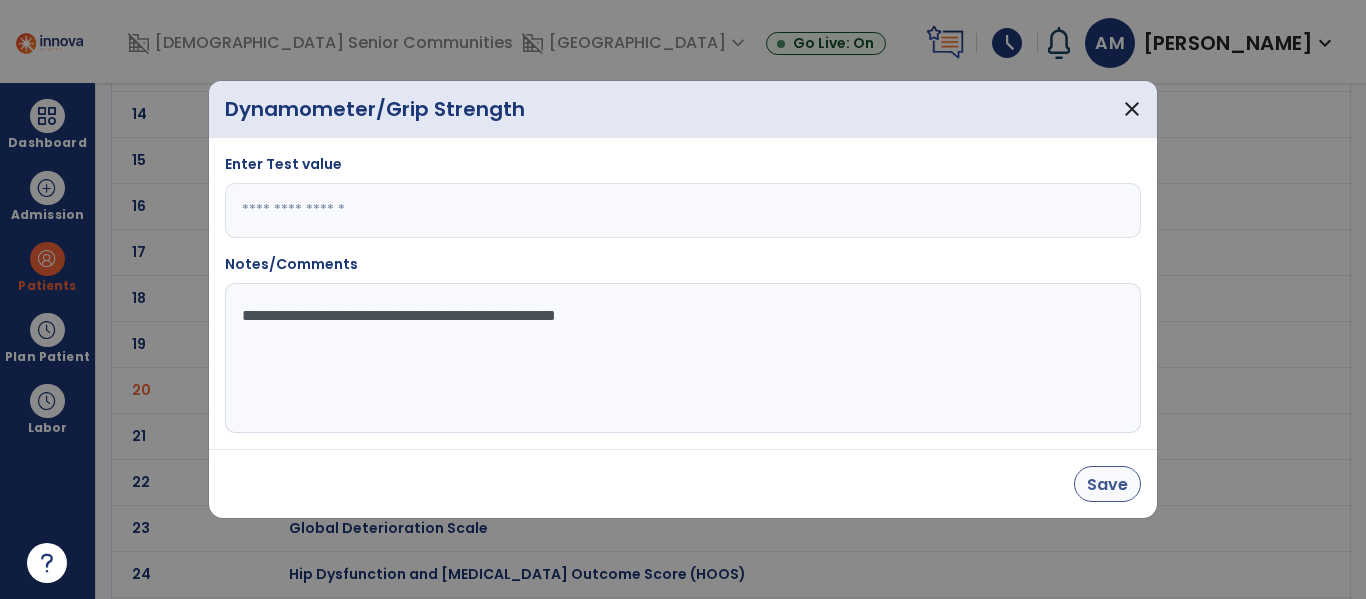 type on "**********" 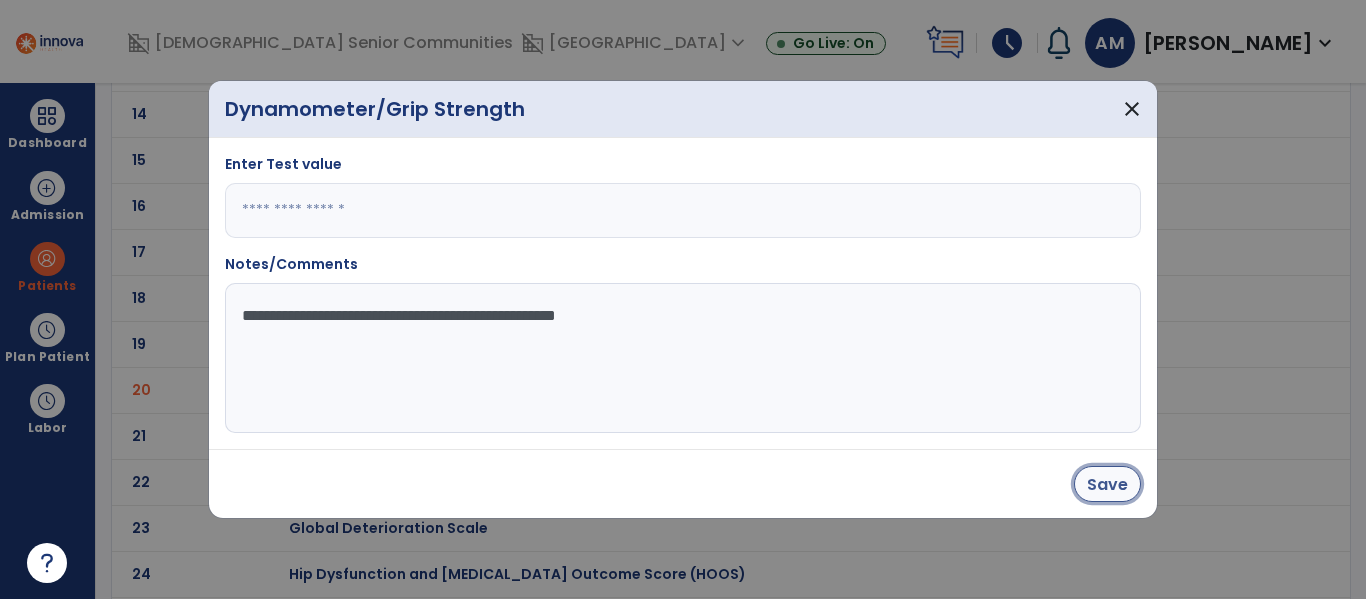 click on "Save" at bounding box center [1107, 484] 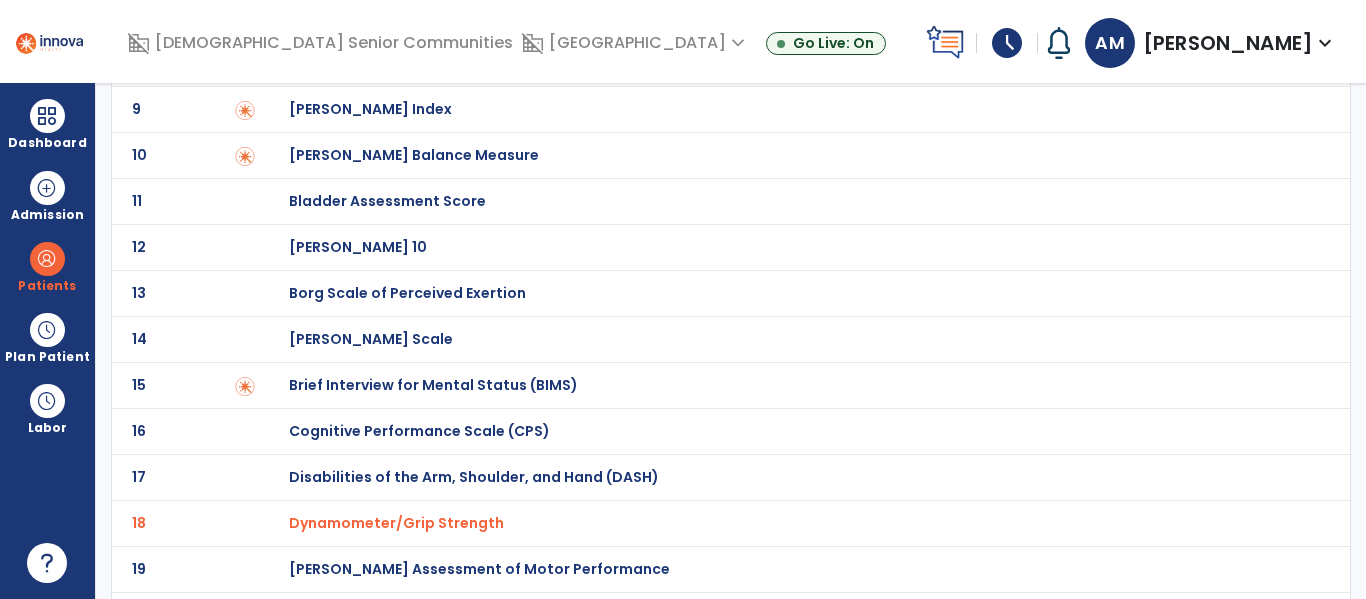 scroll, scrollTop: 0, scrollLeft: 0, axis: both 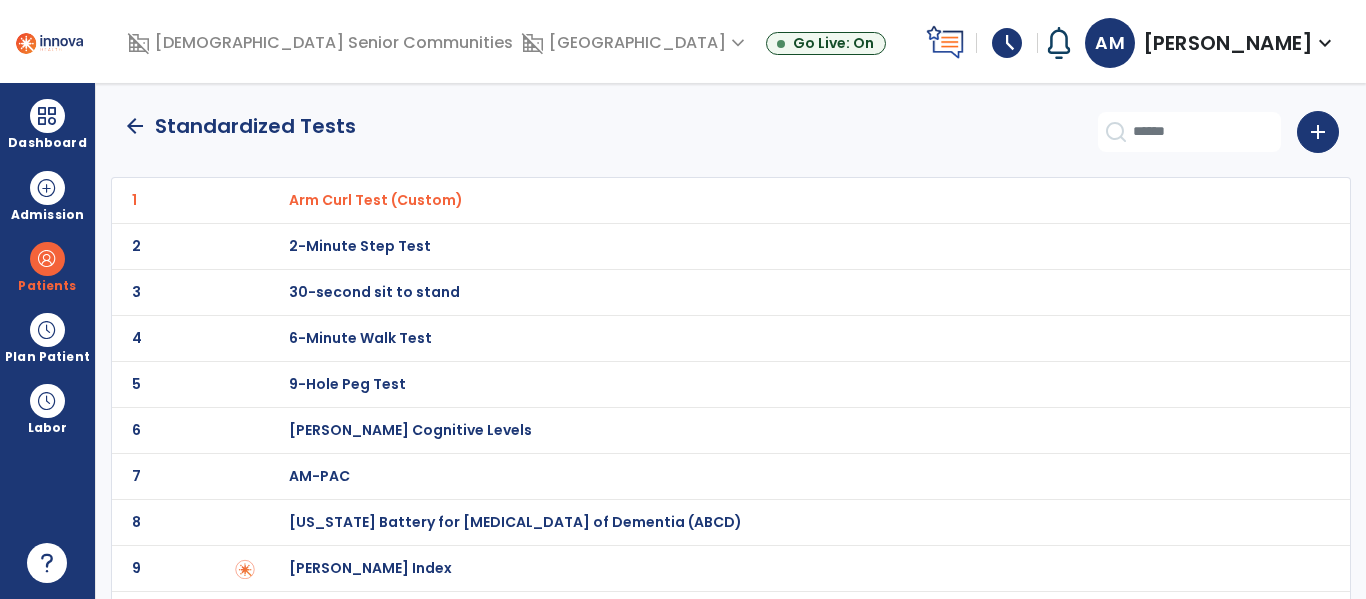 click on "arrow_back" 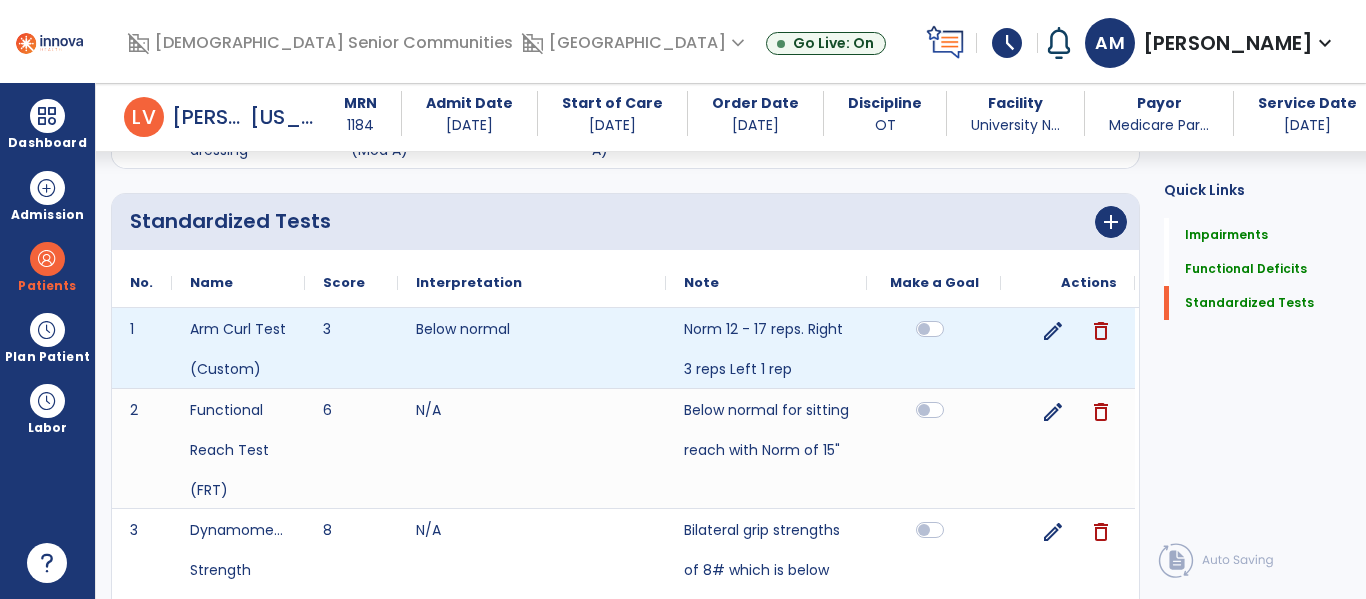 scroll, scrollTop: 2195, scrollLeft: 0, axis: vertical 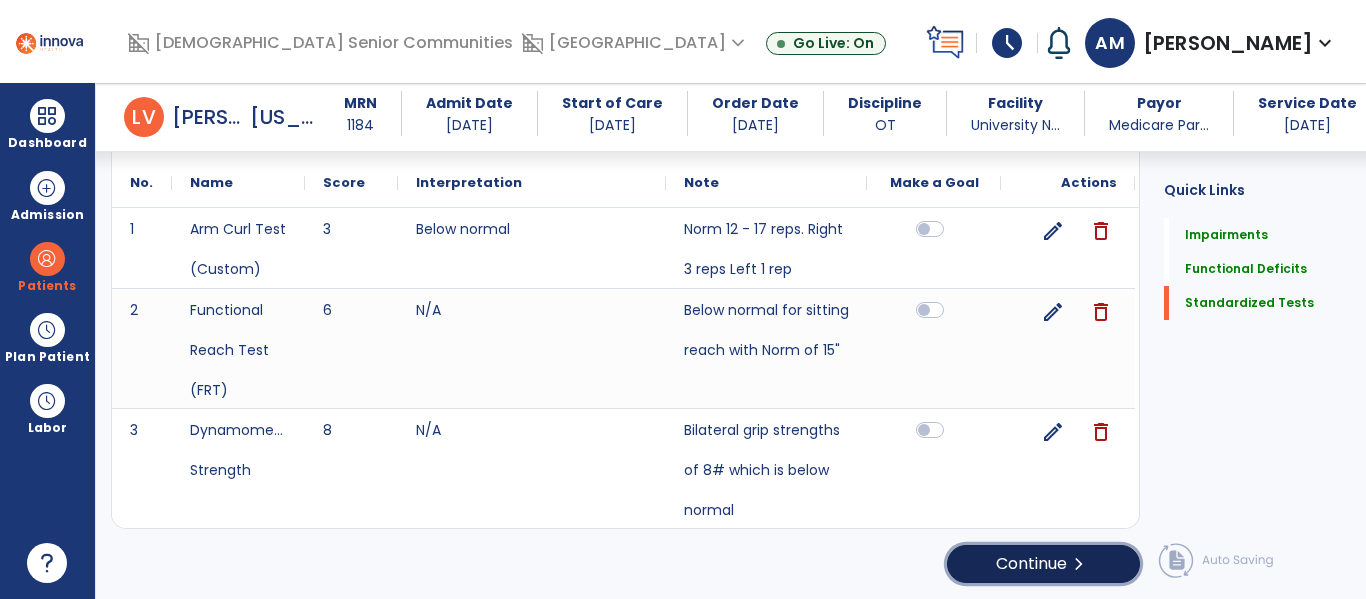 click on "Continue  chevron_right" 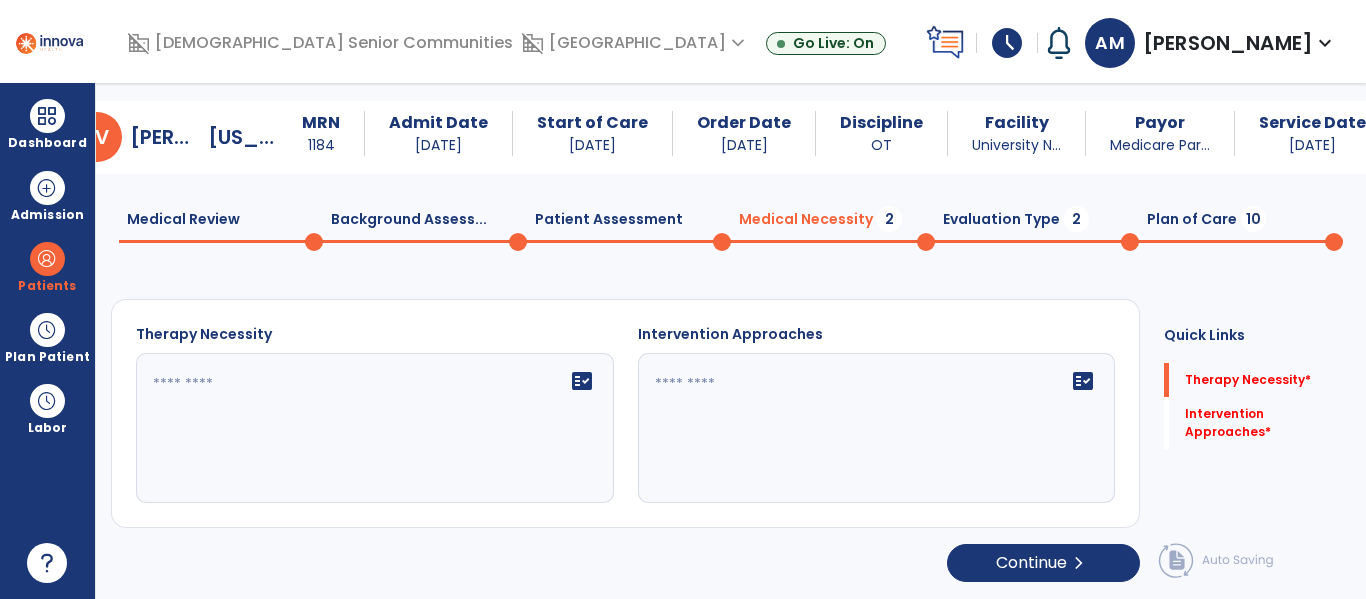 scroll, scrollTop: 29, scrollLeft: 0, axis: vertical 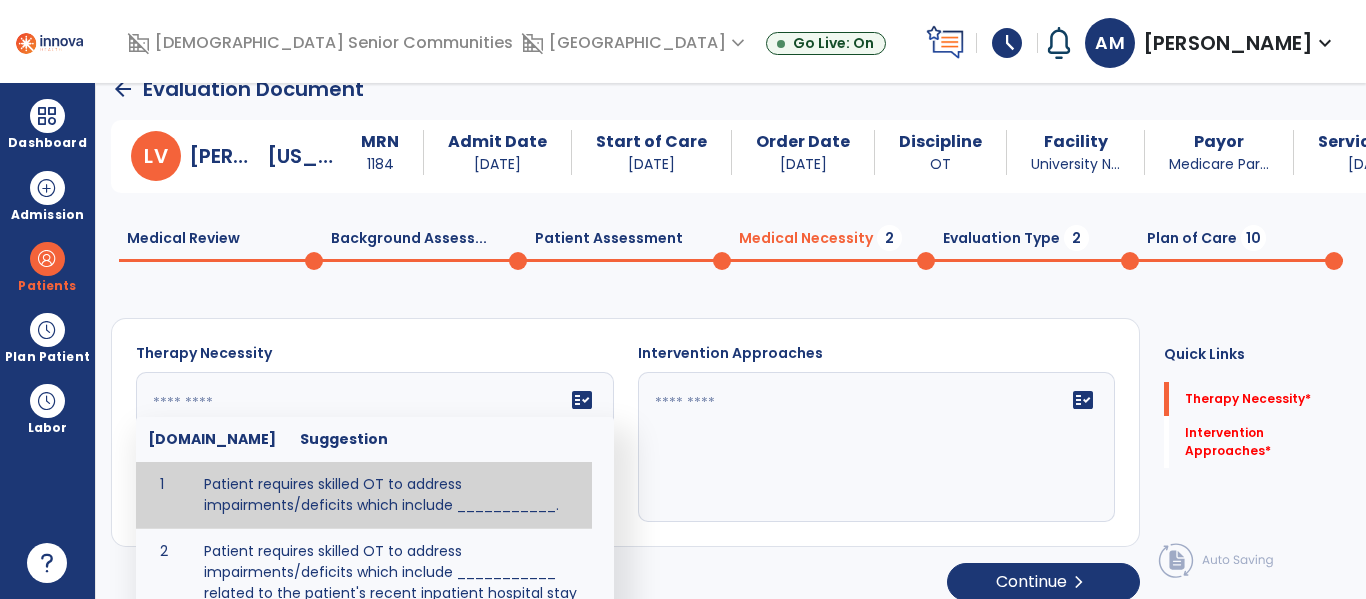 click 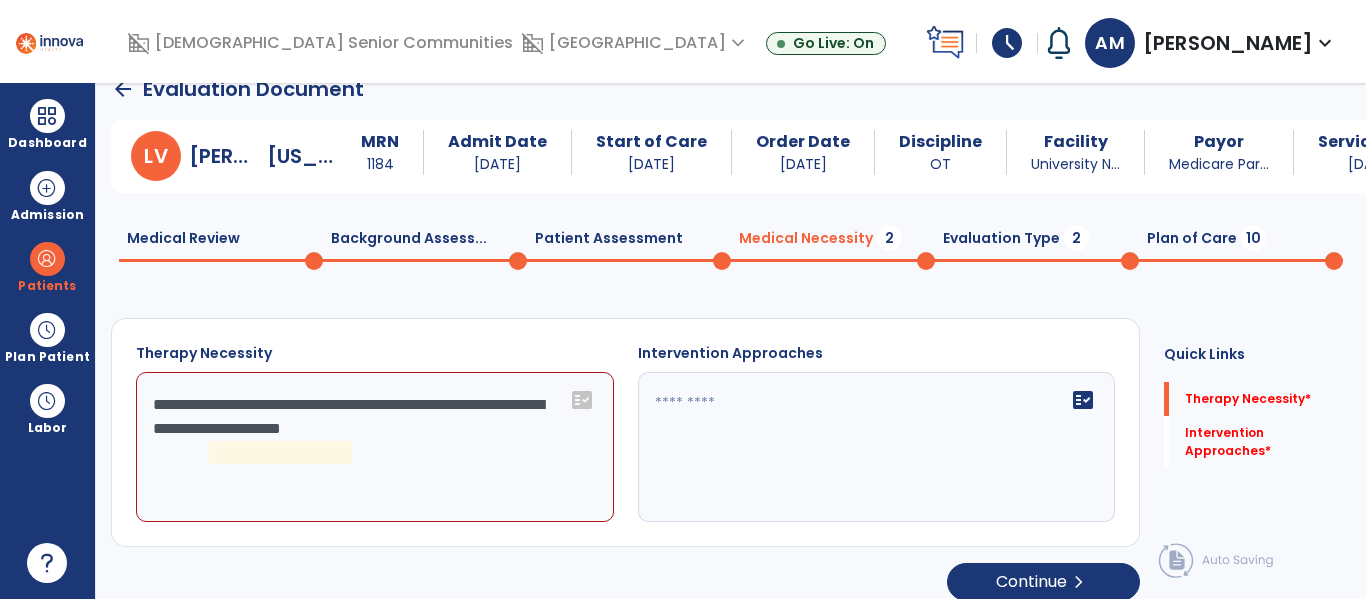 click on "**********" 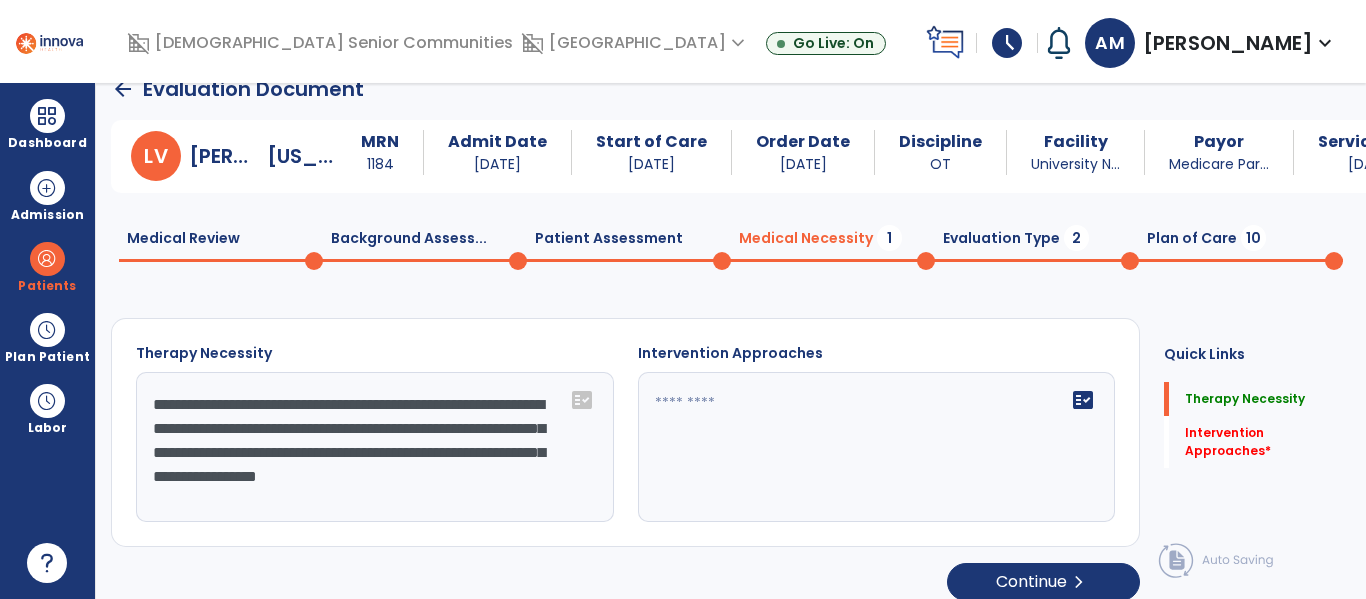 type on "**********" 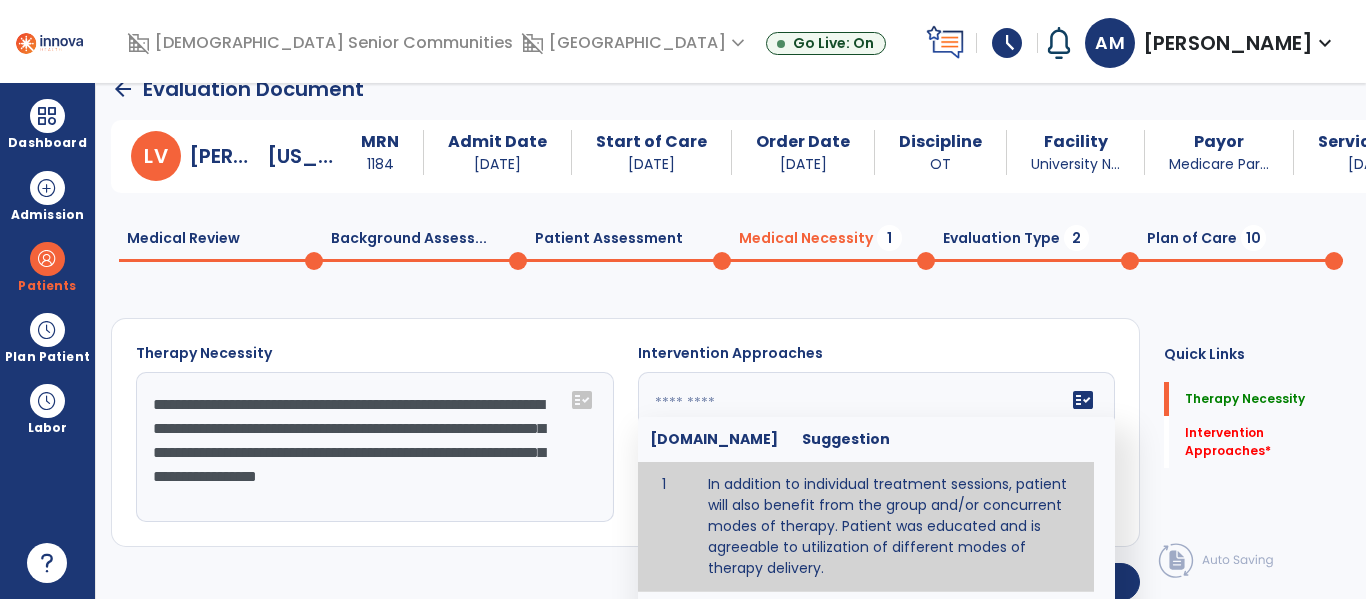 click on "fact_check  [DOMAIN_NAME] Suggestion 1 In addition to individual treatment sessions, patient will also benefit from the group and/or concurrent modes of therapy. Patient was educated and is agreeable to utilization of different modes of therapy delivery. 2 Patient will benefit from [MEDICAL_DATA] because it allows for modeling (a form of learning in which individuals learn by imitating the actions of others and it reduces [MEDICAL_DATA] and enhances coping mechanisms. 3 Patient will benefit from [MEDICAL_DATA] to: Create a network that promotes growth and learning by enabling patients to receive and give support and to share experiences from different points of view. 4 Patient will benefit from group/concurrent therapy because it is supported by evidence to promote increased patient engagement and sustainable outcomes. 5 Patient will benefit from group/concurrent therapy to: Promote independence and minimize dependence." 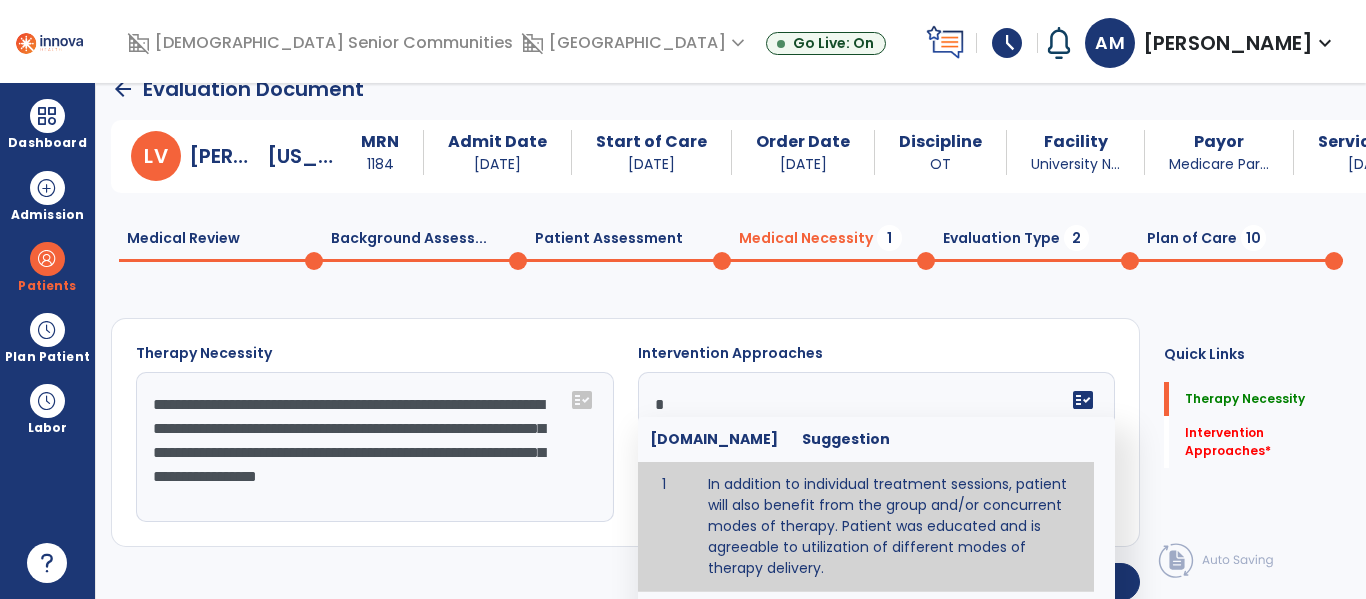 click 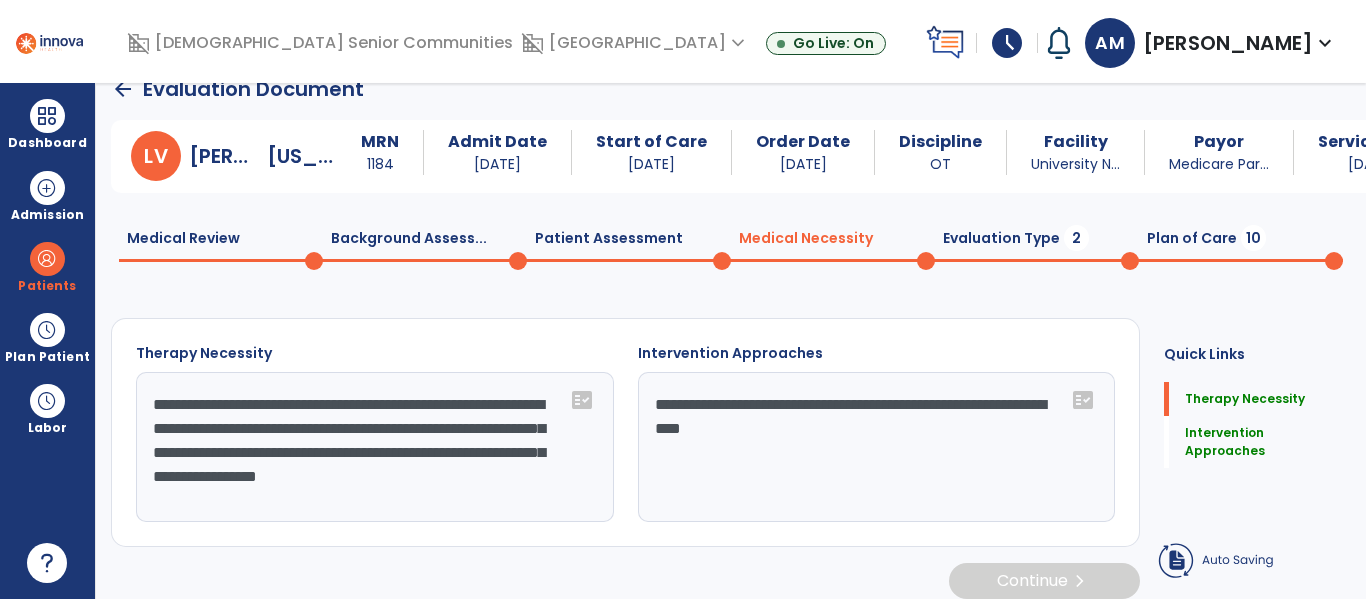 type on "**********" 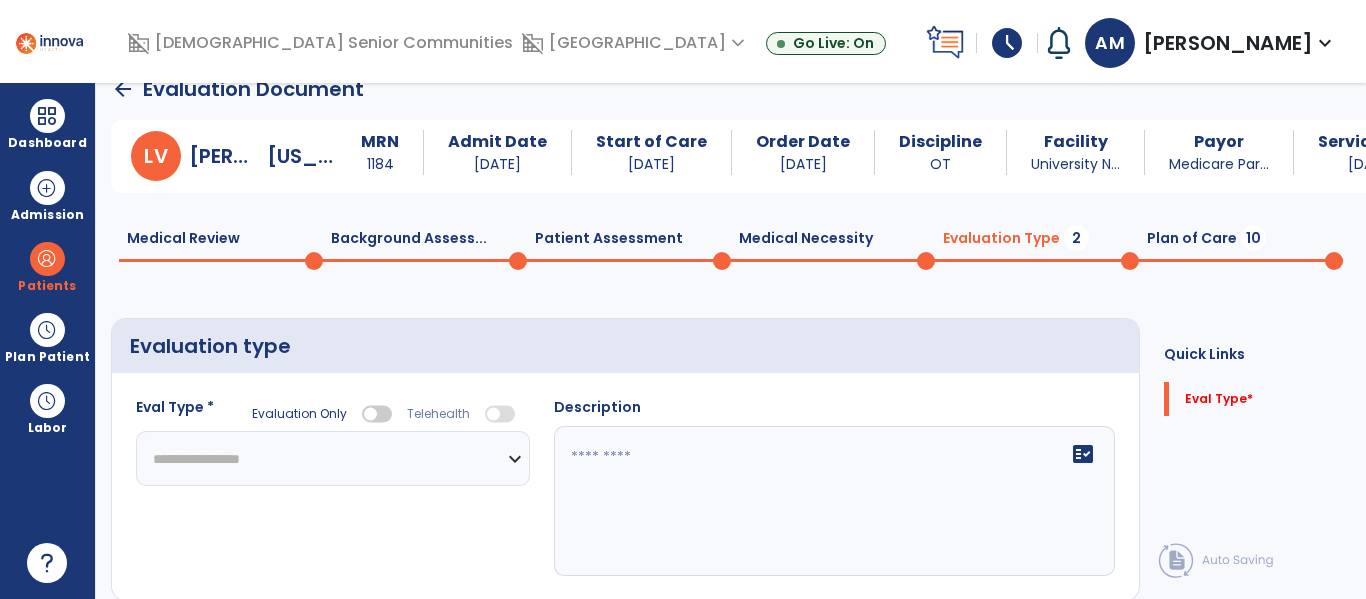 click on "**********" 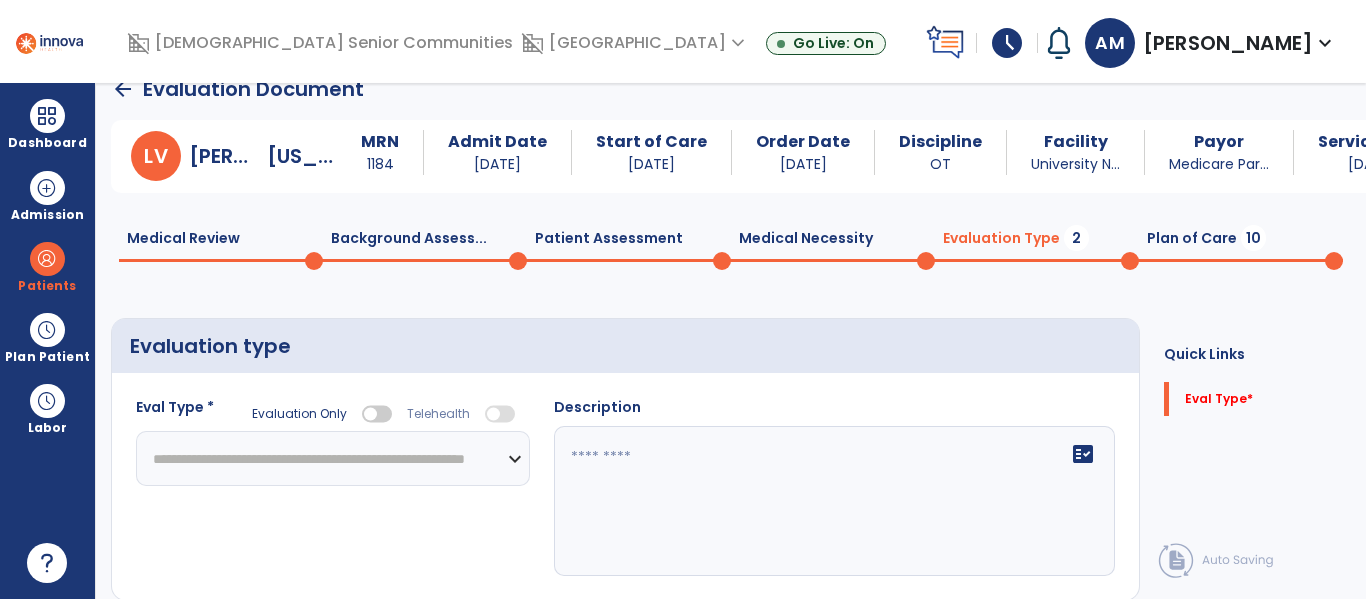 click on "**********" 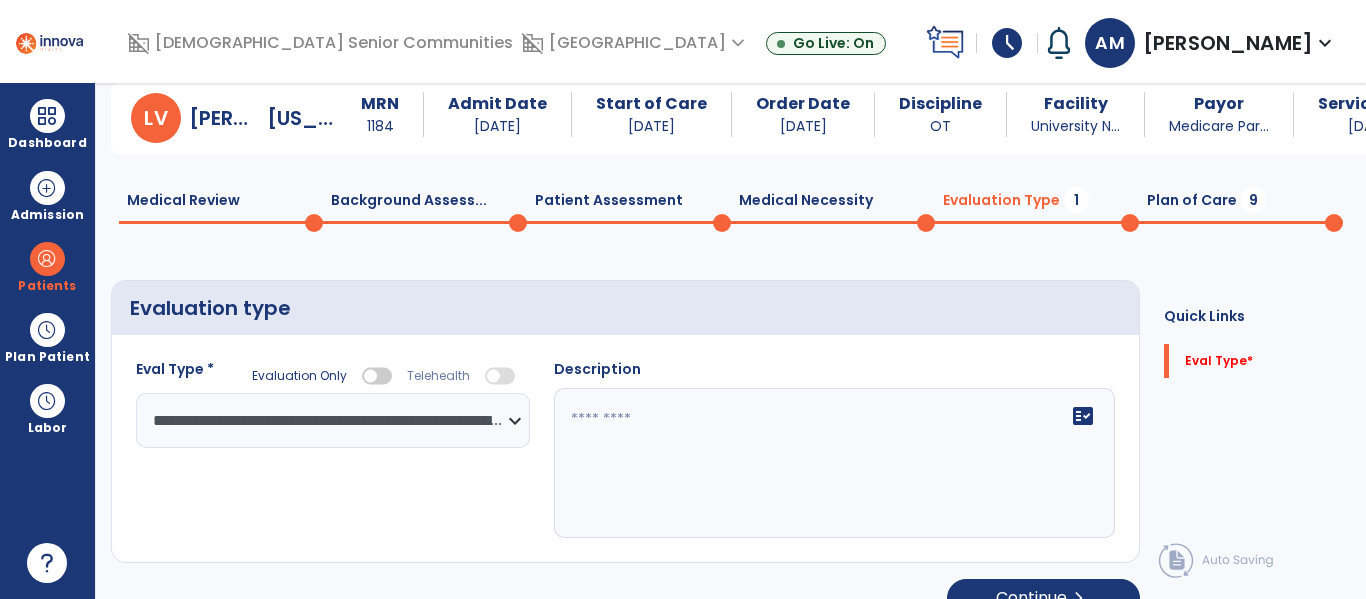 scroll, scrollTop: 82, scrollLeft: 0, axis: vertical 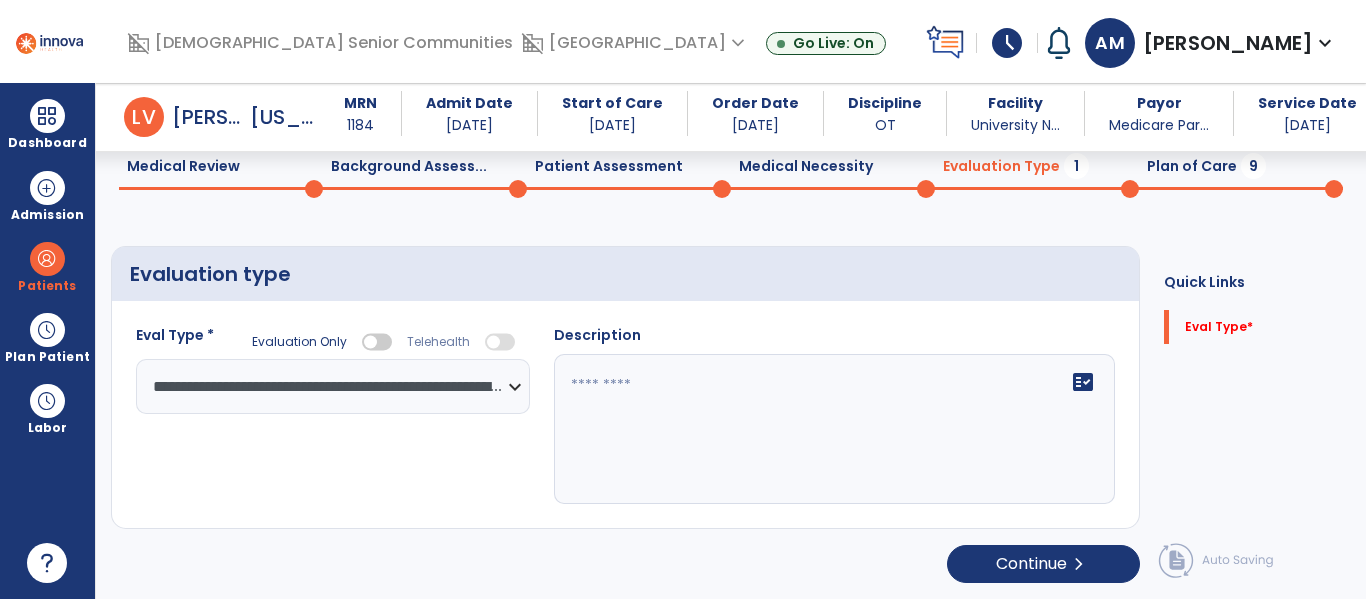 click 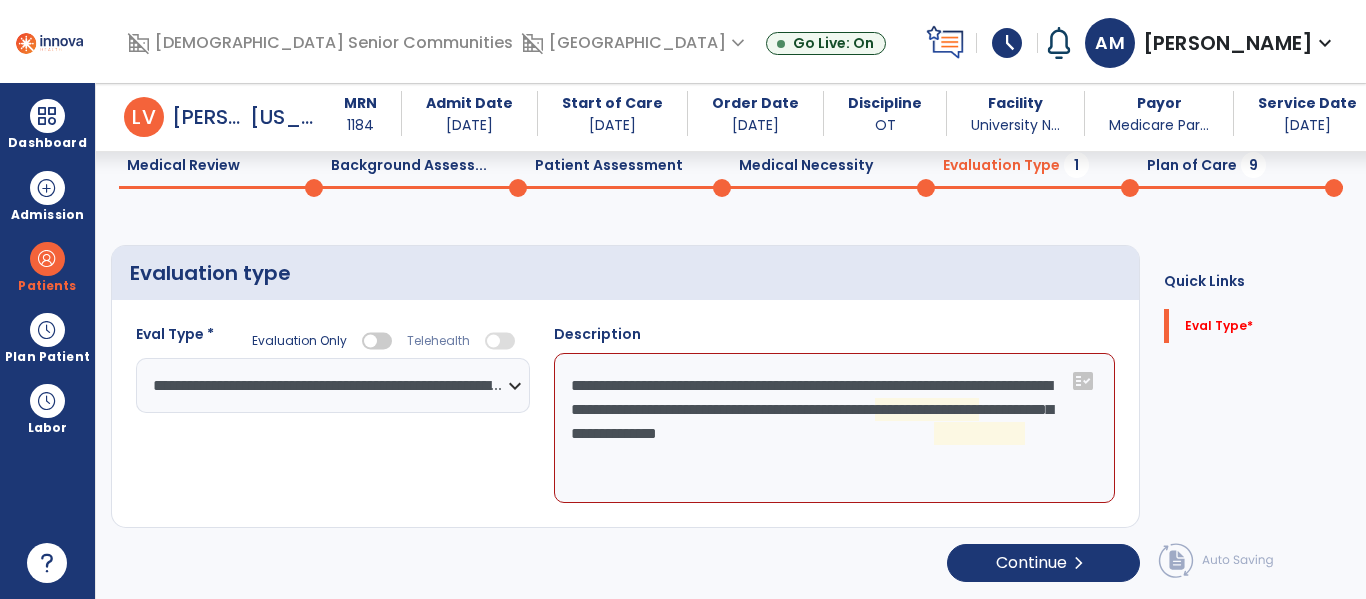 scroll, scrollTop: 83, scrollLeft: 0, axis: vertical 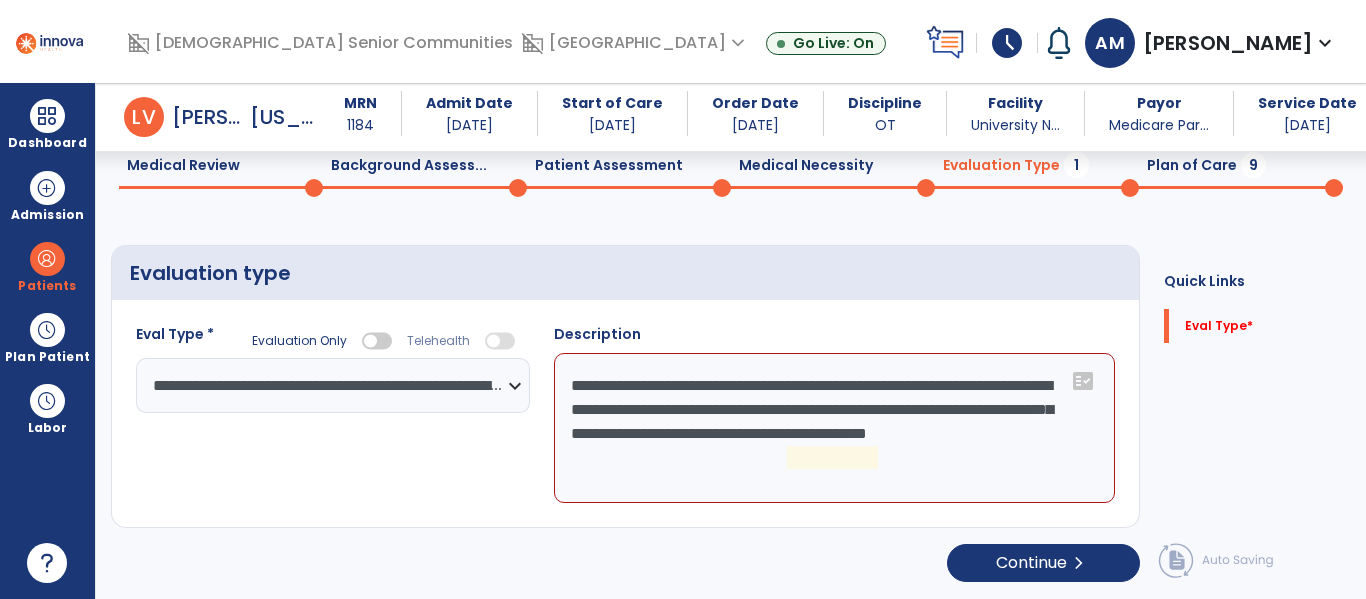 click on "**********" 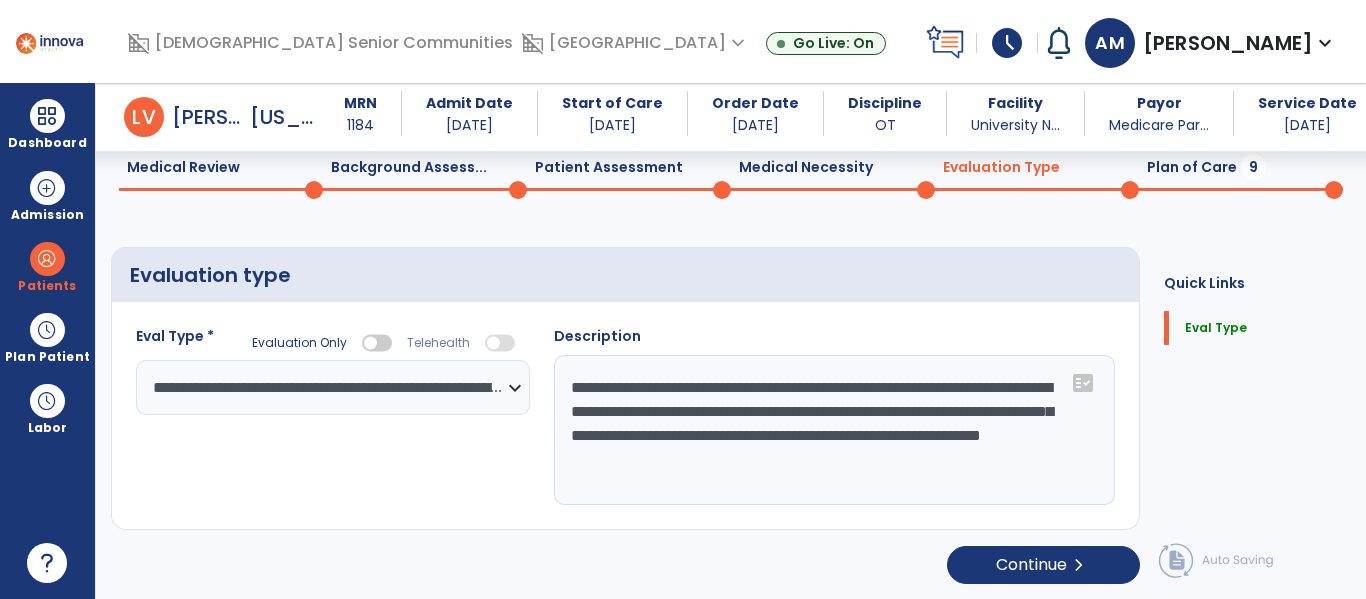 scroll, scrollTop: 83, scrollLeft: 0, axis: vertical 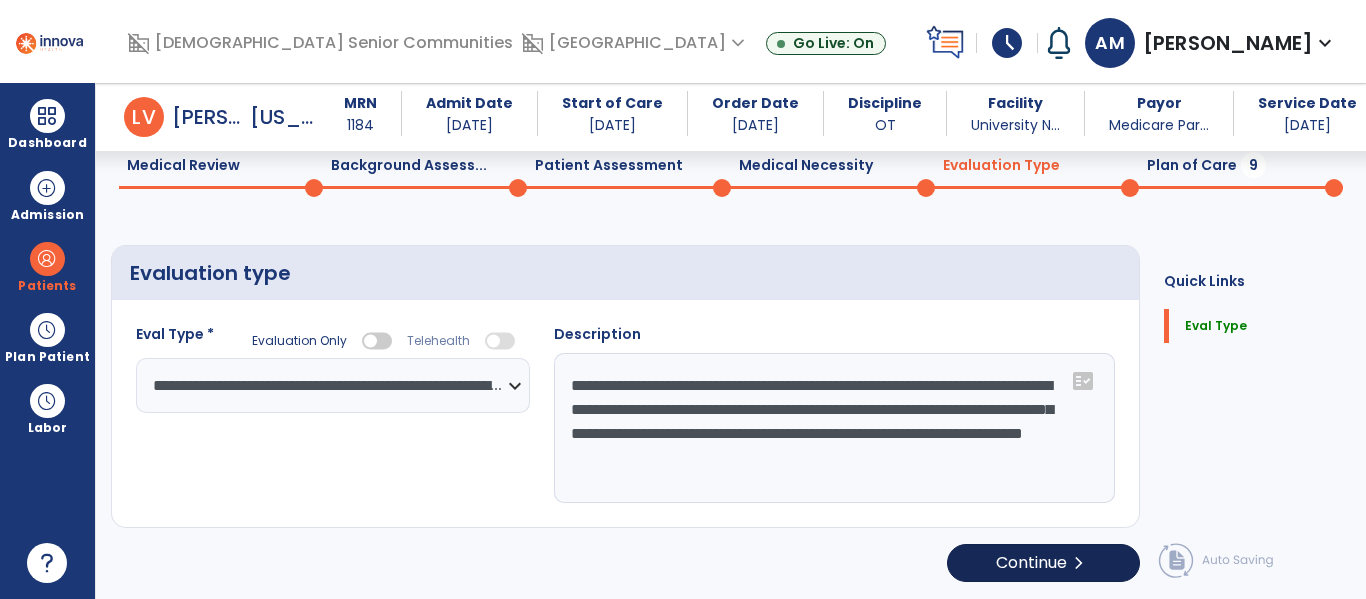 type on "**********" 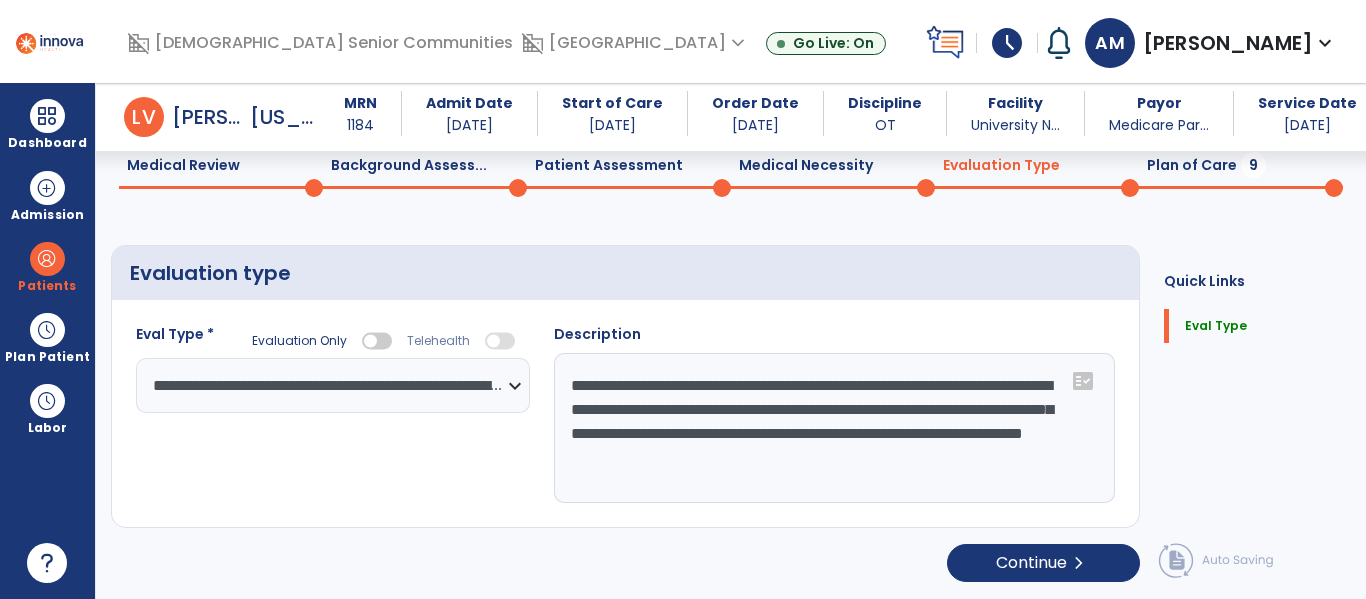scroll, scrollTop: 82, scrollLeft: 0, axis: vertical 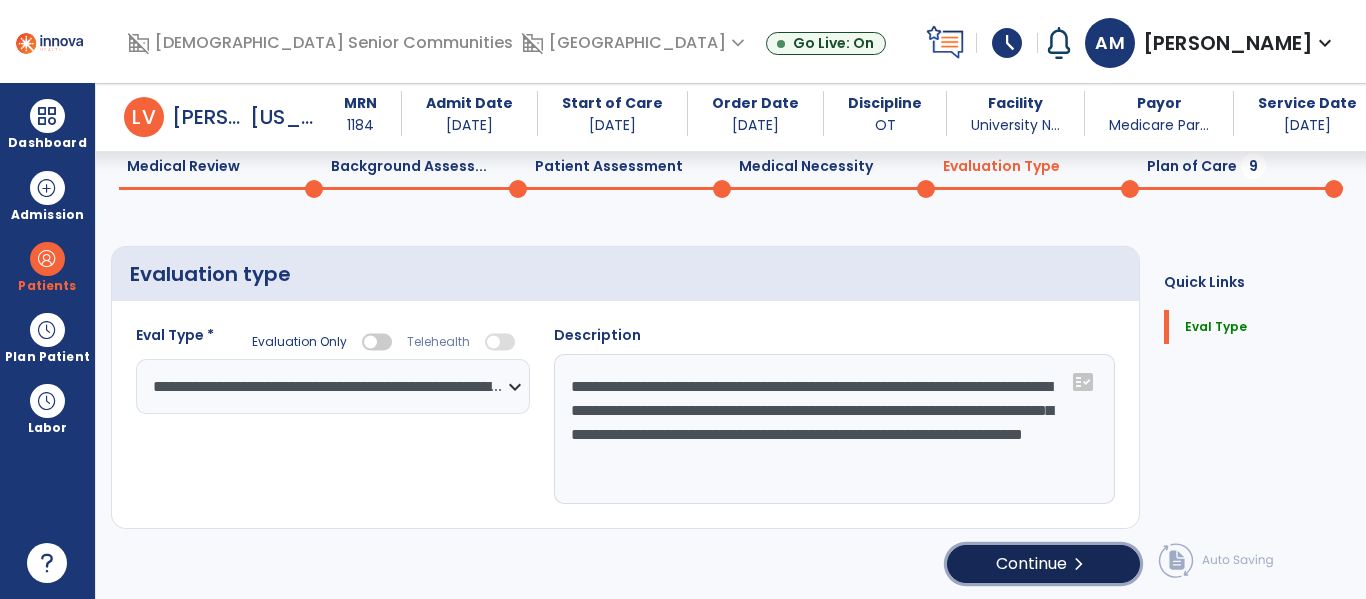 click on "Continue  chevron_right" 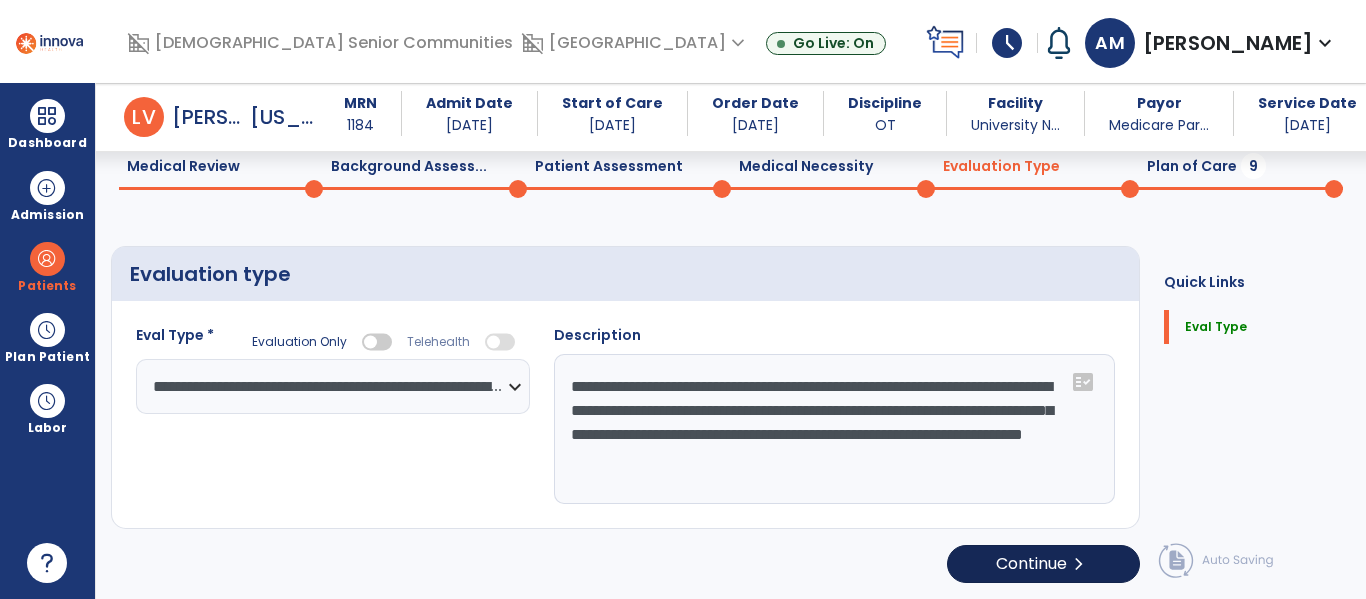 select on "*****" 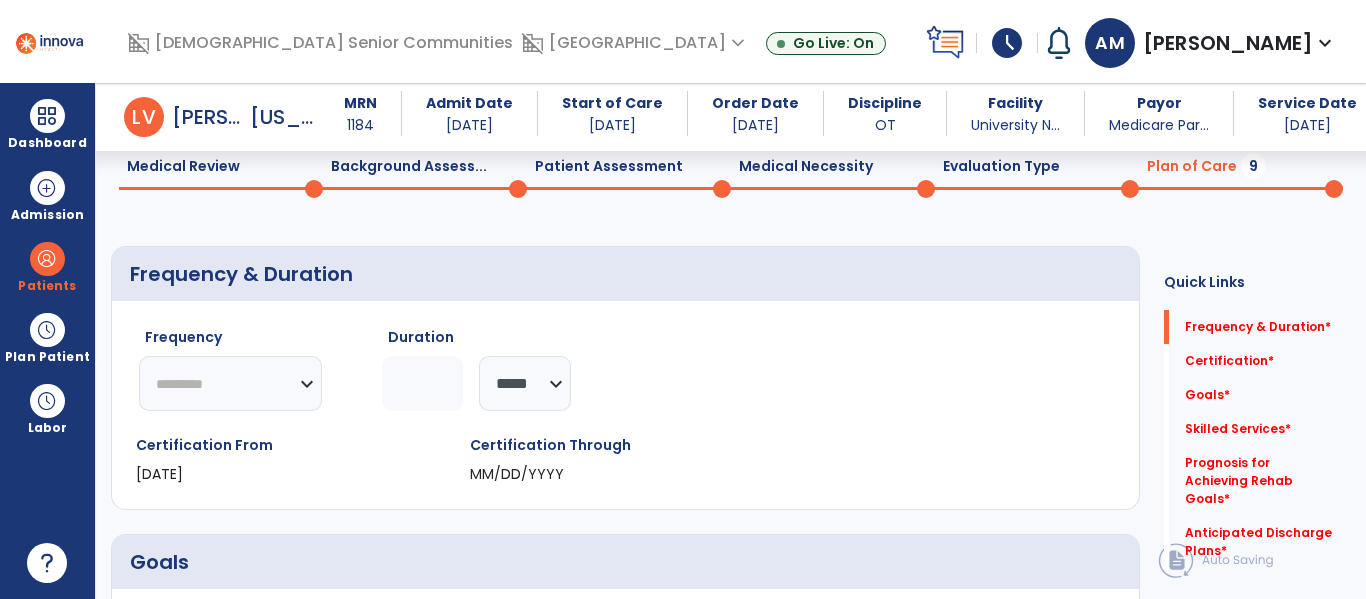 click on "********* ** ** ** ** ** ** **" 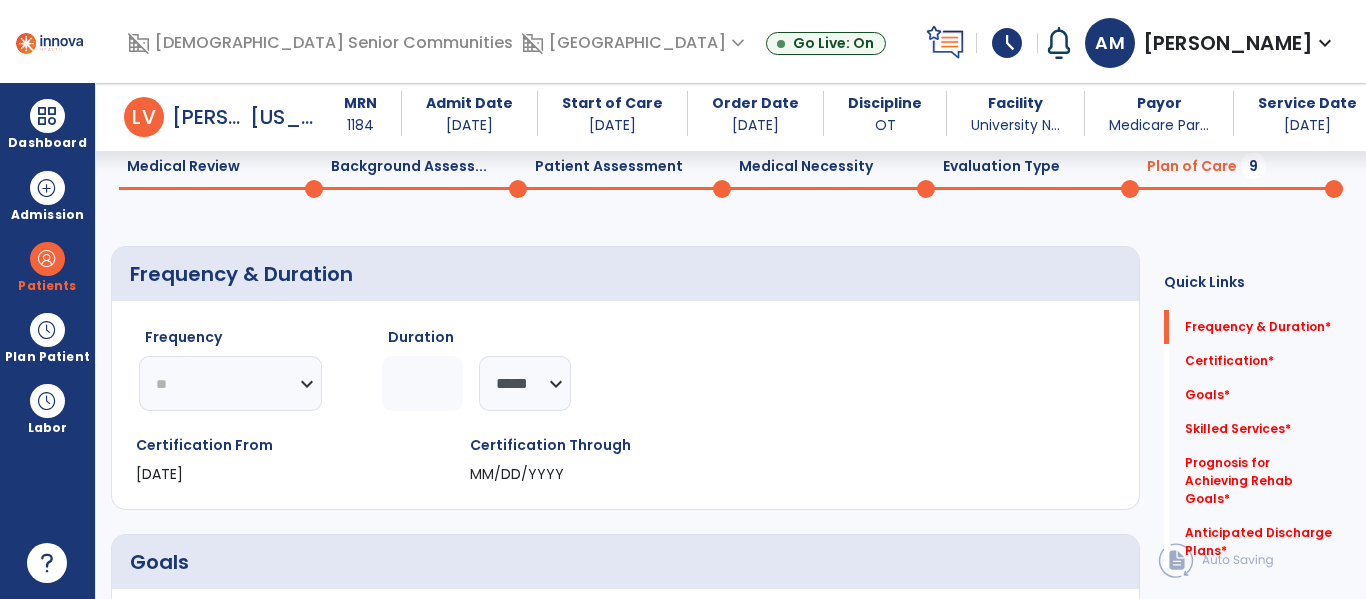 click on "********* ** ** ** ** ** ** **" 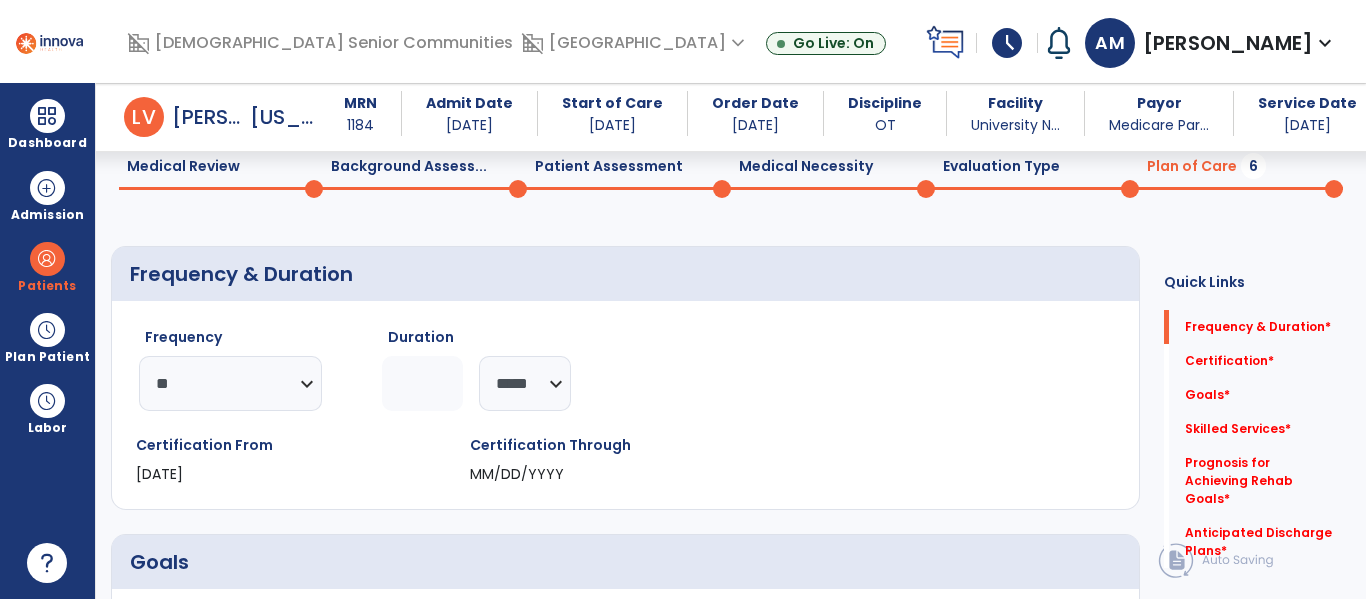 click 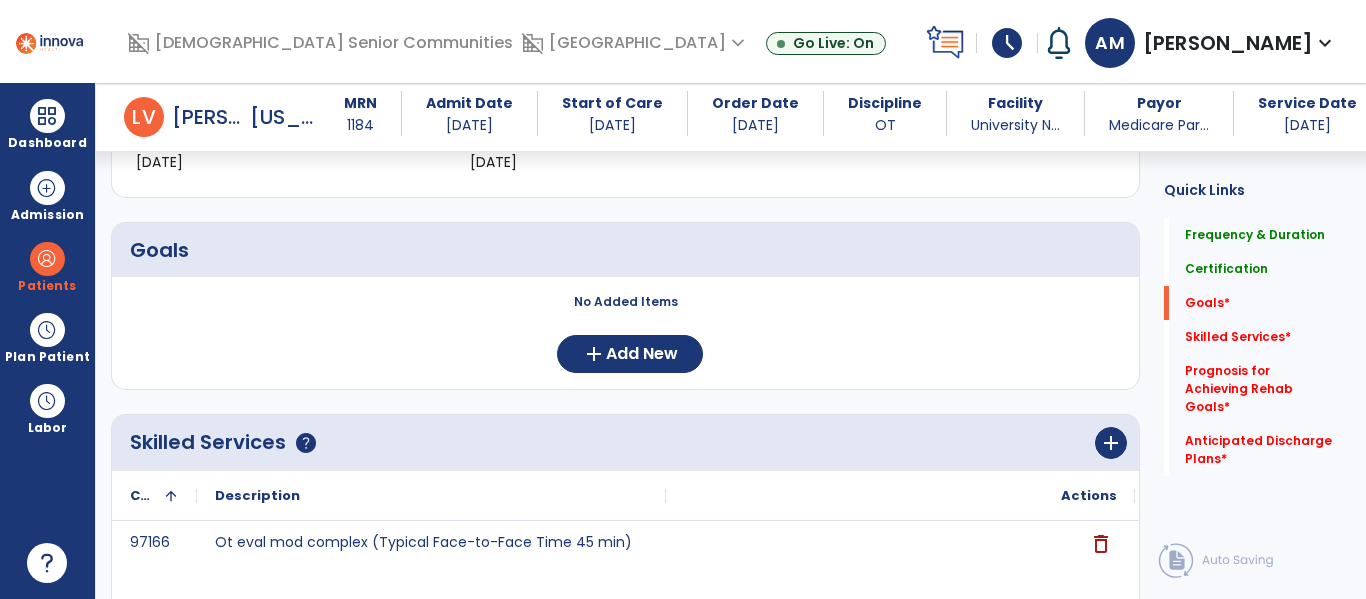 scroll, scrollTop: 433, scrollLeft: 0, axis: vertical 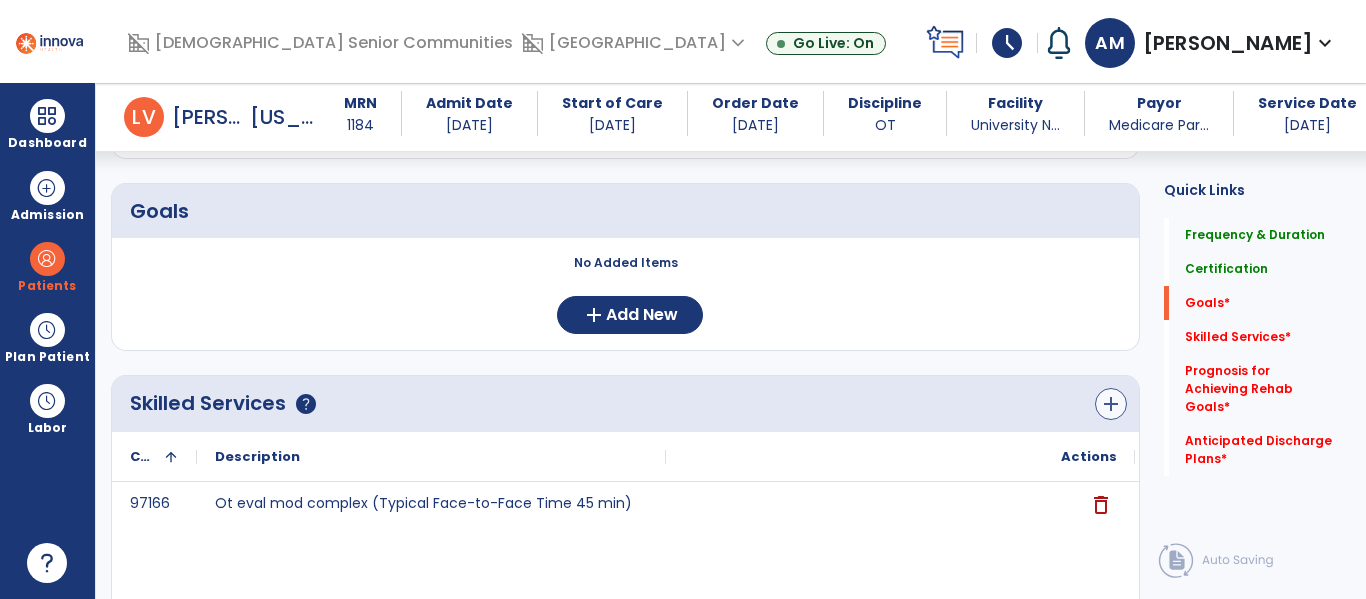 type on "*" 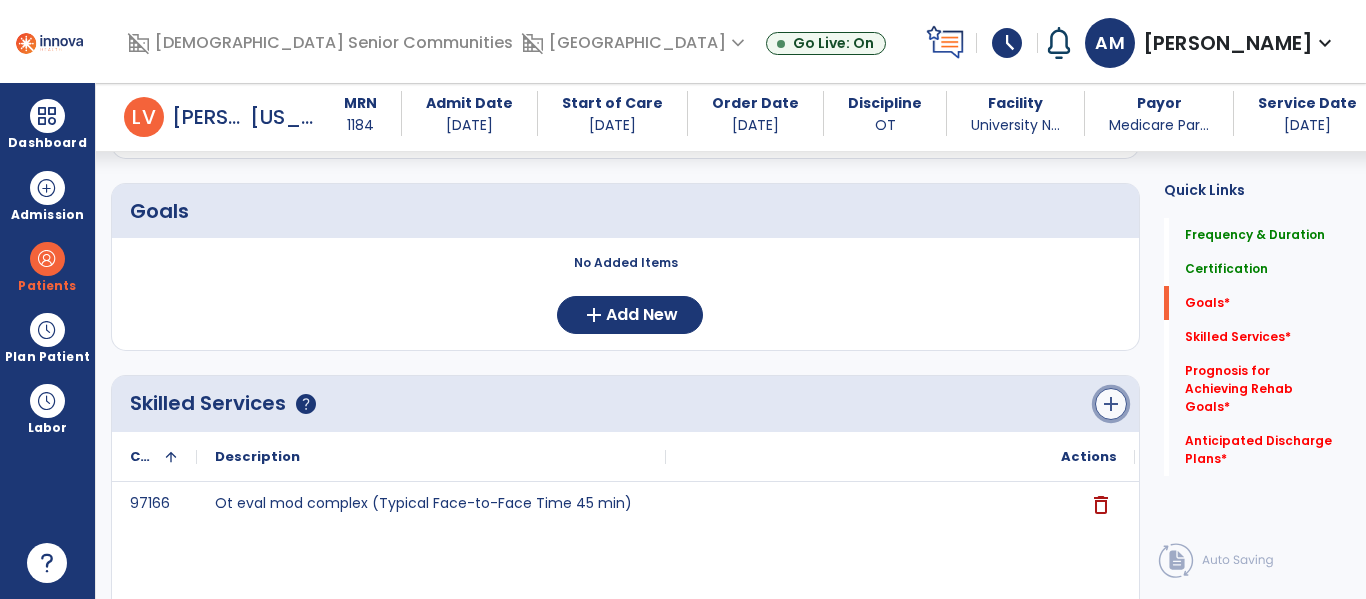 click on "add" 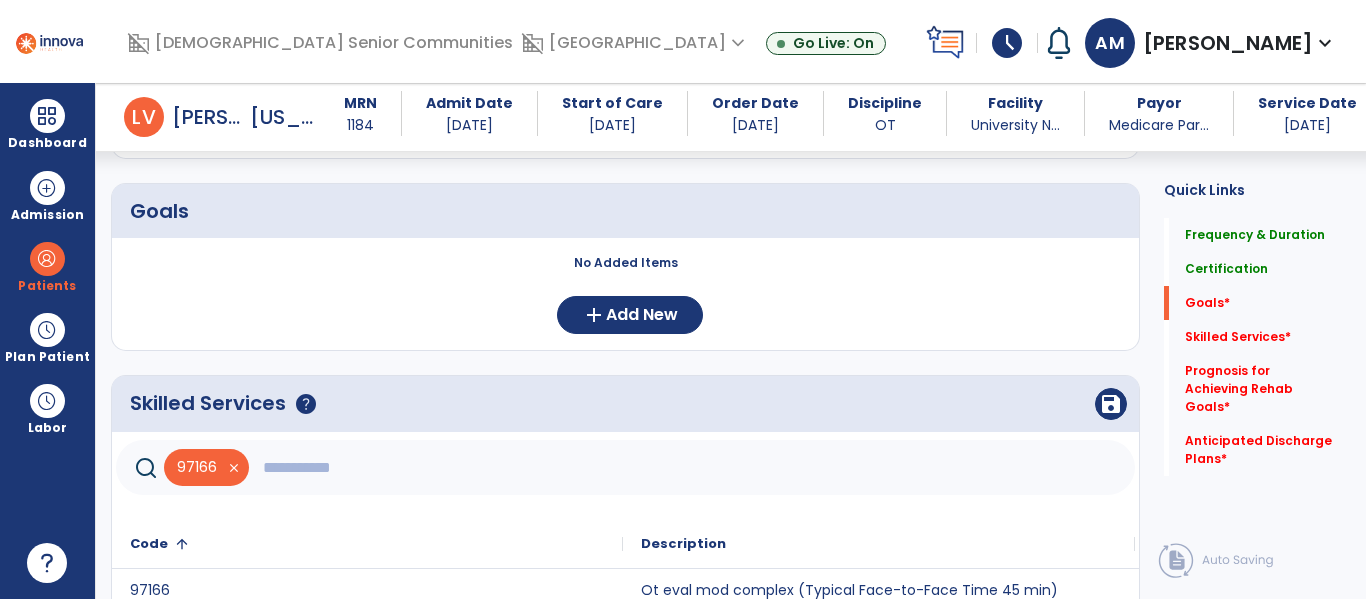click on "Skilled Services      help" 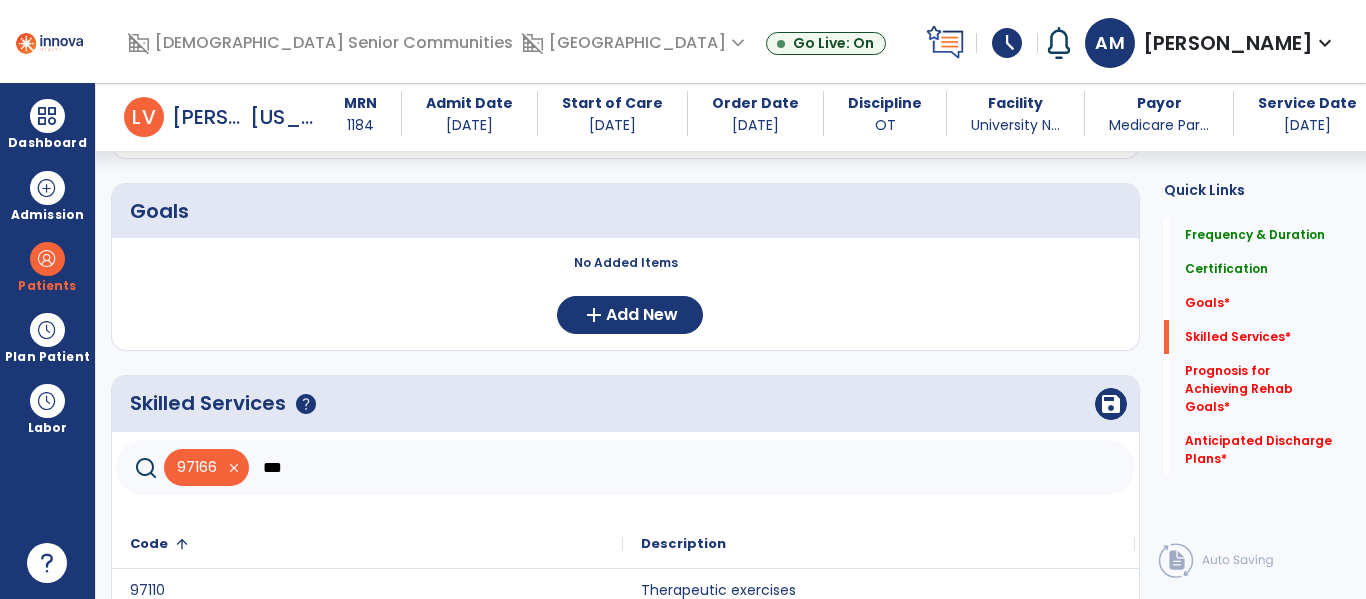 scroll, scrollTop: 849, scrollLeft: 0, axis: vertical 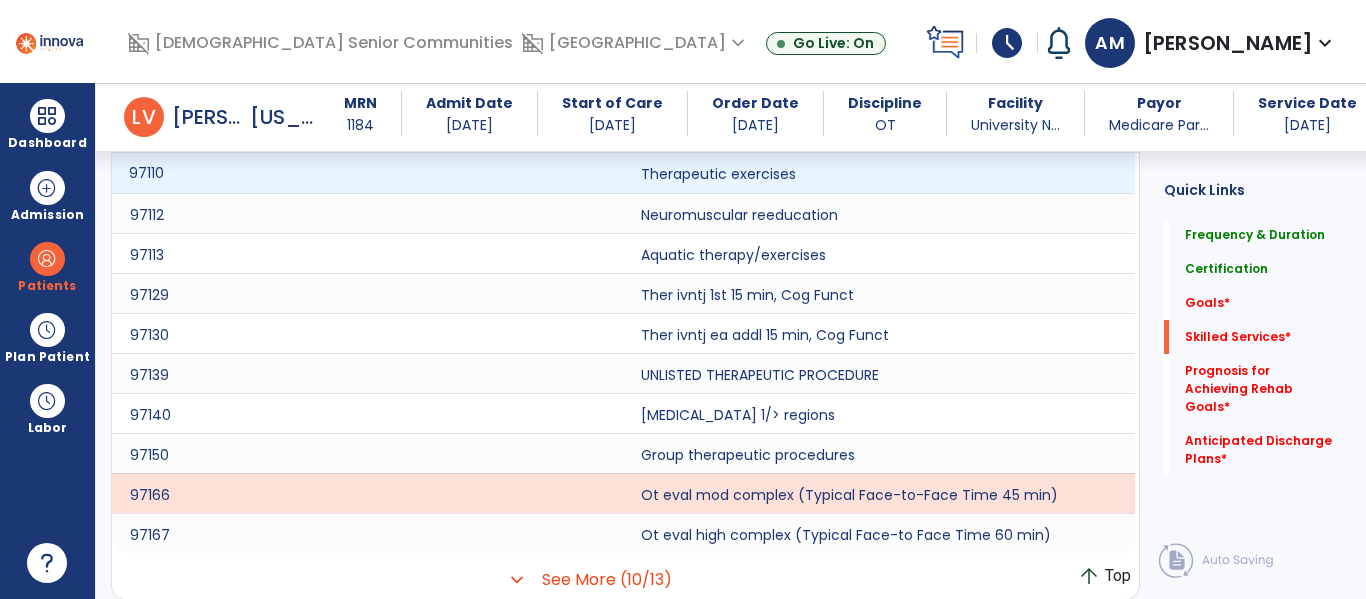 click on "97110" 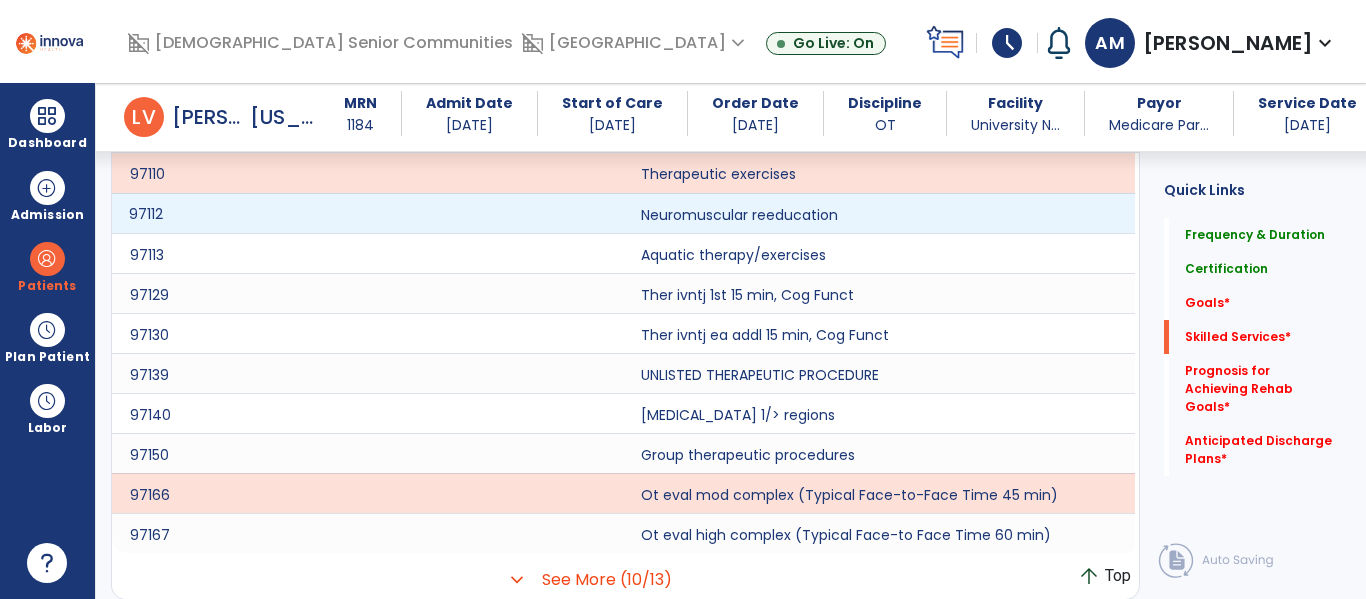 click on "97112" 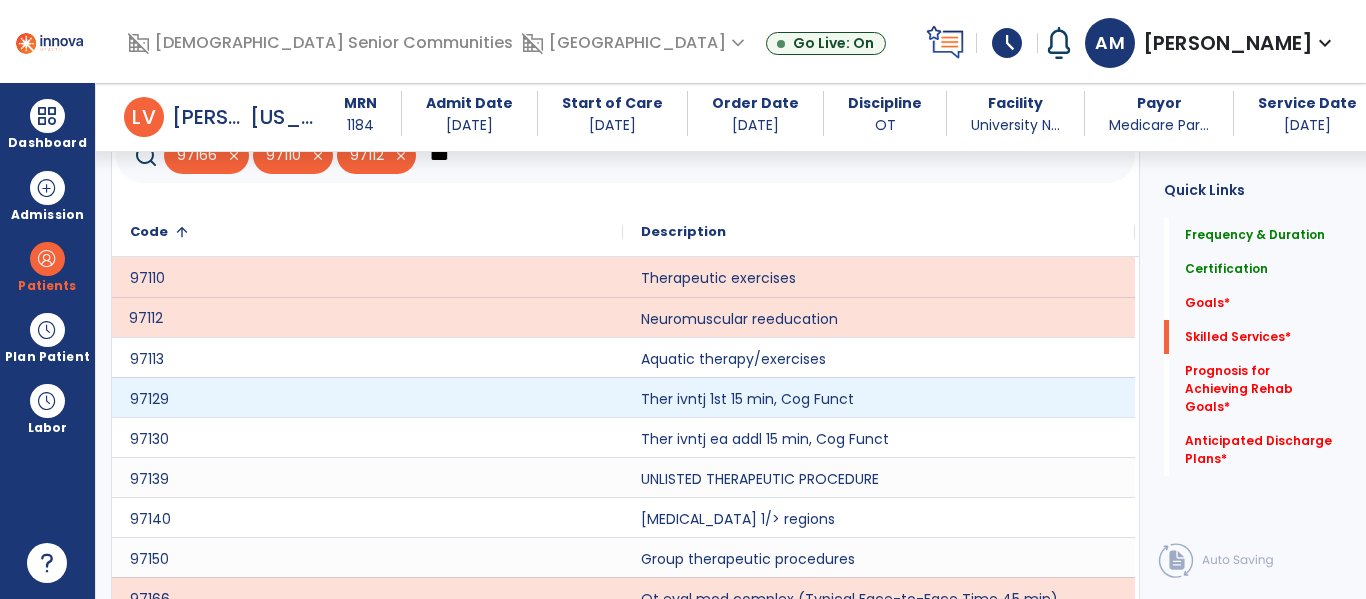 scroll, scrollTop: 671, scrollLeft: 0, axis: vertical 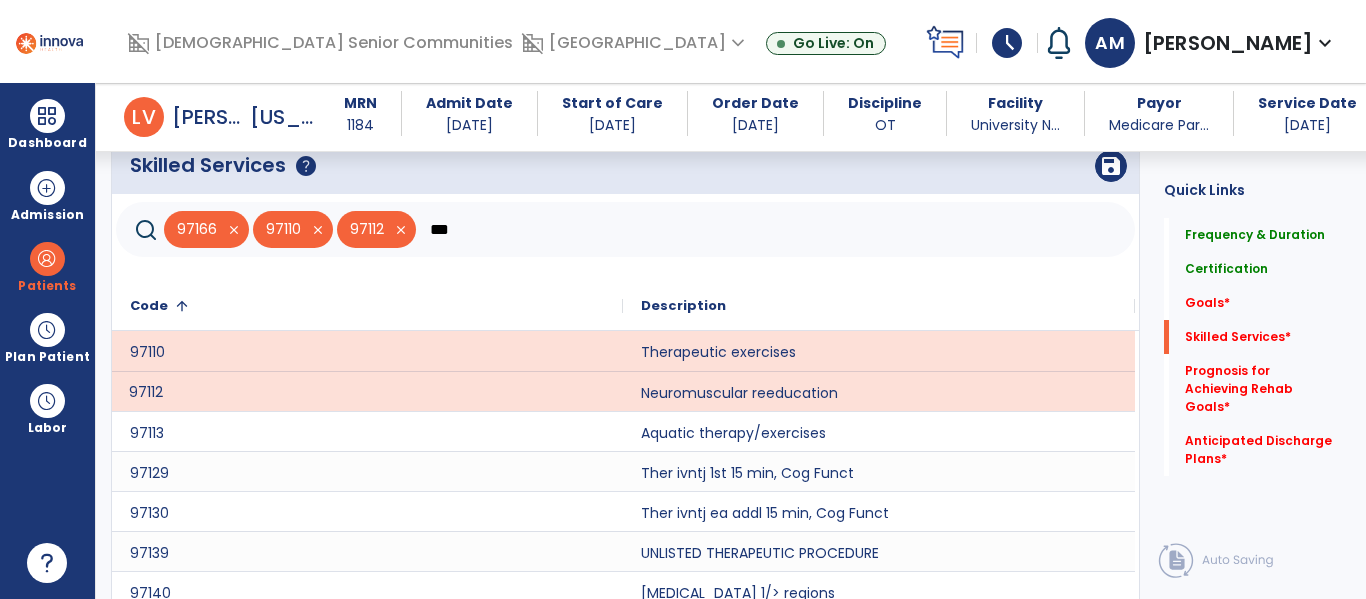 click on "***" 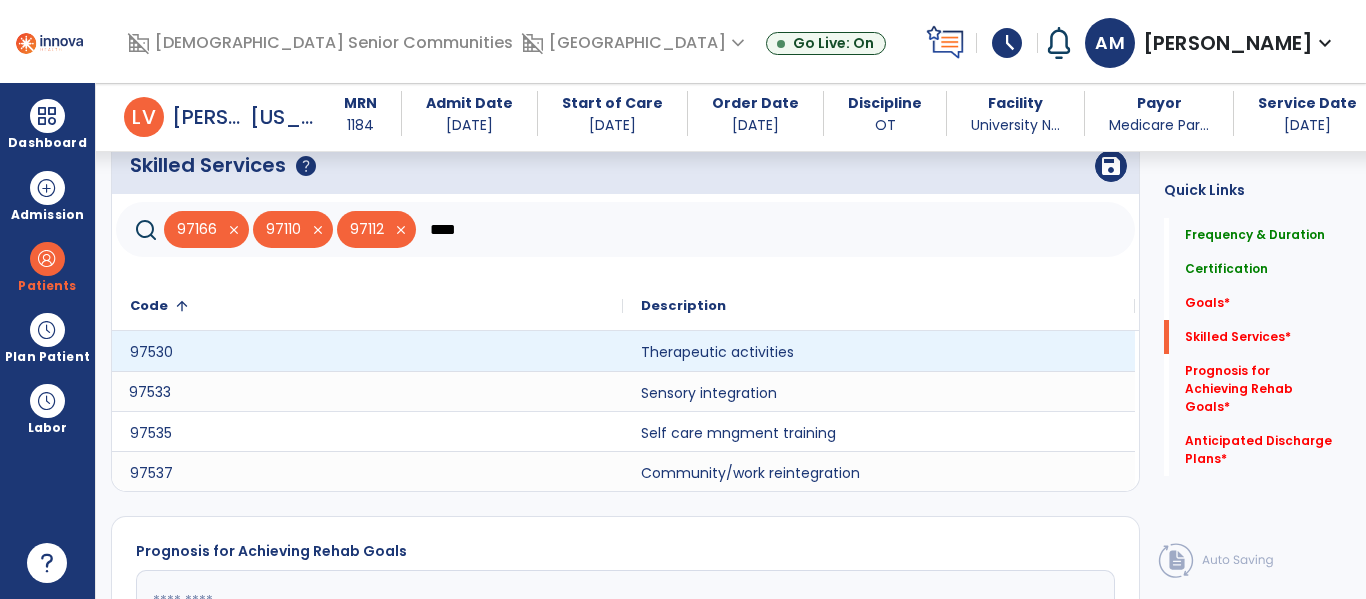 type on "****" 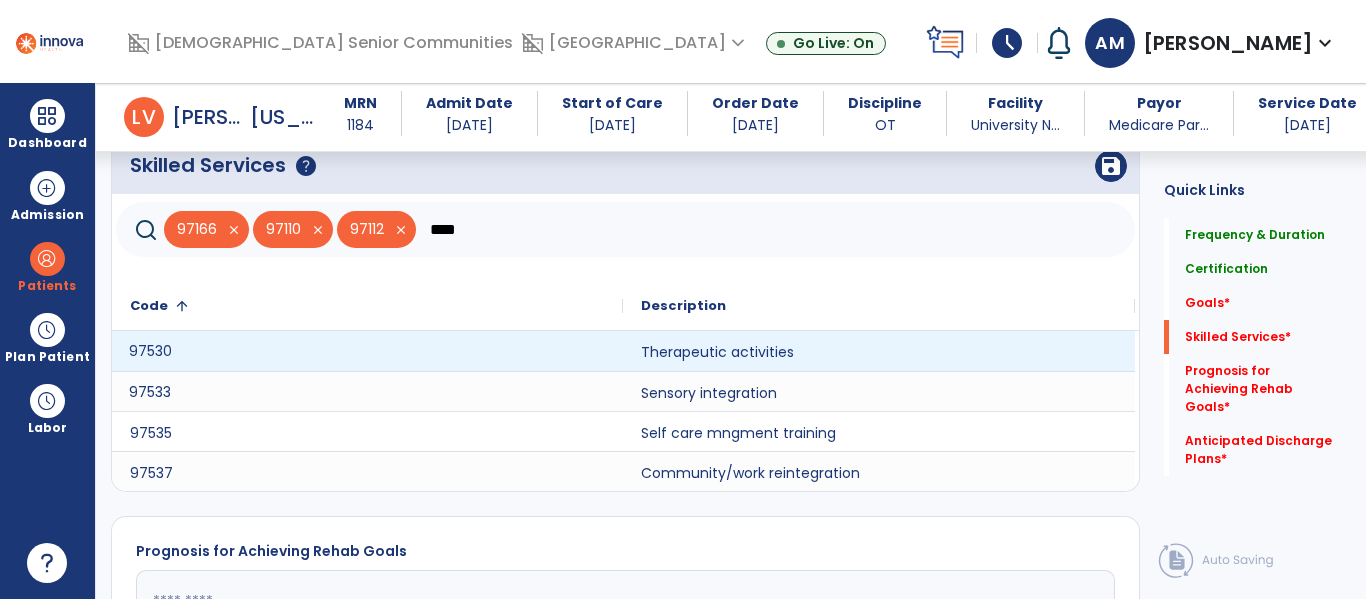 click on "97530" 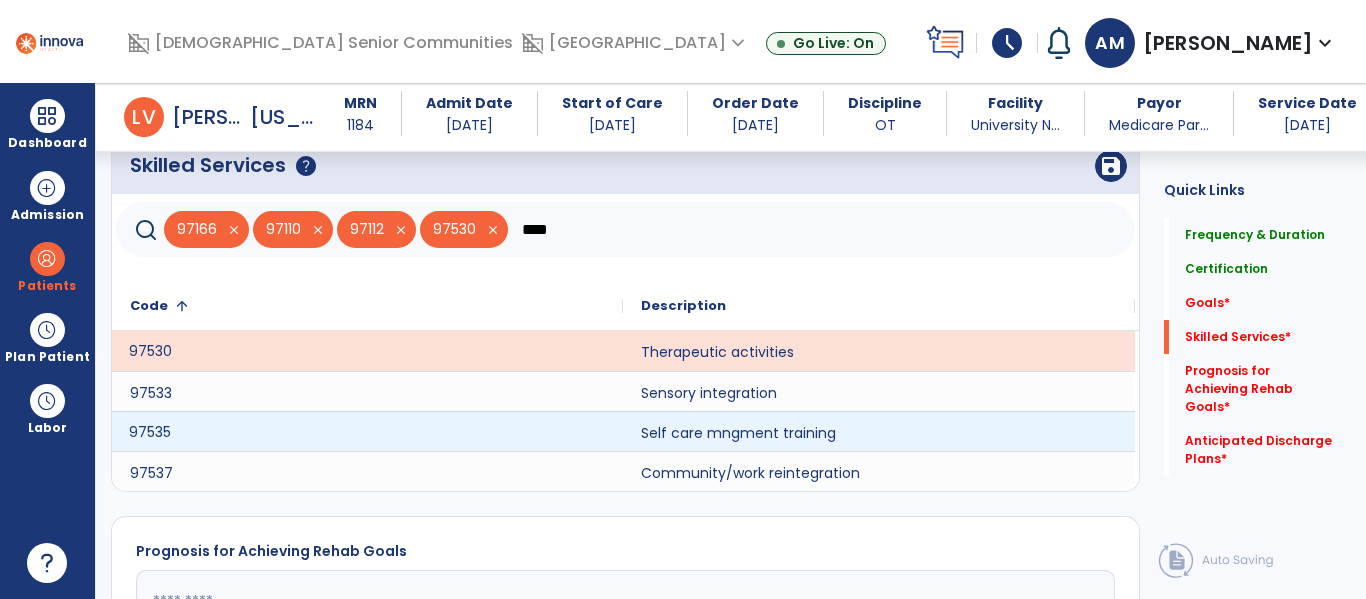 click on "97535" 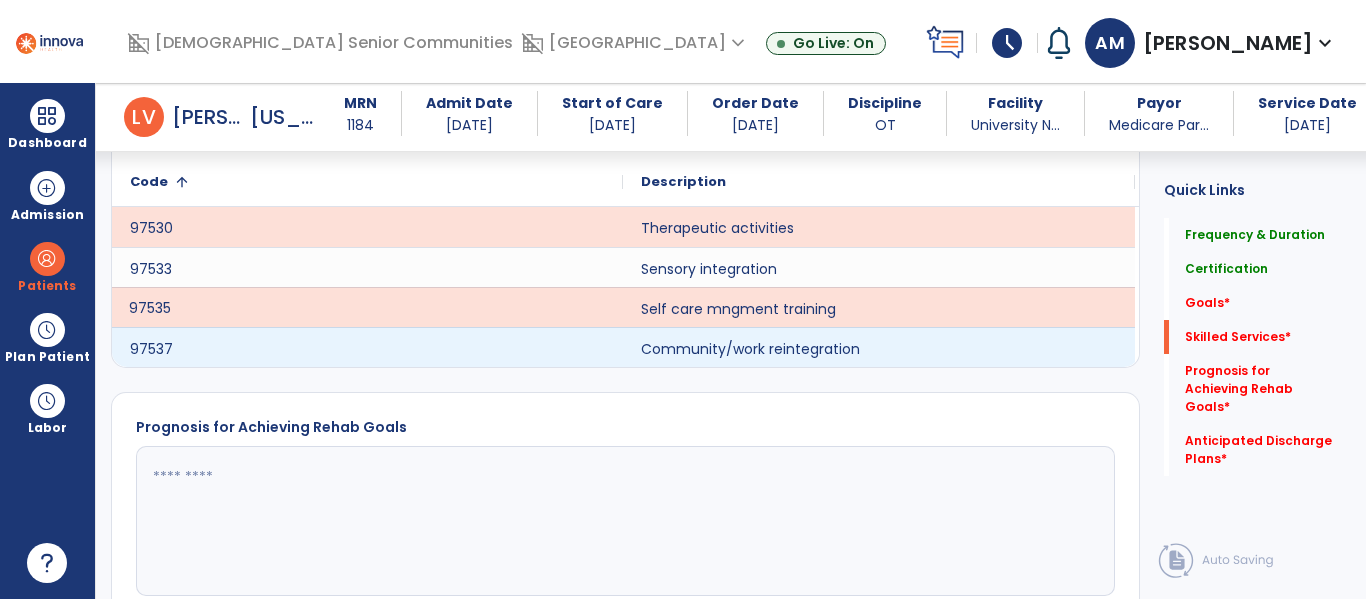 scroll, scrollTop: 796, scrollLeft: 0, axis: vertical 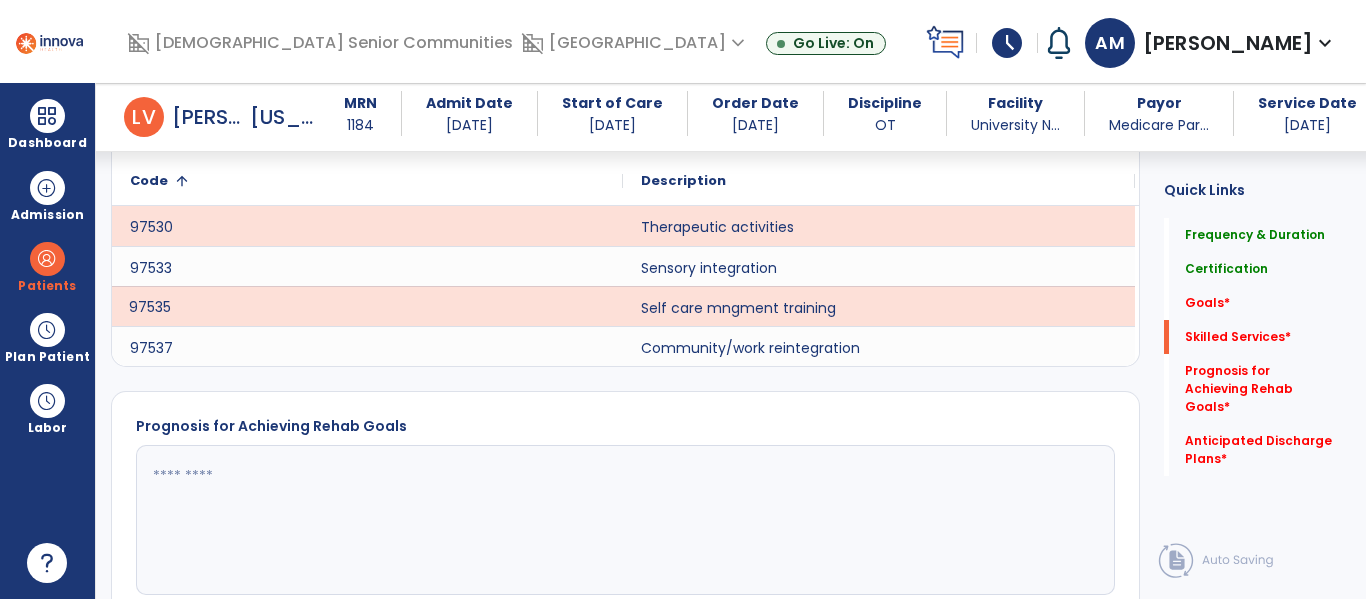 click 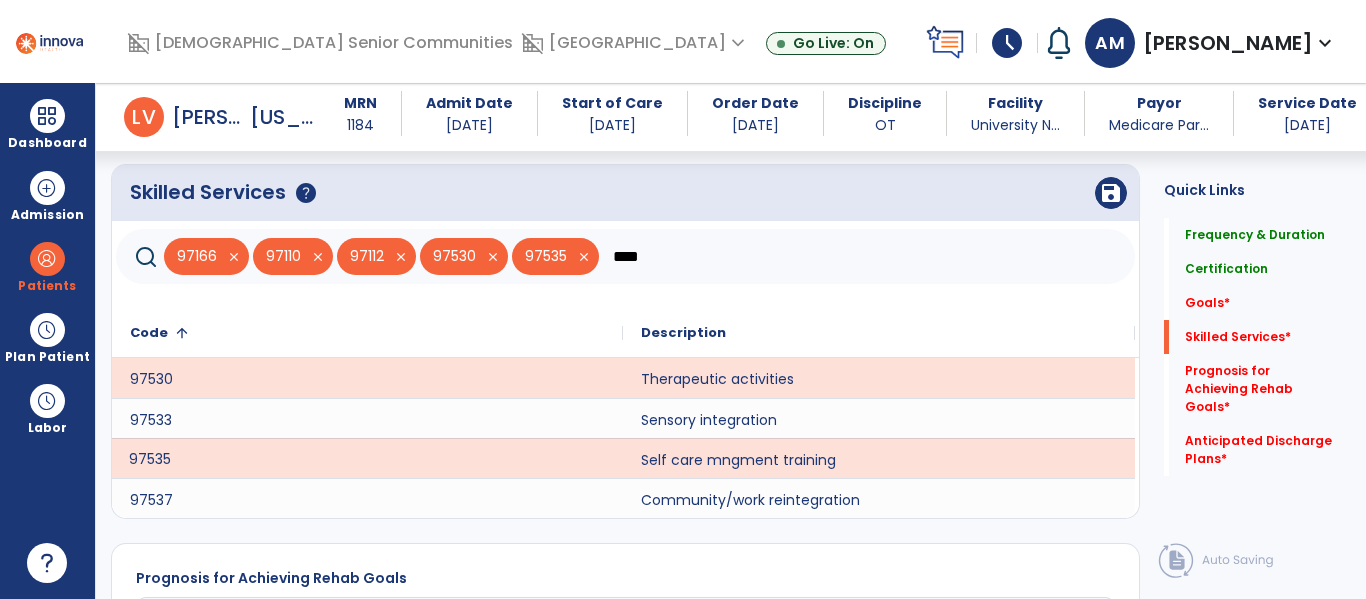 scroll, scrollTop: 643, scrollLeft: 0, axis: vertical 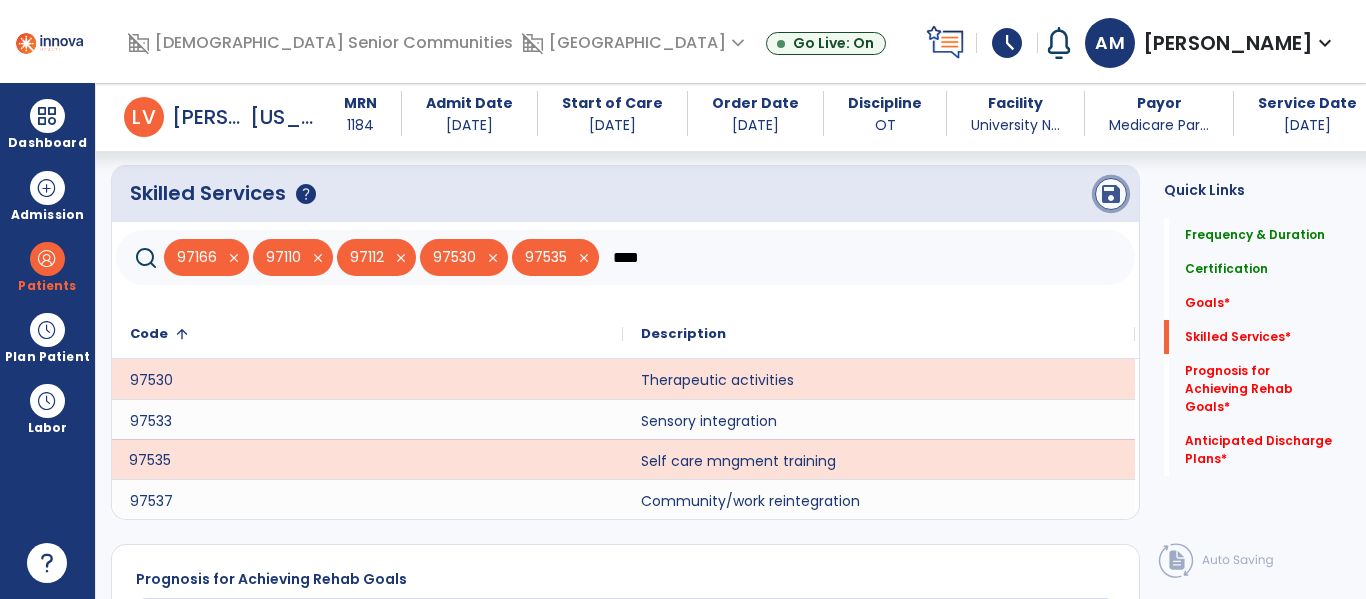 click on "save" 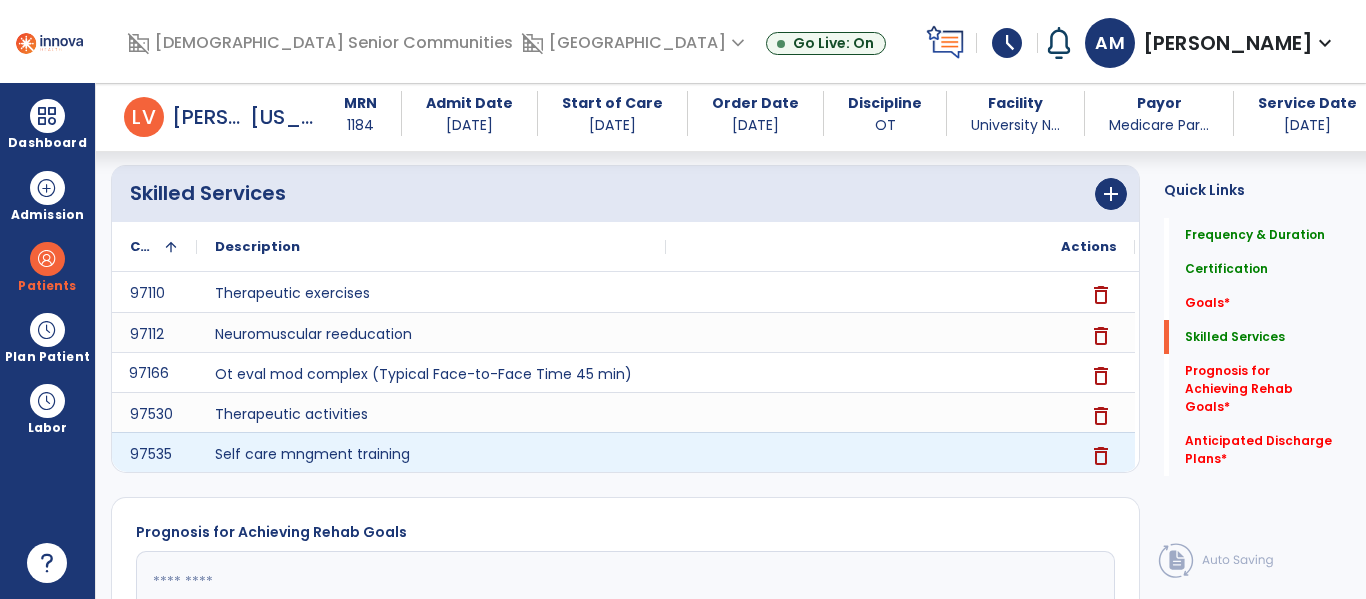 scroll, scrollTop: 818, scrollLeft: 0, axis: vertical 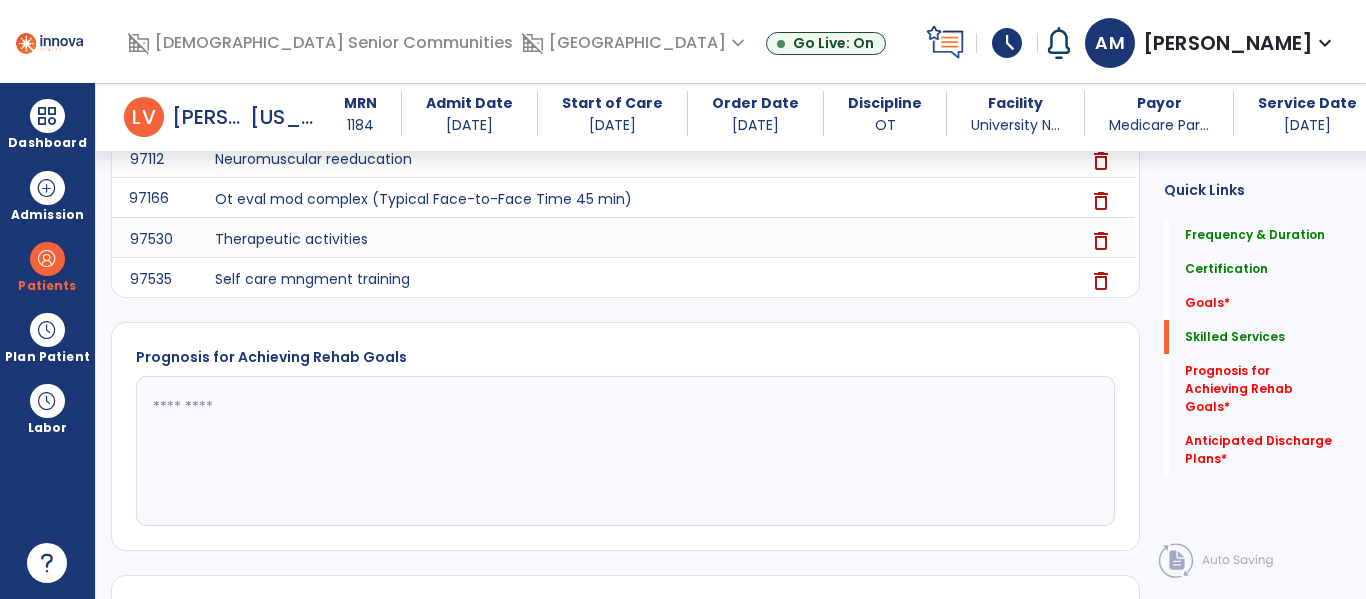 click 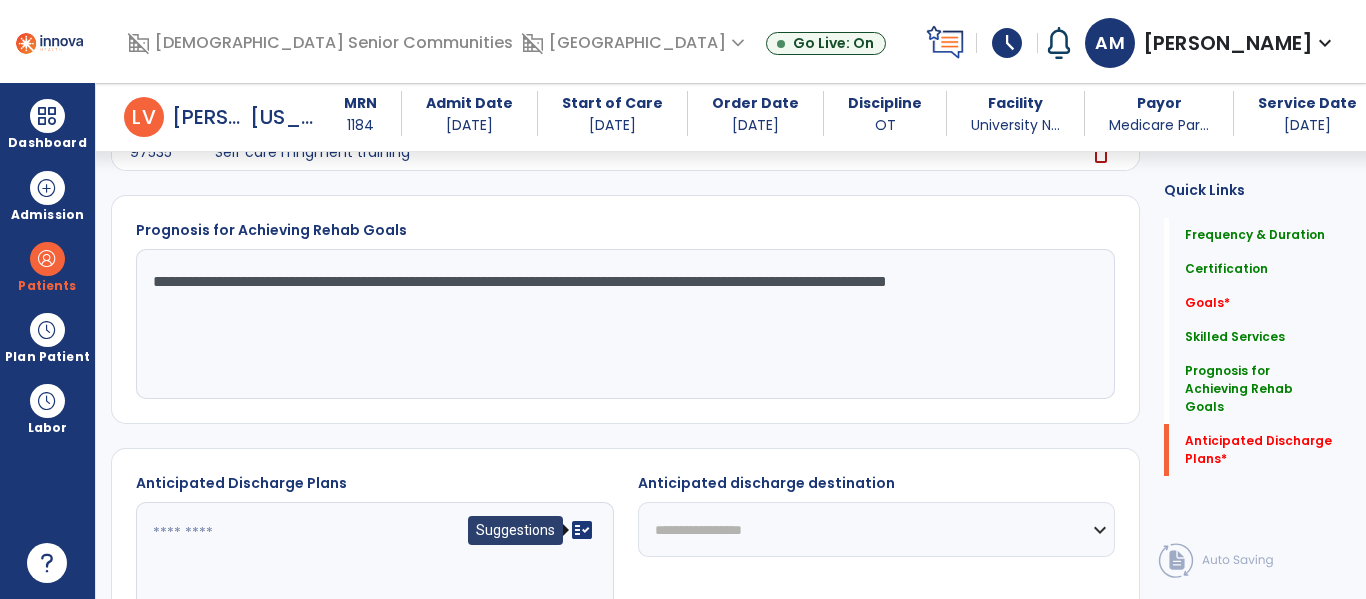 scroll, scrollTop: 1042, scrollLeft: 0, axis: vertical 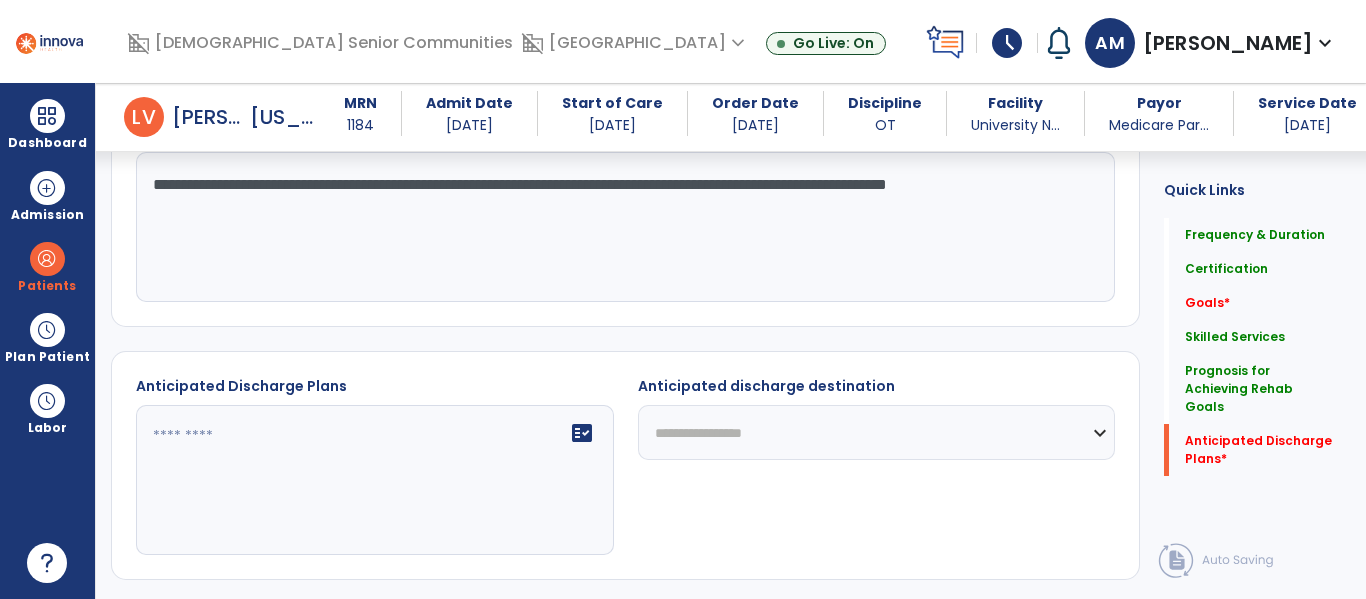 type on "**********" 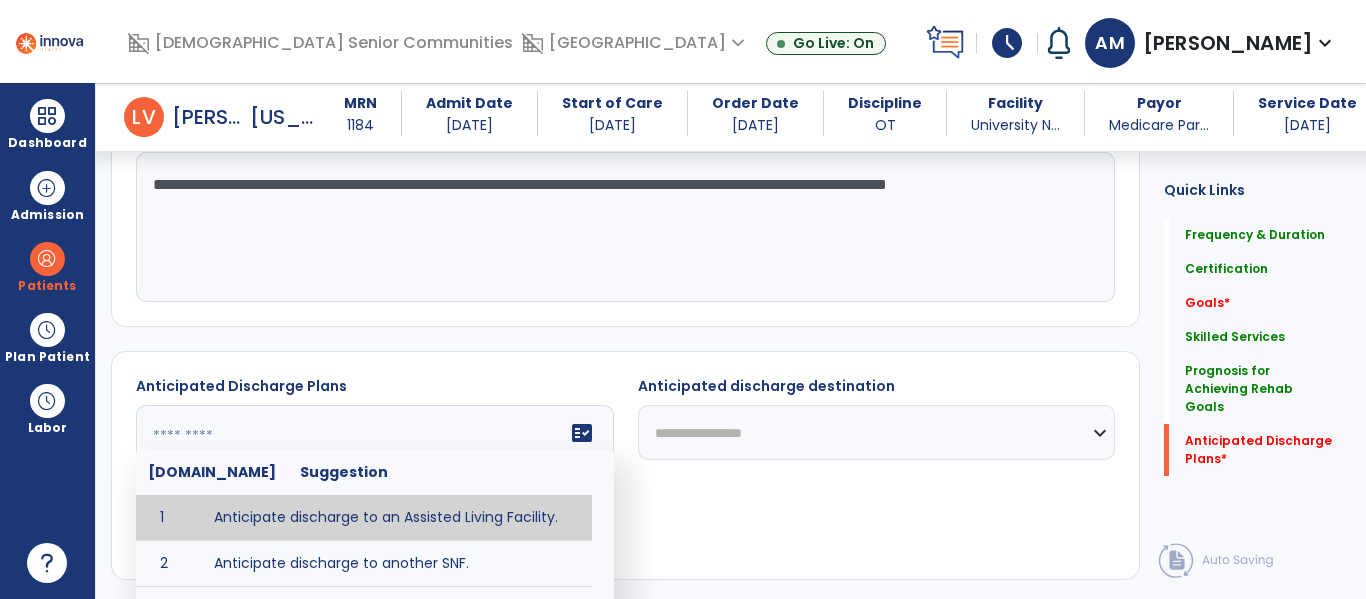 click on "fact_check  [DOMAIN_NAME] Suggestion 1 Anticipate discharge to an Assisted Living Facility. 2 Anticipate discharge to another SNF. 3 Anticipate discharge to home. 4 Anticipate discharge to hospice care. 5 Anticipate discharge to this SNF. 6 Anticipate patient will need [FULL/PART TIME] caregiver assistance. 7 Anticipate patient will need [ASSISTANCE LEVEL] assistance from [CAREGIVER]. 8 Anticipate patient will need 24-hour caregiver assistance. 9 Anticipate patient will need no caregiver assistance. 10 Discharge home and independent with caregiver. 11 Discharge home and independent without caregiver. 12 Discharge home and return to community activities. 13 Discharge home and return to vocational activities. 14 Discharge to home with patient continuing therapy services with out patient therapy. 15 Discharge to home with patient continuing therapy with Home Health. 16 Discharge to home with patient planning to live alone. 17 DME - the following DME for this patient is recommended by [MEDICAL_DATA]: 18 19 20 21" 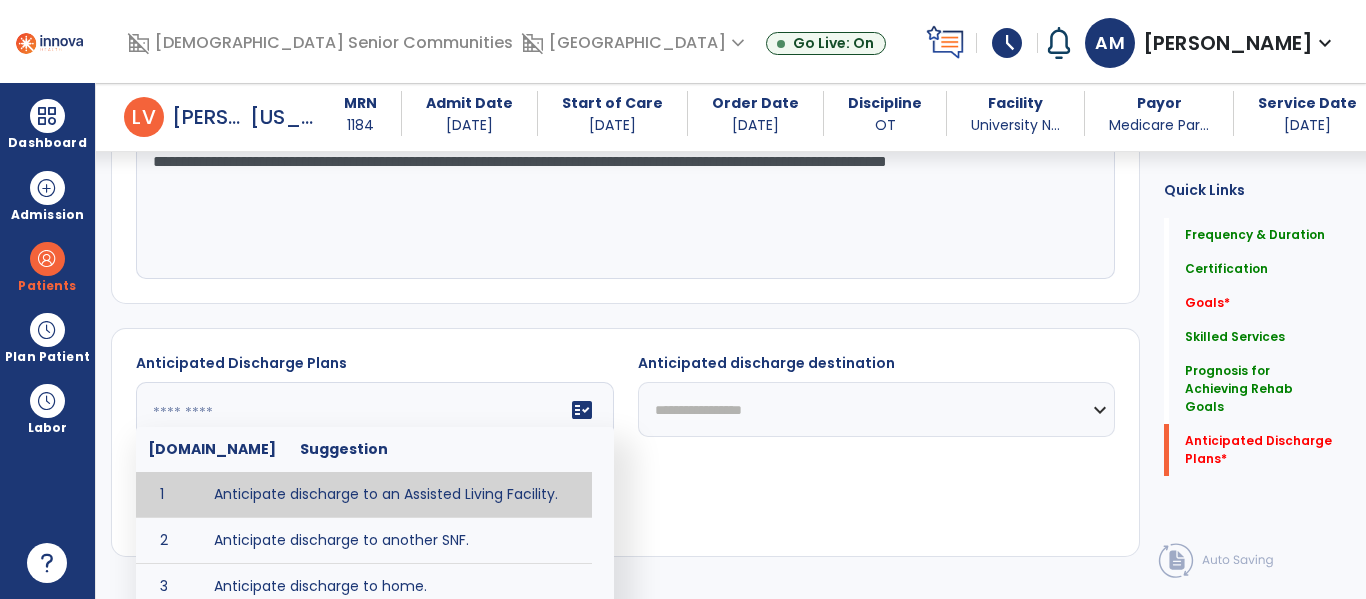 scroll, scrollTop: 1157, scrollLeft: 0, axis: vertical 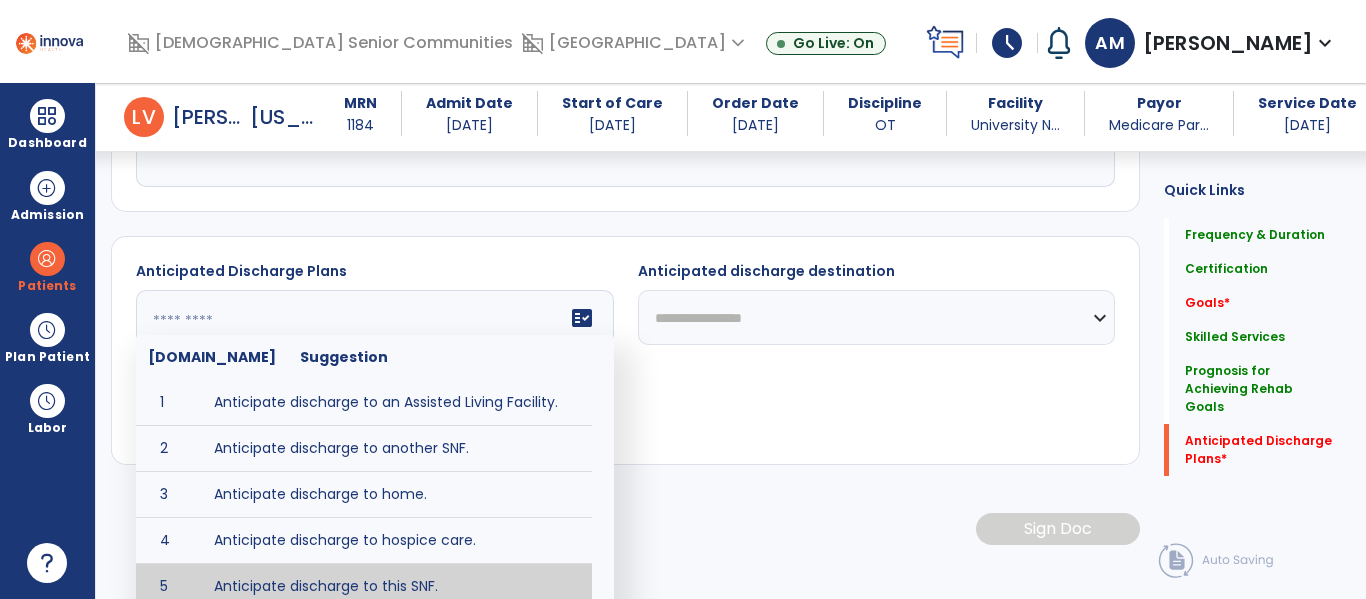 type on "**********" 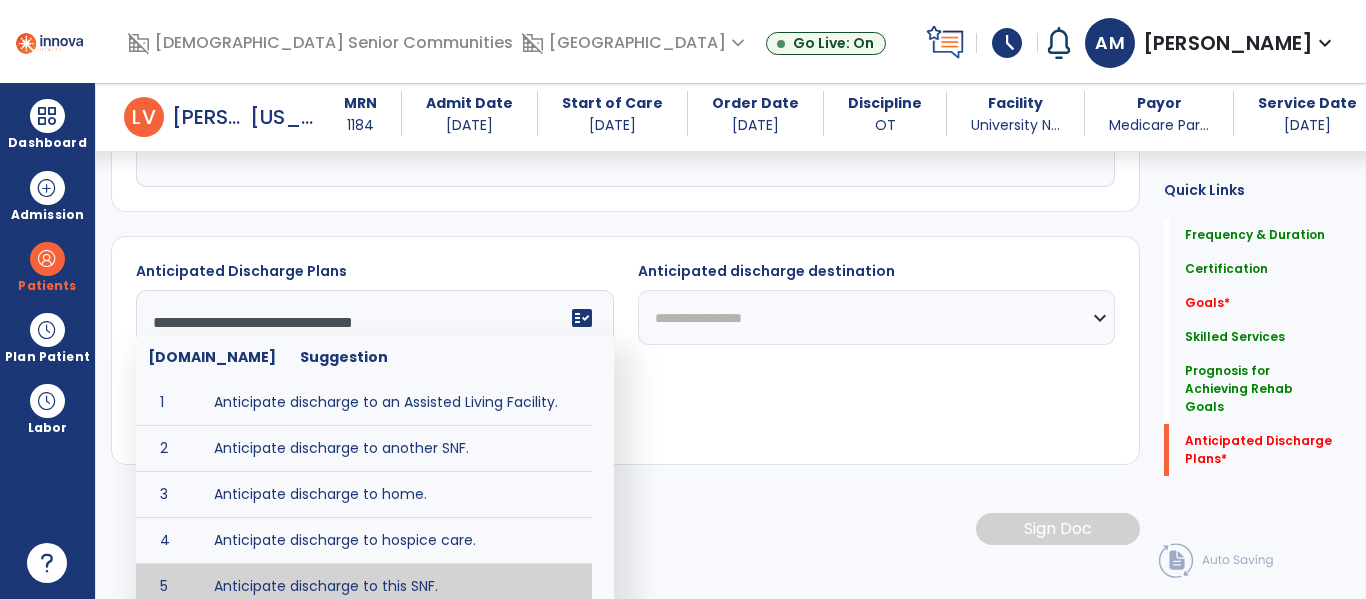 scroll, scrollTop: 1120, scrollLeft: 0, axis: vertical 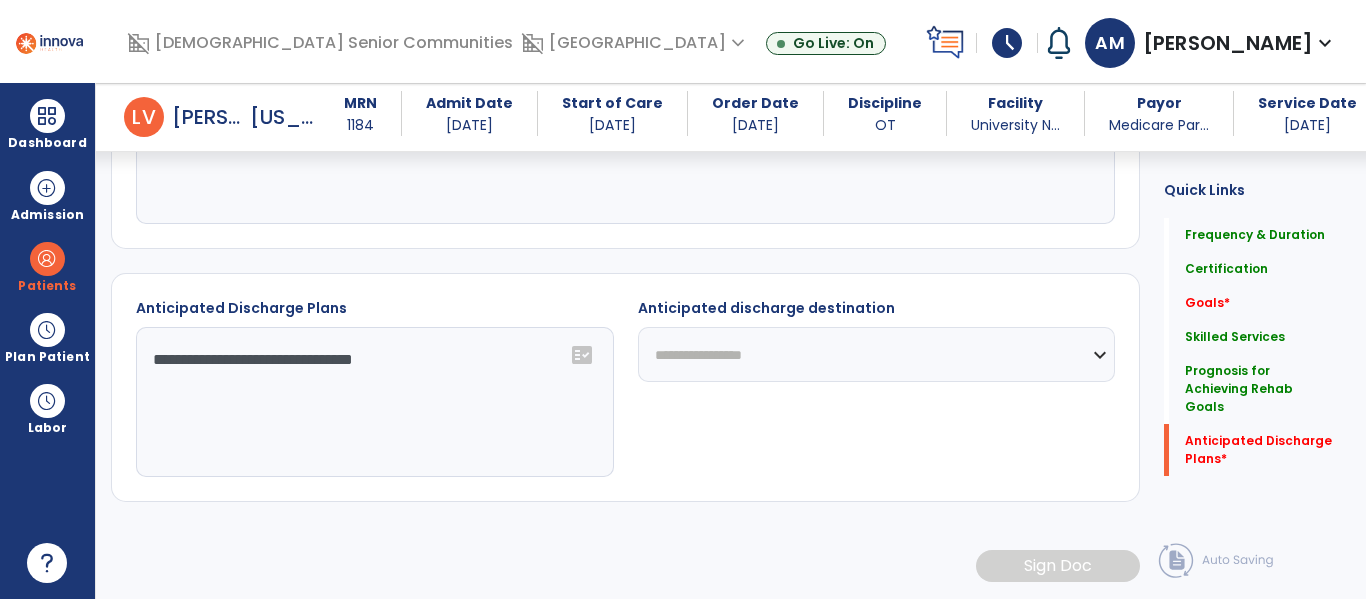click on "**********" 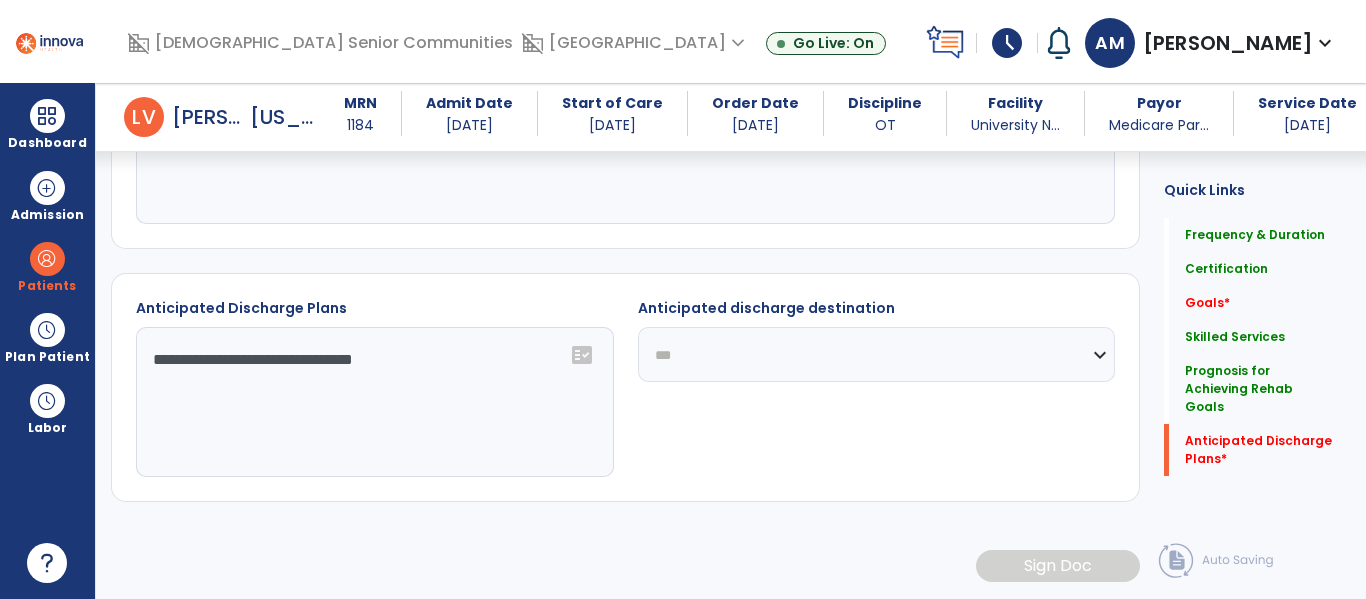 click on "**********" 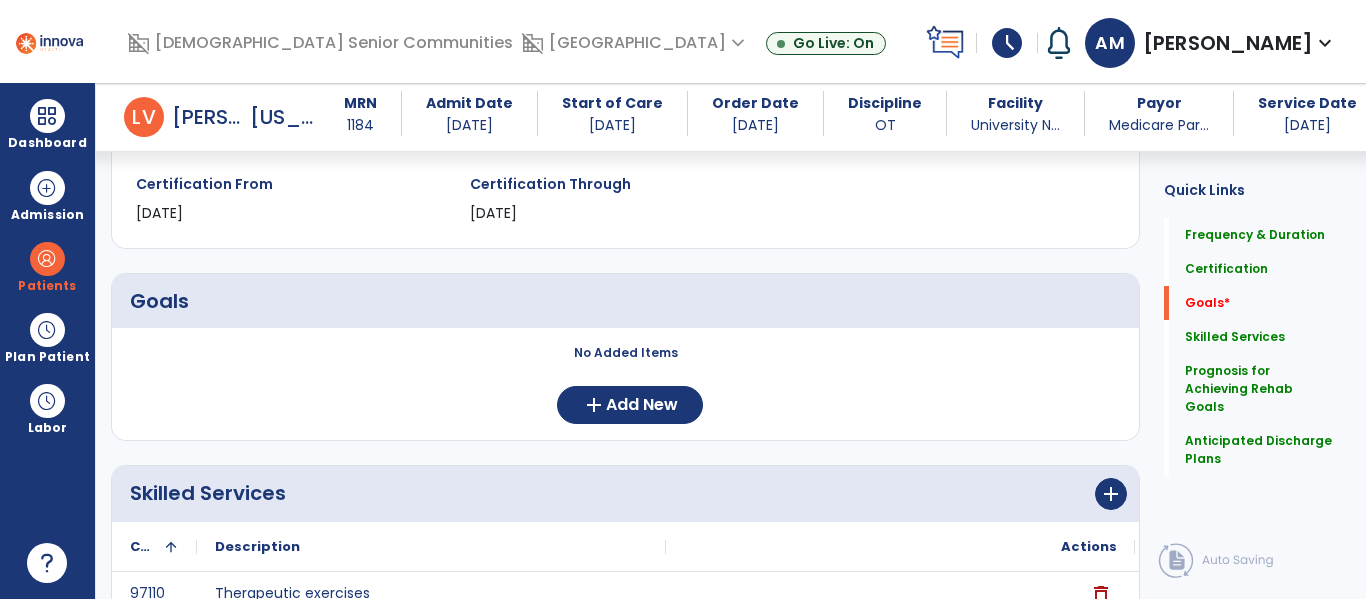scroll, scrollTop: 357, scrollLeft: 0, axis: vertical 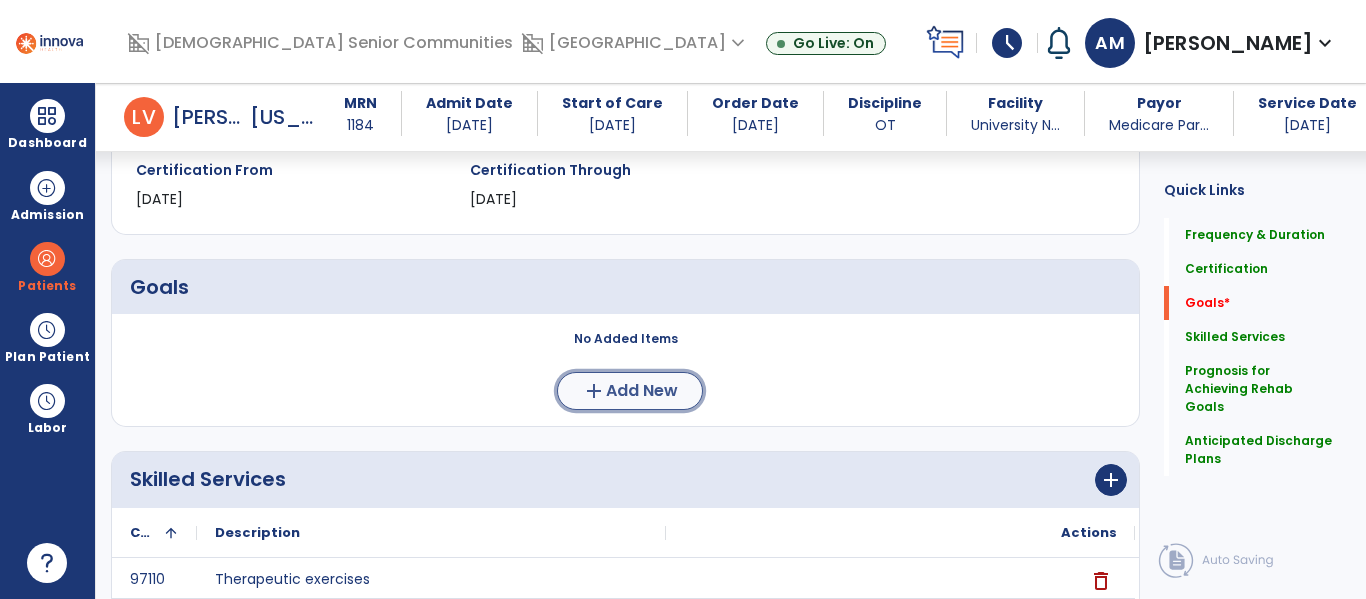 click on "Add New" at bounding box center (642, 391) 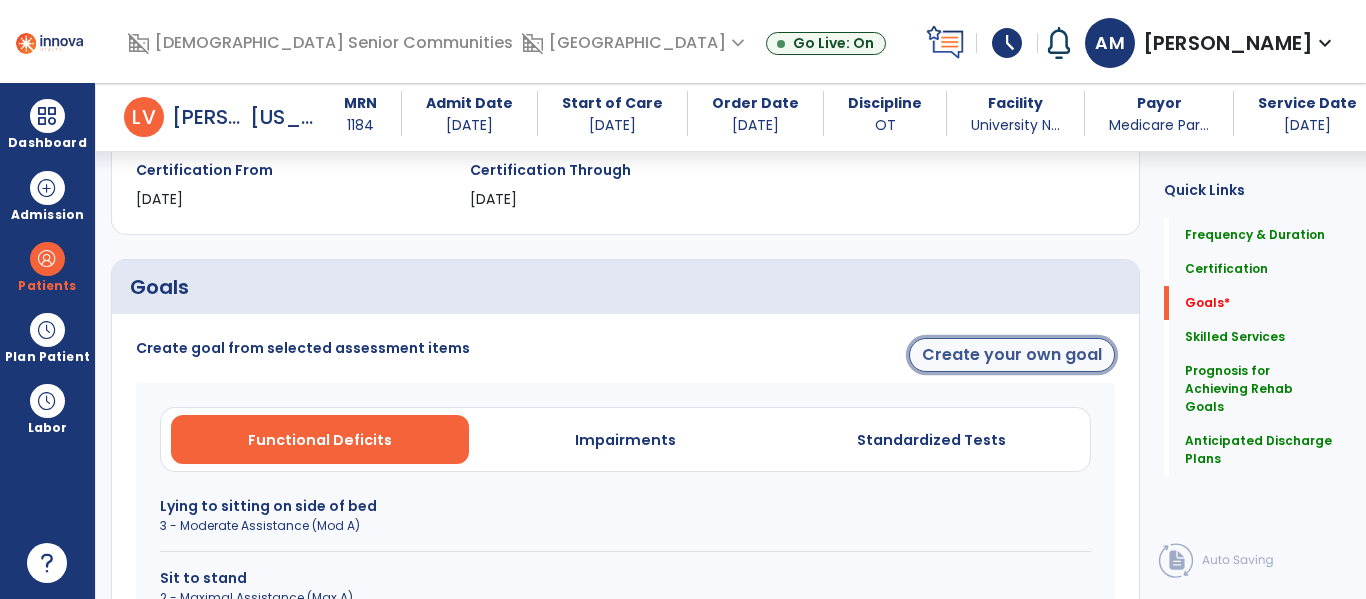 click on "Create your own goal" at bounding box center (1012, 355) 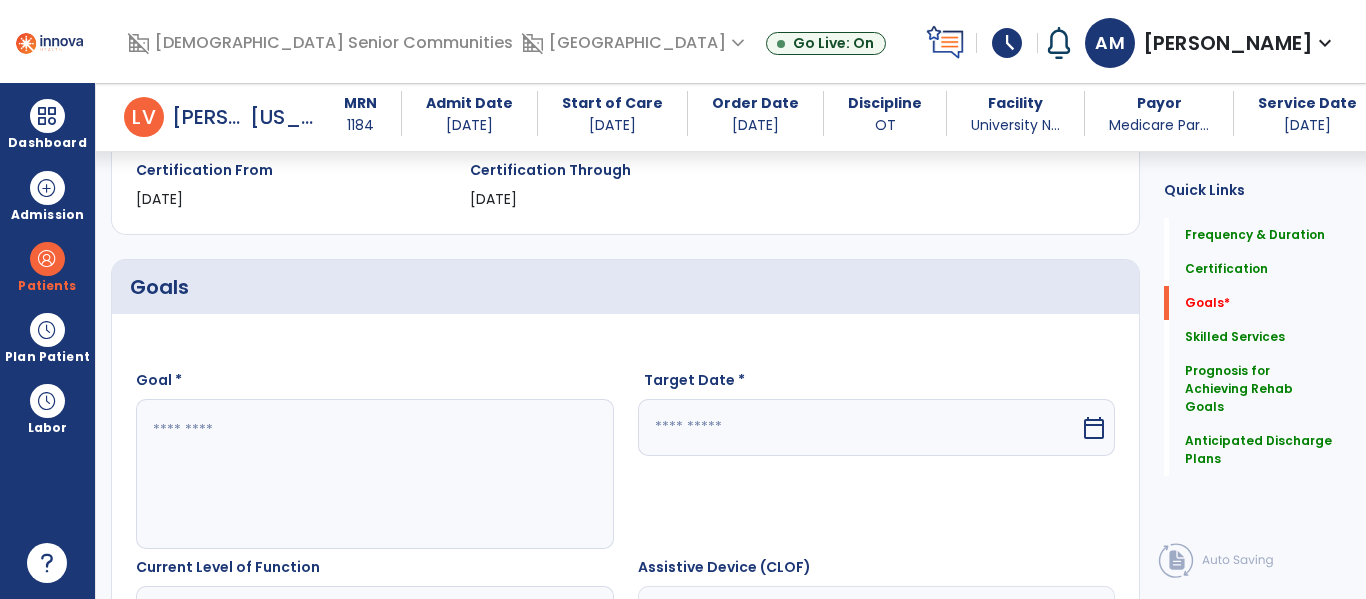 click at bounding box center (374, 474) 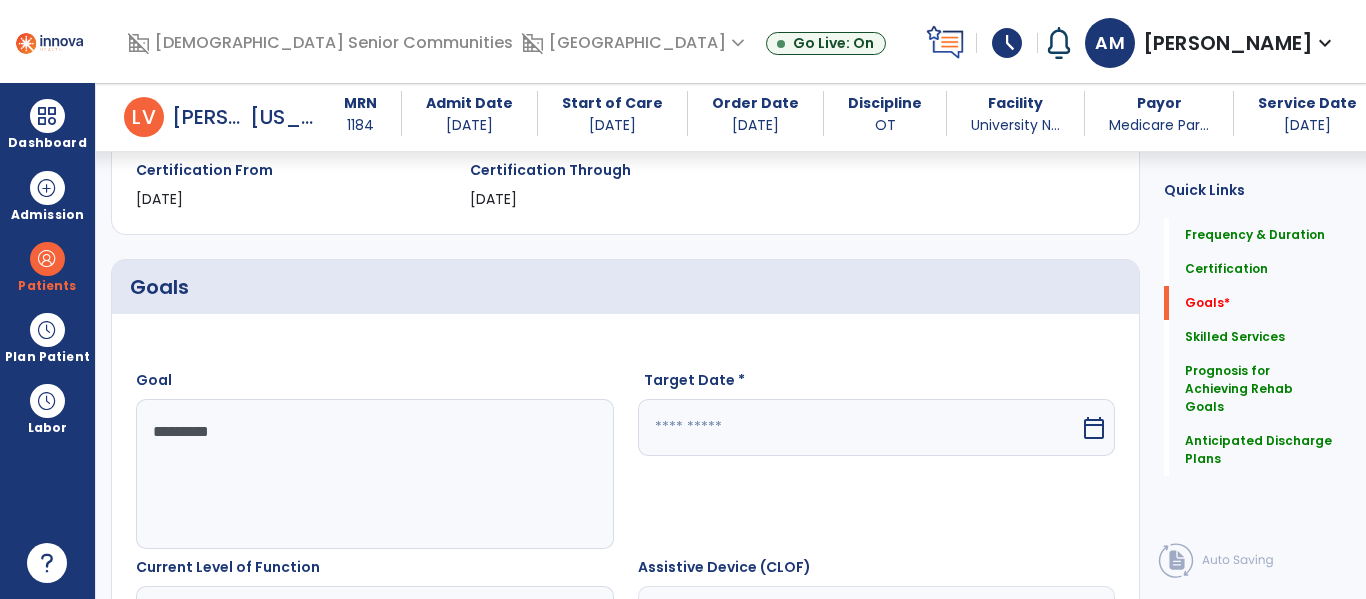 type on "*********" 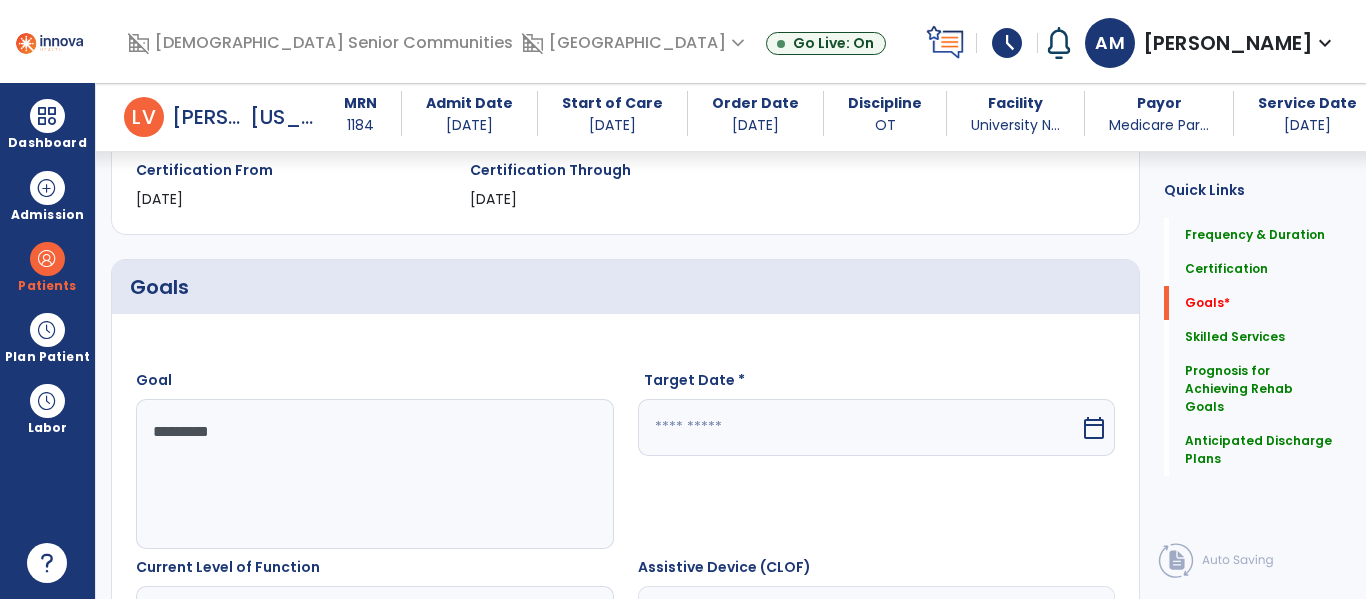 click at bounding box center [859, 427] 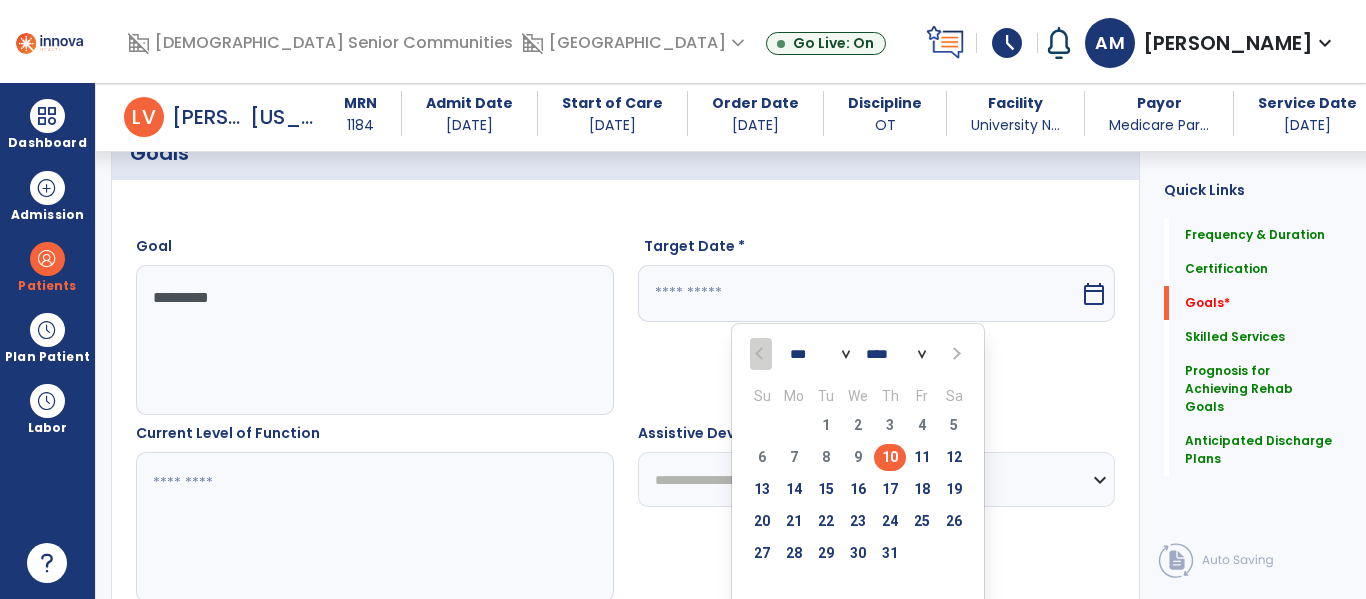 scroll, scrollTop: 497, scrollLeft: 0, axis: vertical 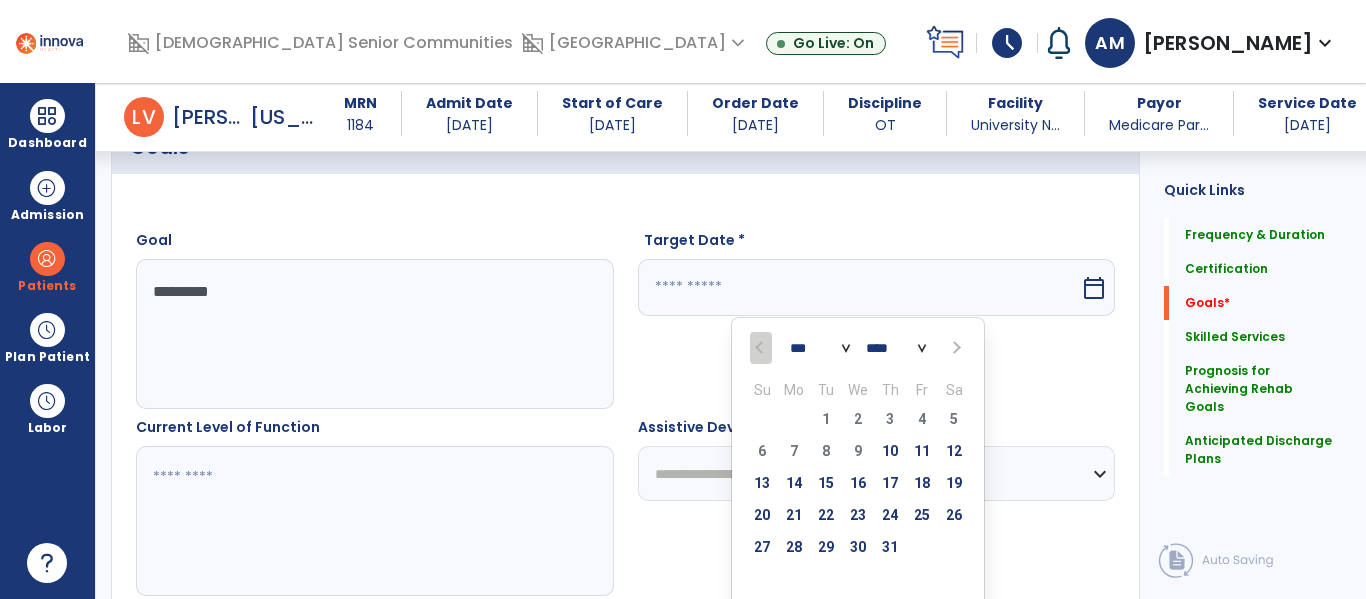 click on "*** *** ***" at bounding box center (820, 349) 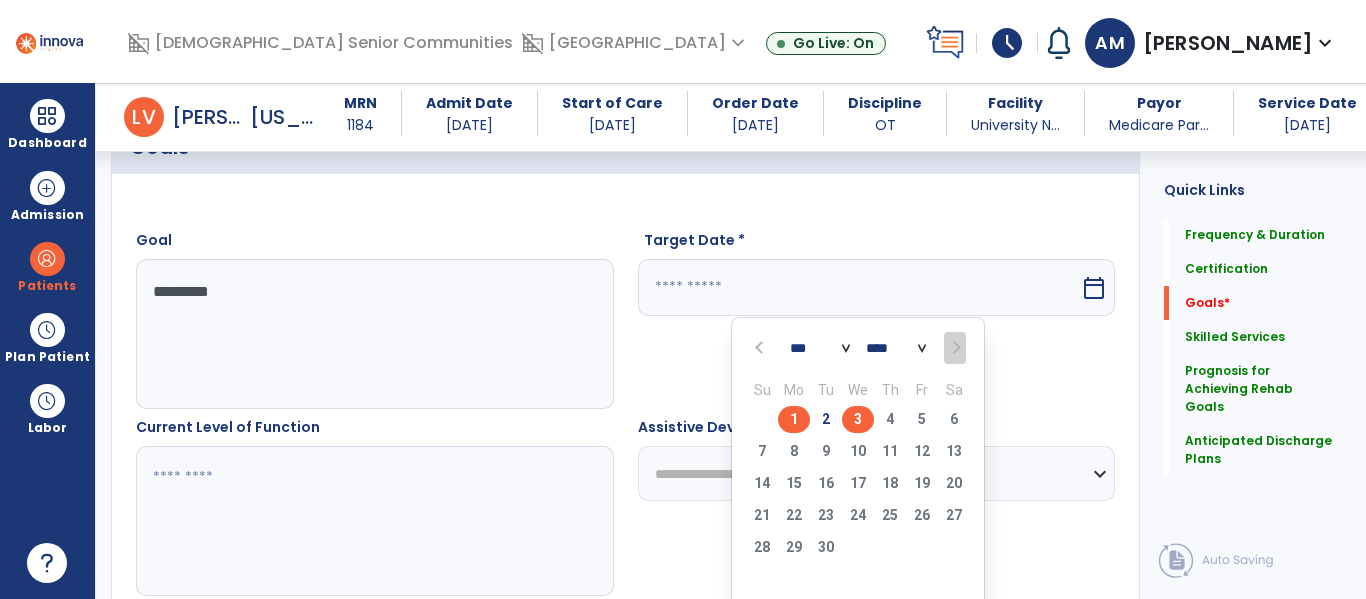 click on "3" at bounding box center (858, 419) 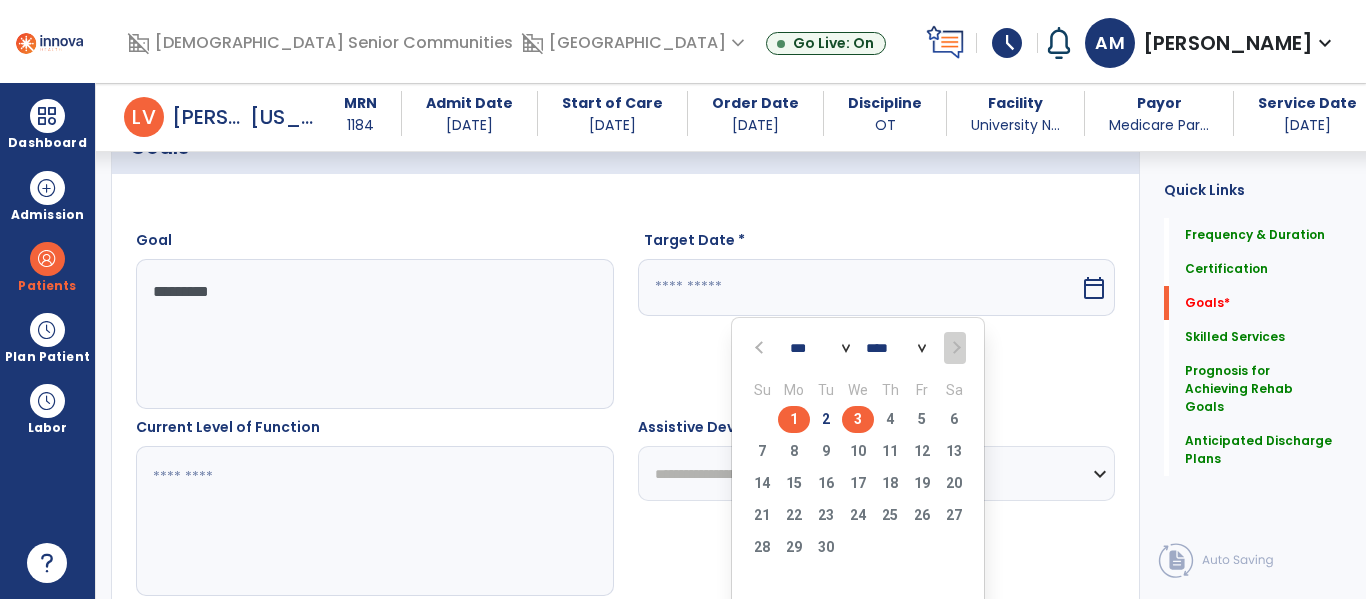 type on "********" 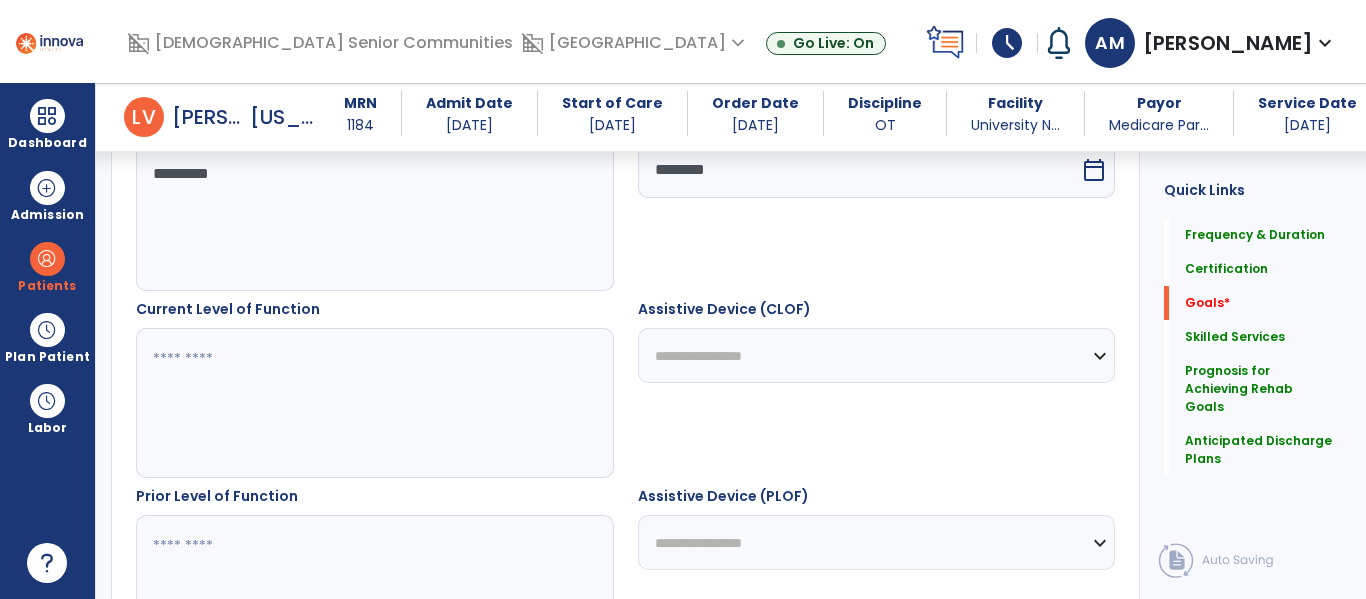 scroll, scrollTop: 624, scrollLeft: 0, axis: vertical 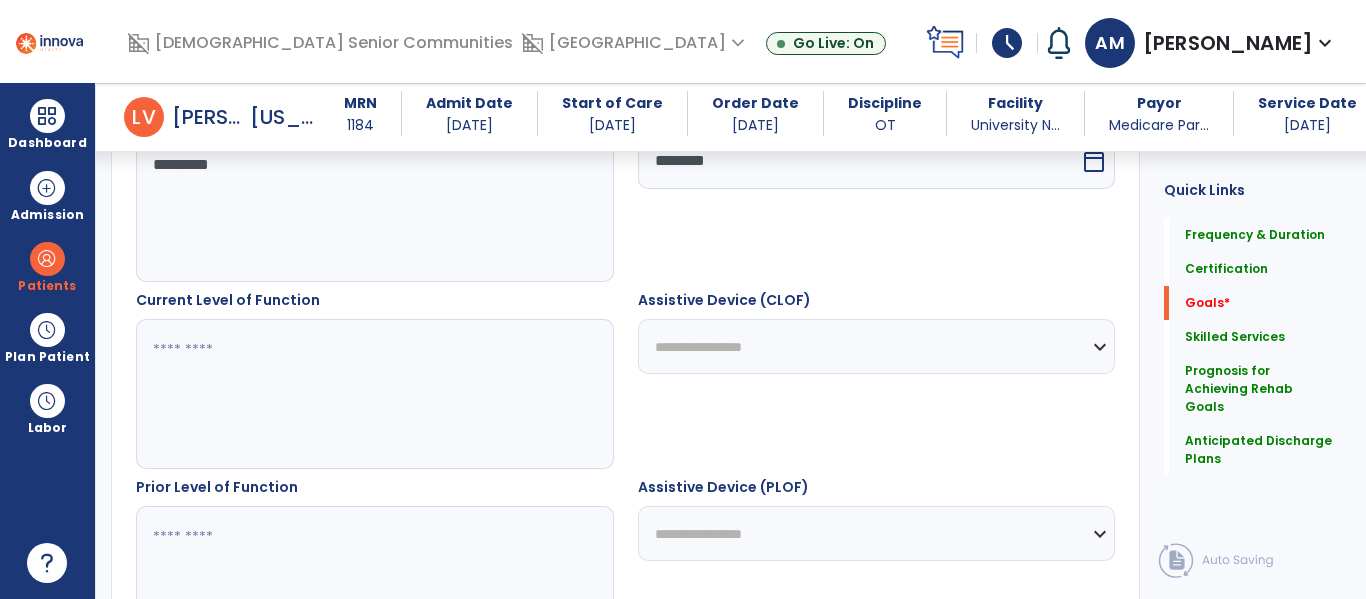 click on "**********" at bounding box center (877, 346) 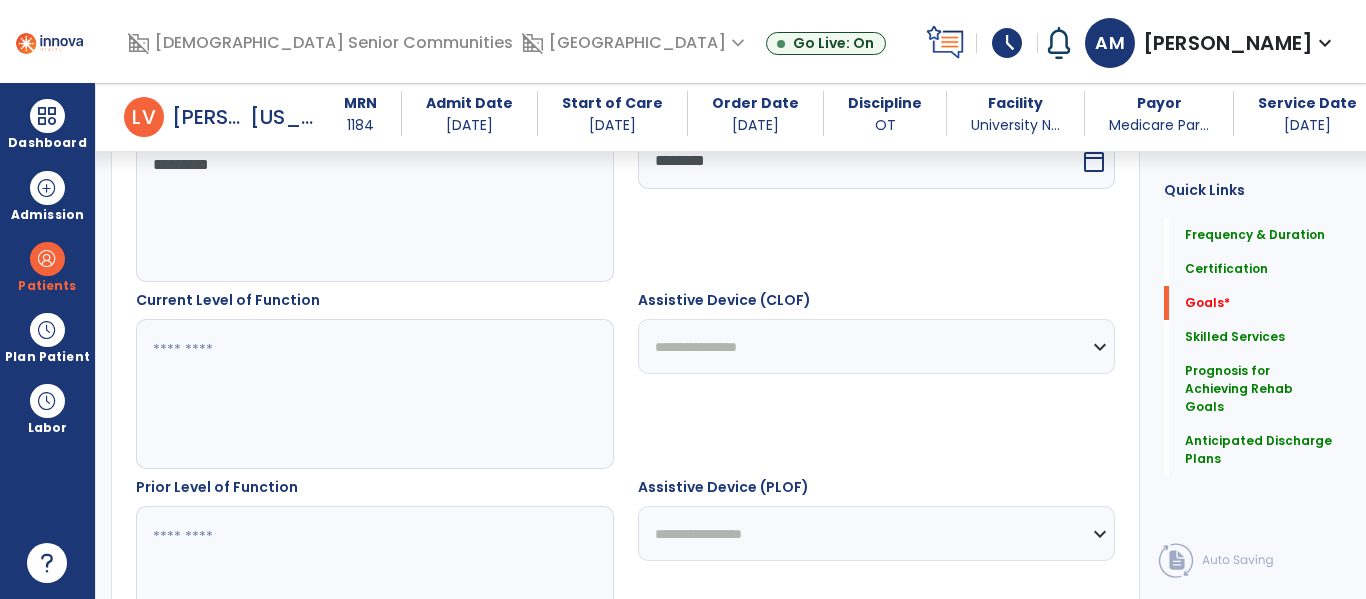 click on "**********" at bounding box center [877, 346] 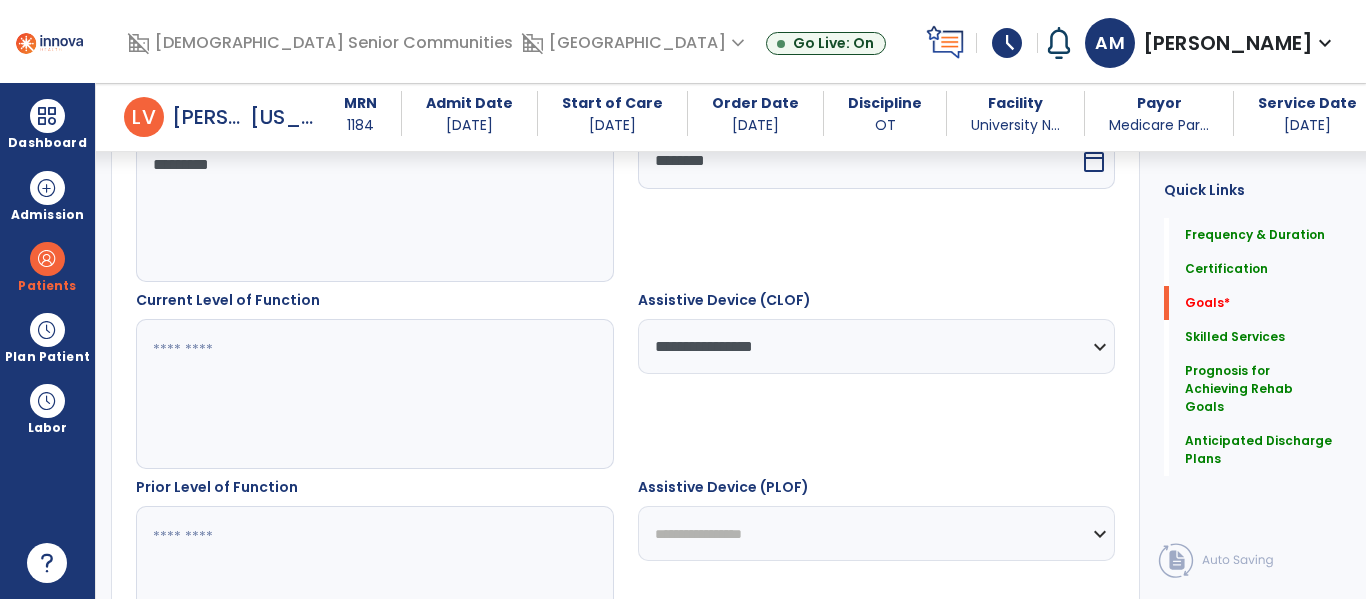 scroll, scrollTop: 769, scrollLeft: 0, axis: vertical 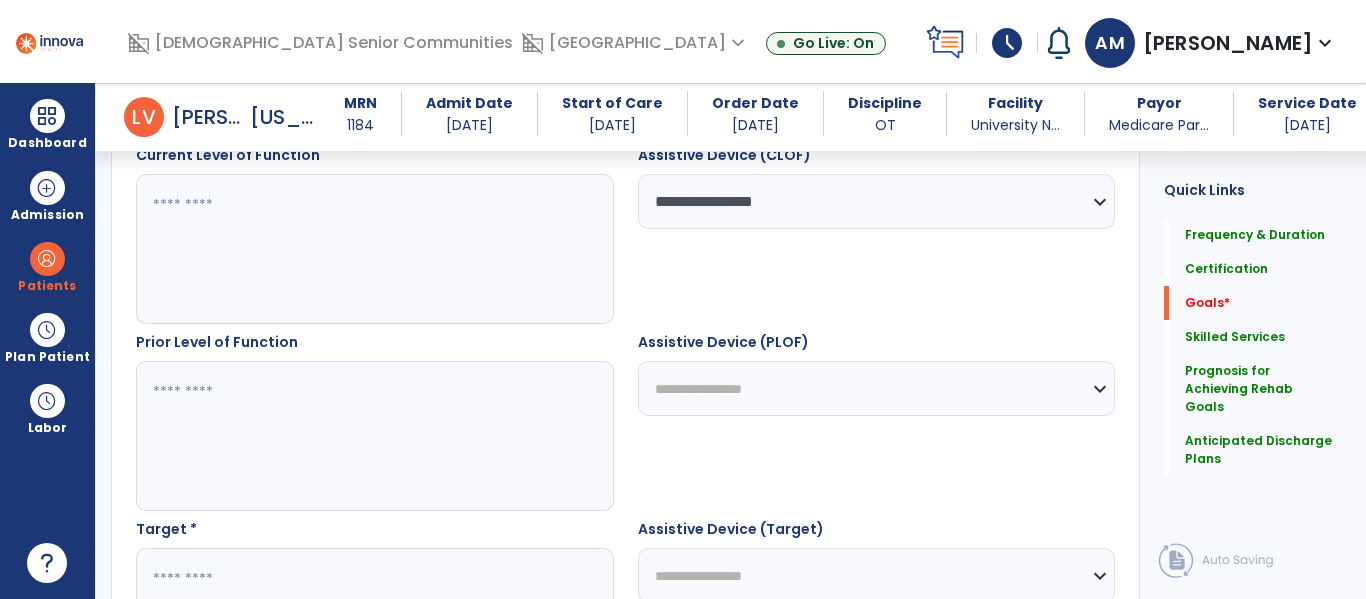 click on "**********" at bounding box center [877, 388] 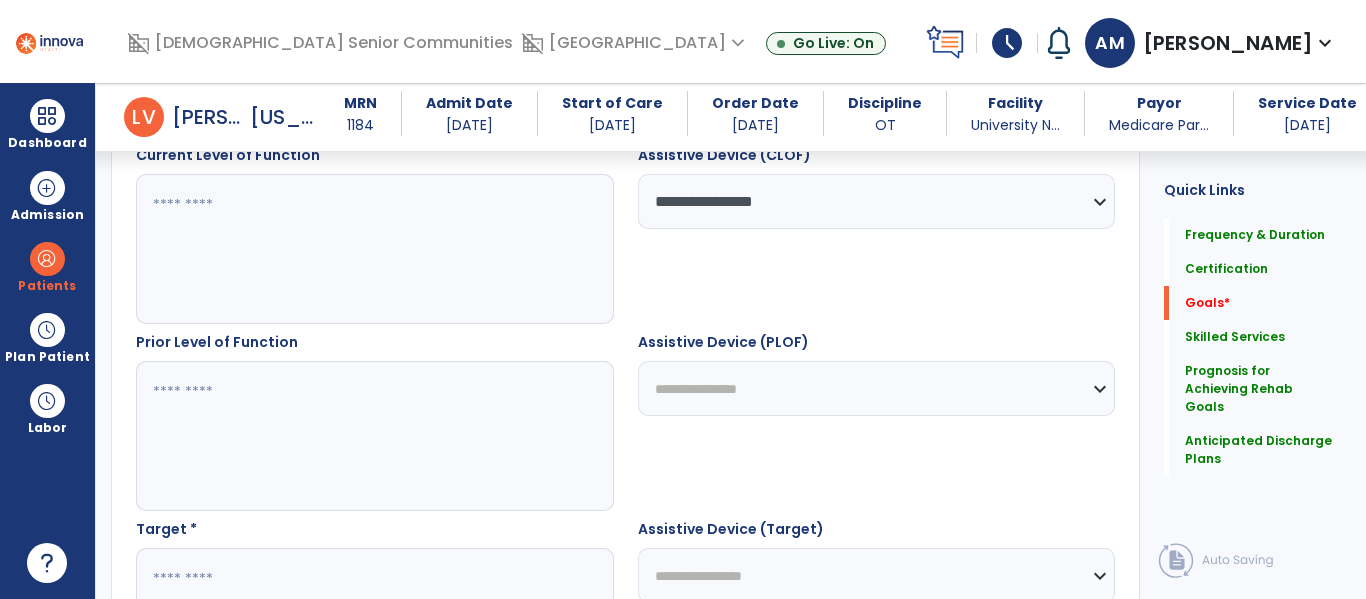 click on "**********" at bounding box center [877, 388] 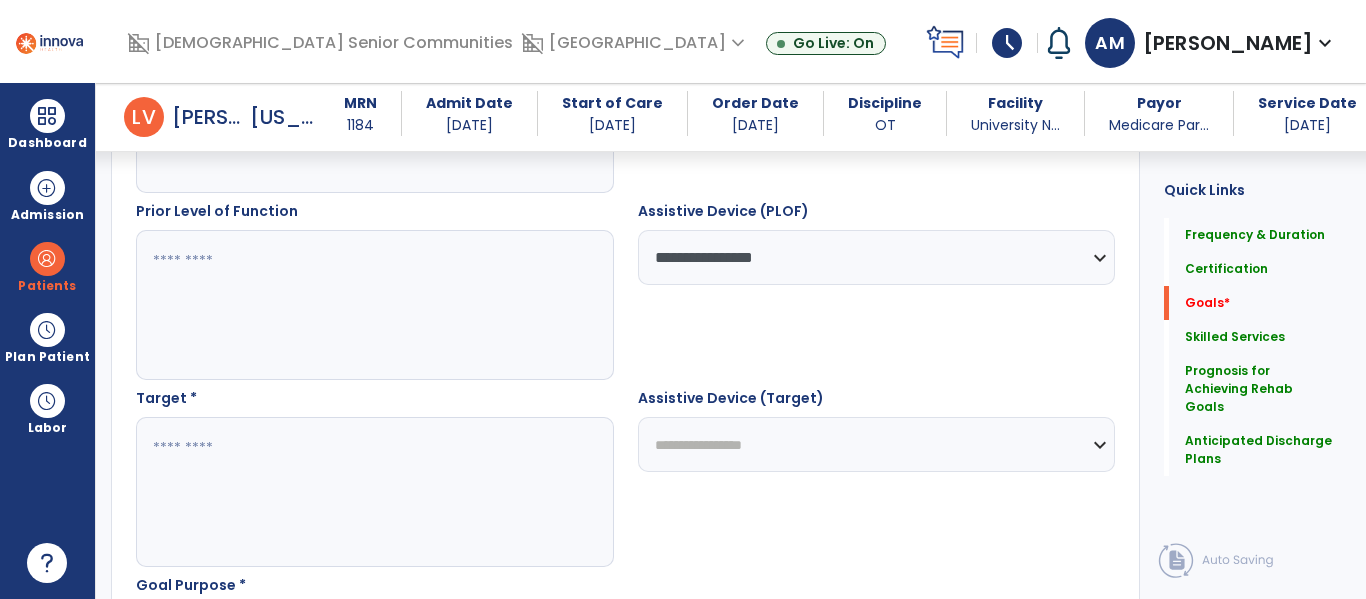 scroll, scrollTop: 908, scrollLeft: 0, axis: vertical 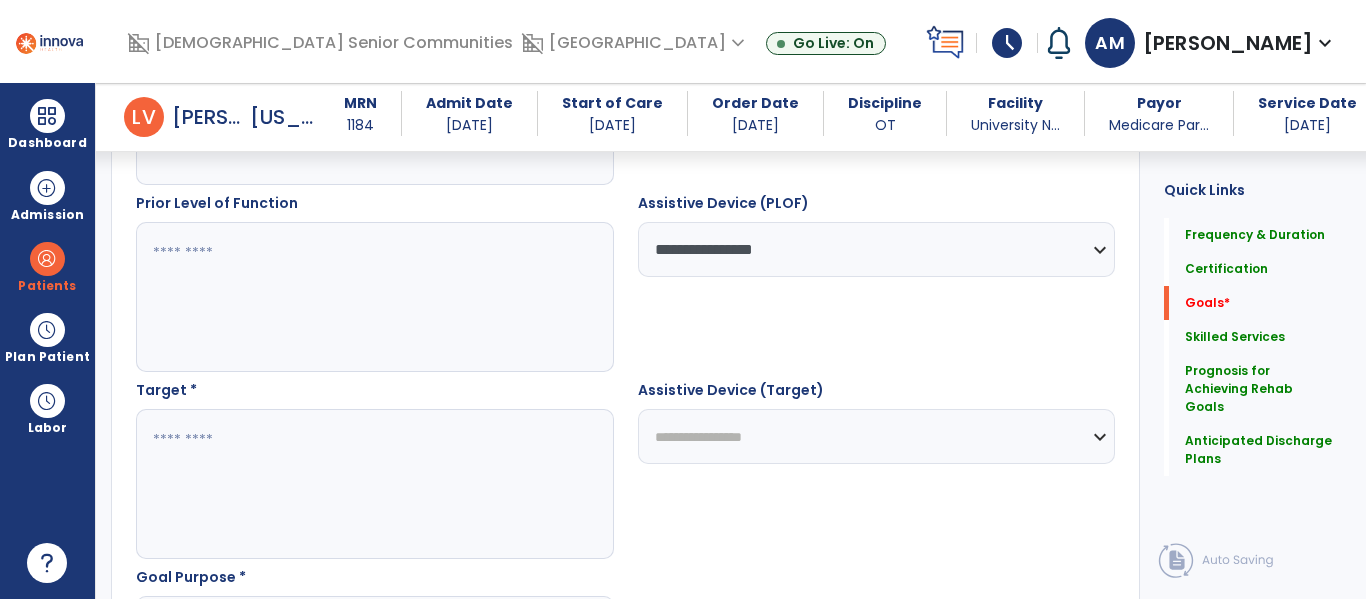 click on "**********" at bounding box center [877, 436] 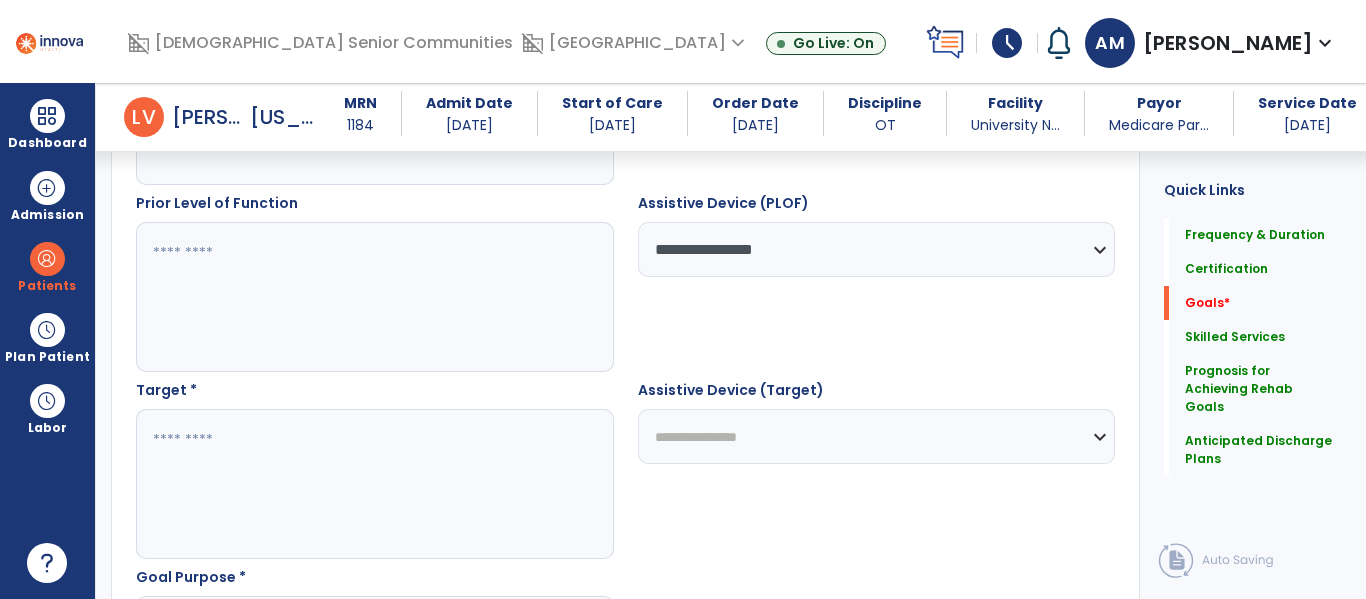 click on "**********" at bounding box center (877, 436) 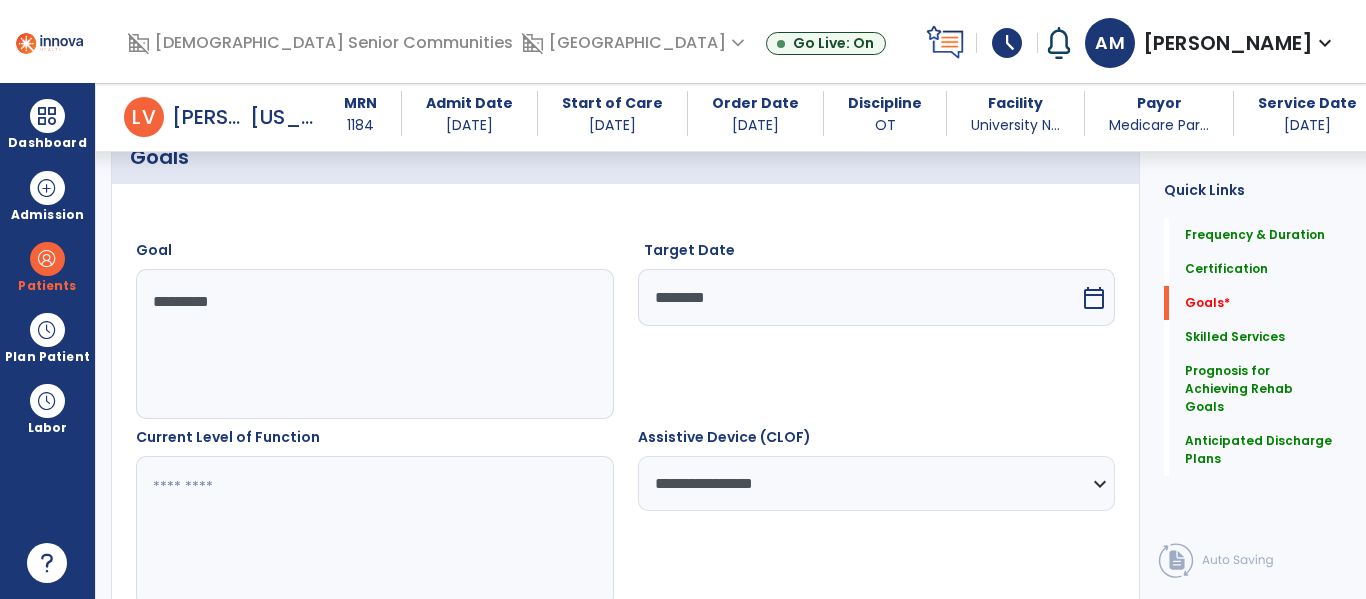scroll, scrollTop: 478, scrollLeft: 0, axis: vertical 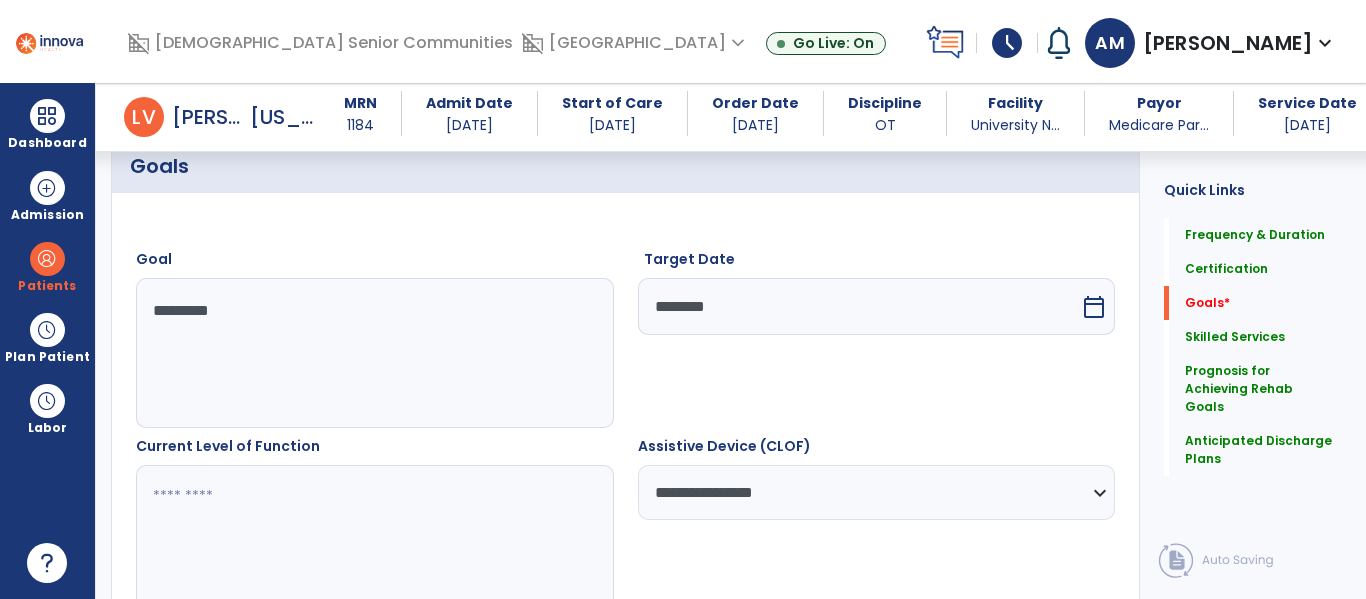 click at bounding box center (374, 540) 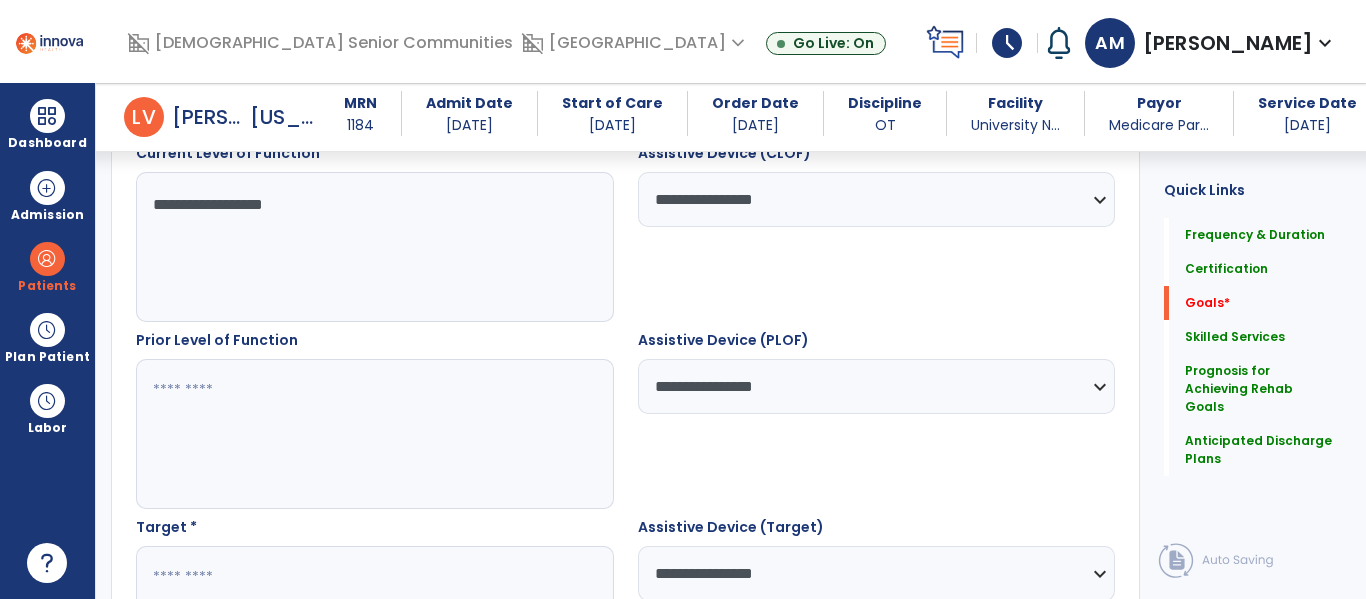 scroll, scrollTop: 774, scrollLeft: 0, axis: vertical 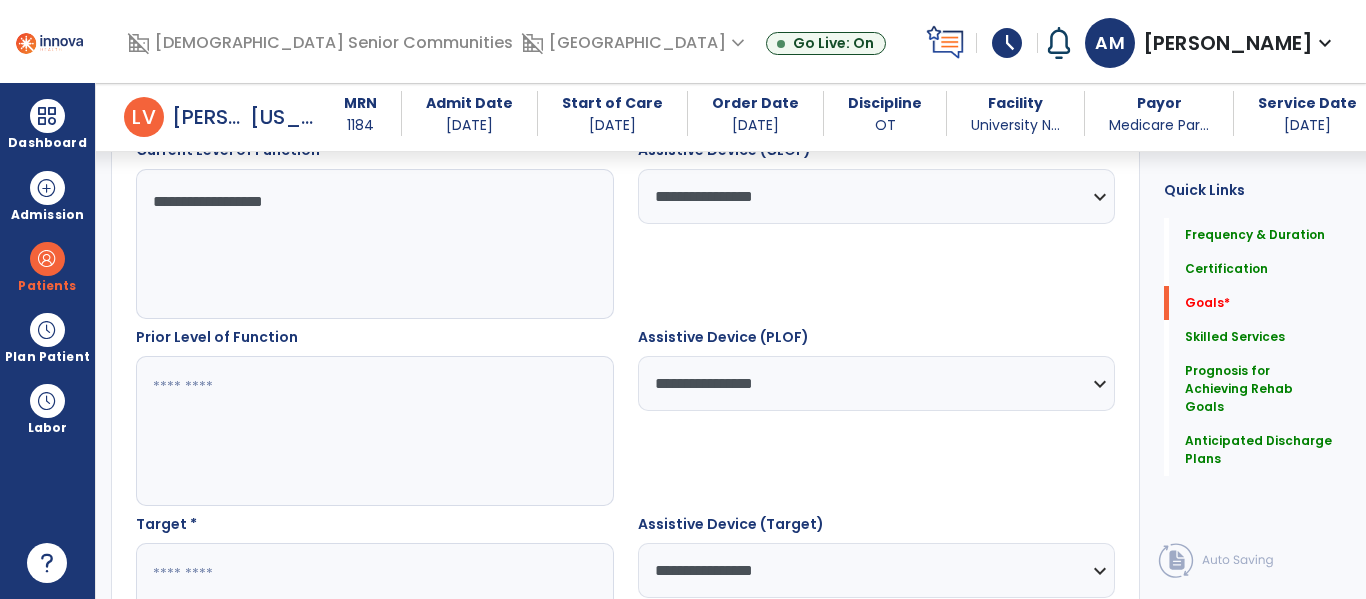 type on "**********" 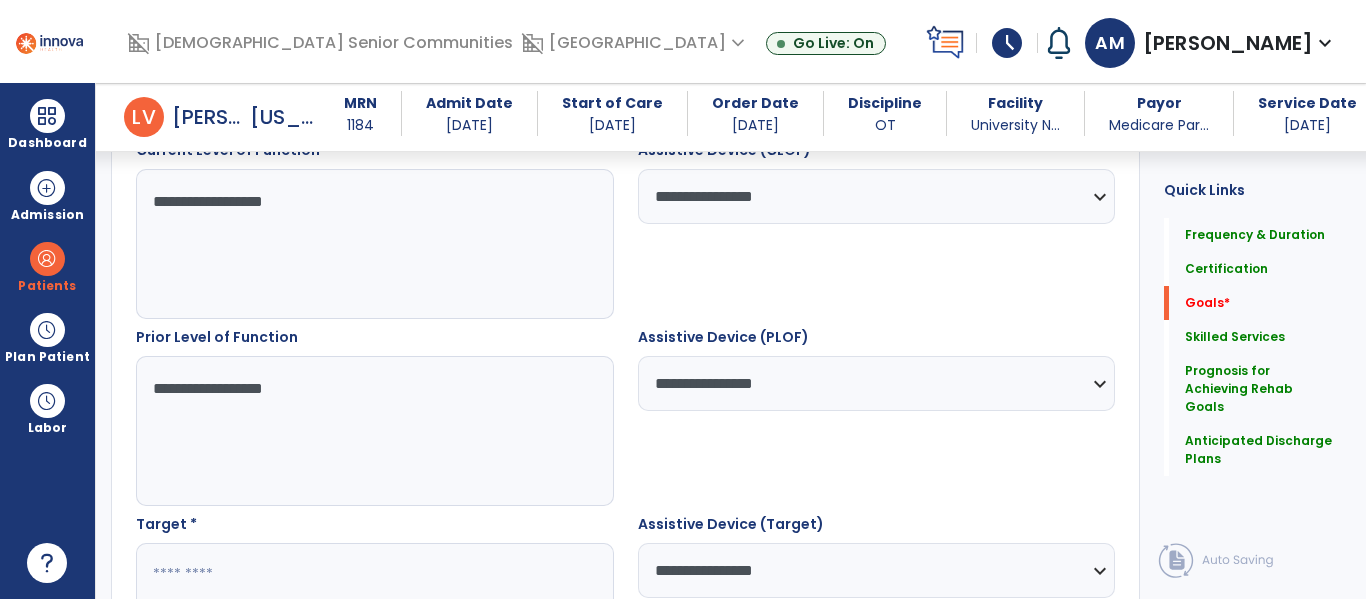 type on "**********" 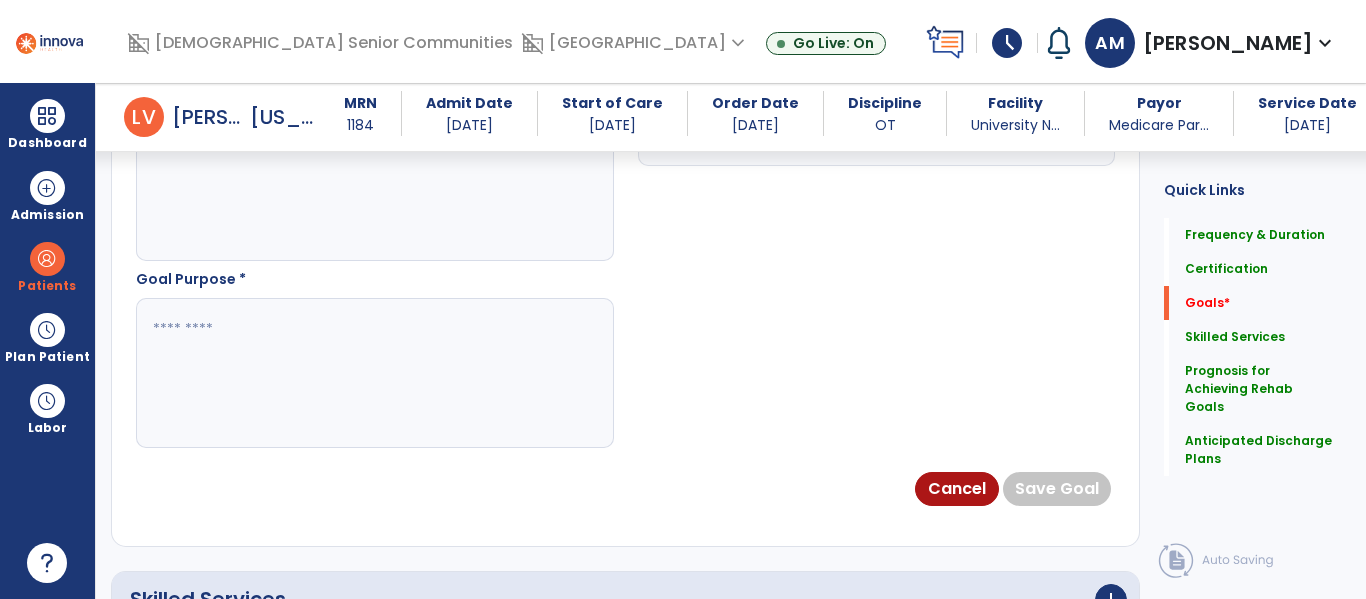 scroll, scrollTop: 1223, scrollLeft: 0, axis: vertical 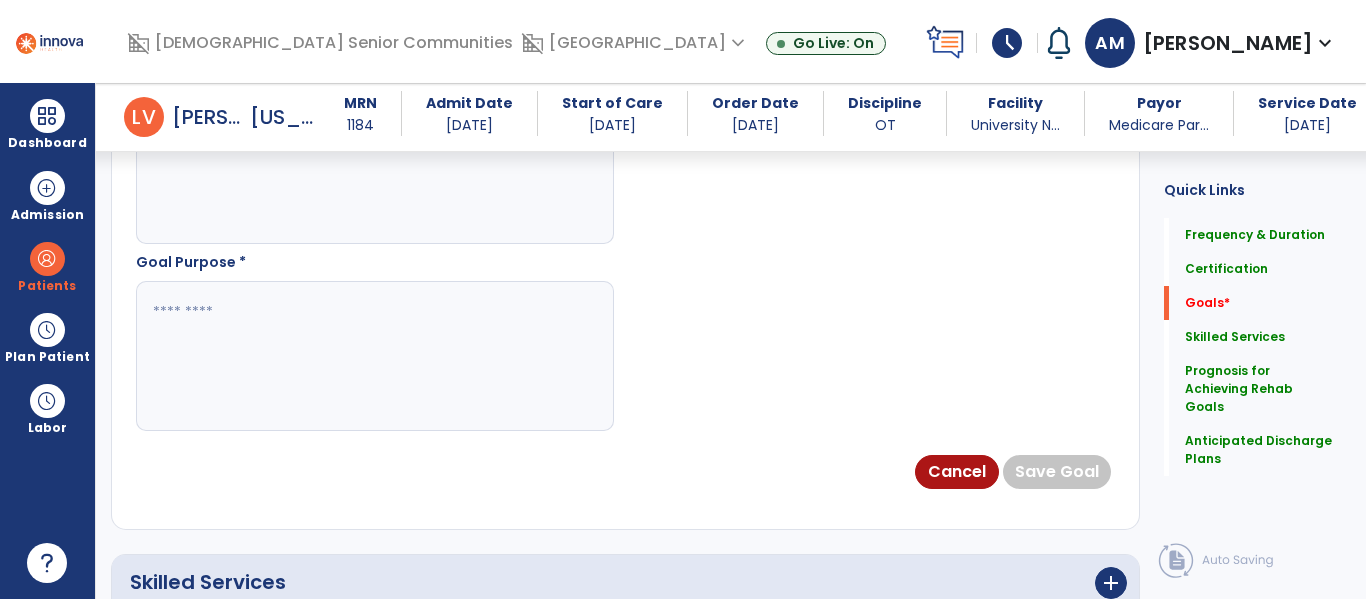 type on "**********" 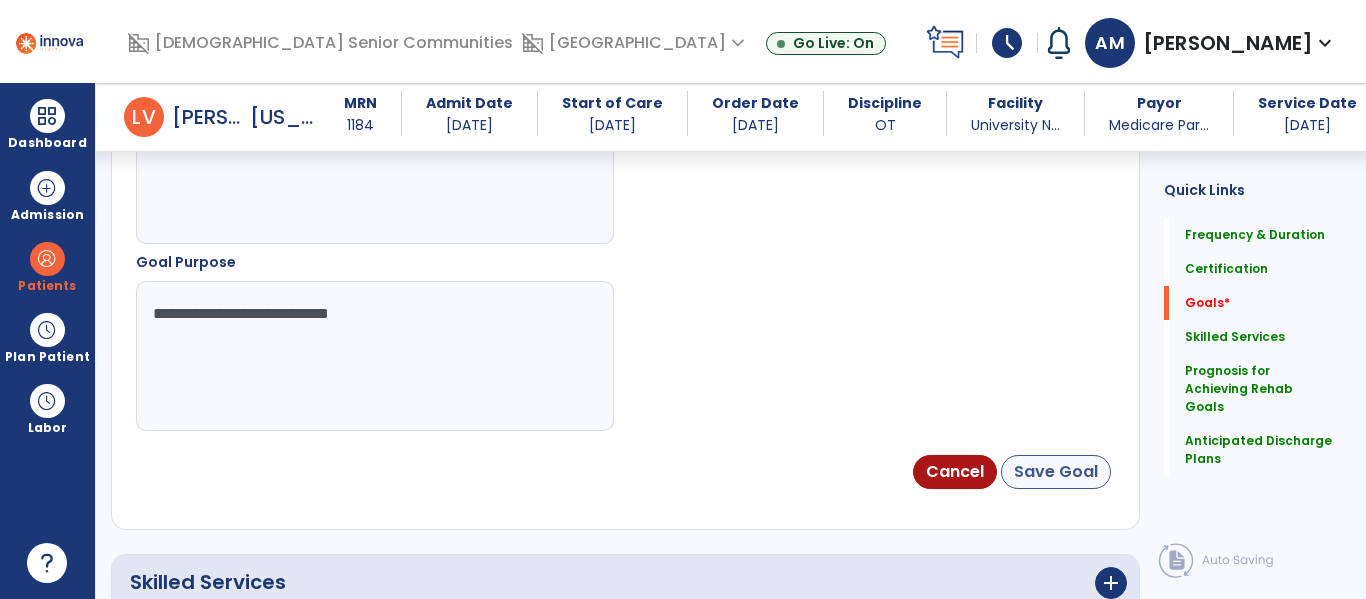 type on "**********" 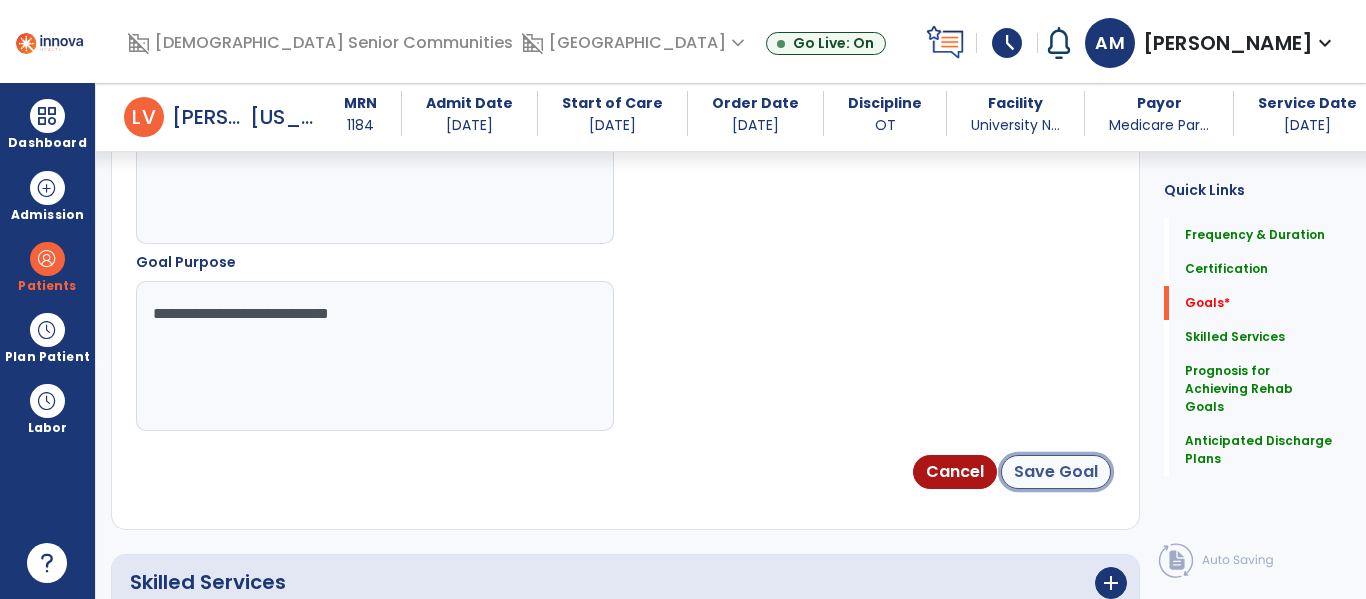 click on "Save Goal" at bounding box center [1056, 472] 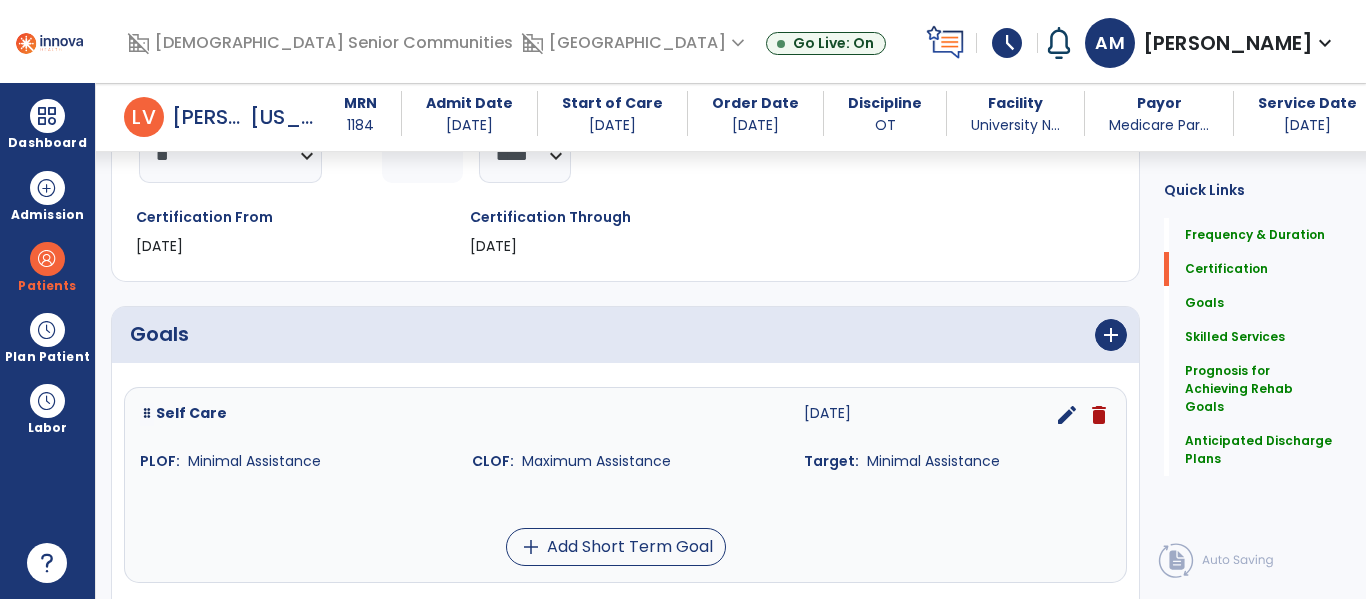 scroll, scrollTop: 434, scrollLeft: 0, axis: vertical 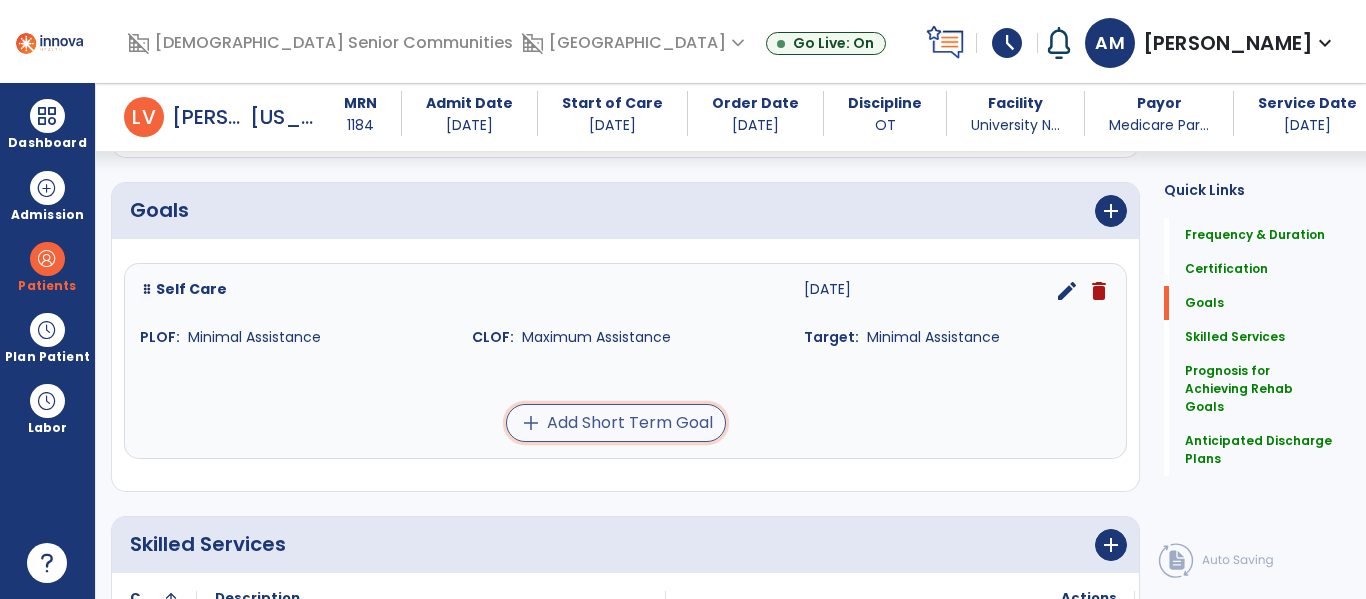 click on "add  Add Short Term Goal" at bounding box center [616, 423] 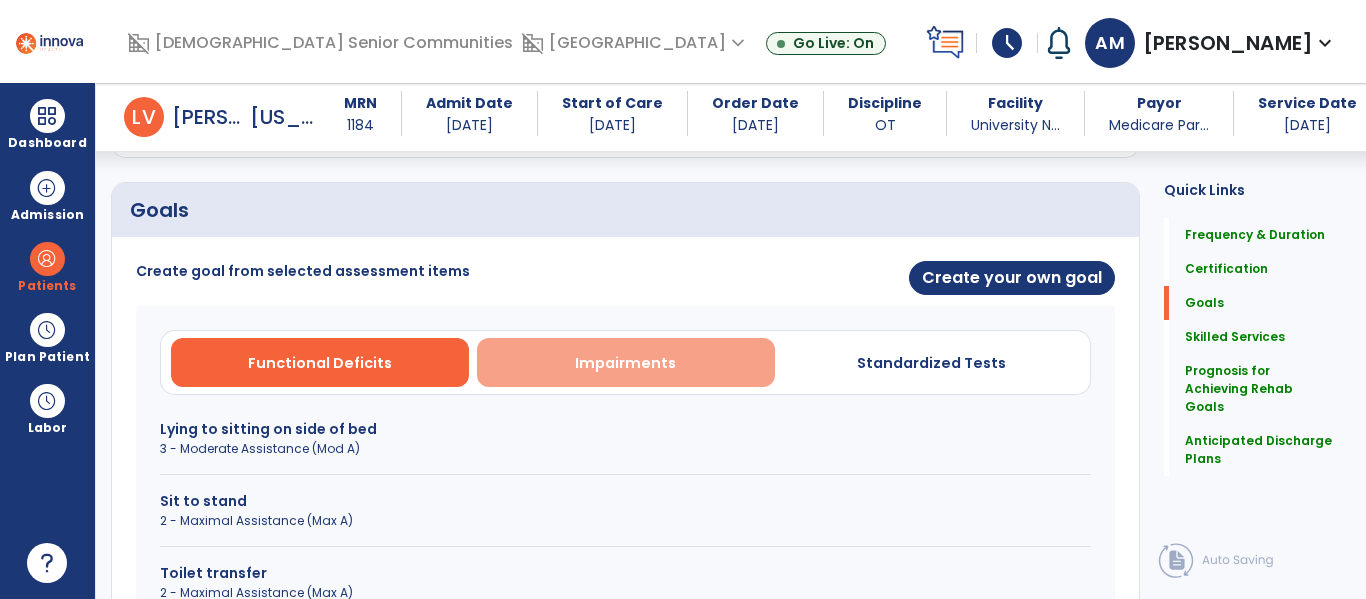 click on "Impairments" at bounding box center [626, 362] 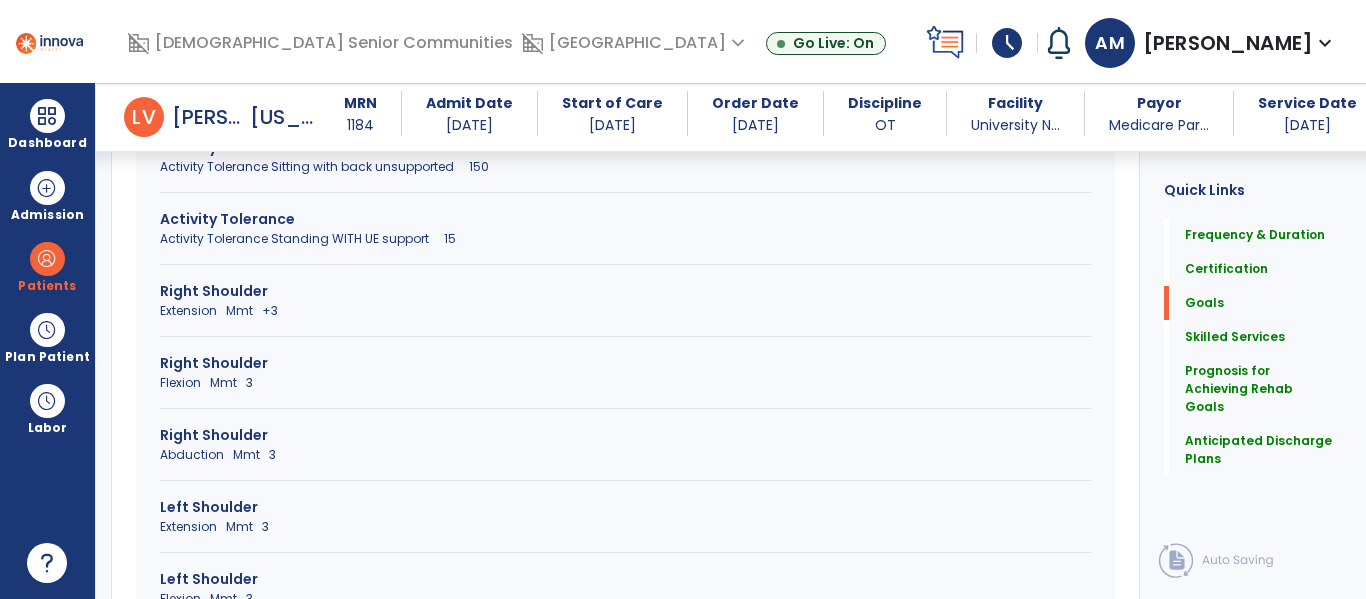 scroll, scrollTop: 1024, scrollLeft: 0, axis: vertical 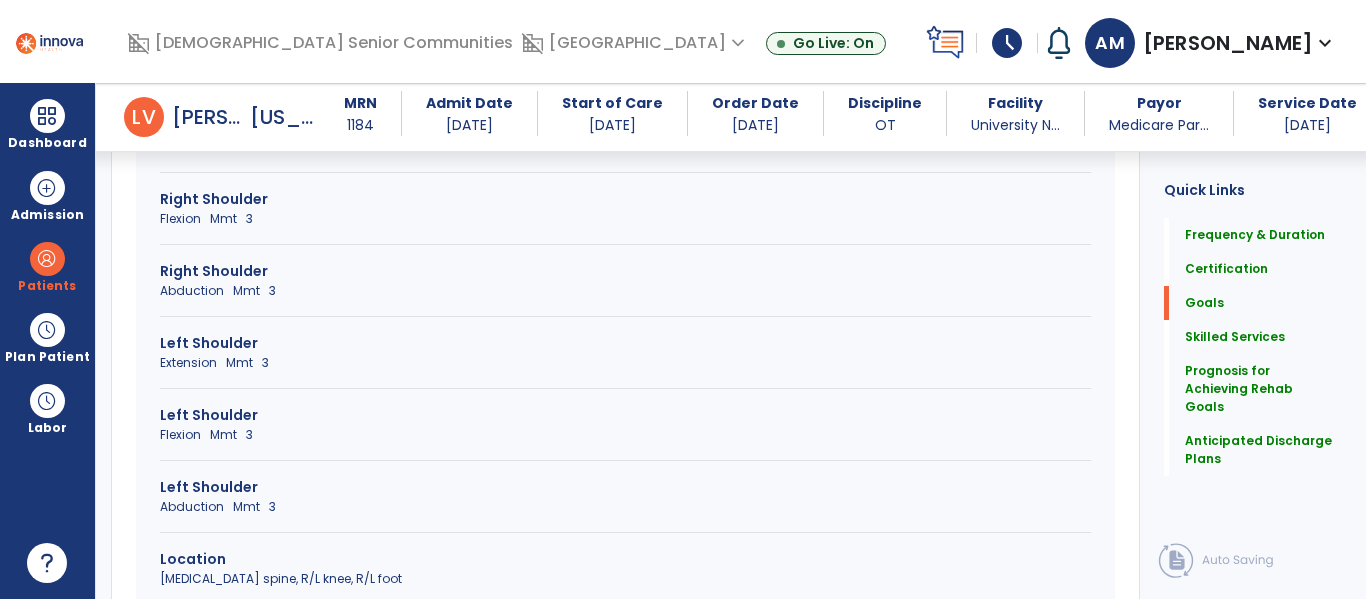 click on "Flexion   Mmt   3" at bounding box center [625, 219] 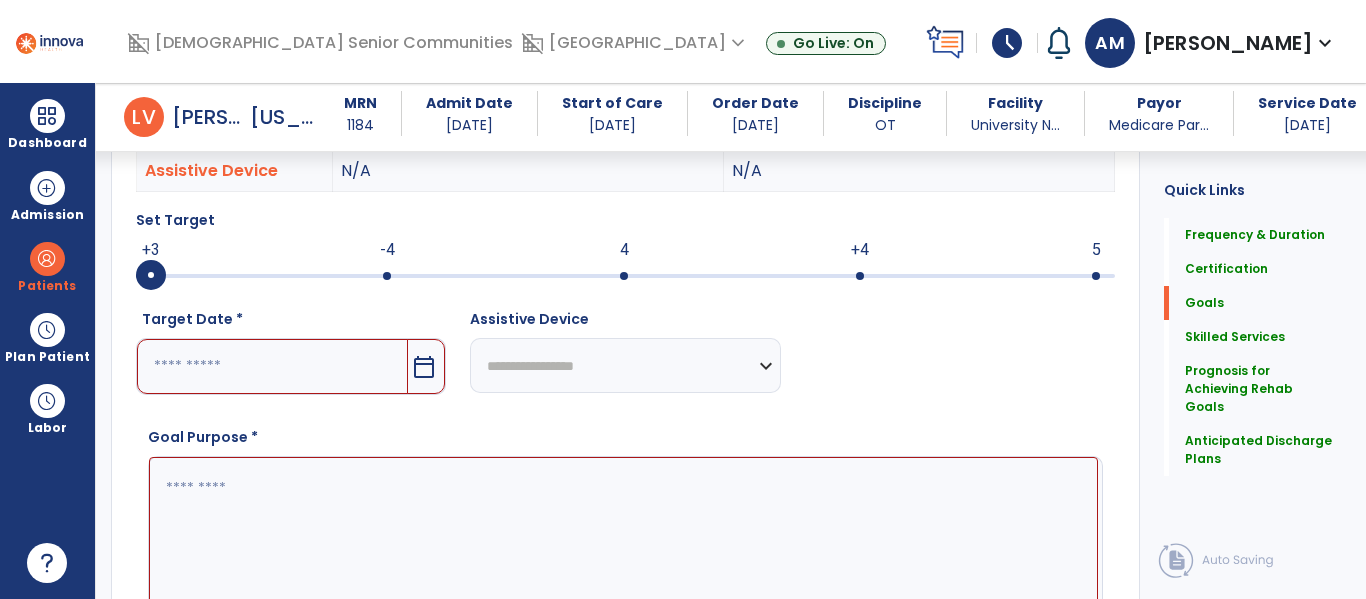 scroll, scrollTop: 747, scrollLeft: 0, axis: vertical 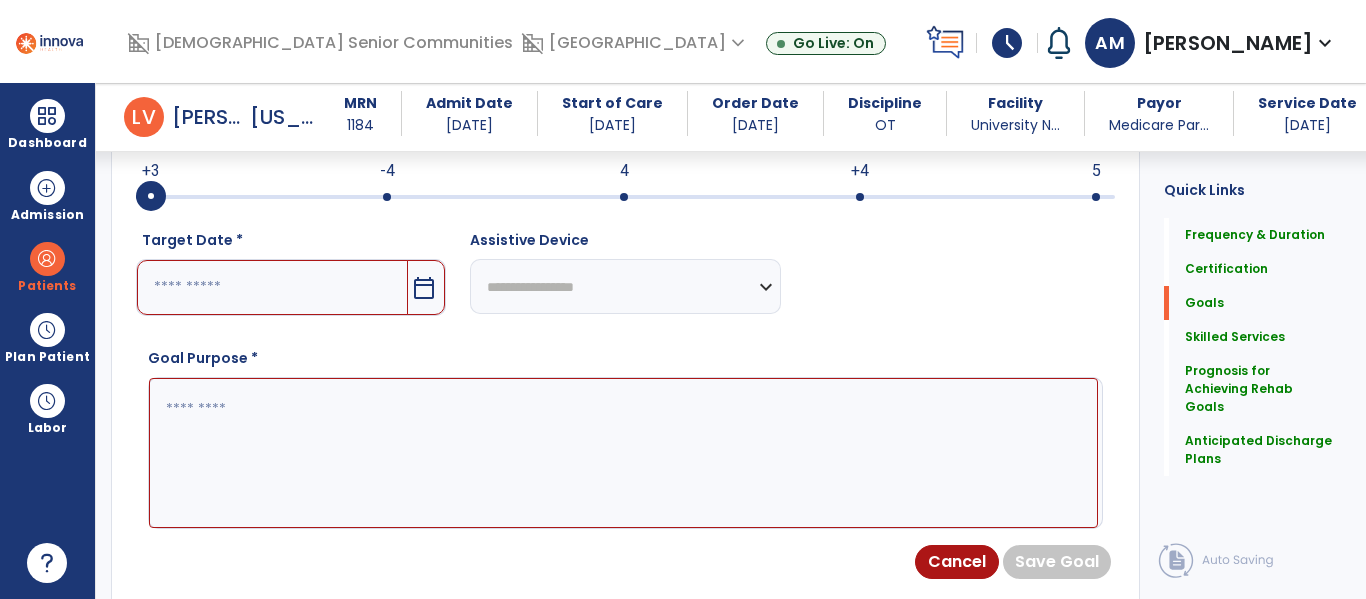 click at bounding box center (272, 287) 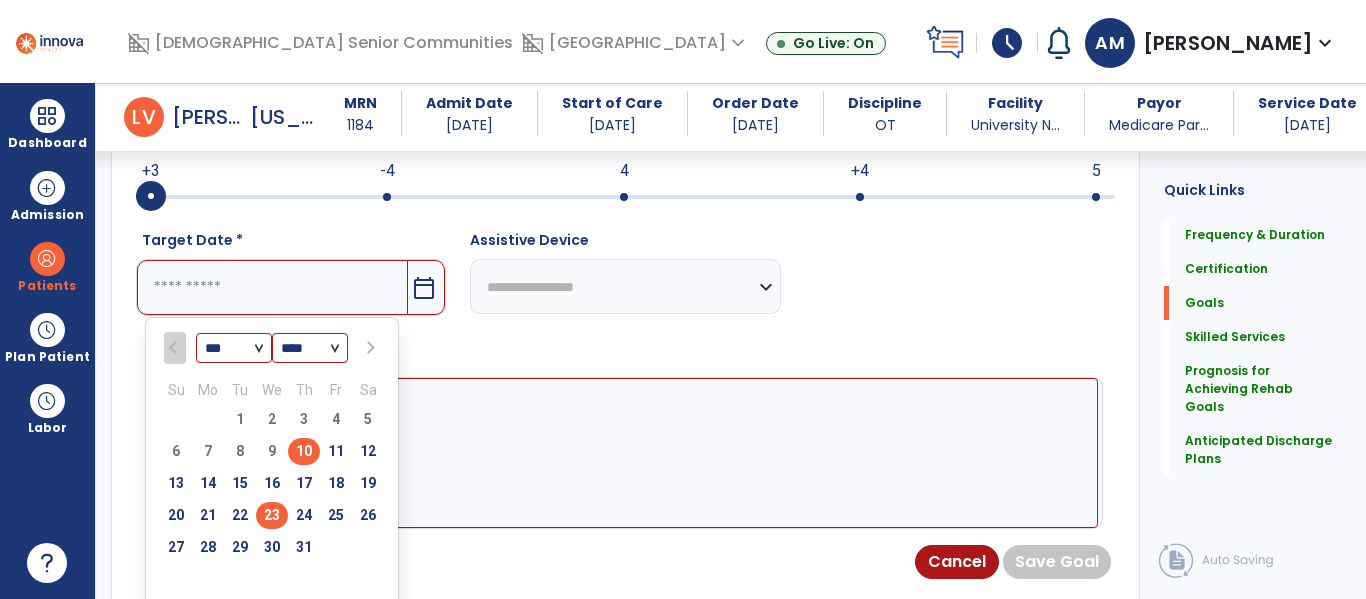 click on "23" at bounding box center (272, 515) 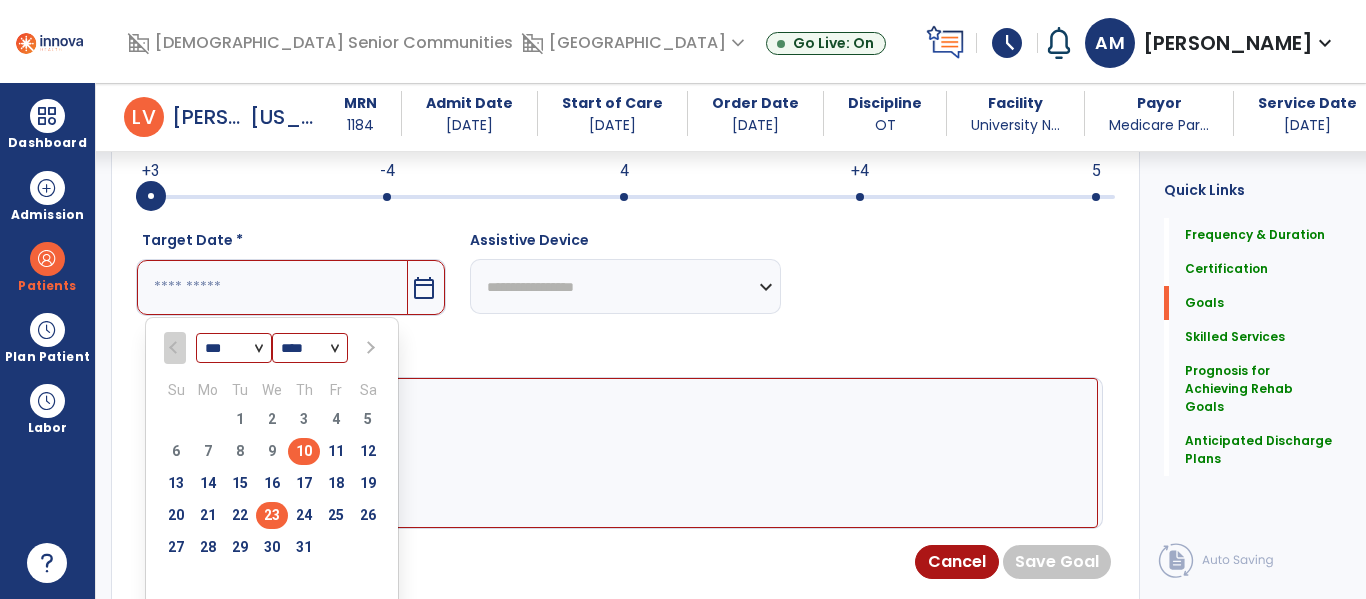 type on "*********" 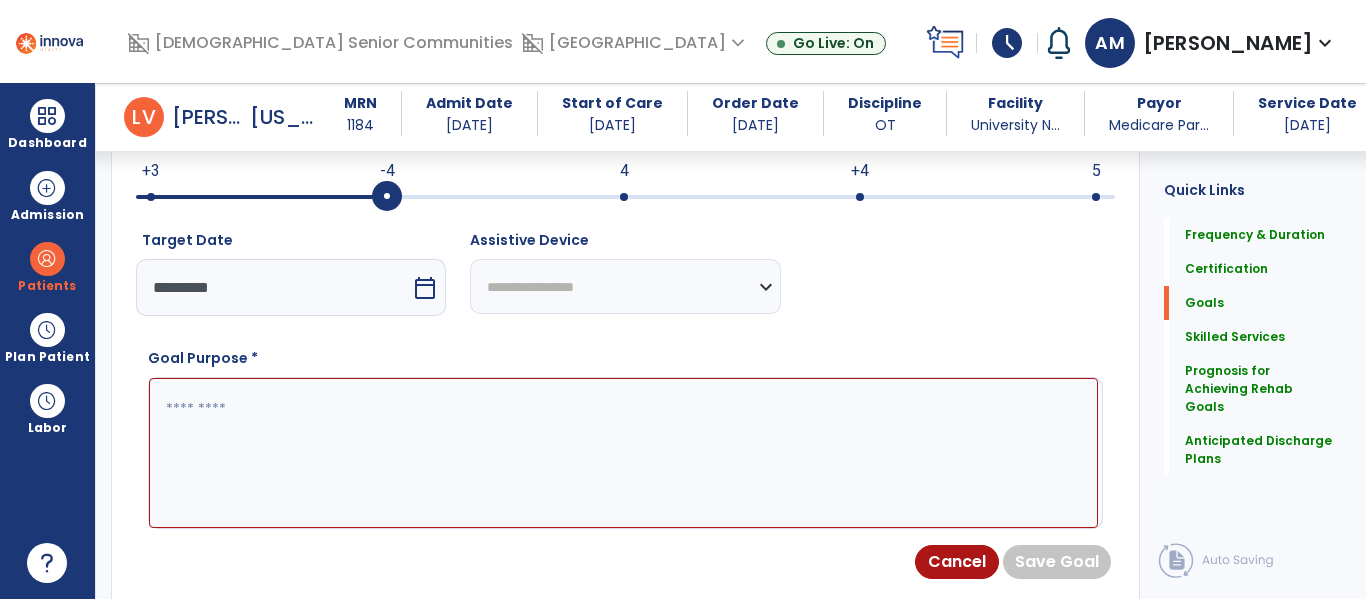 click at bounding box center (625, 195) 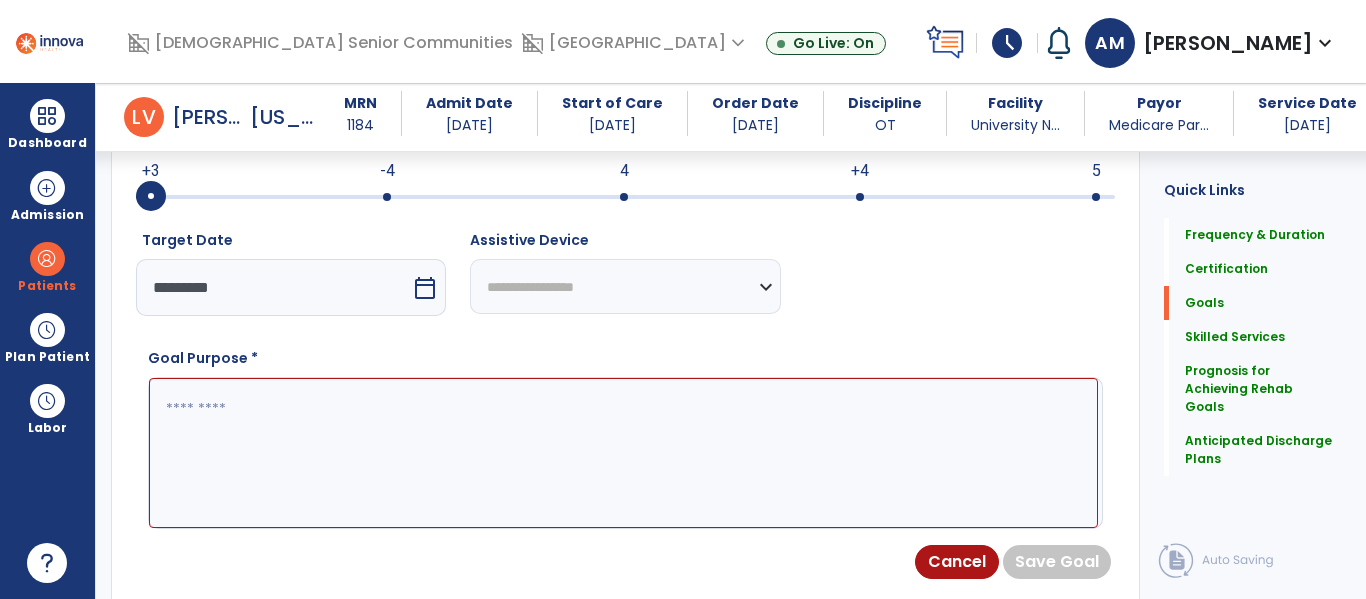 click on "**********" at bounding box center [625, 286] 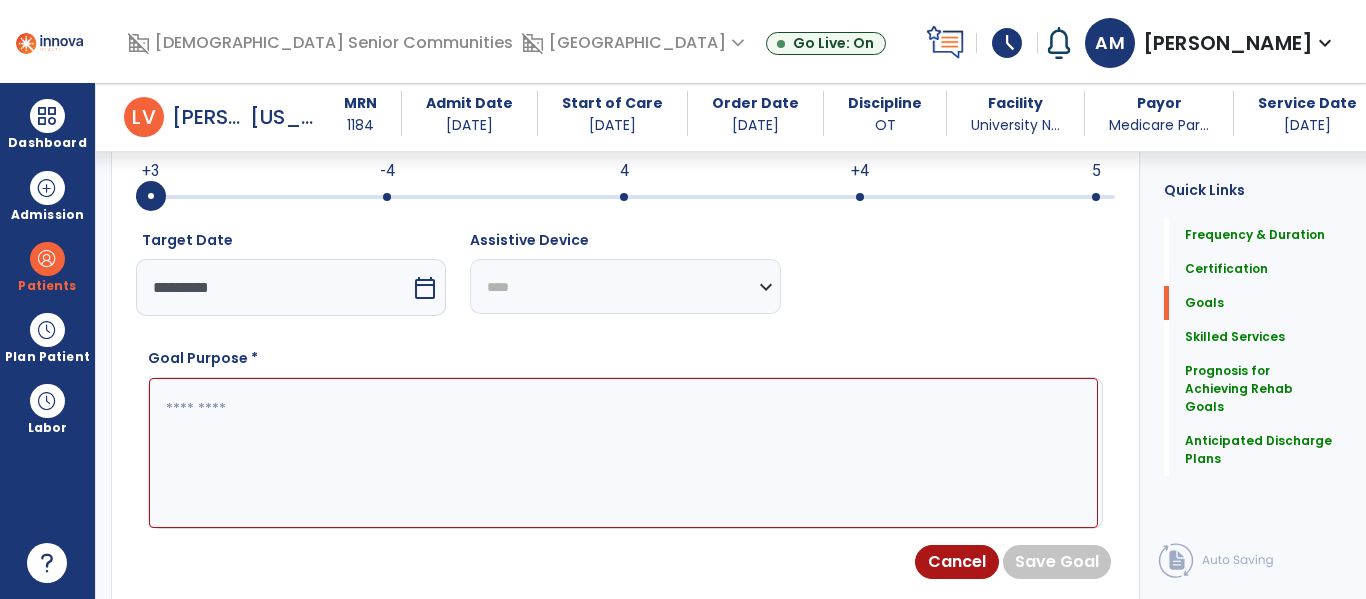 click on "**********" at bounding box center [625, 286] 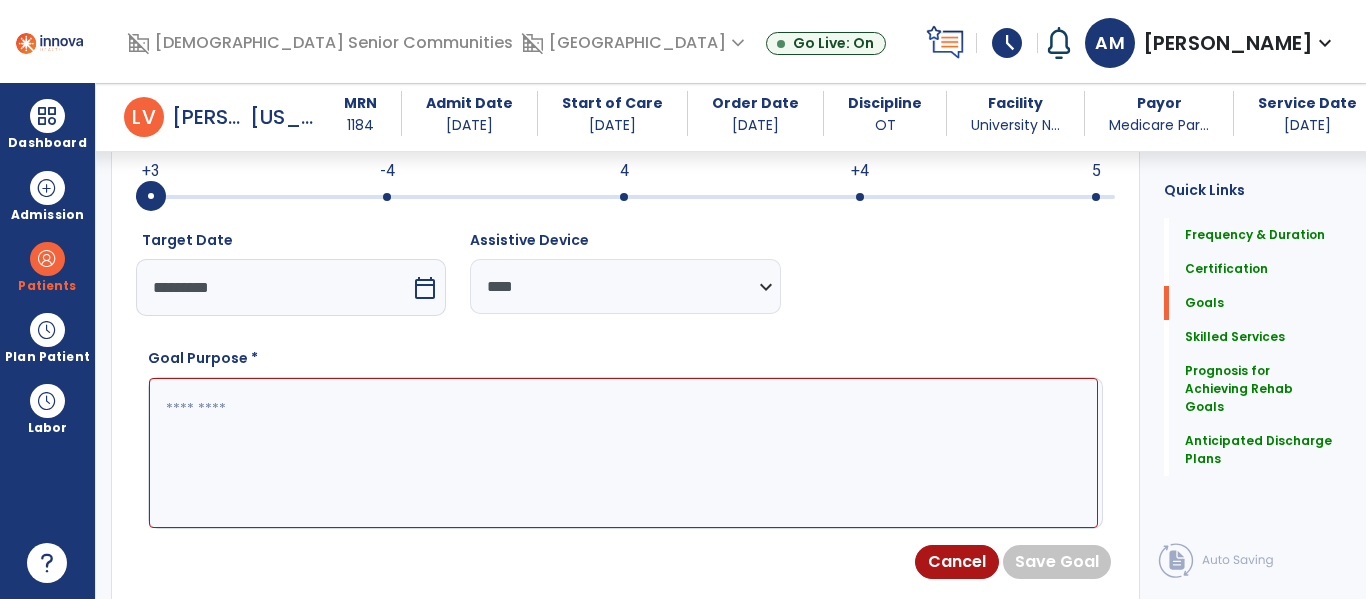 click at bounding box center (623, 453) 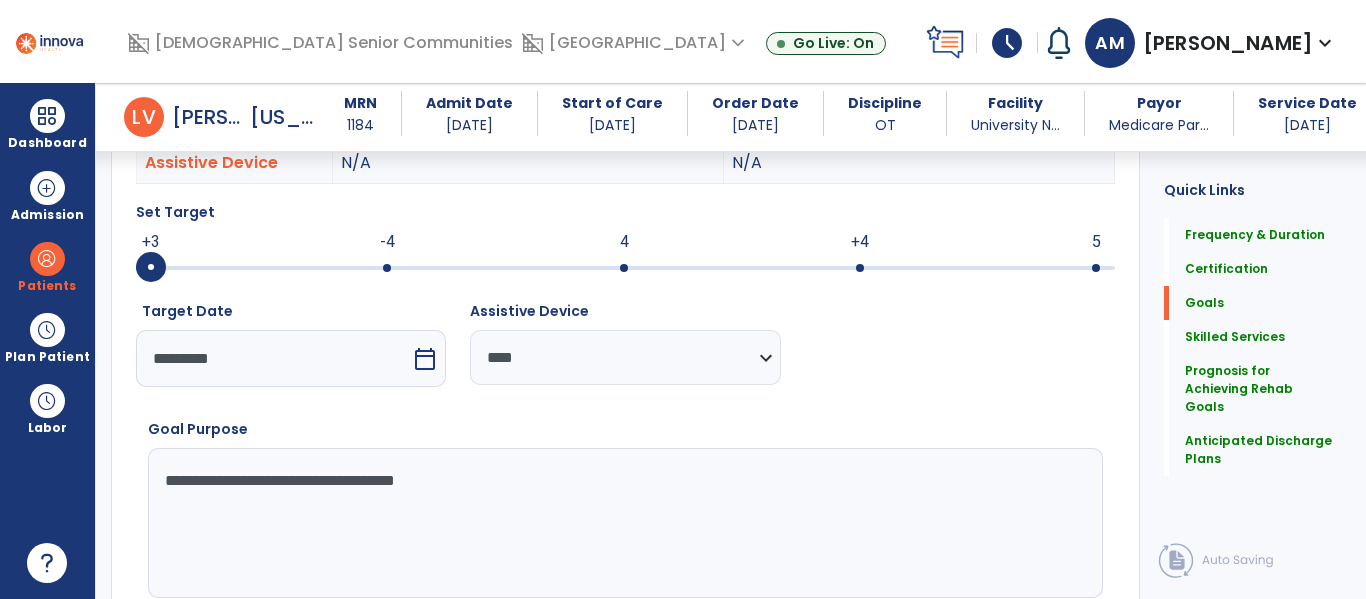 scroll, scrollTop: 671, scrollLeft: 0, axis: vertical 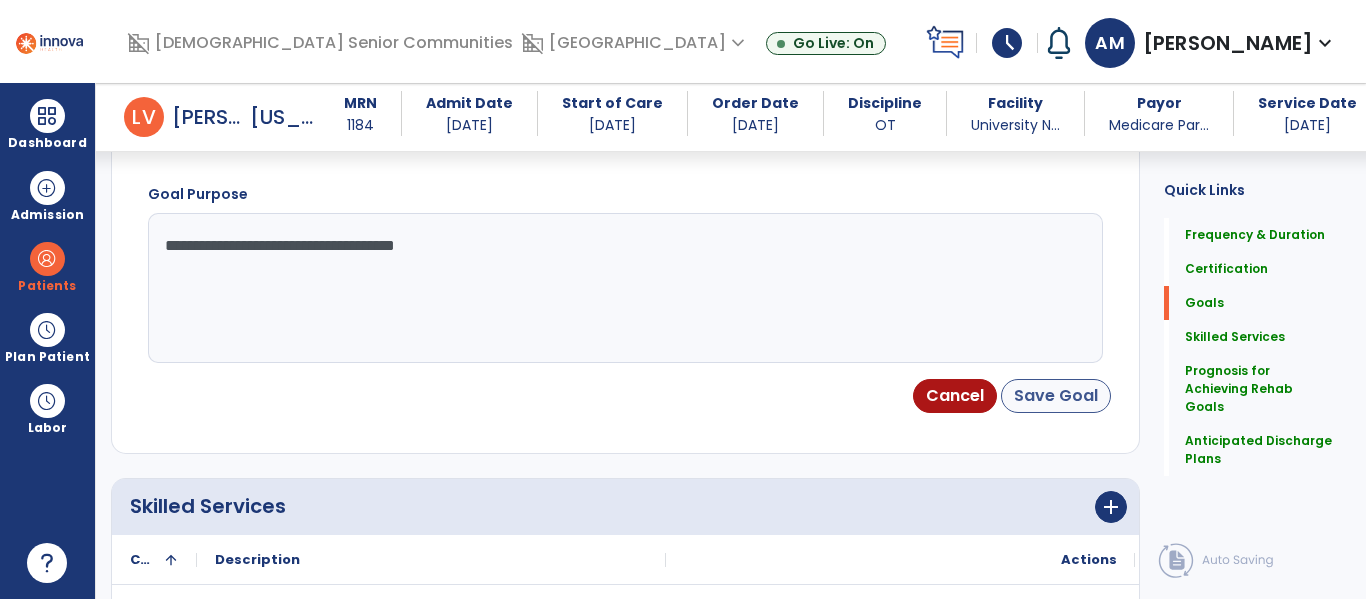 type on "**********" 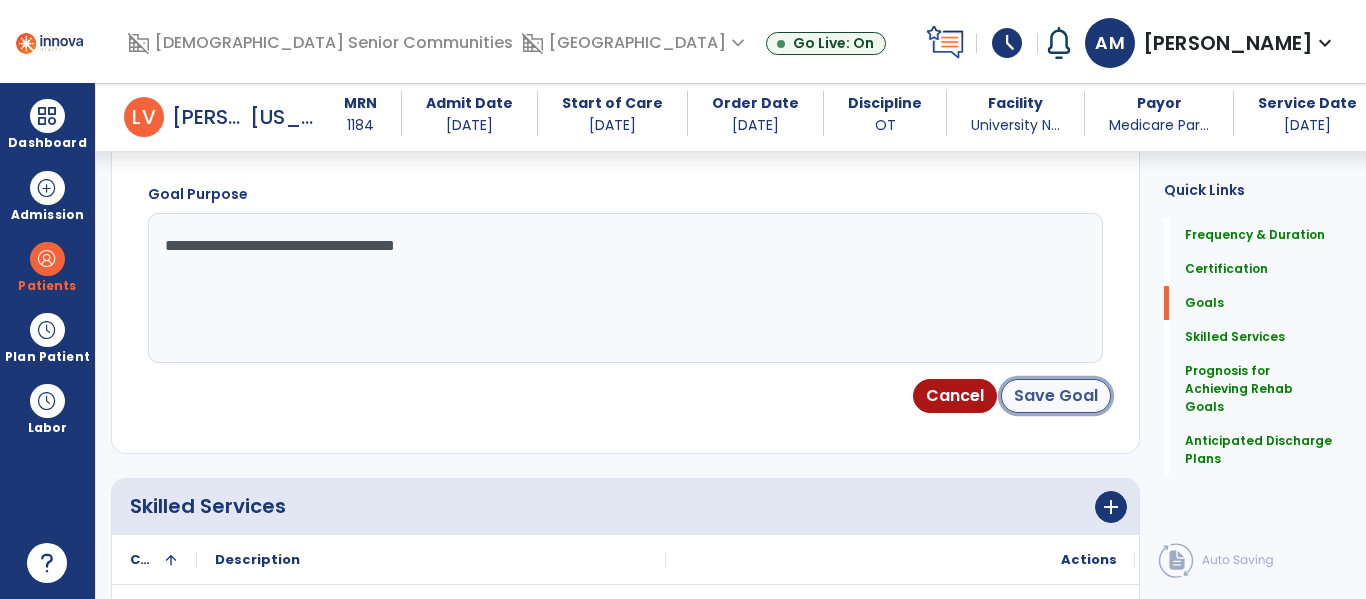 click on "Save Goal" at bounding box center [1056, 396] 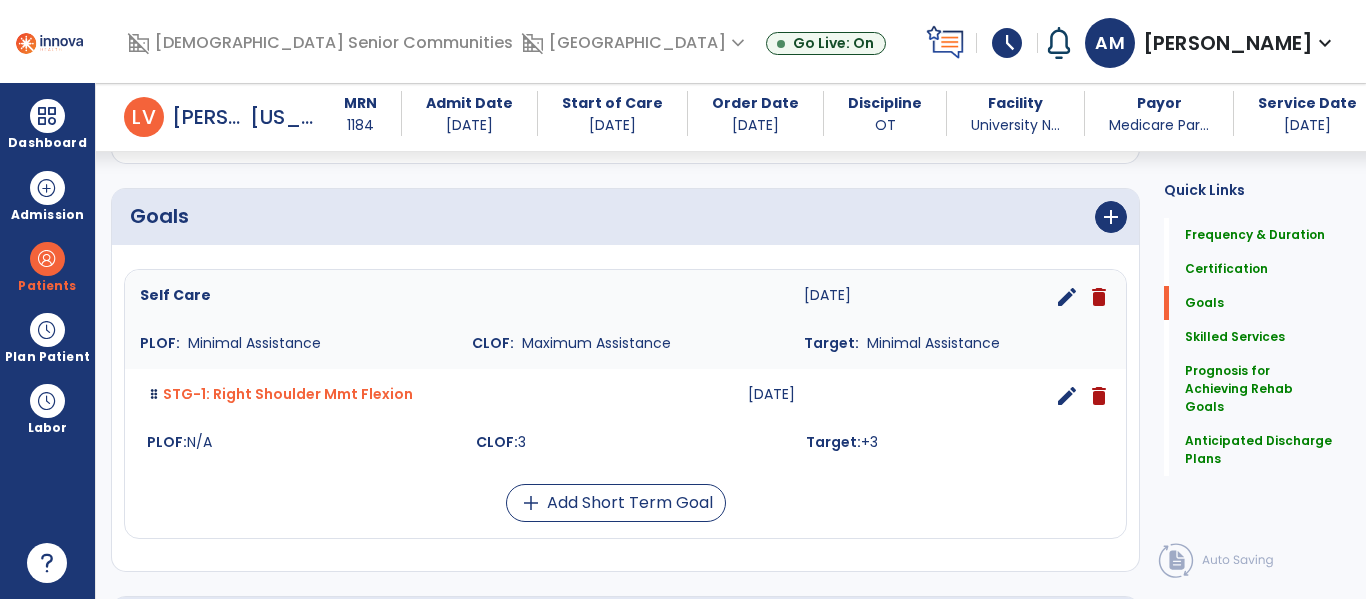 scroll, scrollTop: 437, scrollLeft: 0, axis: vertical 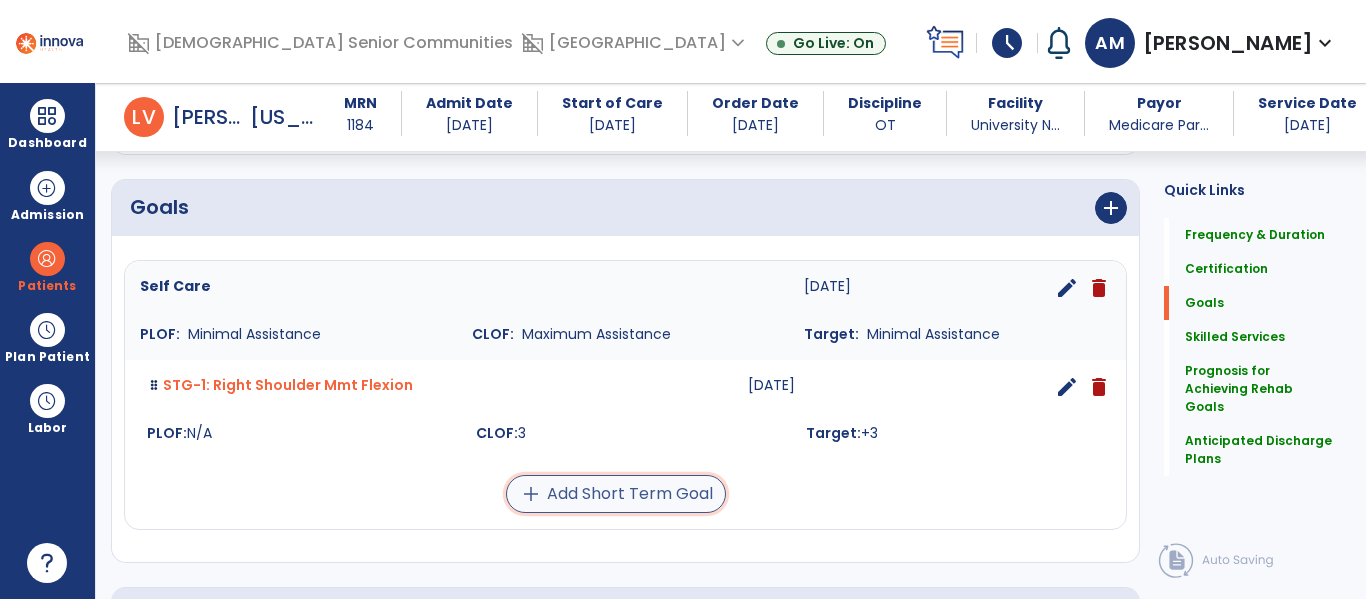 click on "add  Add Short Term Goal" at bounding box center [616, 494] 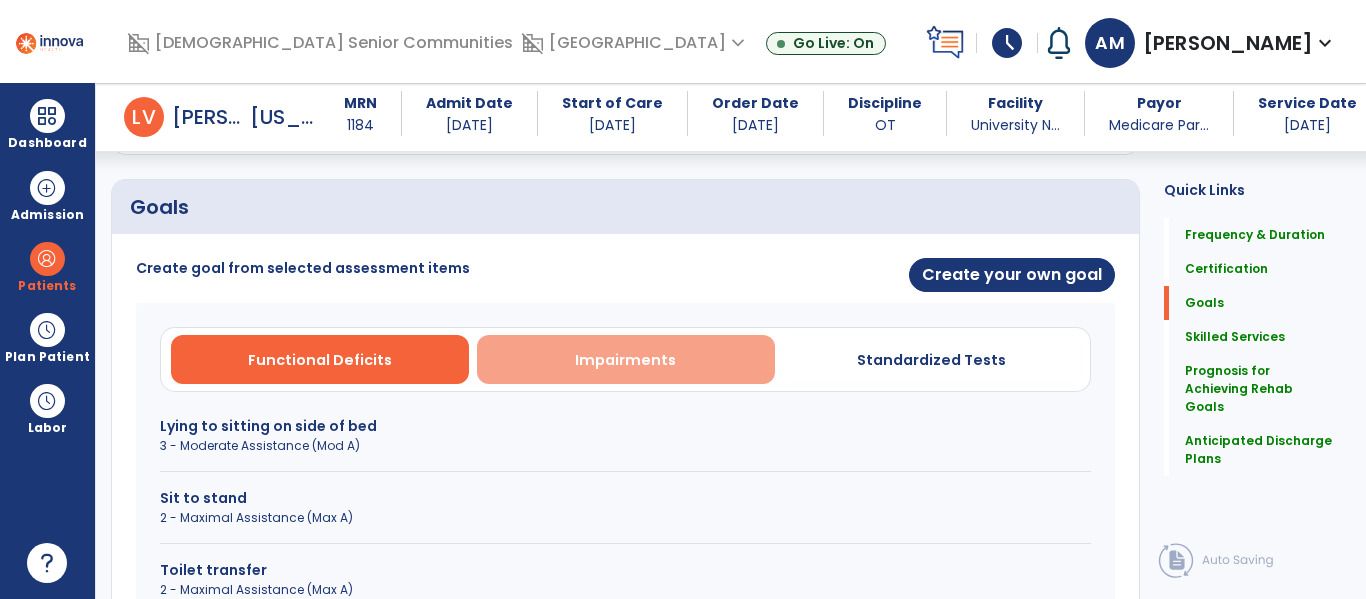 click on "Impairments" at bounding box center (625, 360) 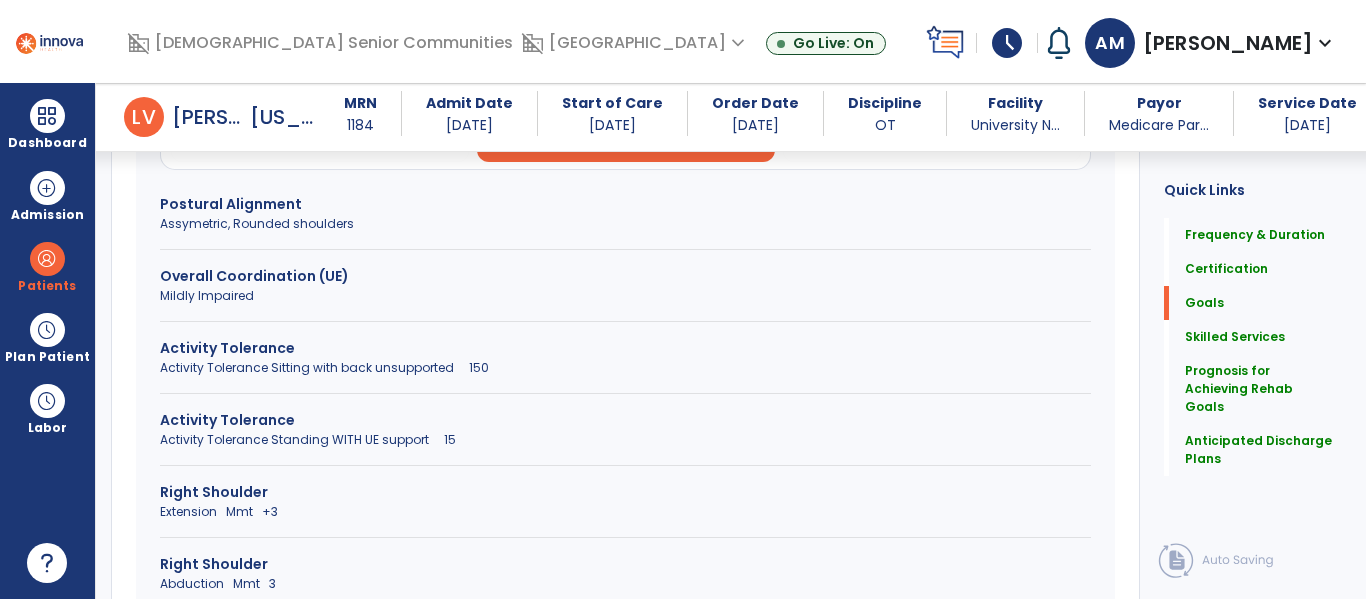 scroll, scrollTop: 660, scrollLeft: 0, axis: vertical 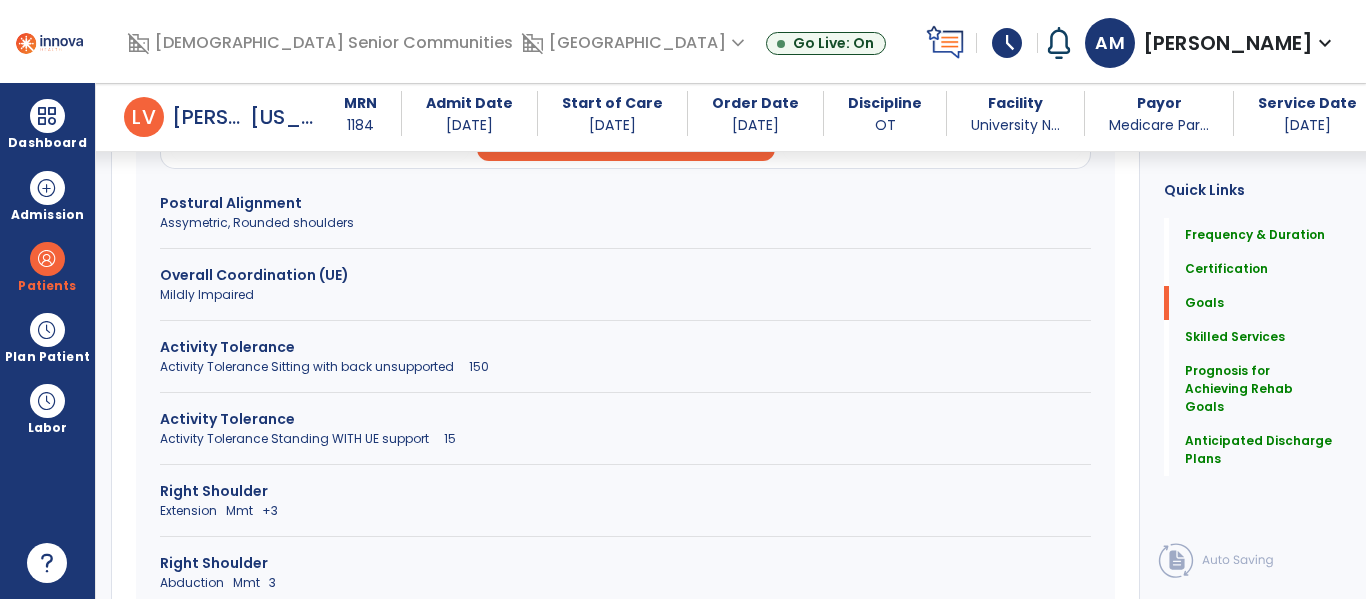 click on "Activity Tolerance Sitting with back unsupported      150" at bounding box center (625, 367) 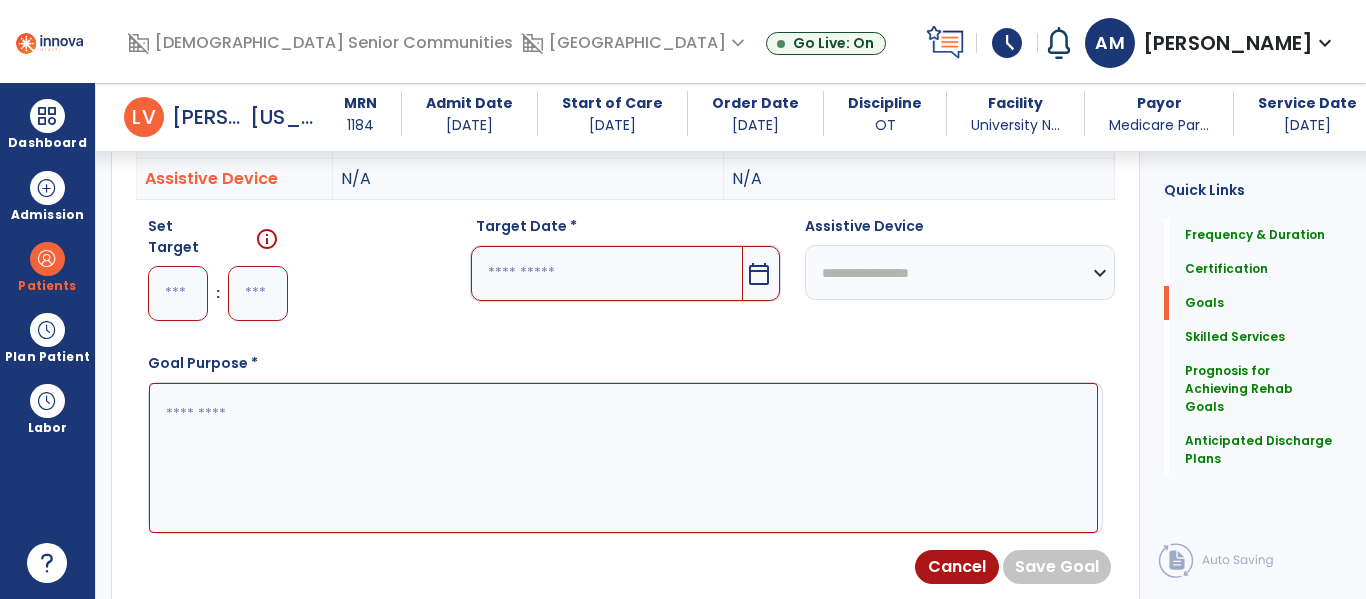 click at bounding box center [178, 293] 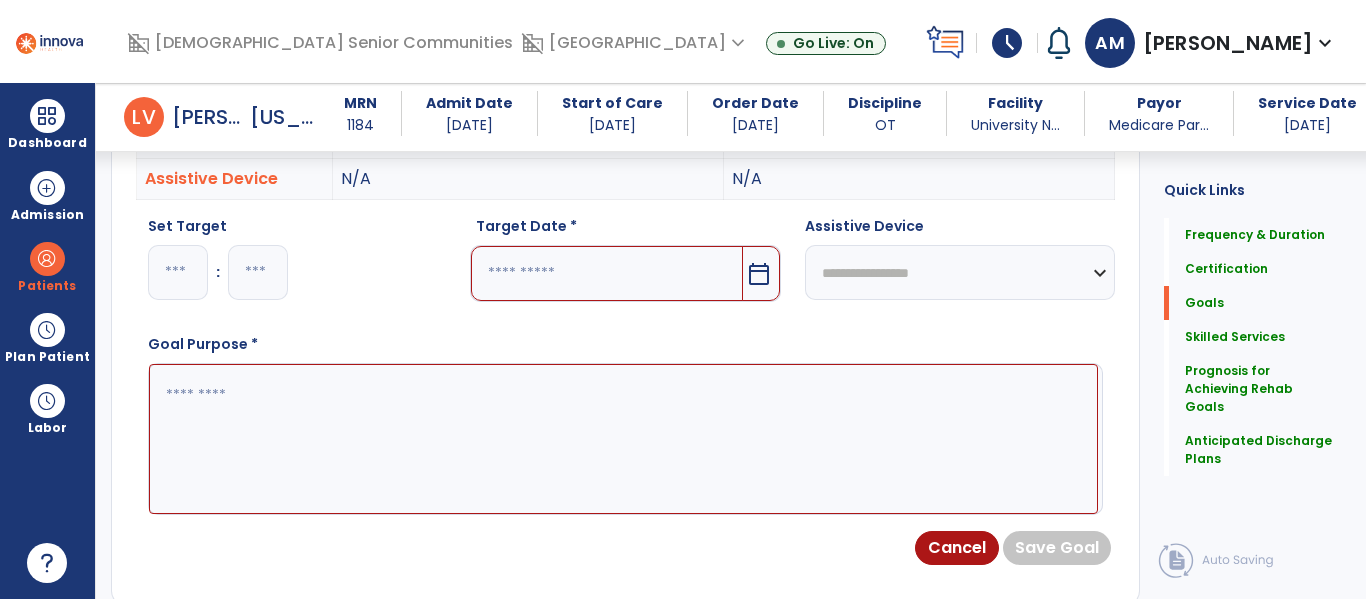 type on "*" 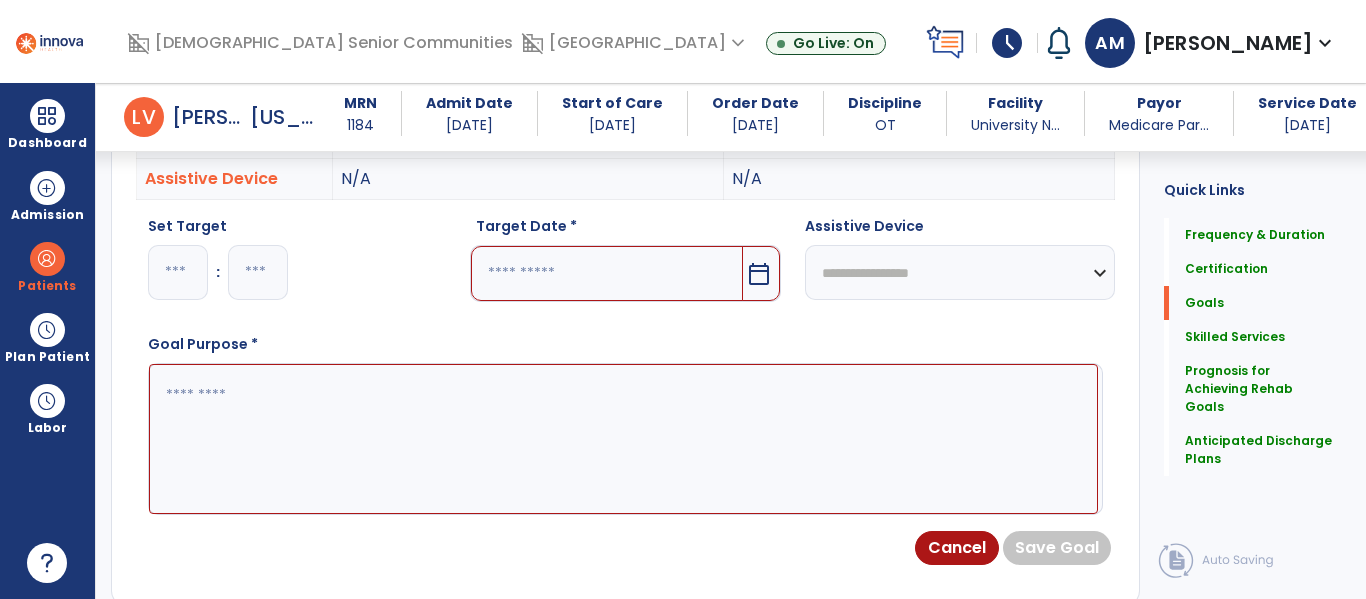 click at bounding box center [258, 272] 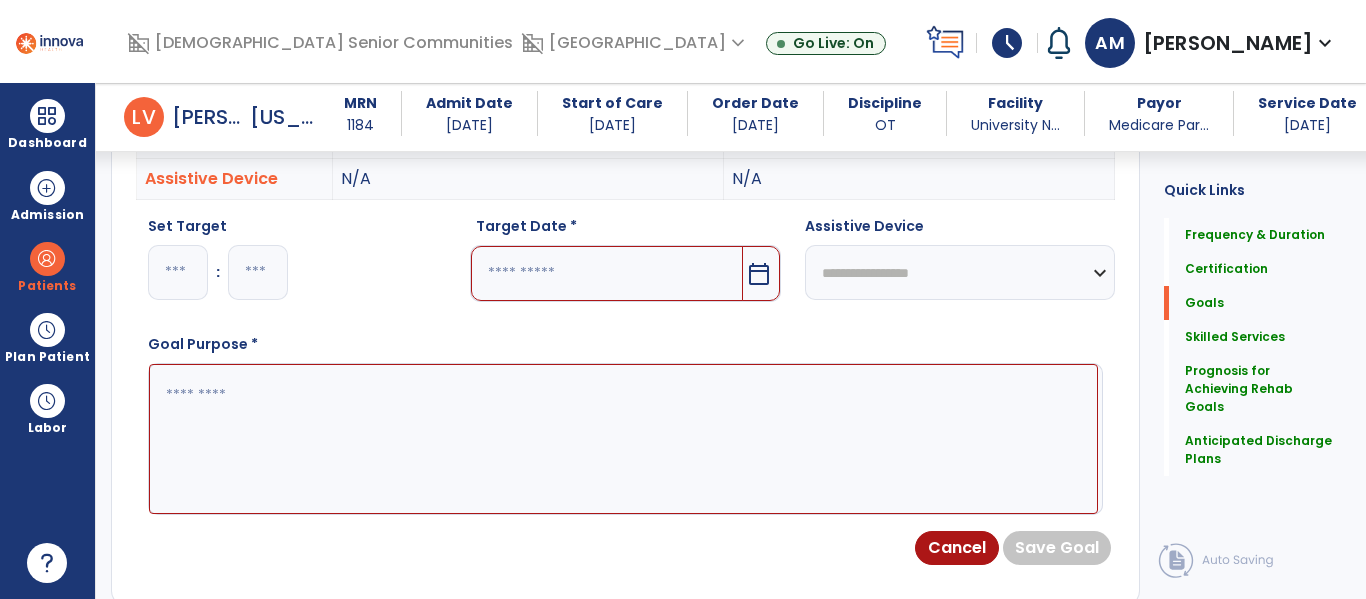 type on "**" 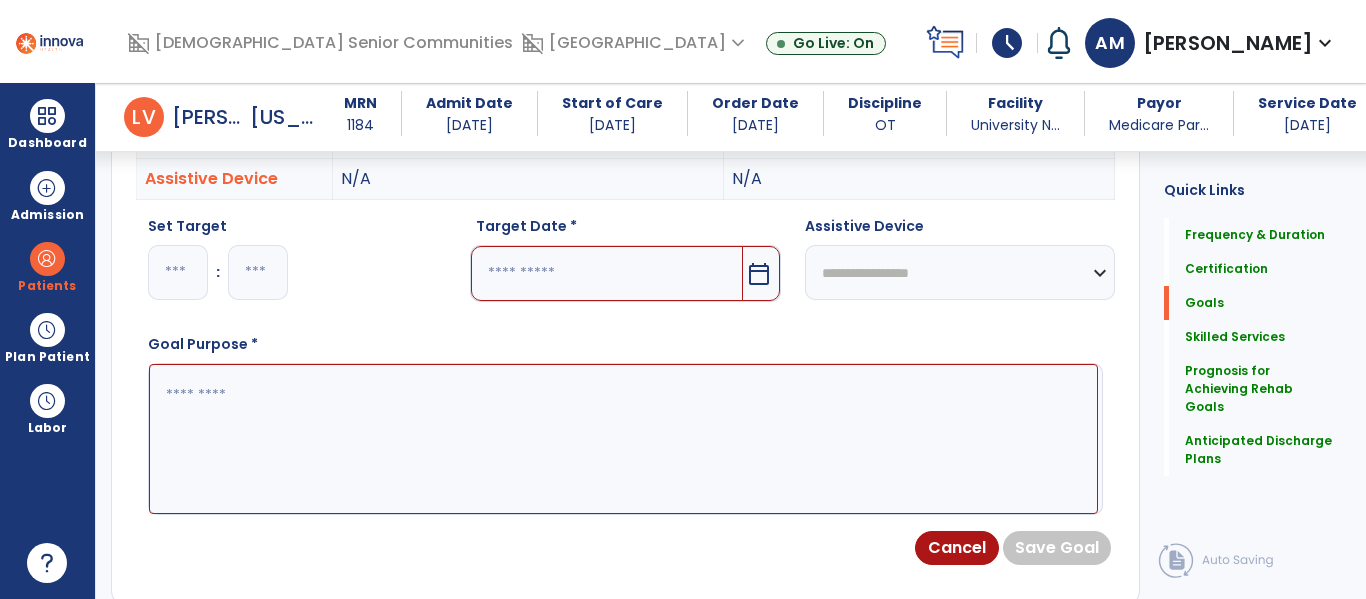 click at bounding box center [606, 273] 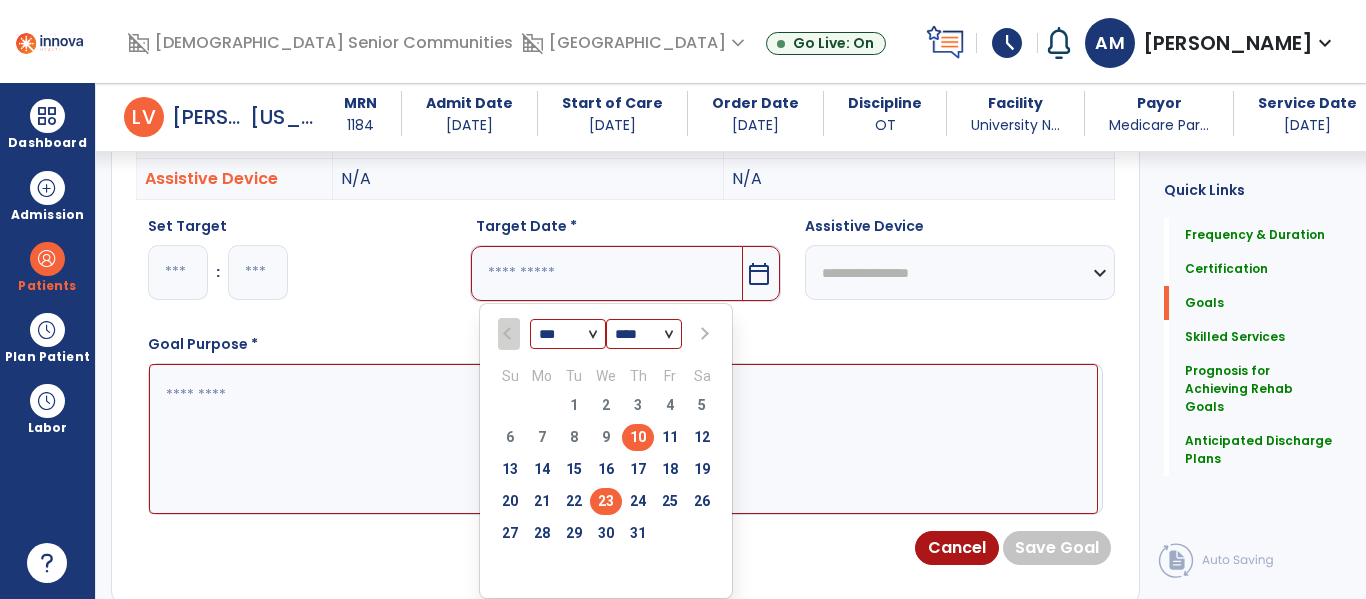 click on "23" at bounding box center (606, 501) 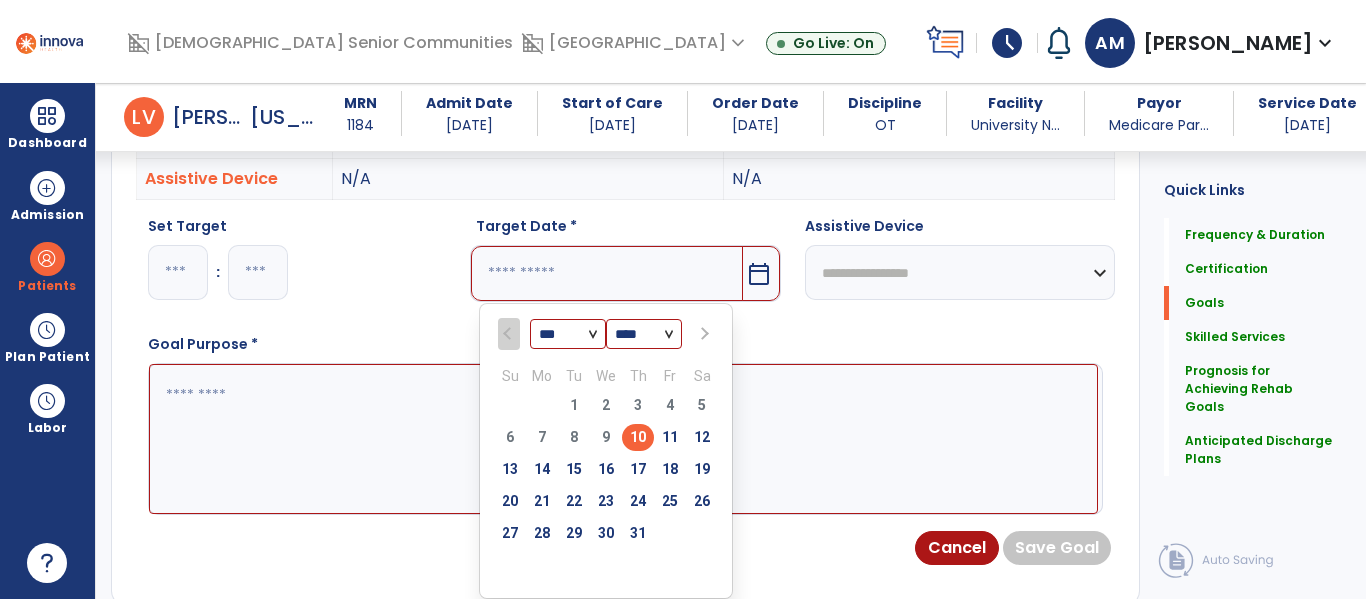 type on "*********" 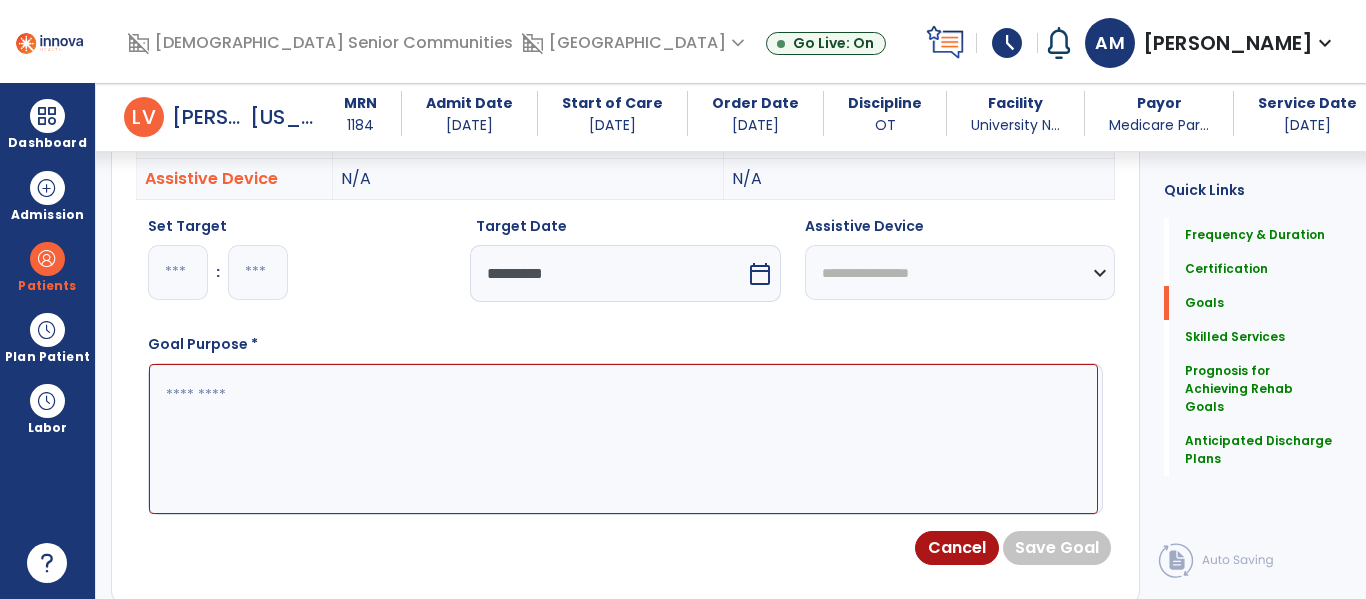 click on "**********" at bounding box center [960, 272] 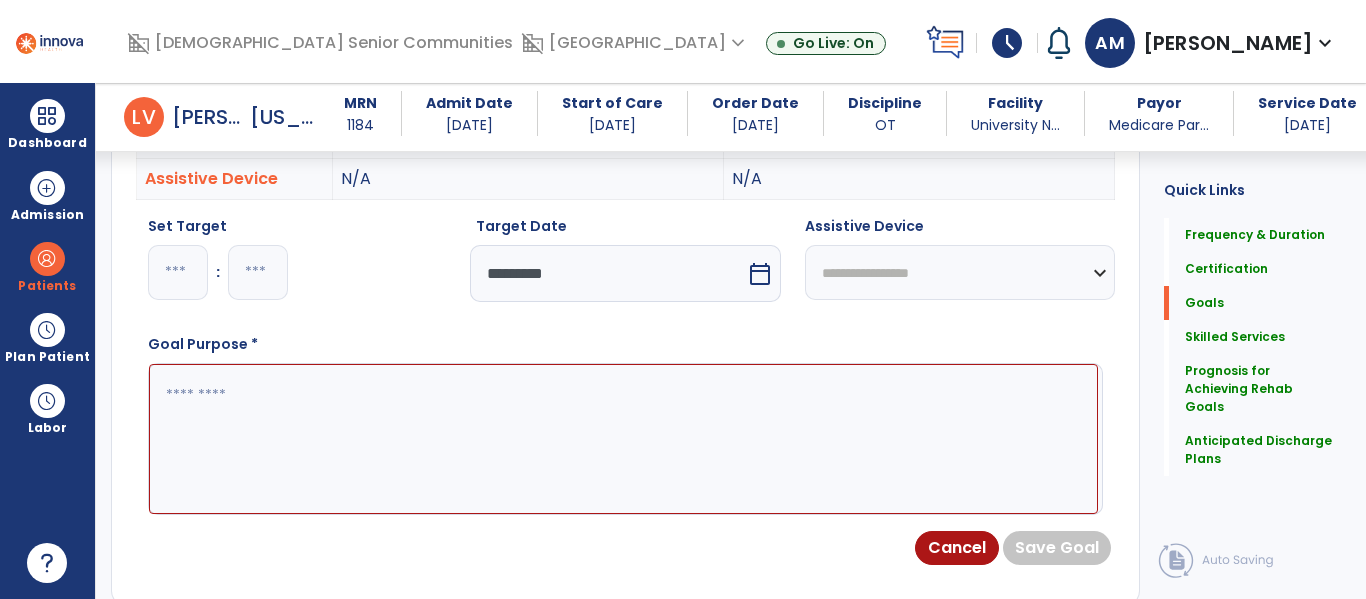 select on "****" 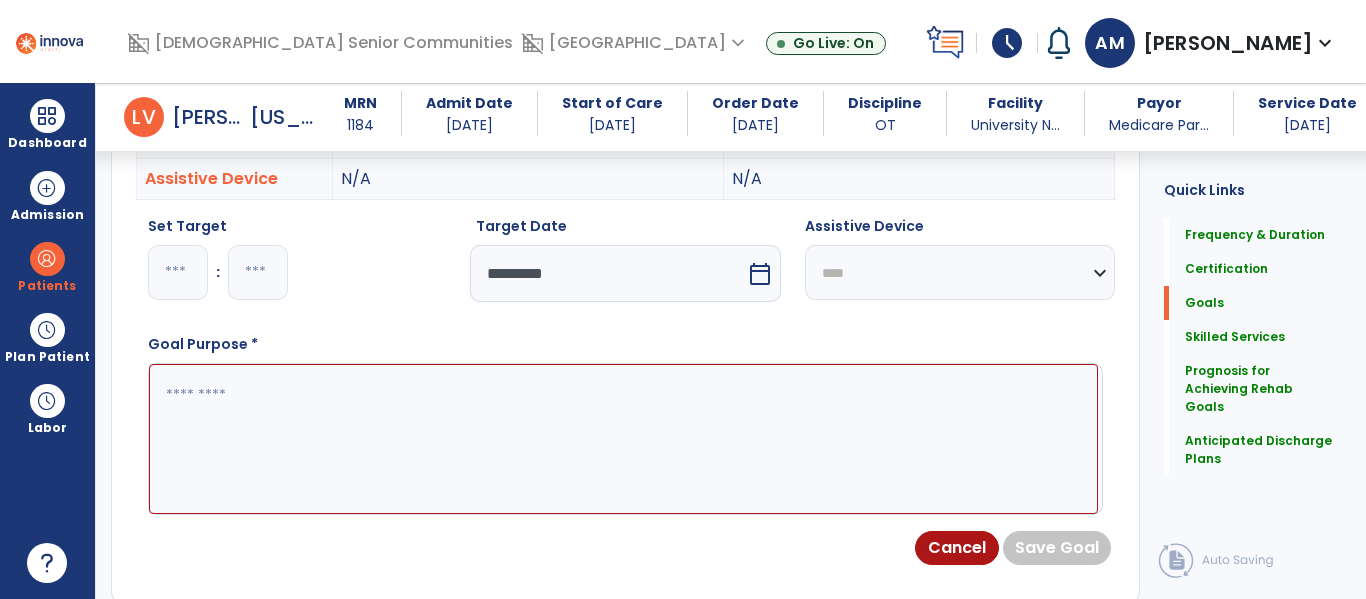 click on "**********" at bounding box center (960, 272) 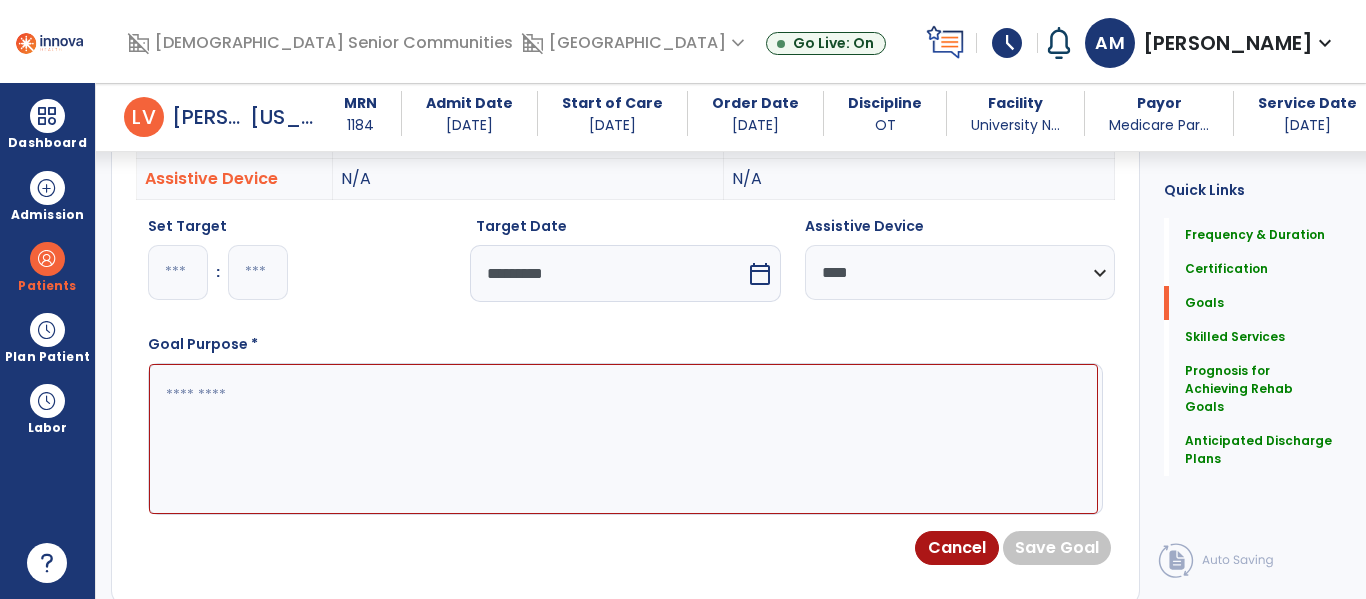 click at bounding box center [623, 439] 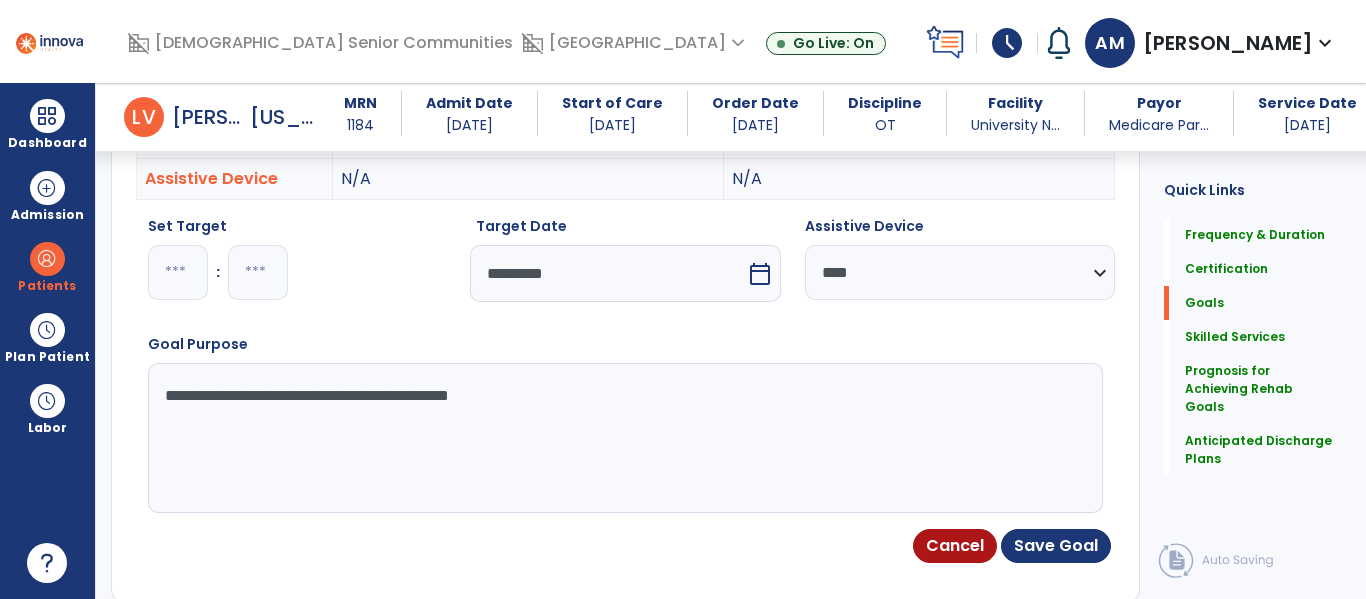 type on "**********" 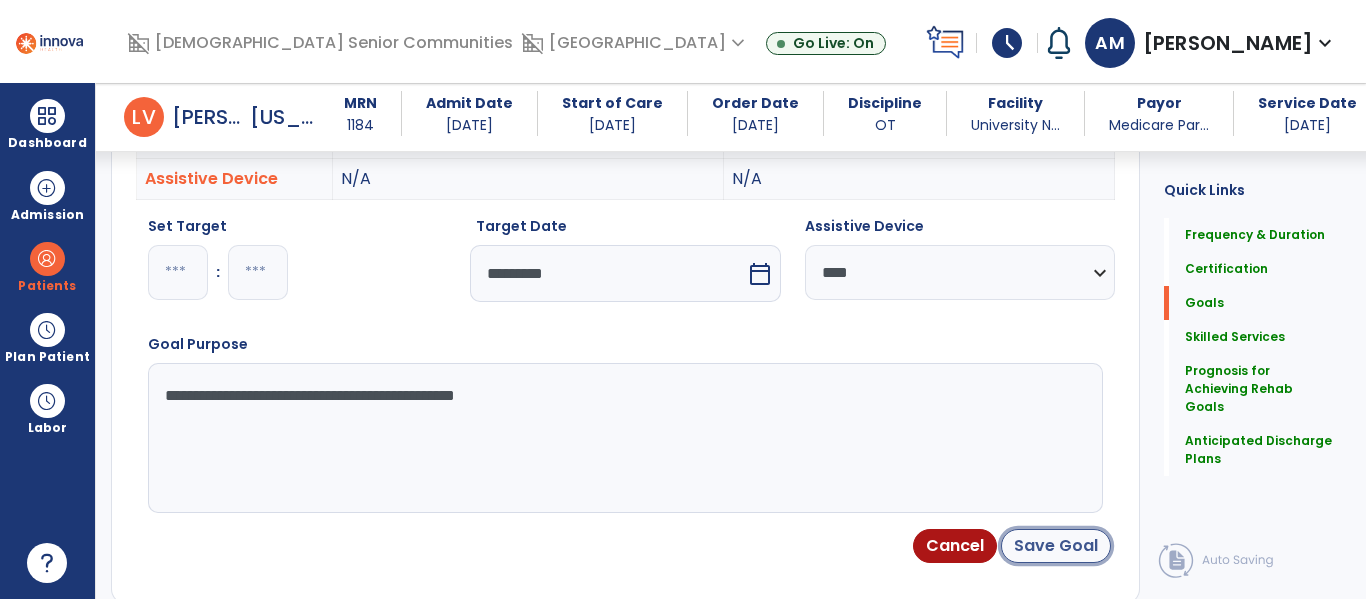 click on "Save Goal" at bounding box center (1056, 546) 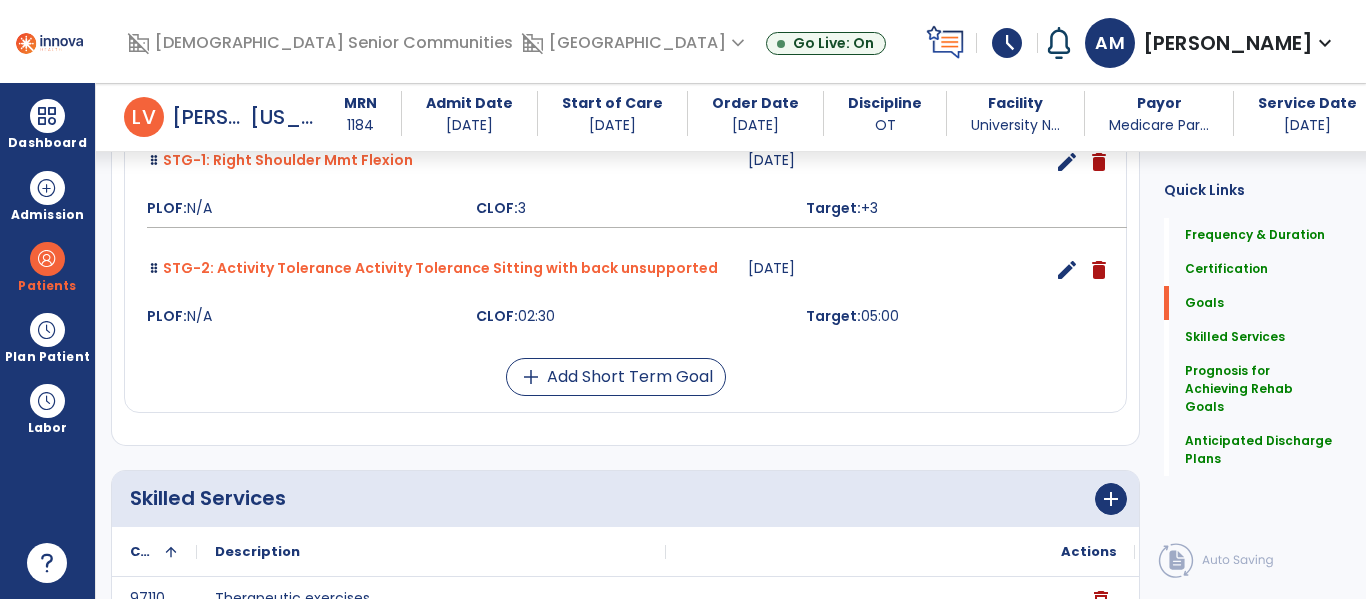 scroll, scrollTop: 682, scrollLeft: 0, axis: vertical 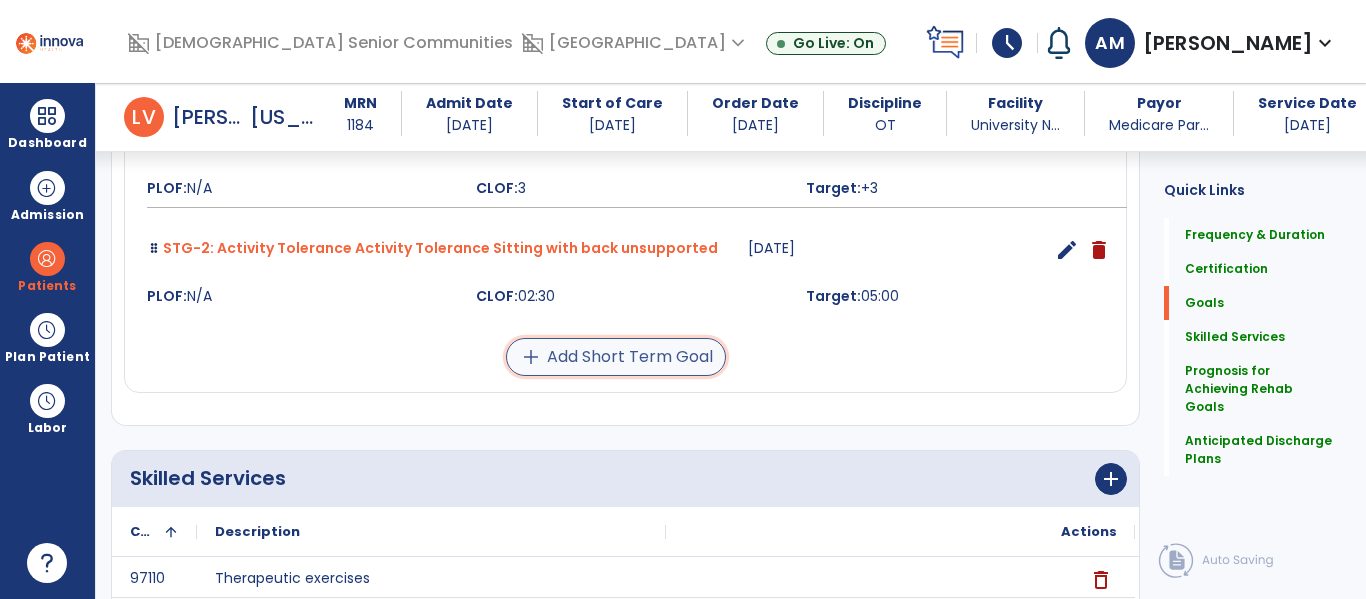 click on "add  Add Short Term Goal" at bounding box center (616, 357) 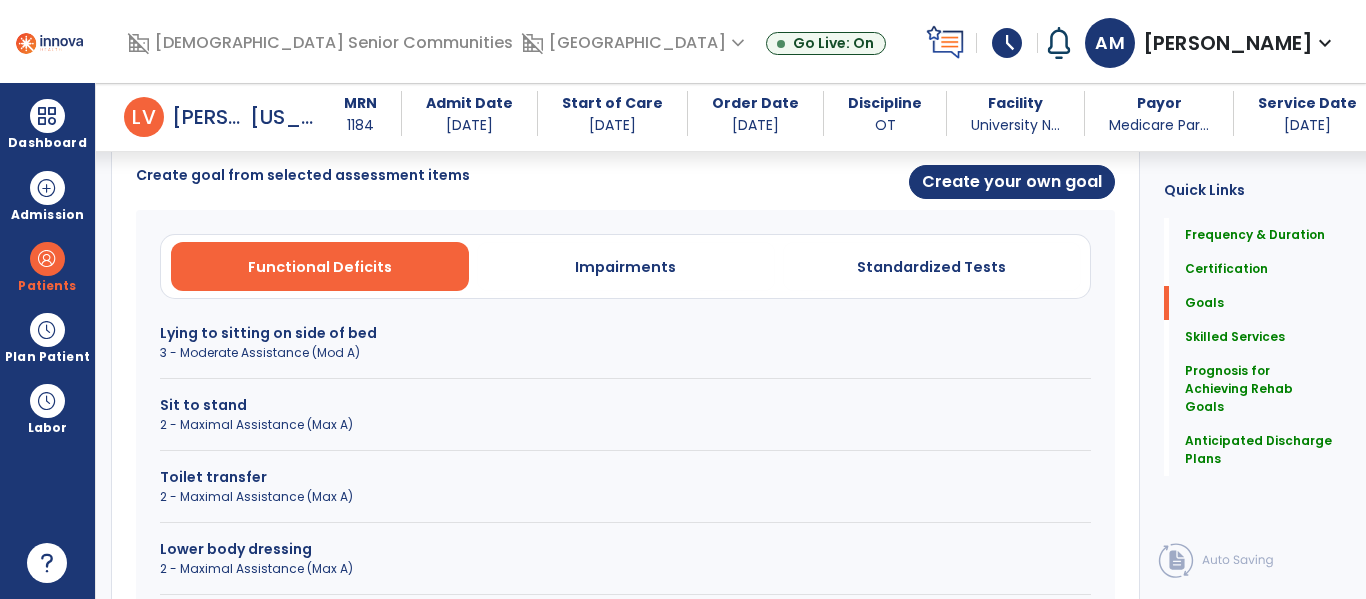 scroll, scrollTop: 495, scrollLeft: 0, axis: vertical 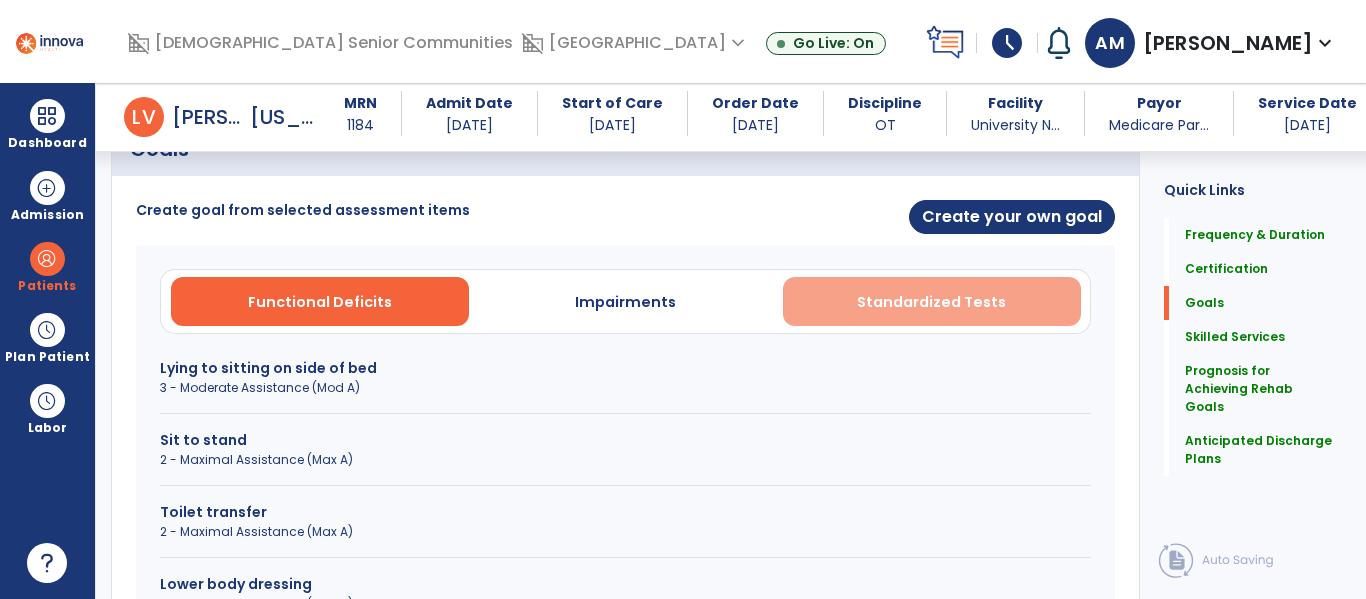 click on "Standardized Tests" at bounding box center [931, 302] 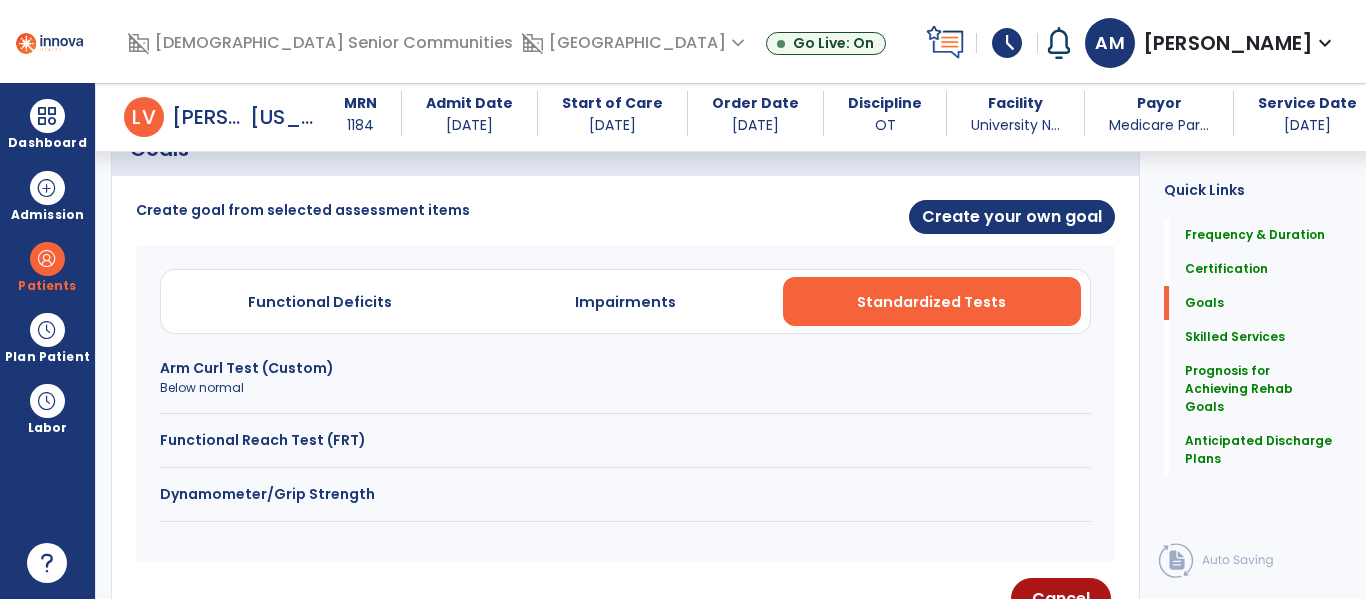 click on "Below normal" at bounding box center (625, 388) 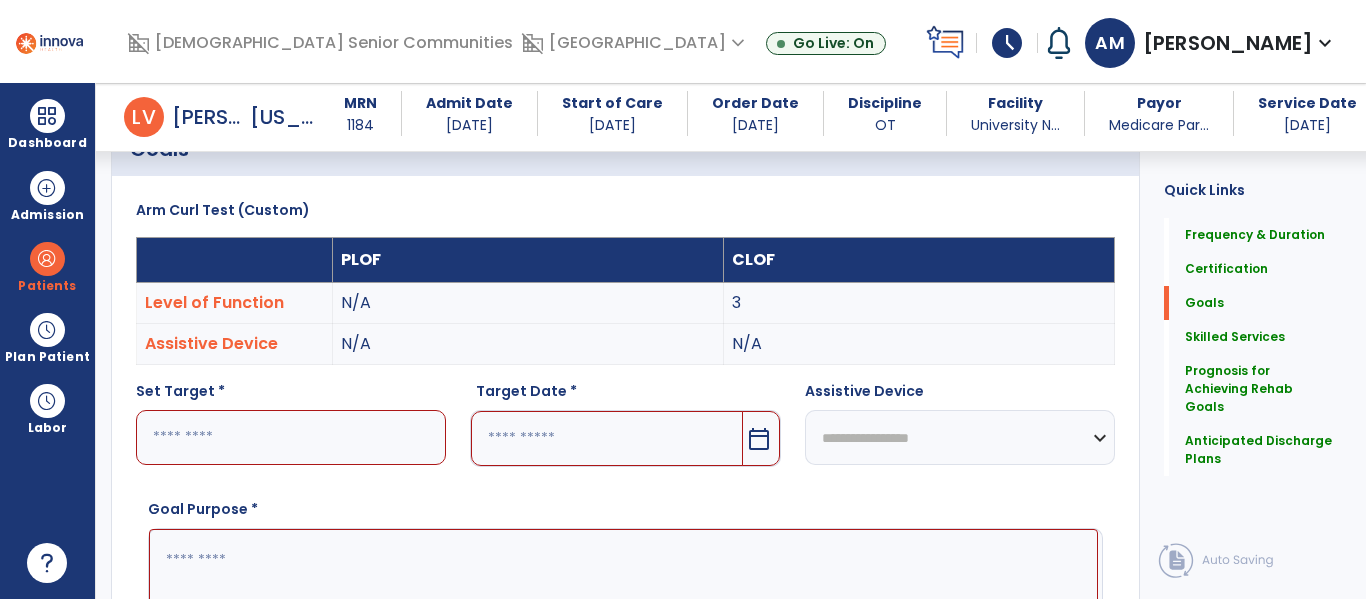 click at bounding box center (291, 437) 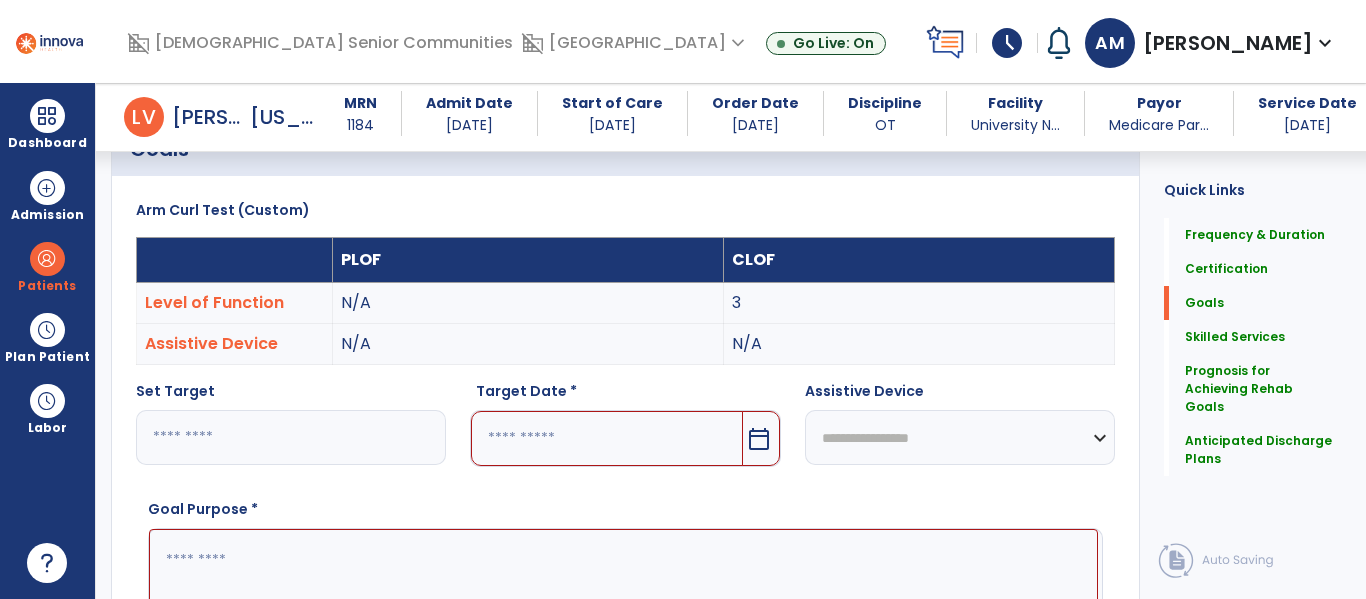 type on "*" 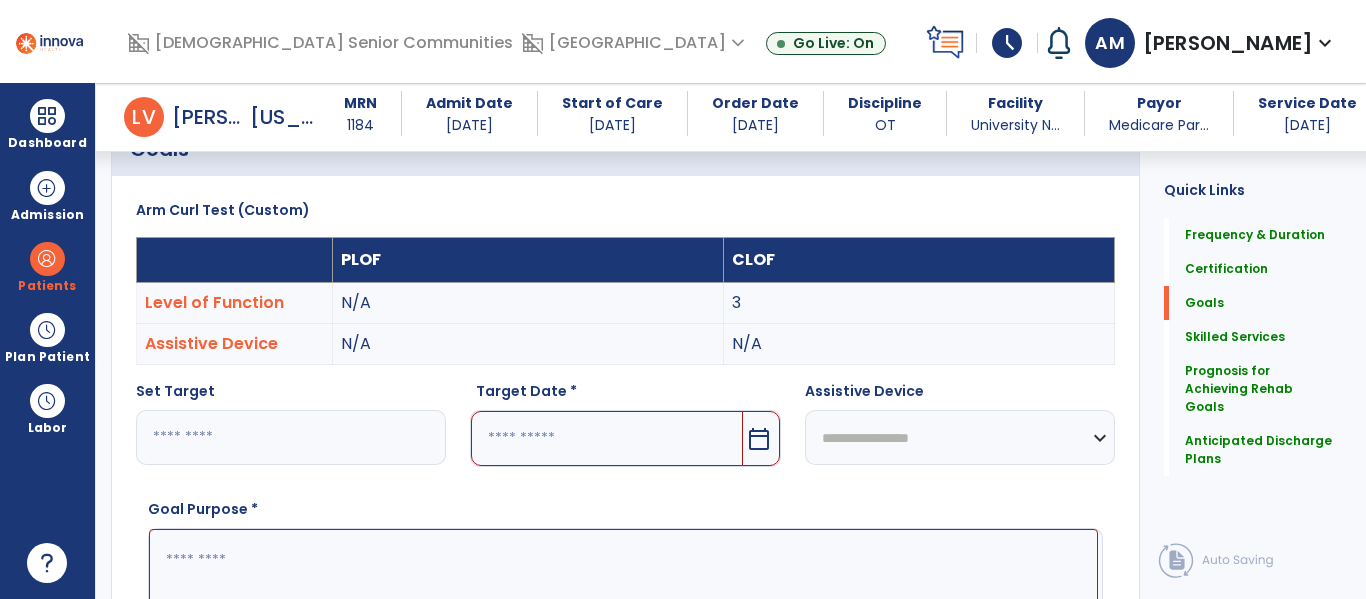 click at bounding box center (606, 438) 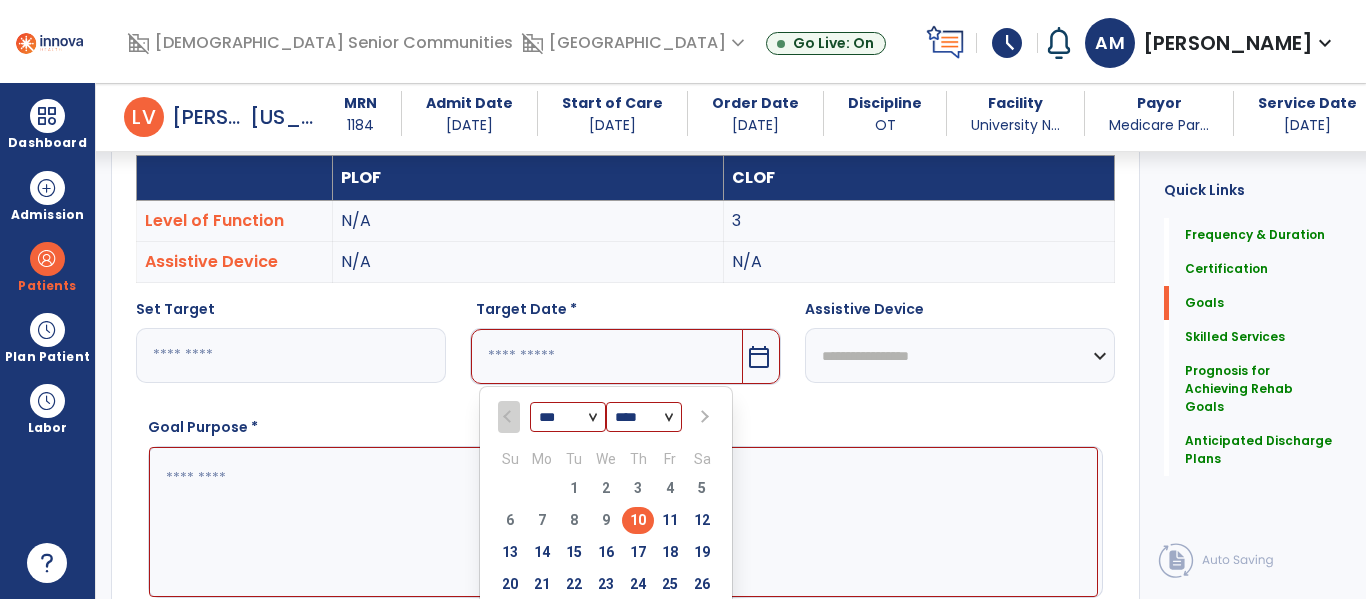 scroll, scrollTop: 631, scrollLeft: 0, axis: vertical 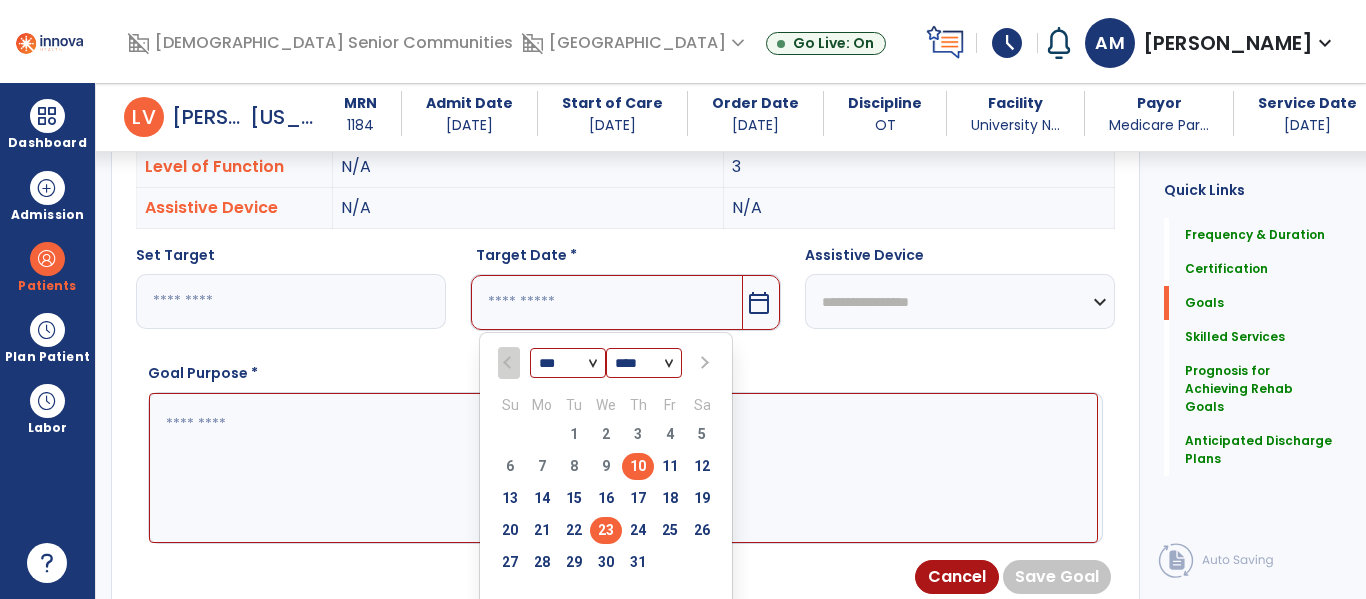 click on "23" at bounding box center (606, 530) 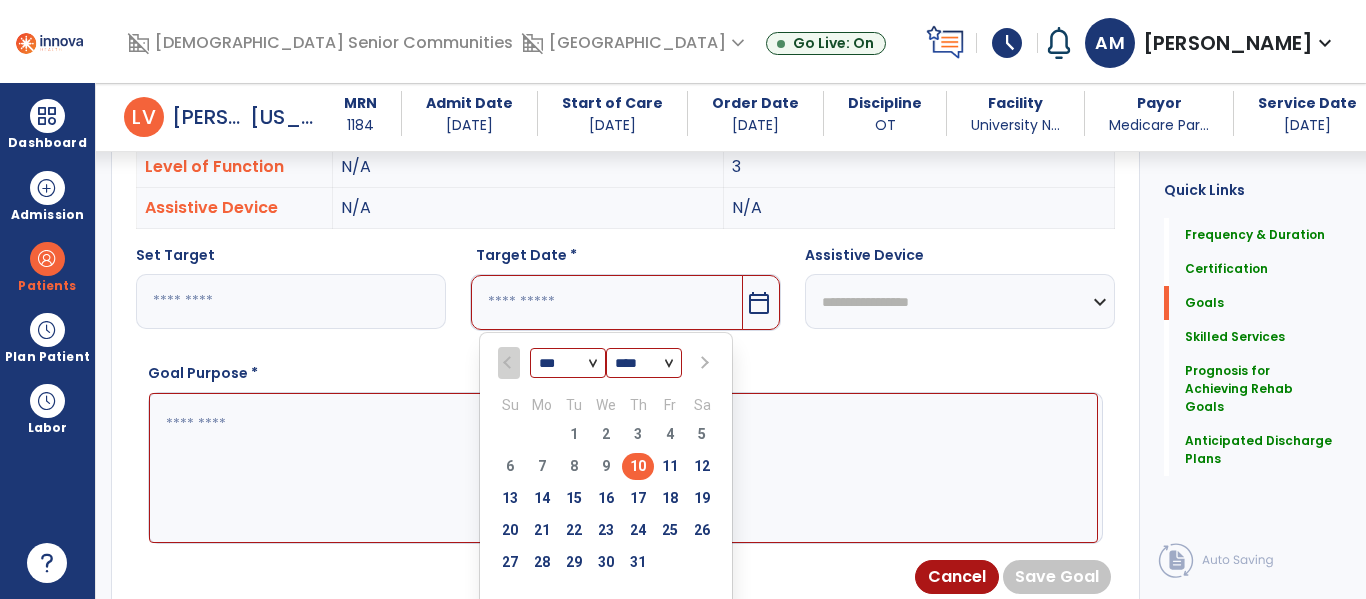 type on "*********" 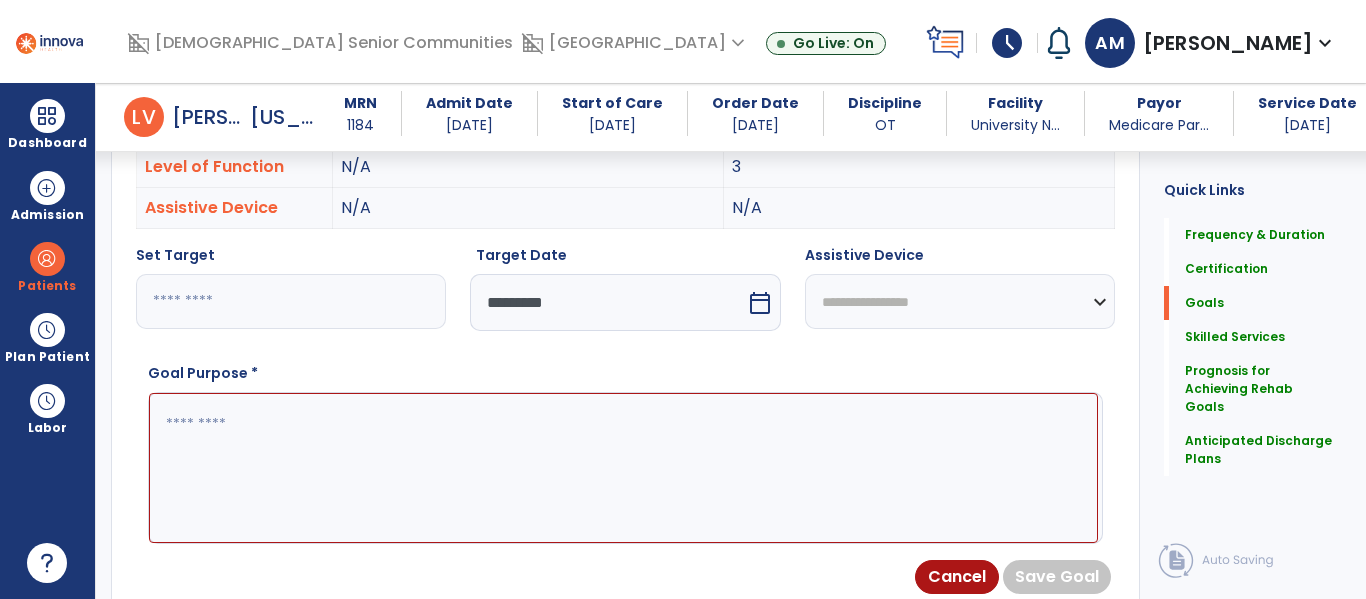click at bounding box center (623, 468) 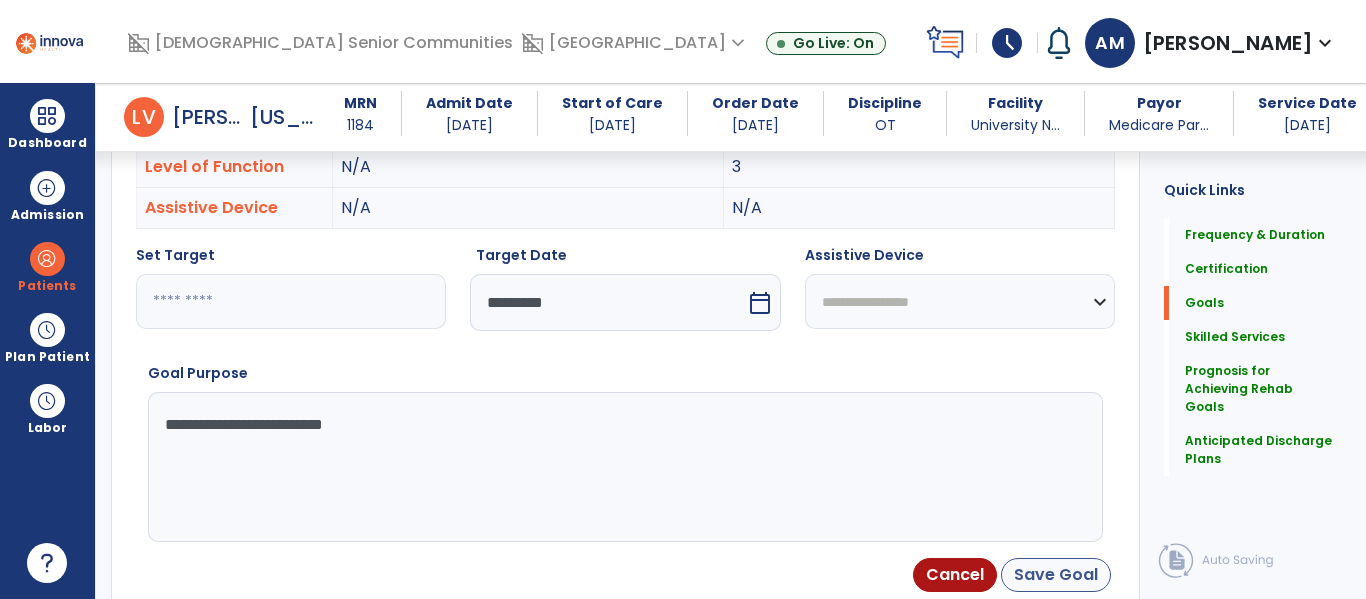 type on "**********" 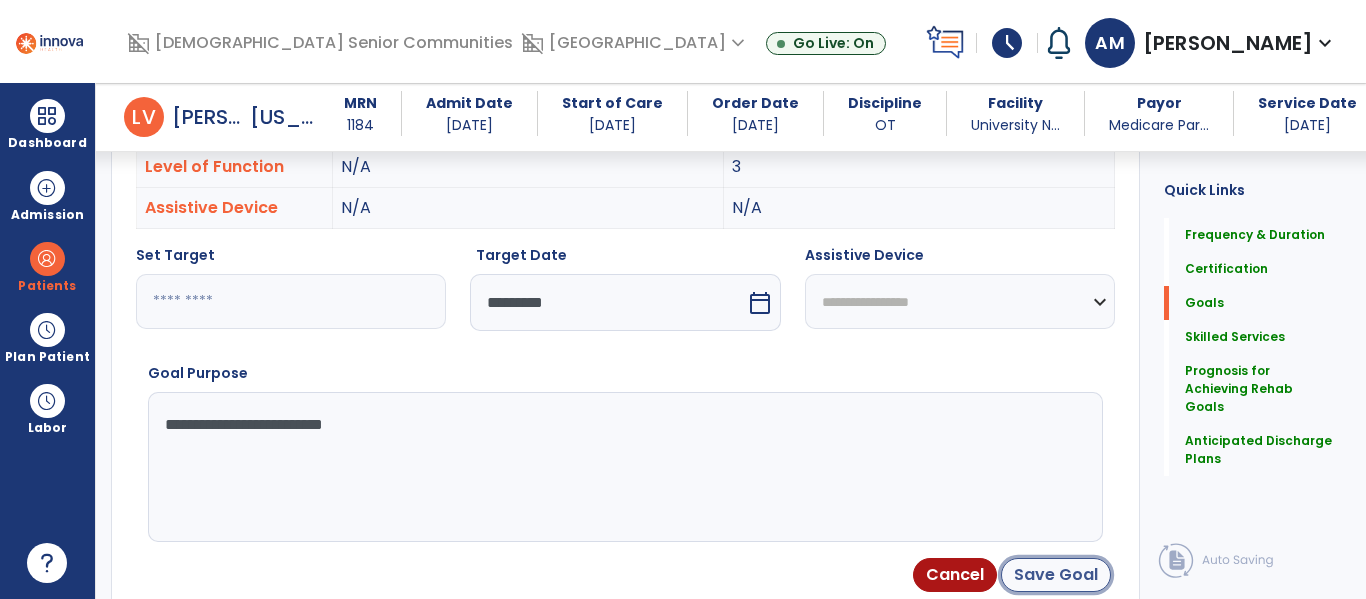 click on "Save Goal" at bounding box center (1056, 575) 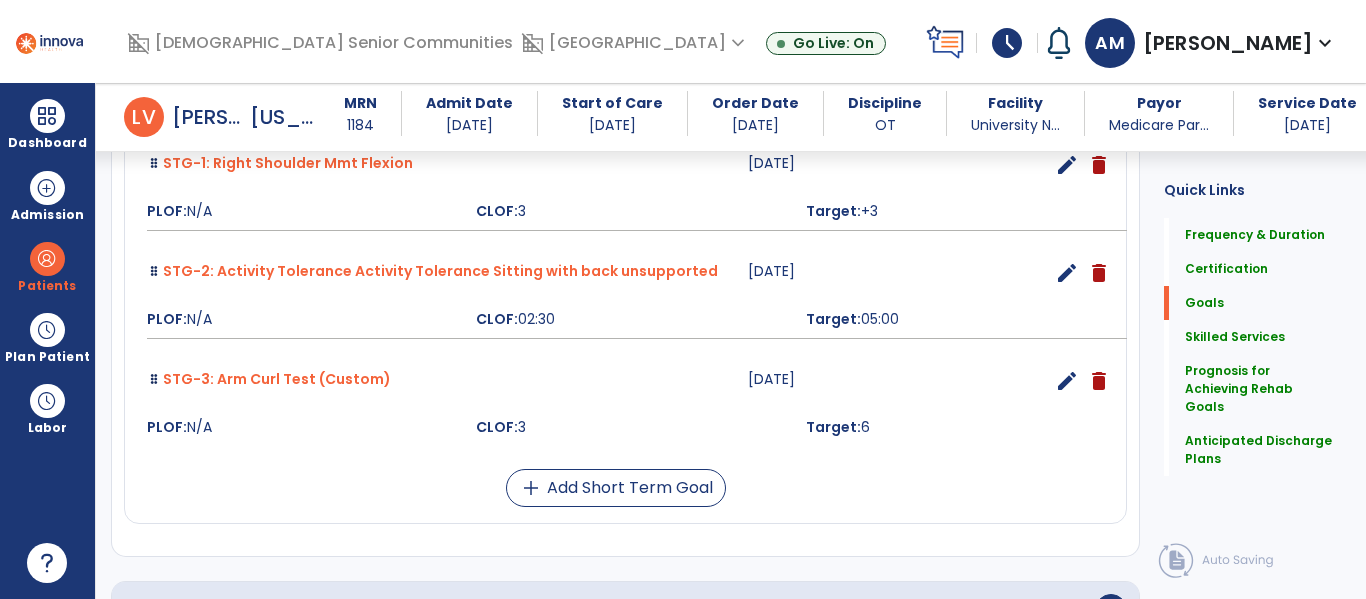 scroll, scrollTop: 687, scrollLeft: 0, axis: vertical 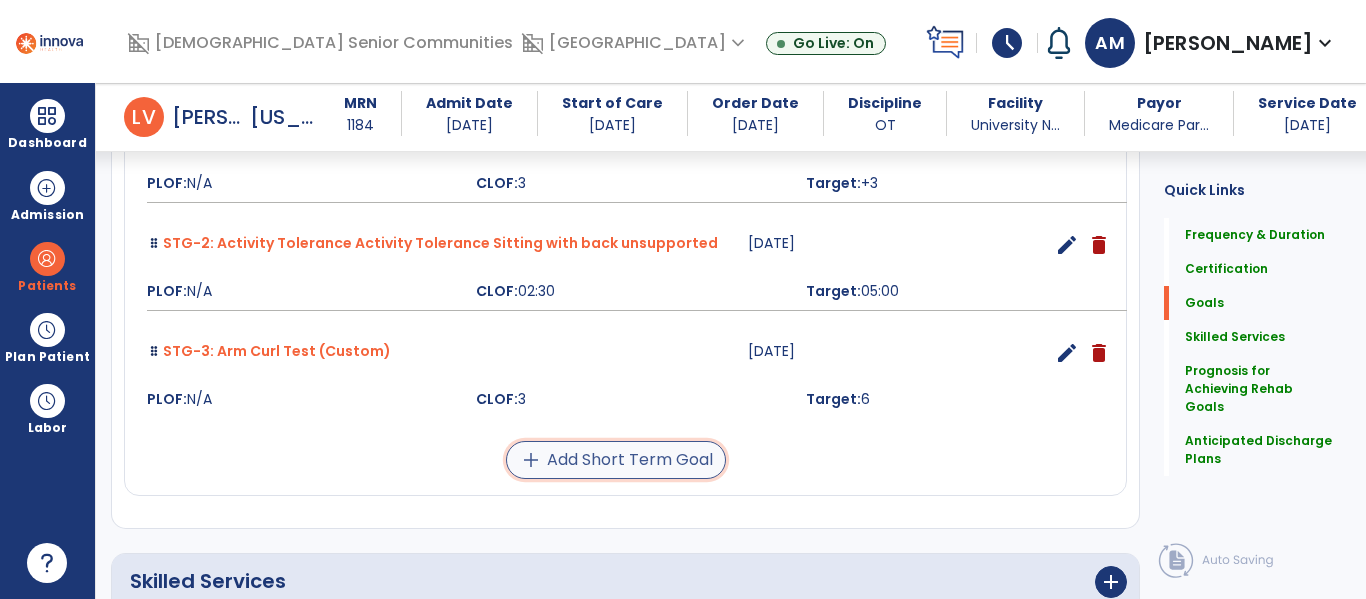 click on "add  Add Short Term Goal" at bounding box center [616, 460] 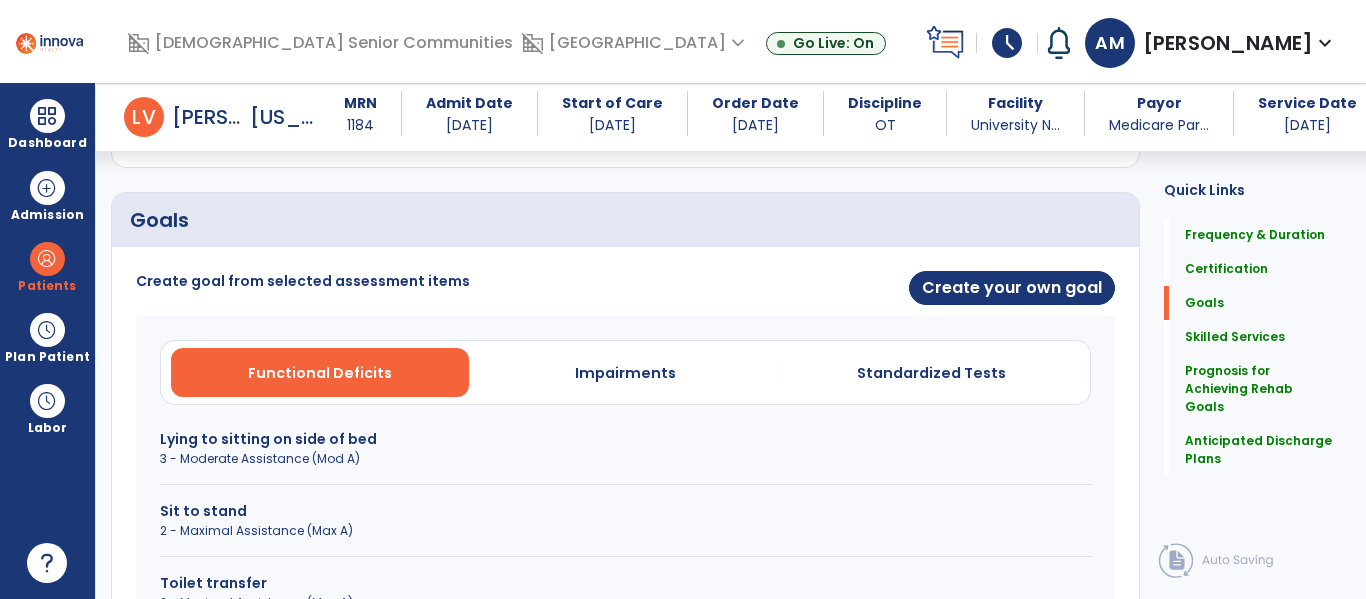 scroll, scrollTop: 422, scrollLeft: 0, axis: vertical 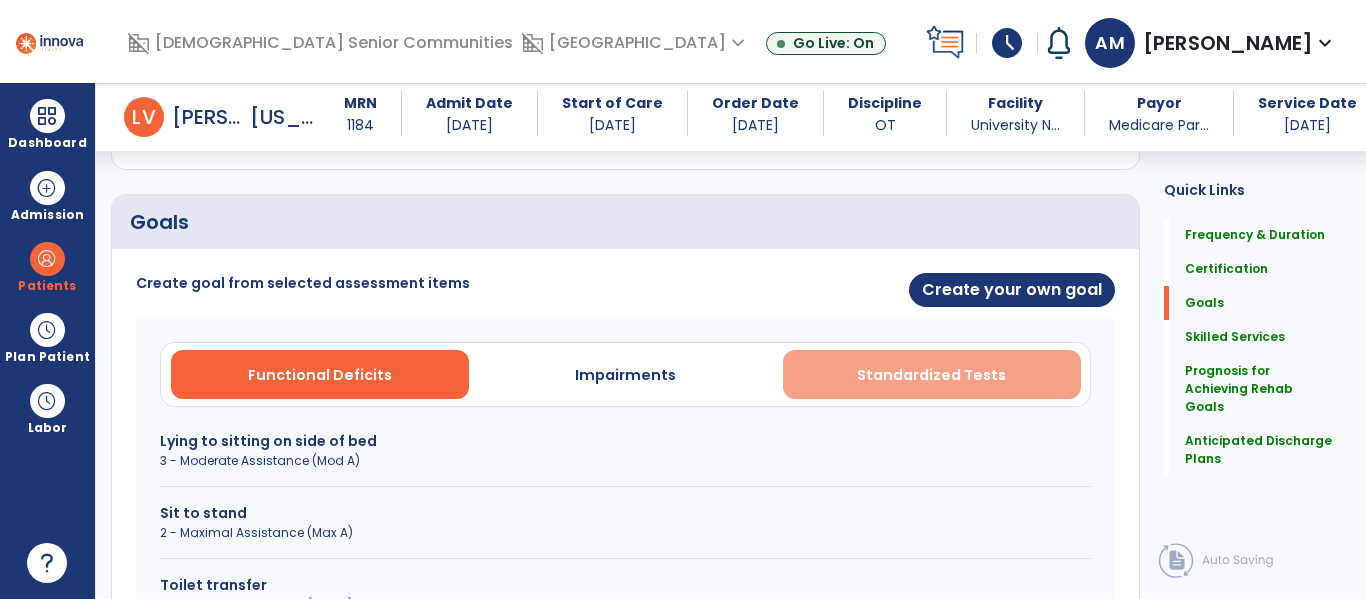 click on "Standardized Tests" at bounding box center (931, 375) 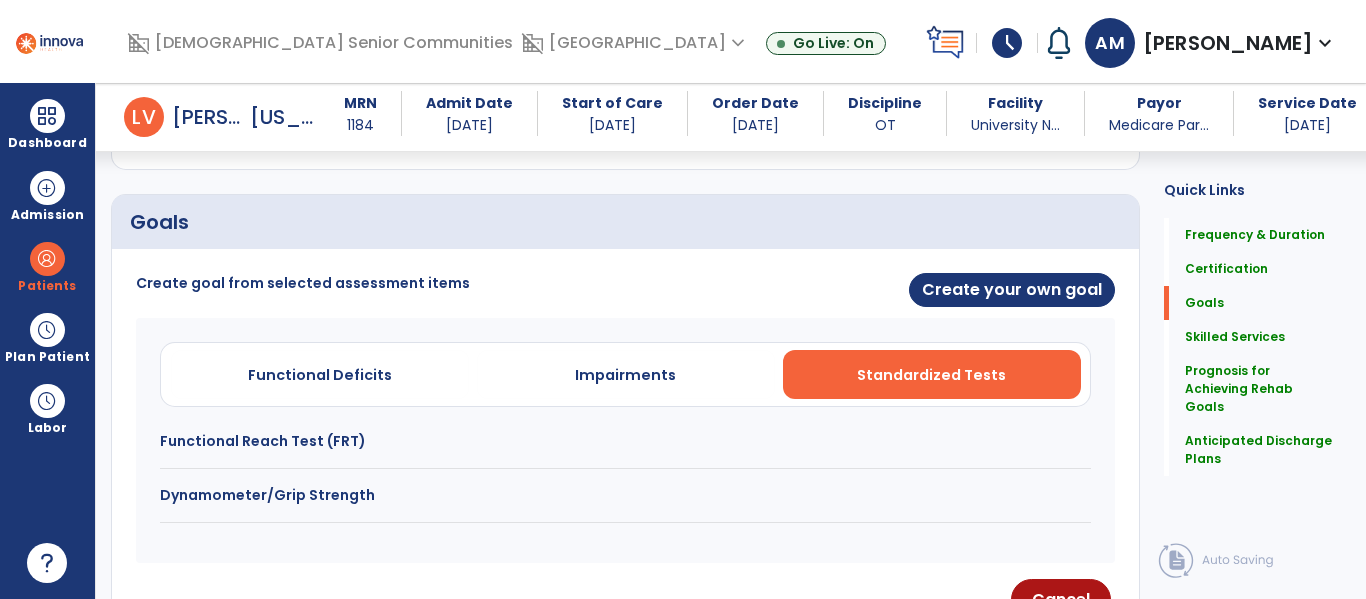click on "Functional Reach Test (FRT)" at bounding box center [625, 441] 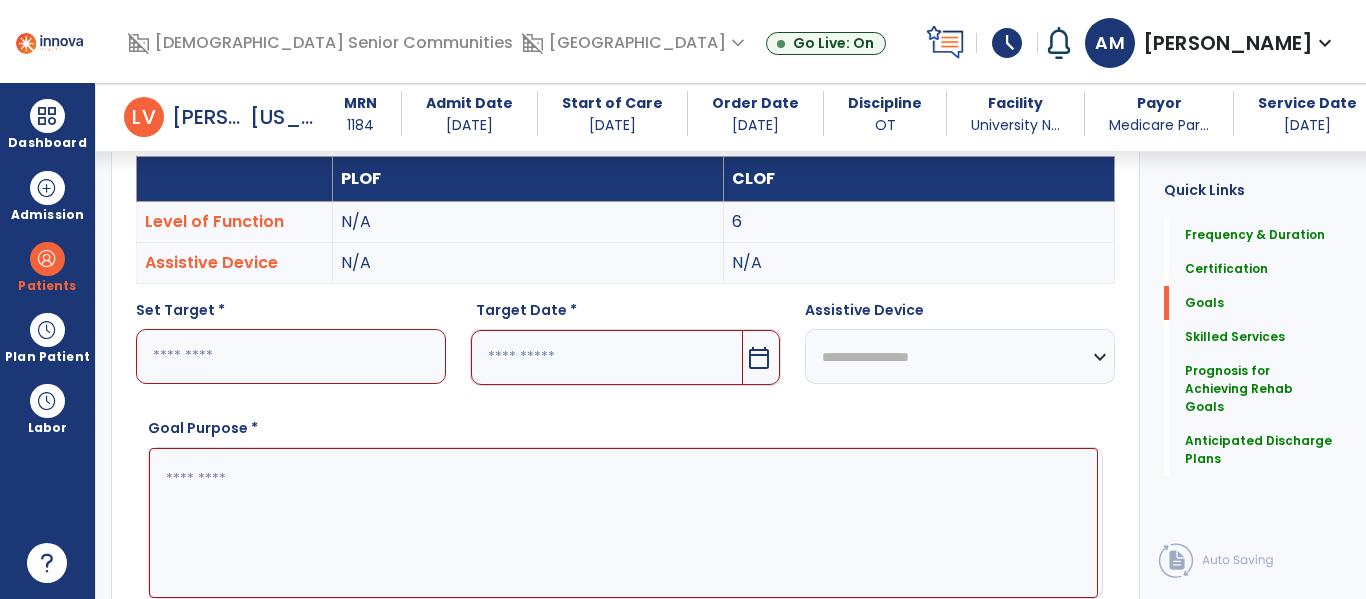 scroll, scrollTop: 601, scrollLeft: 0, axis: vertical 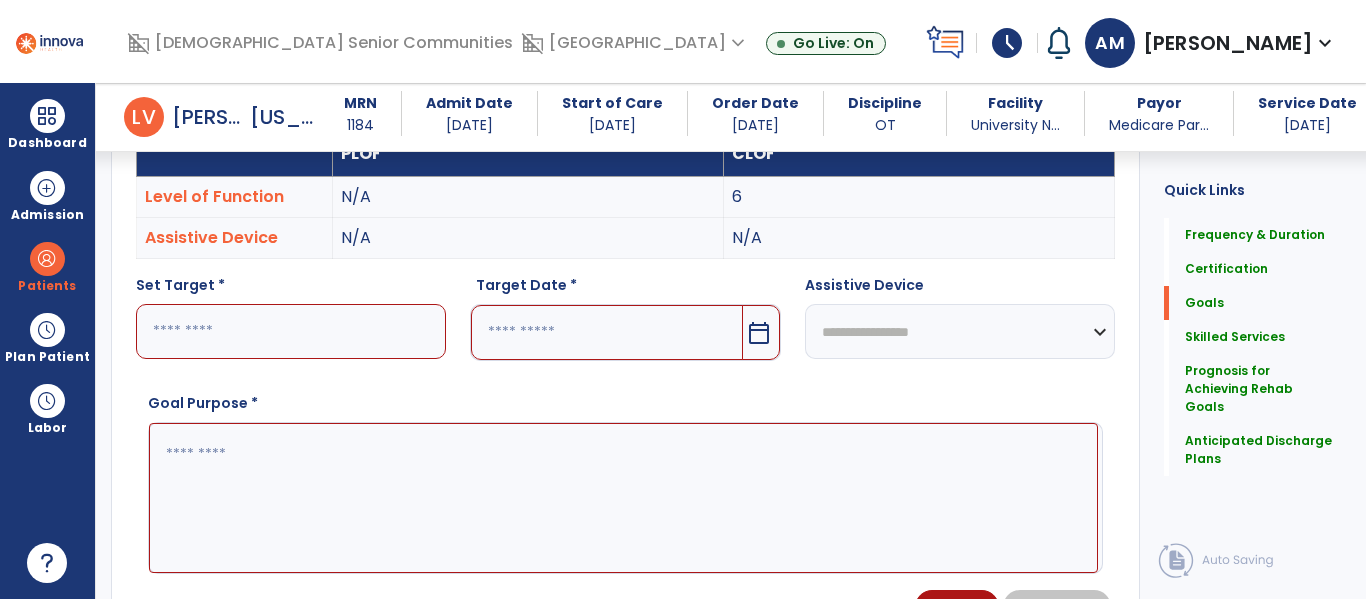 click at bounding box center (291, 331) 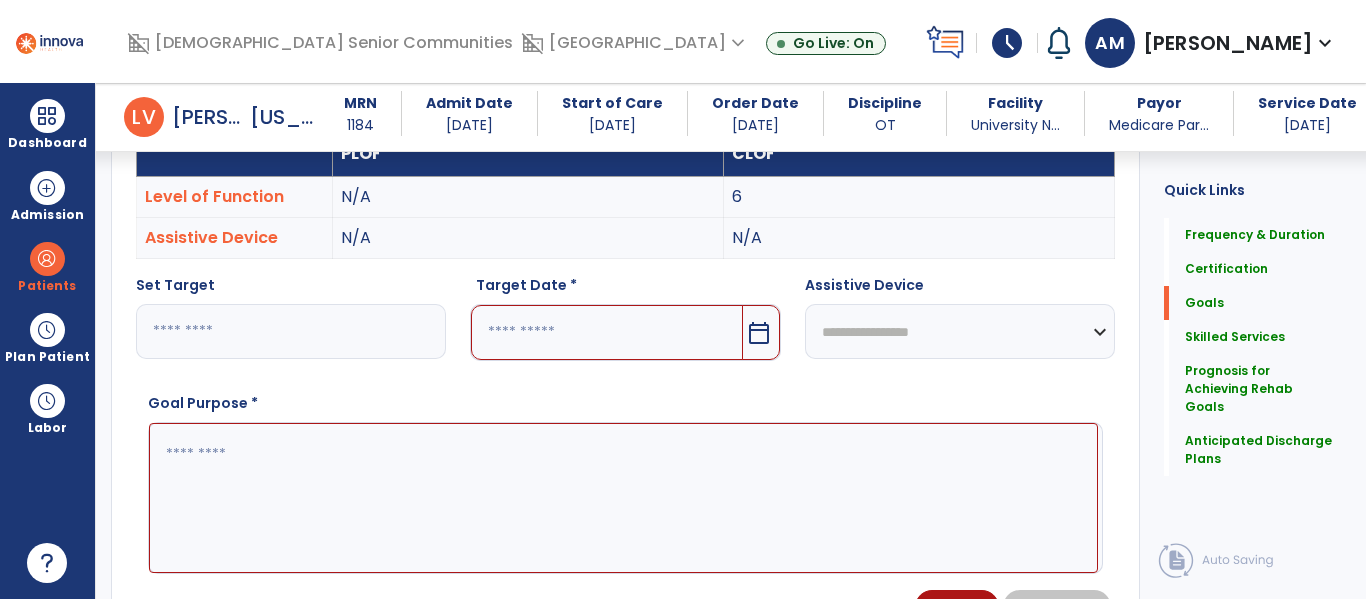 type on "**" 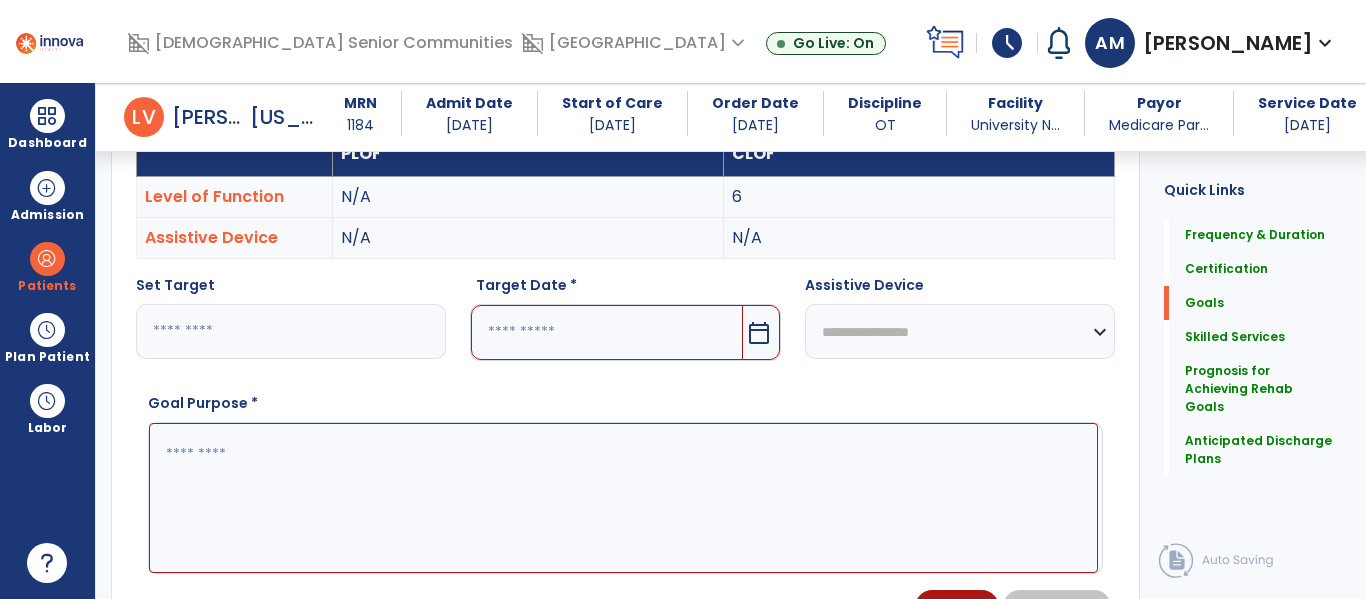 click at bounding box center [606, 332] 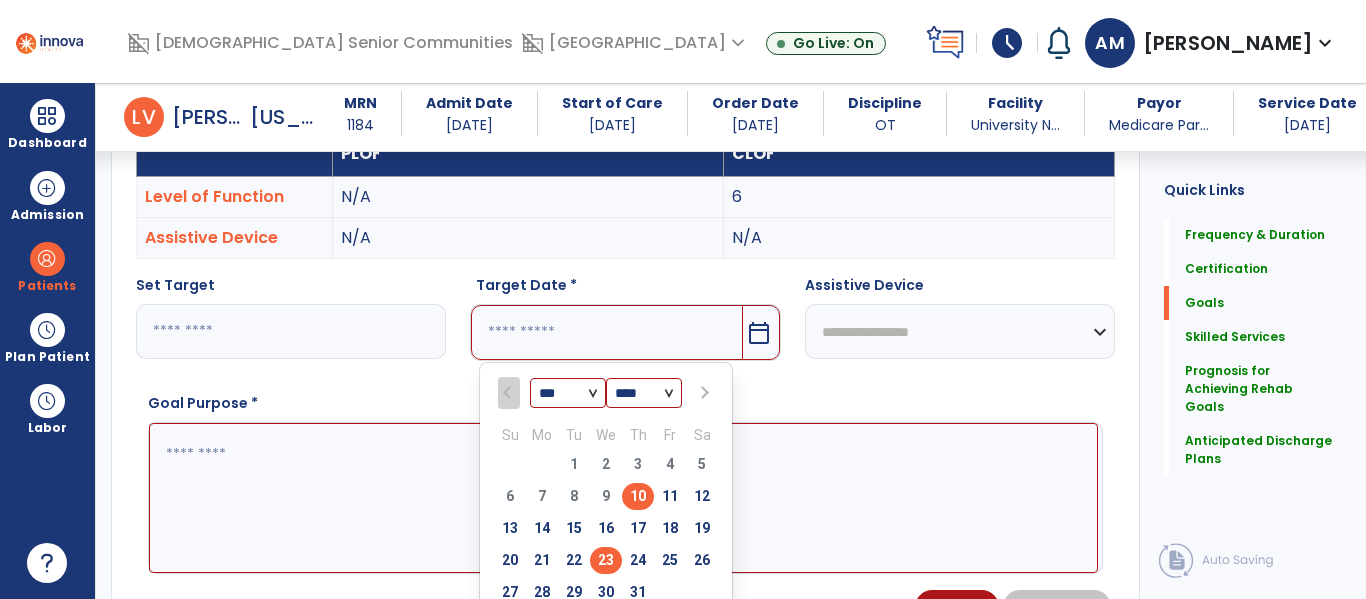 click on "23" at bounding box center [606, 560] 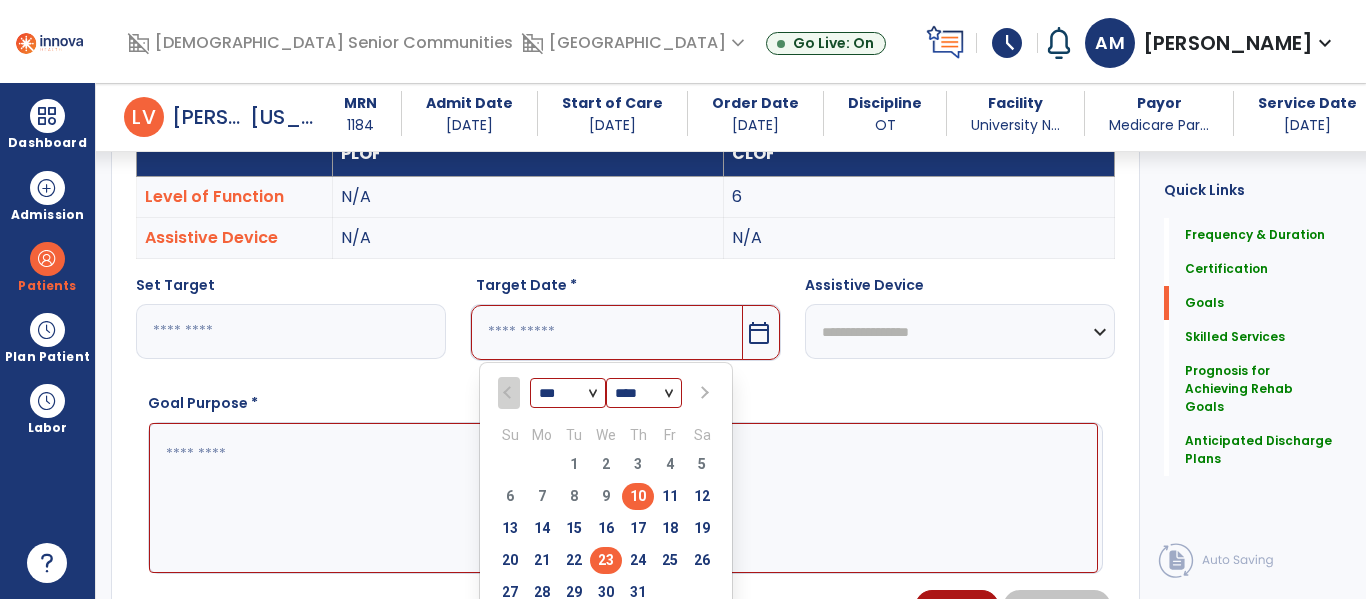 type on "*********" 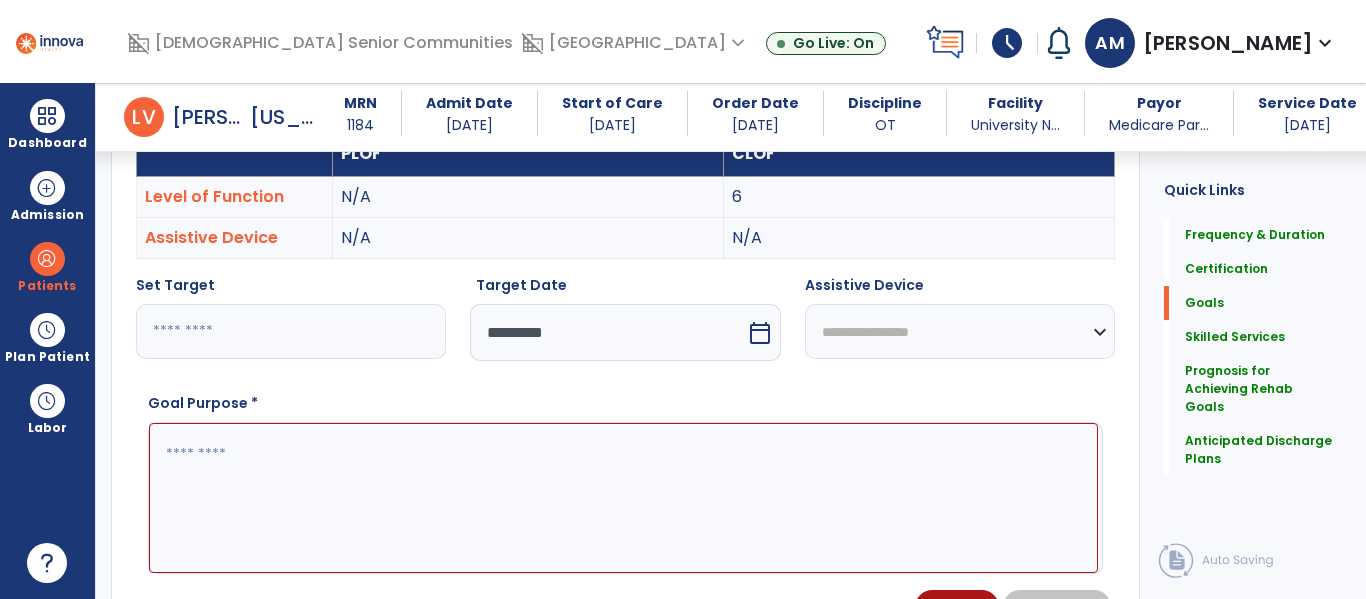 click on "**********" at bounding box center [960, 331] 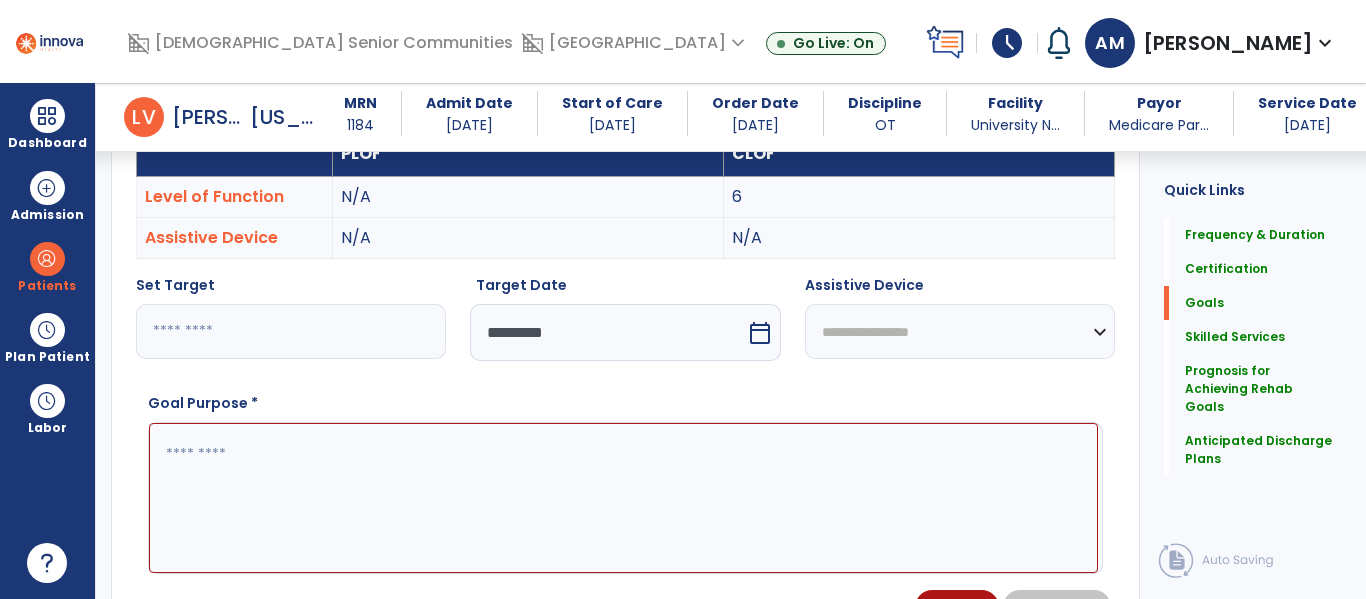 select on "****" 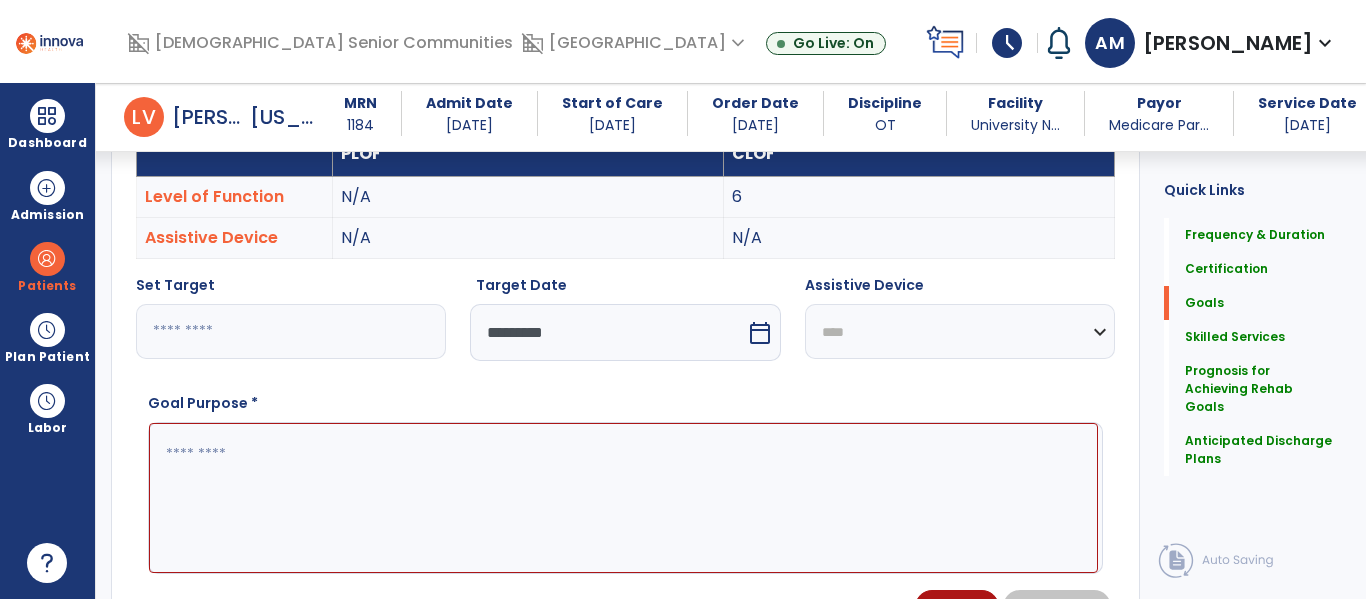 click on "**********" at bounding box center (960, 331) 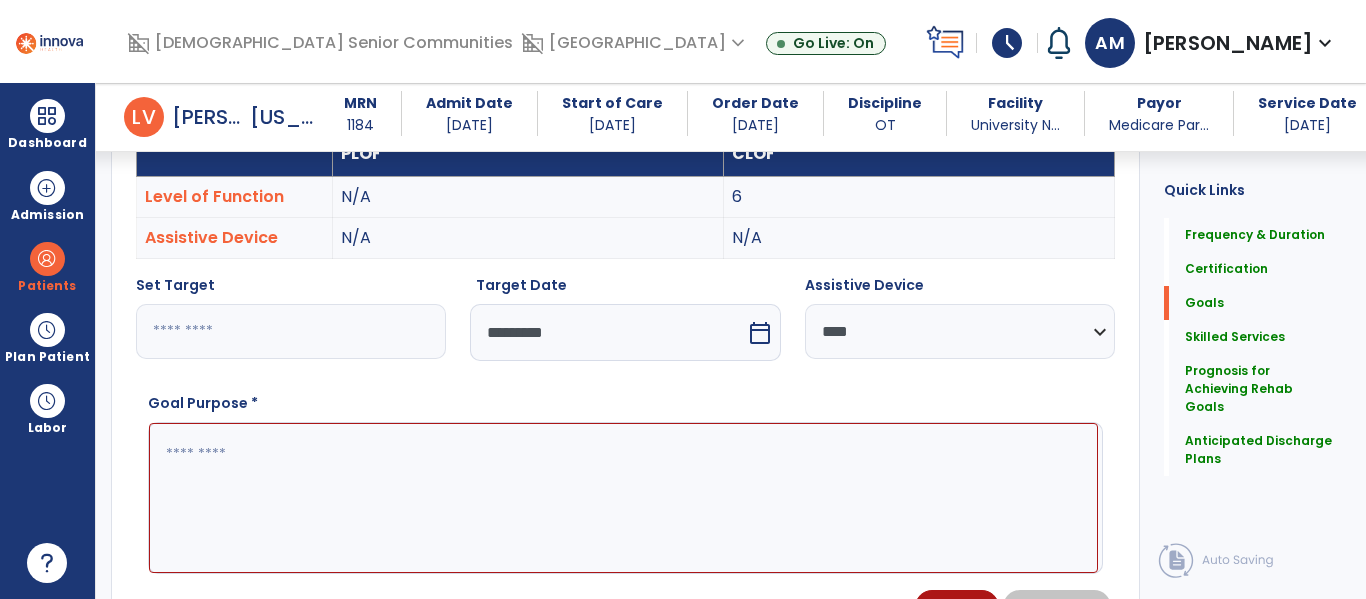 click at bounding box center (623, 498) 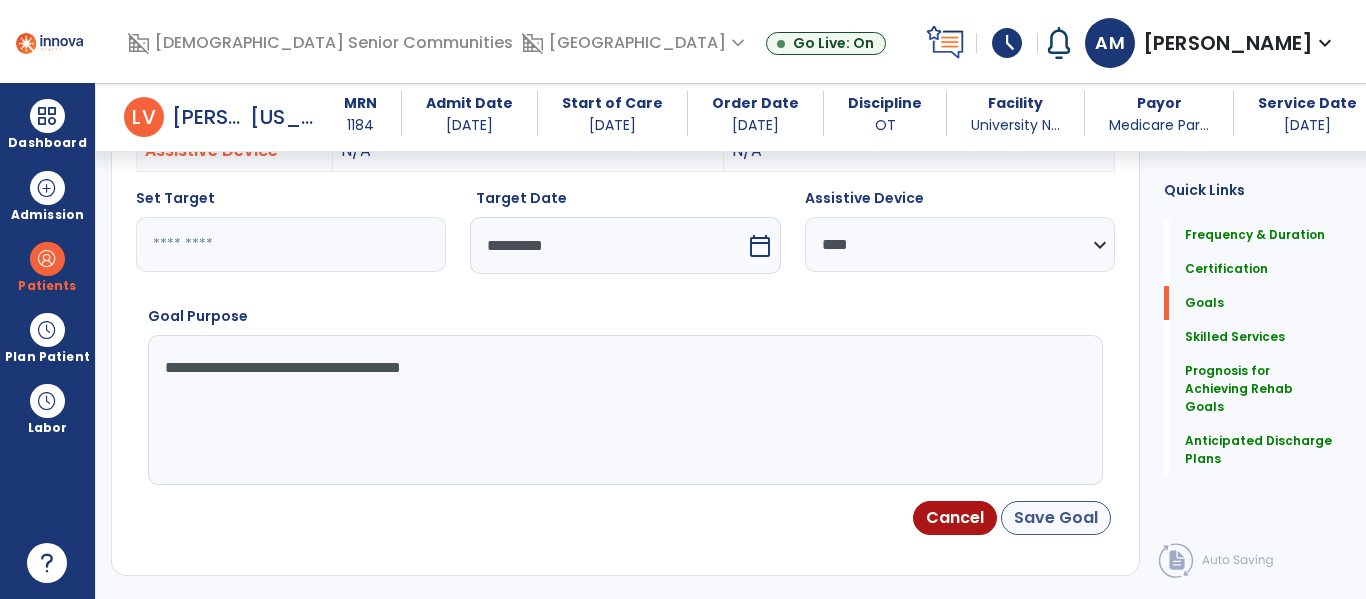type on "**********" 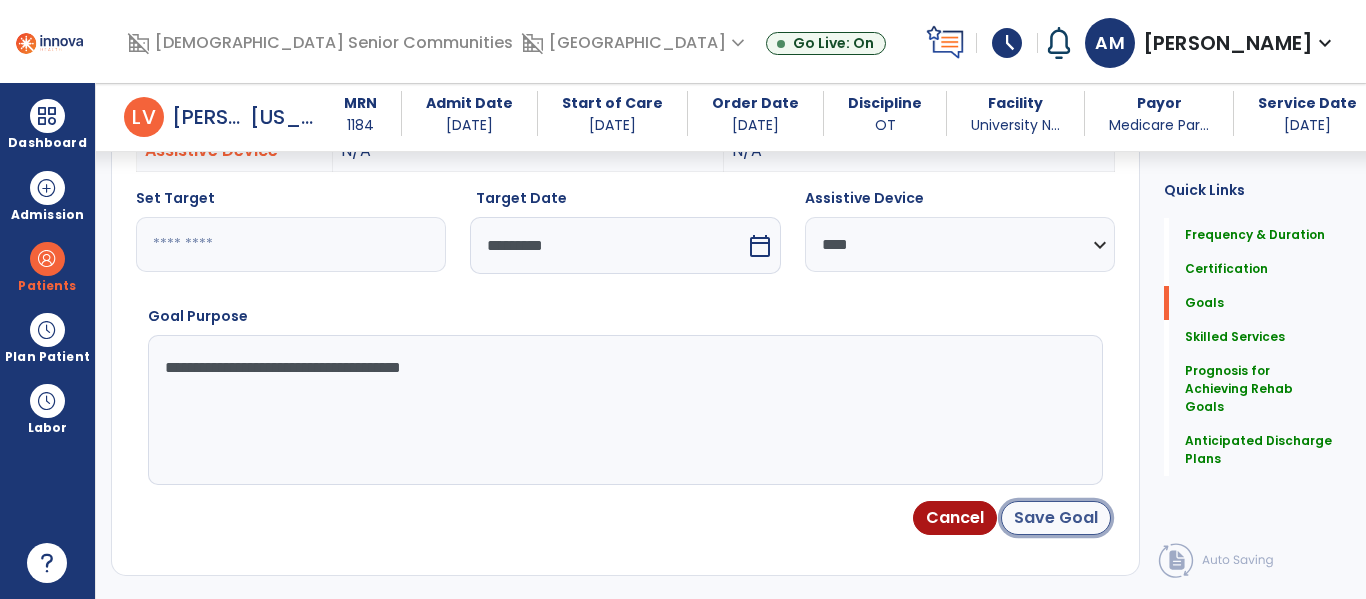 click on "Save Goal" at bounding box center [1056, 518] 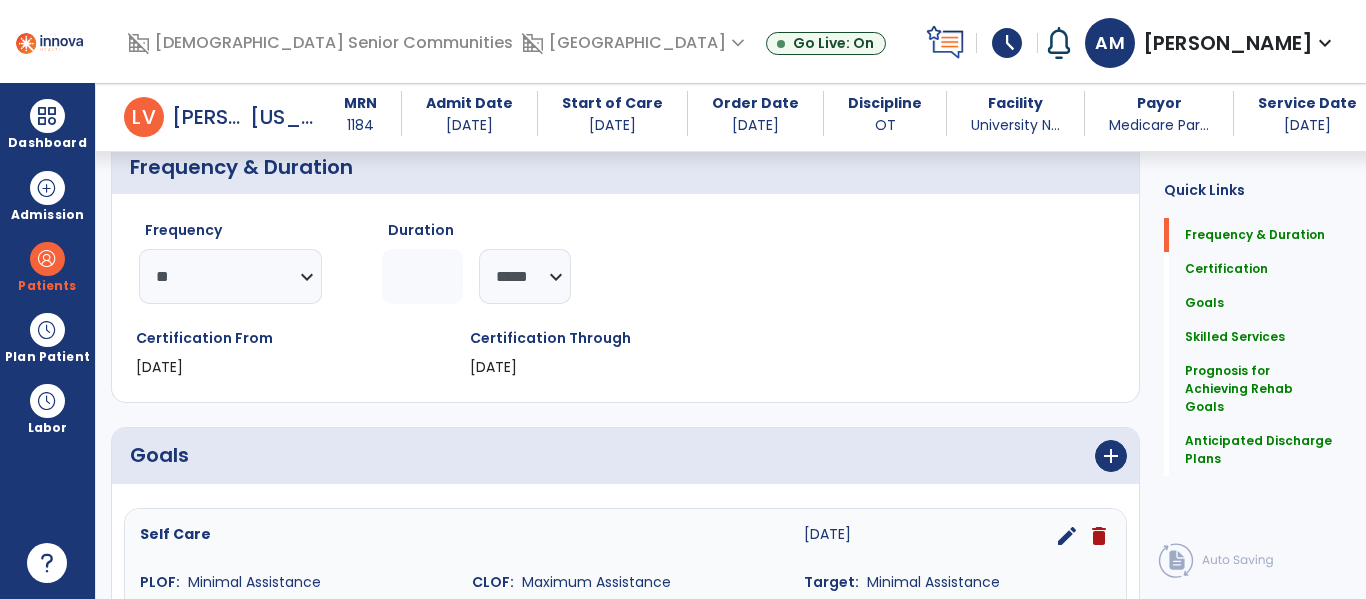 scroll, scrollTop: 225, scrollLeft: 0, axis: vertical 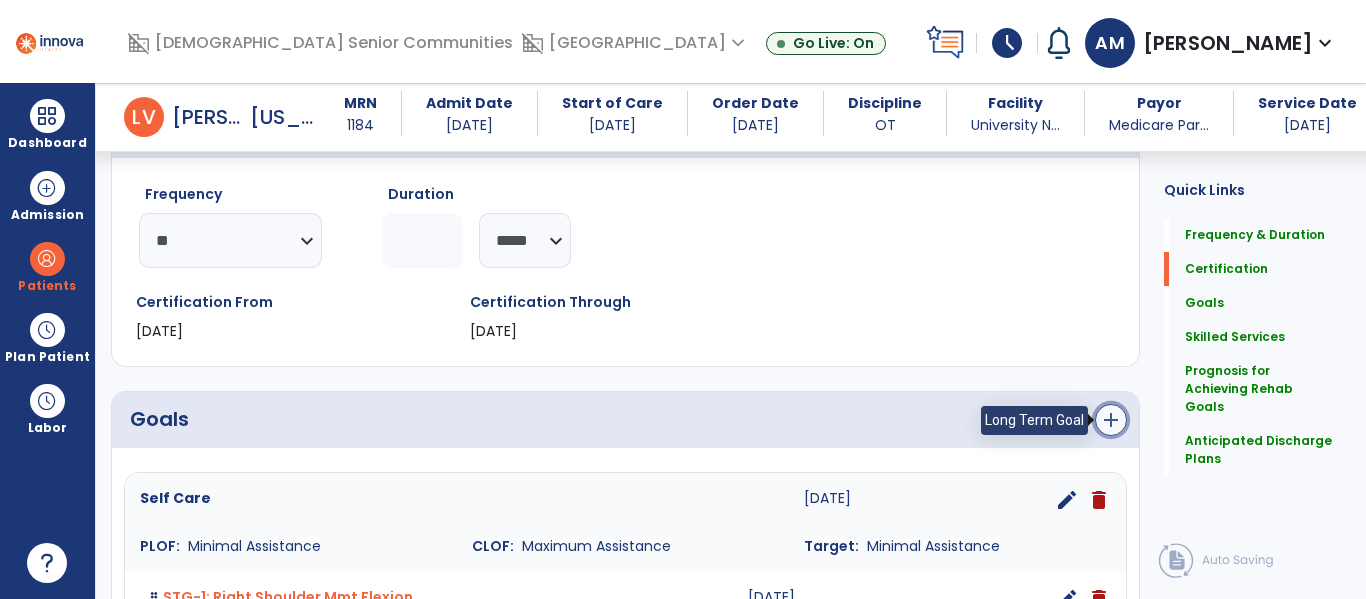 click on "add" at bounding box center (1111, 420) 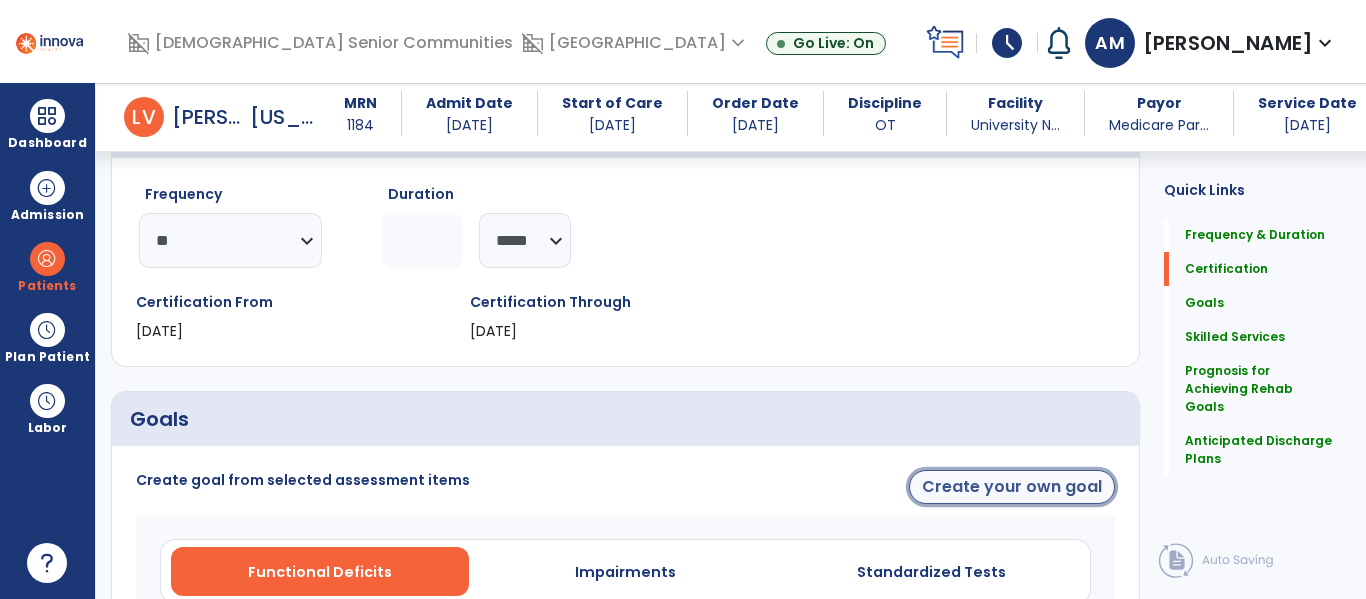 click on "Create your own goal" at bounding box center [1012, 487] 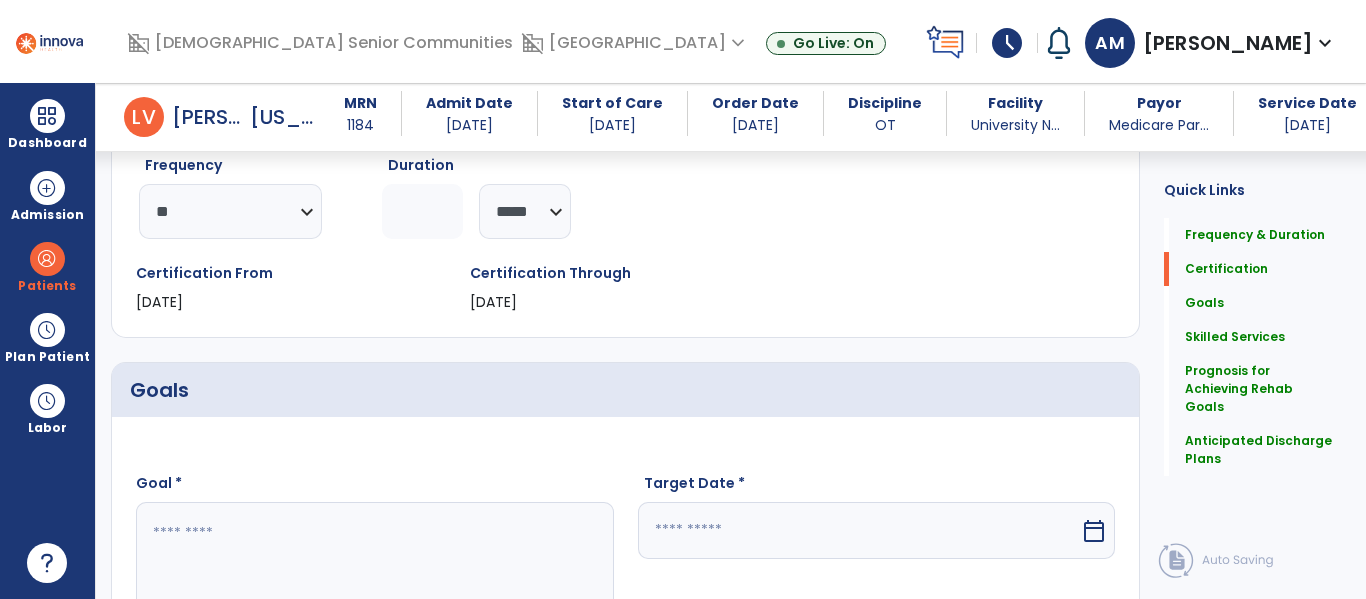scroll, scrollTop: 407, scrollLeft: 0, axis: vertical 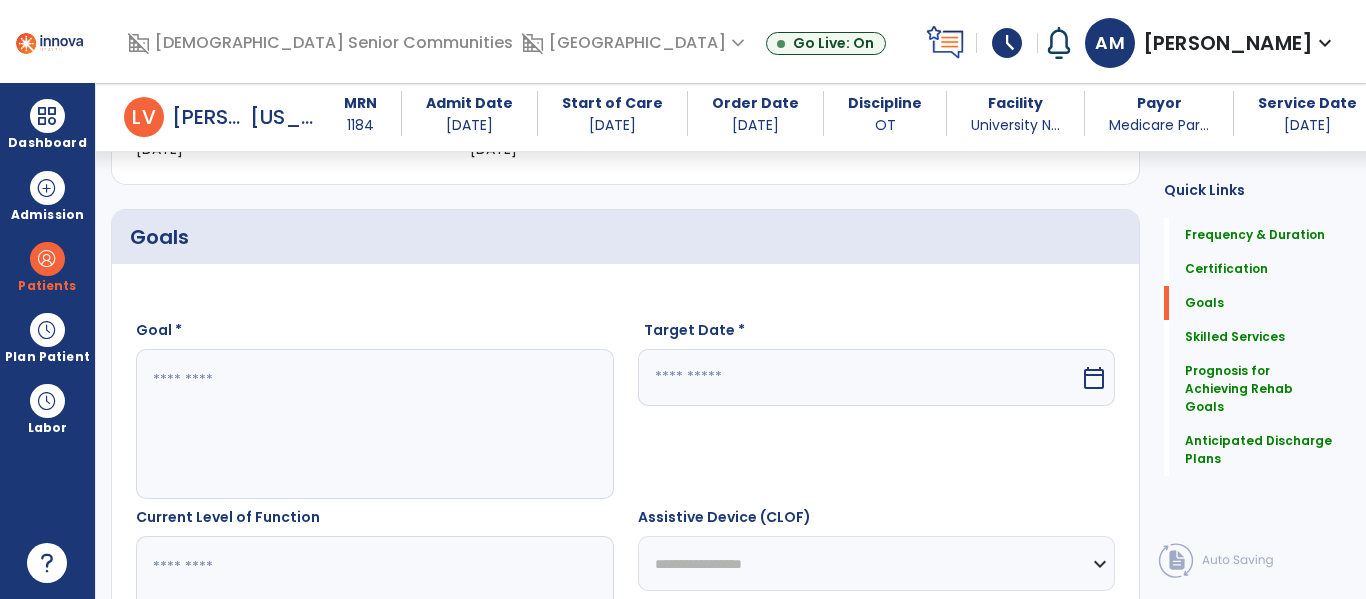 click at bounding box center (374, 424) 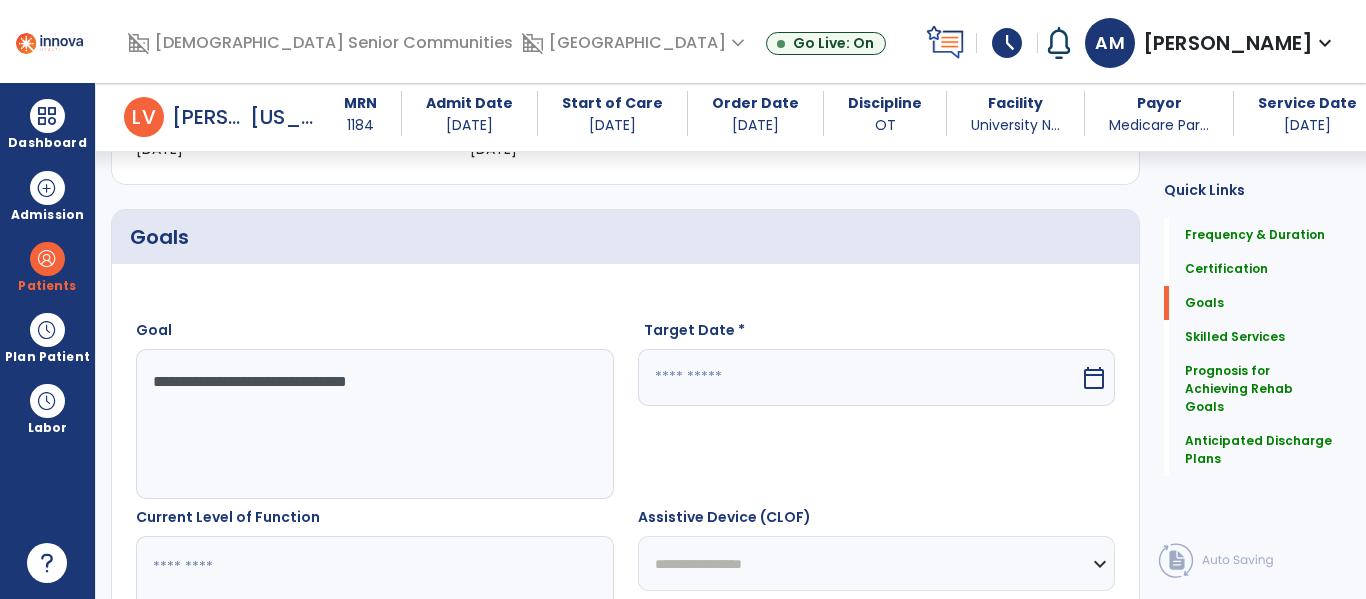 type on "**********" 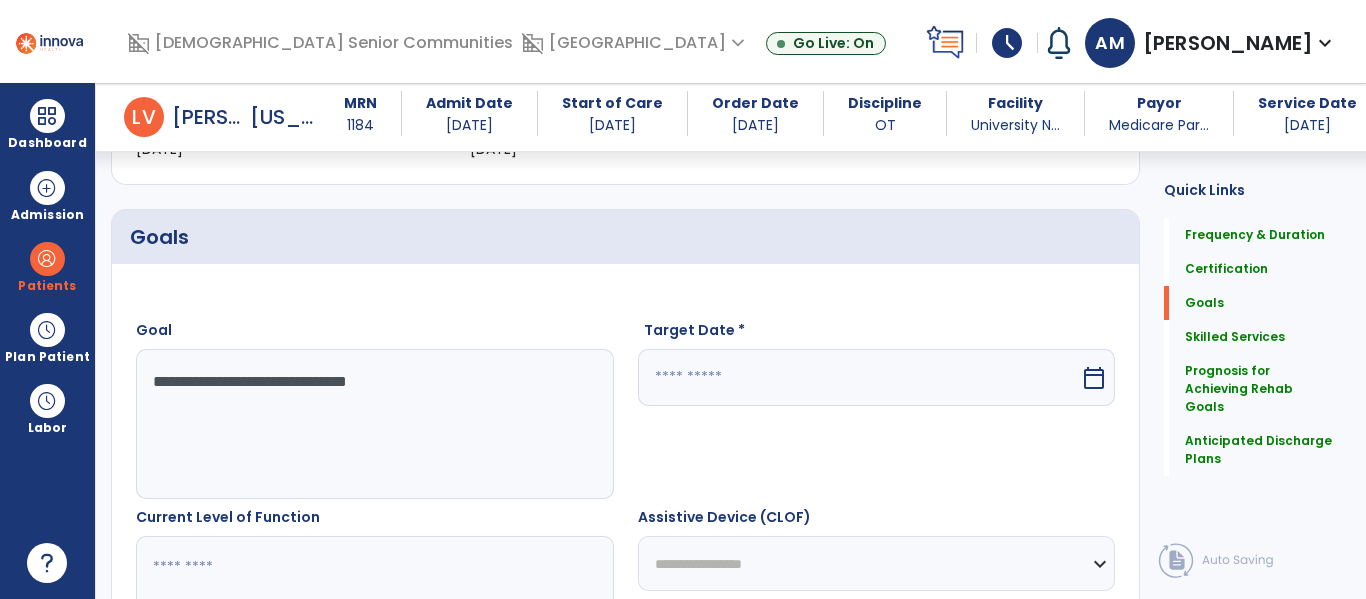 click at bounding box center [859, 377] 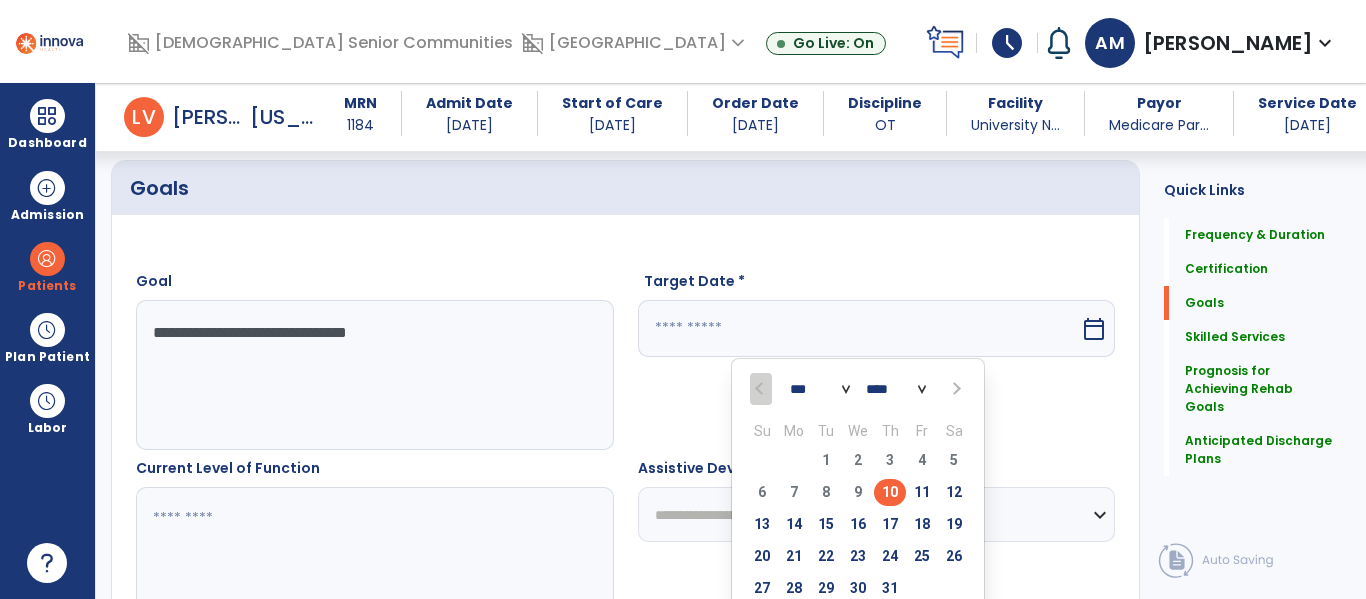 scroll, scrollTop: 602, scrollLeft: 0, axis: vertical 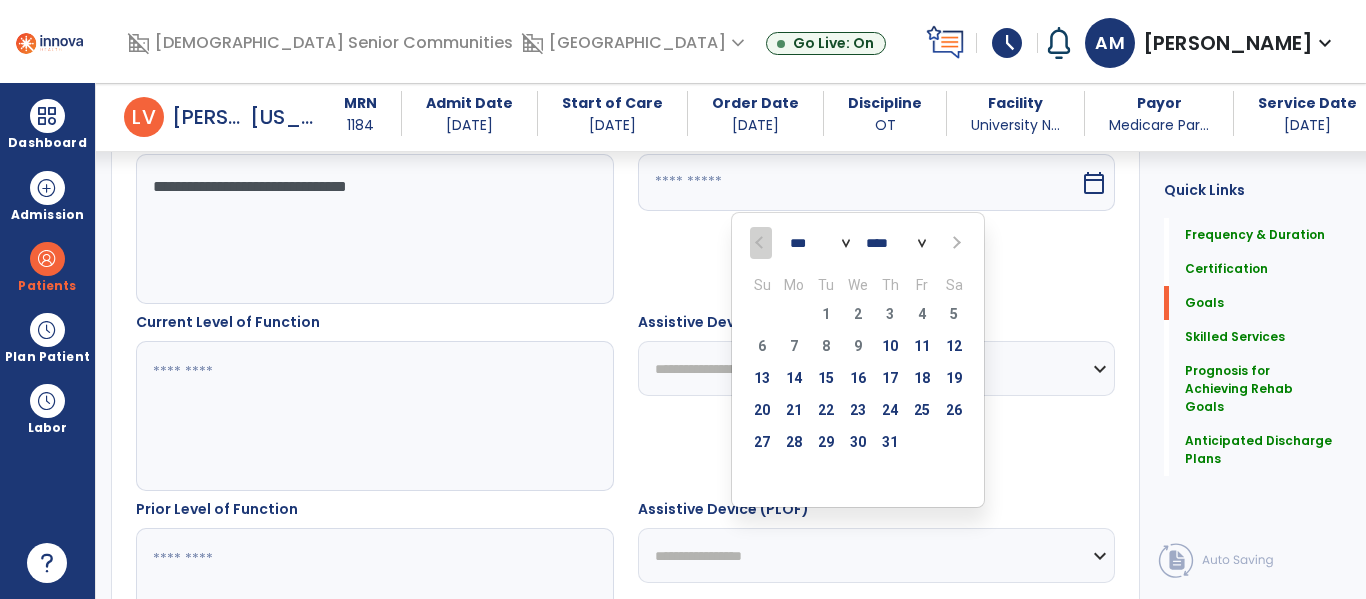 click on "*** *** ***" at bounding box center [820, 244] 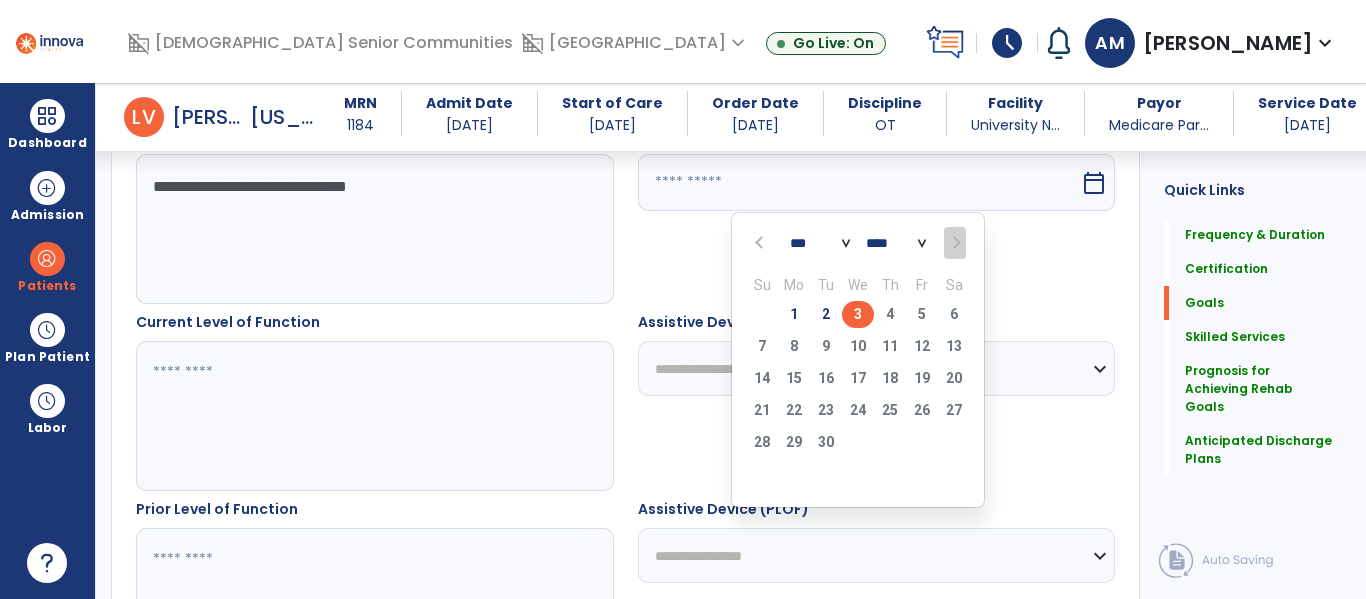 click on "3" at bounding box center [858, 314] 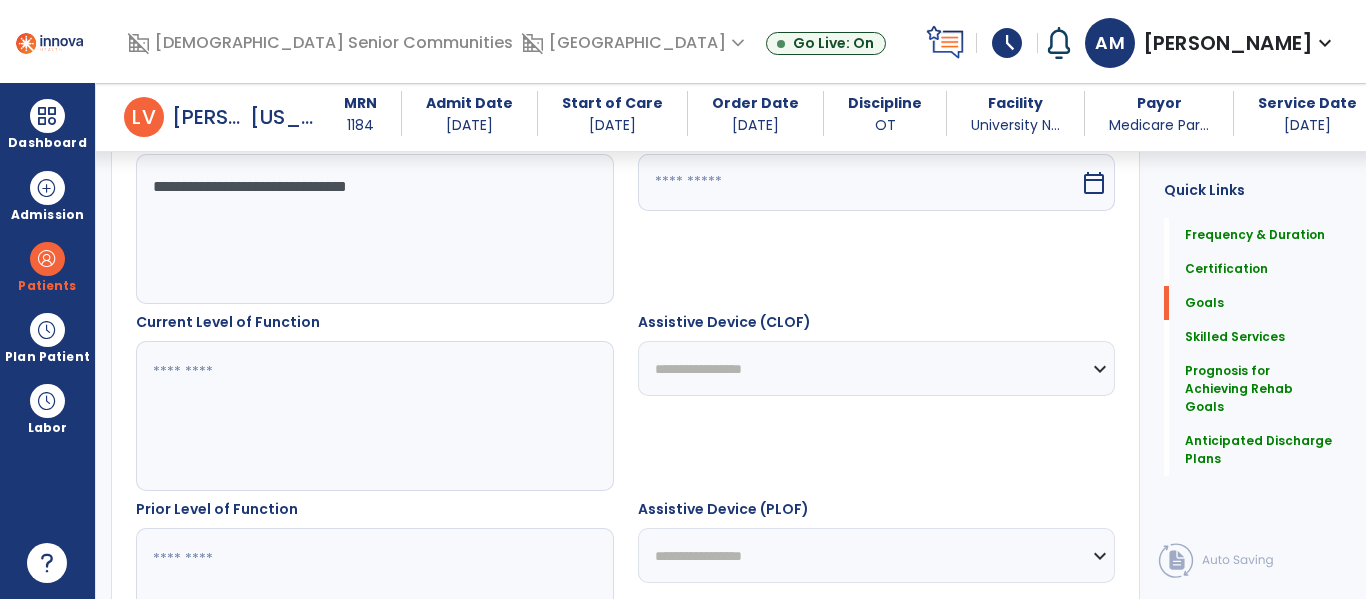 type on "********" 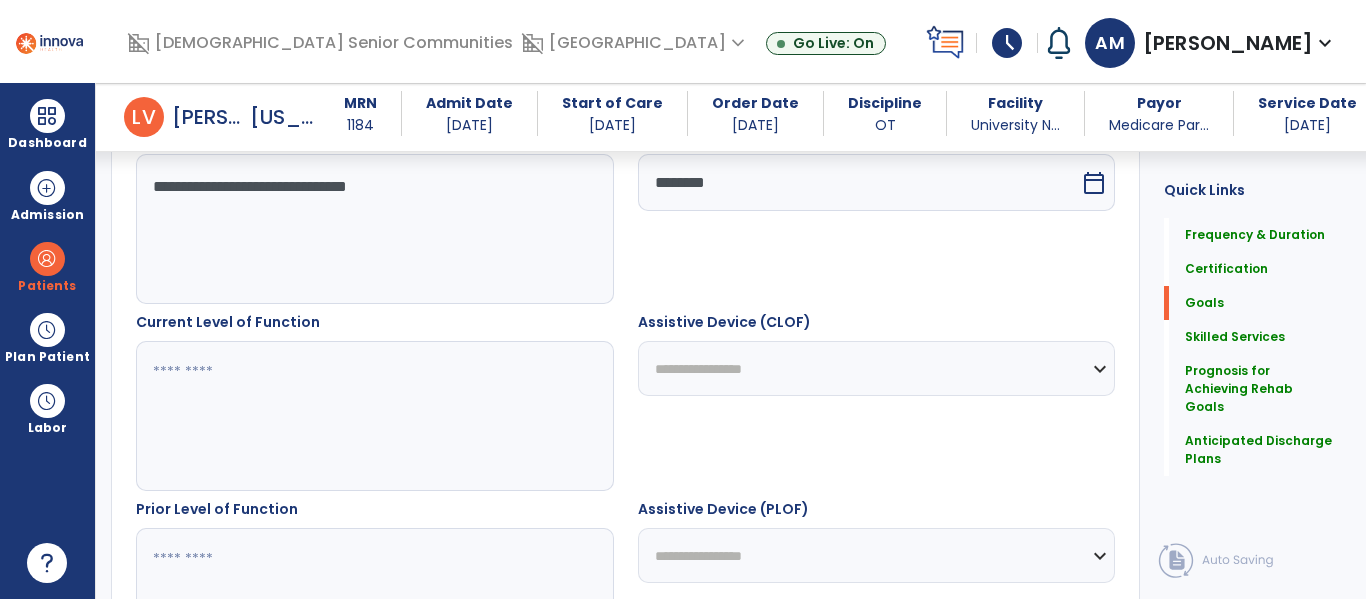 click on "**********" at bounding box center (877, 368) 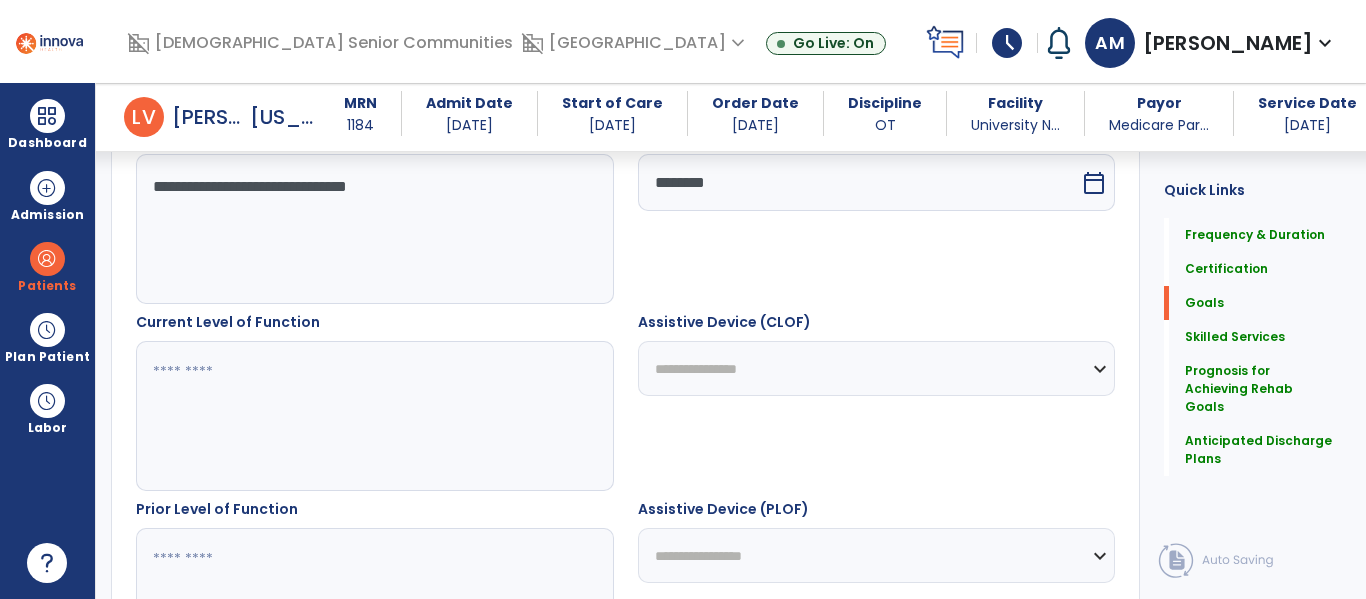 click on "**********" at bounding box center (877, 368) 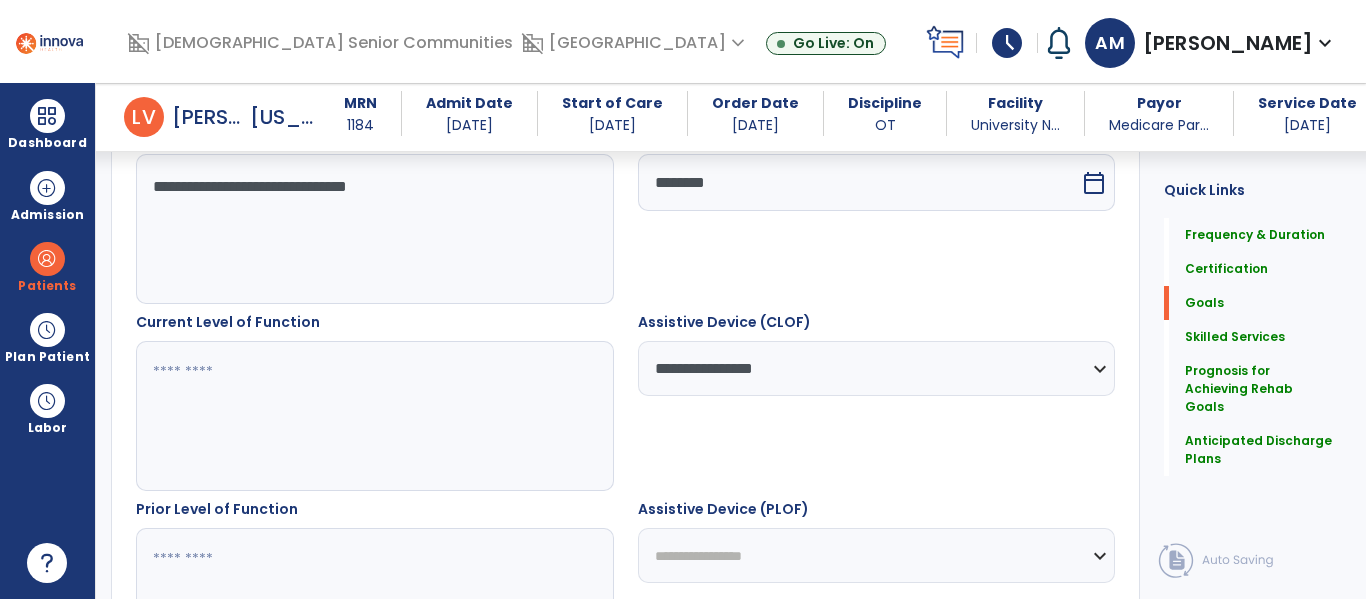 scroll, scrollTop: 763, scrollLeft: 0, axis: vertical 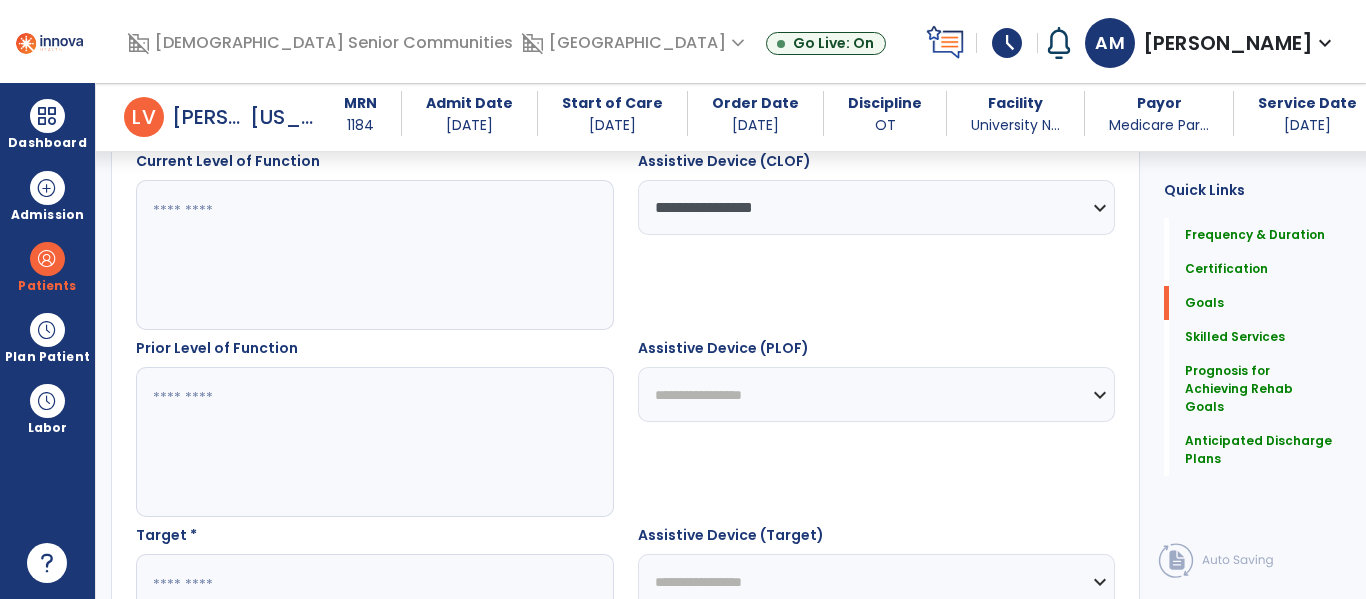 click on "**********" at bounding box center [877, 394] 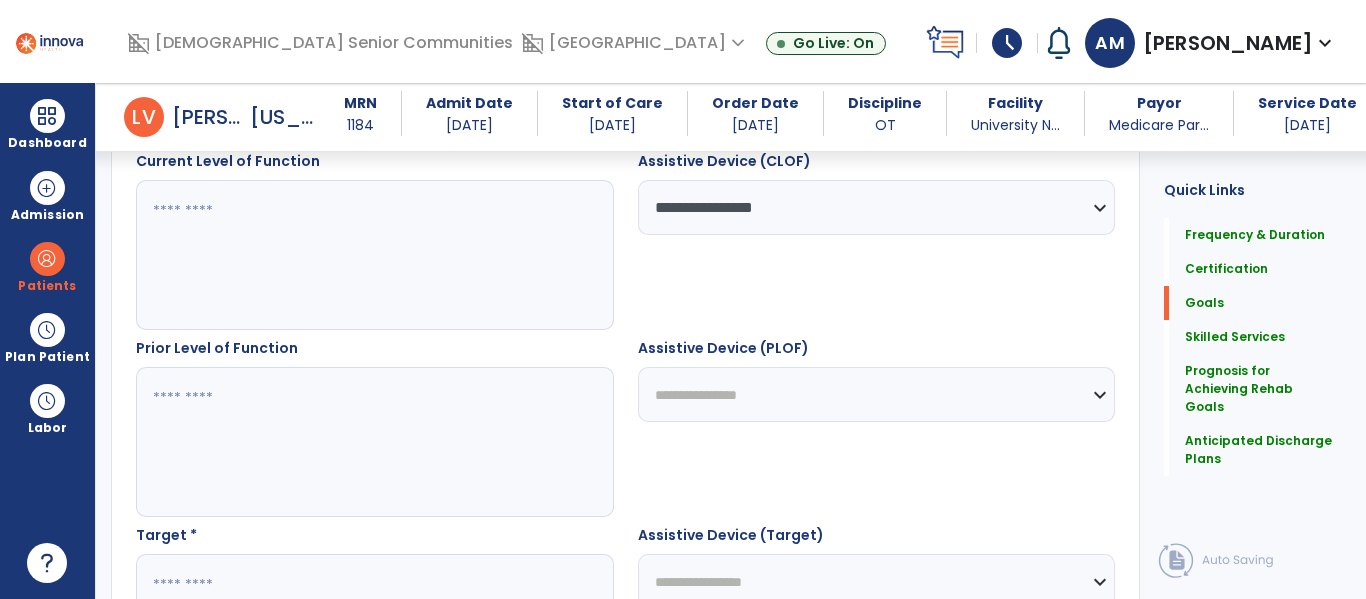 click on "**********" at bounding box center [877, 394] 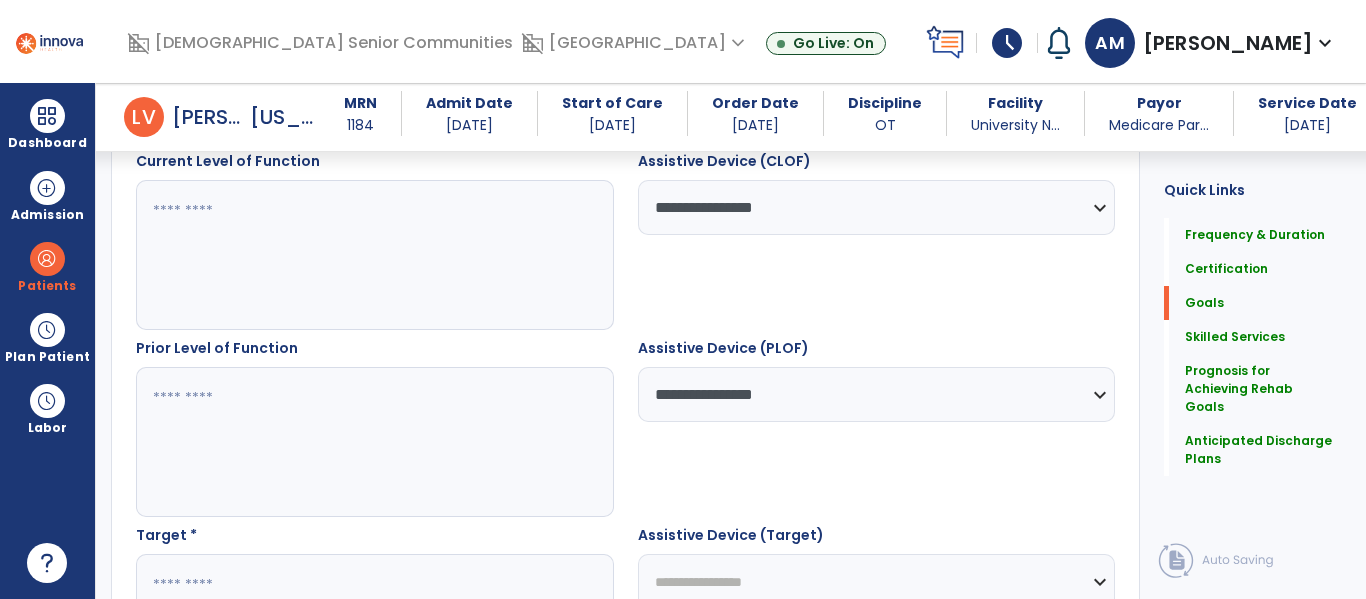 scroll, scrollTop: 905, scrollLeft: 0, axis: vertical 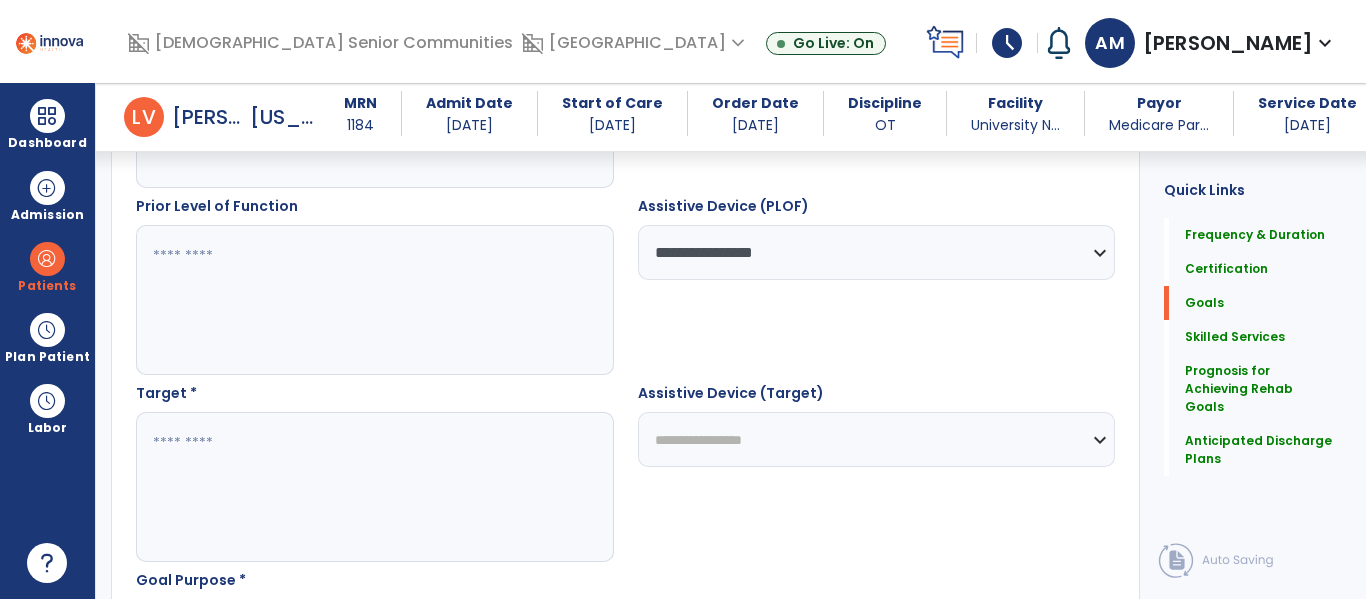 click on "**********" at bounding box center [877, 439] 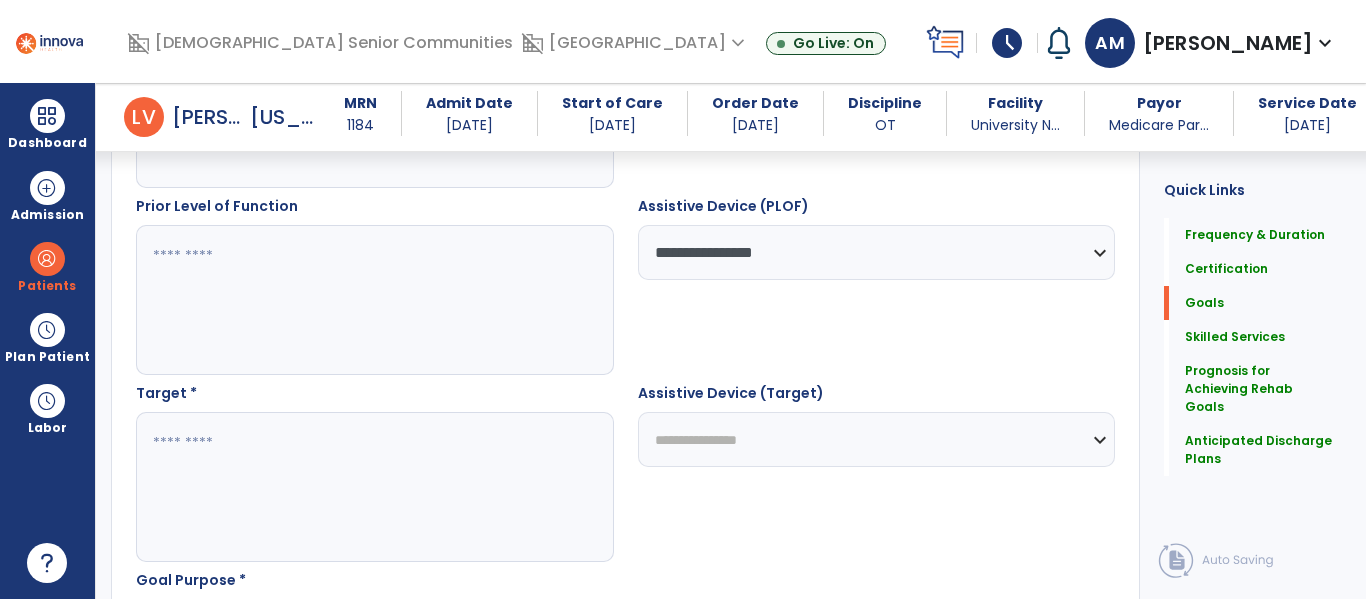 click on "**********" at bounding box center (877, 439) 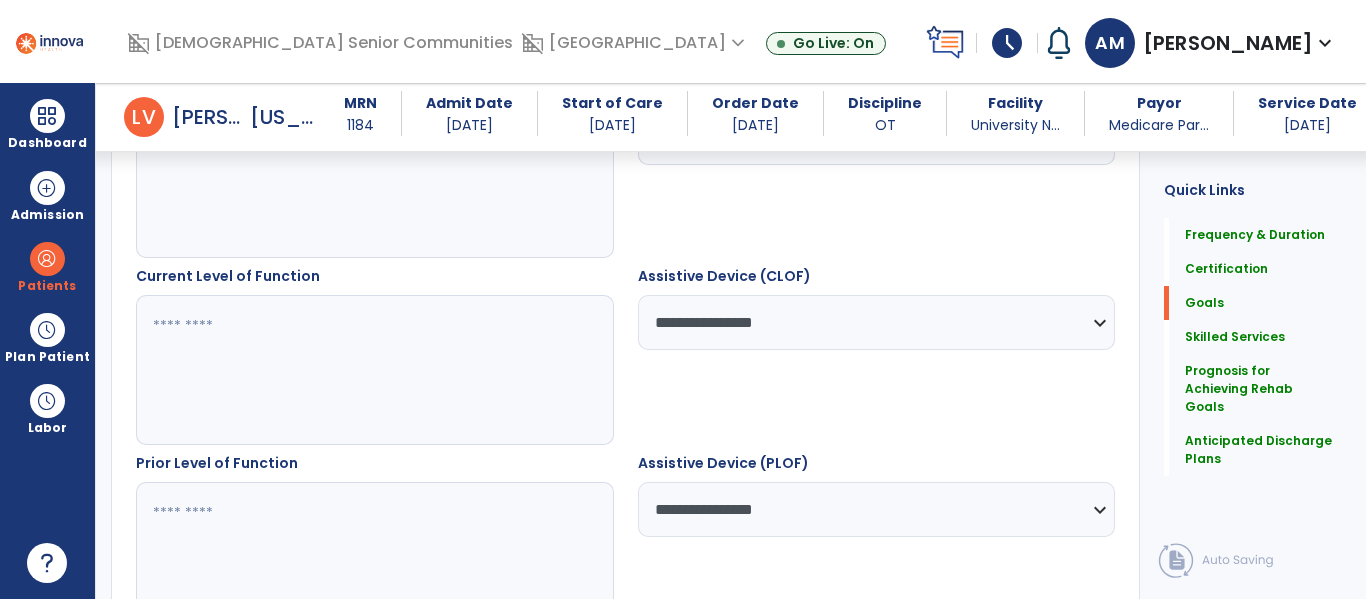 scroll, scrollTop: 662, scrollLeft: 0, axis: vertical 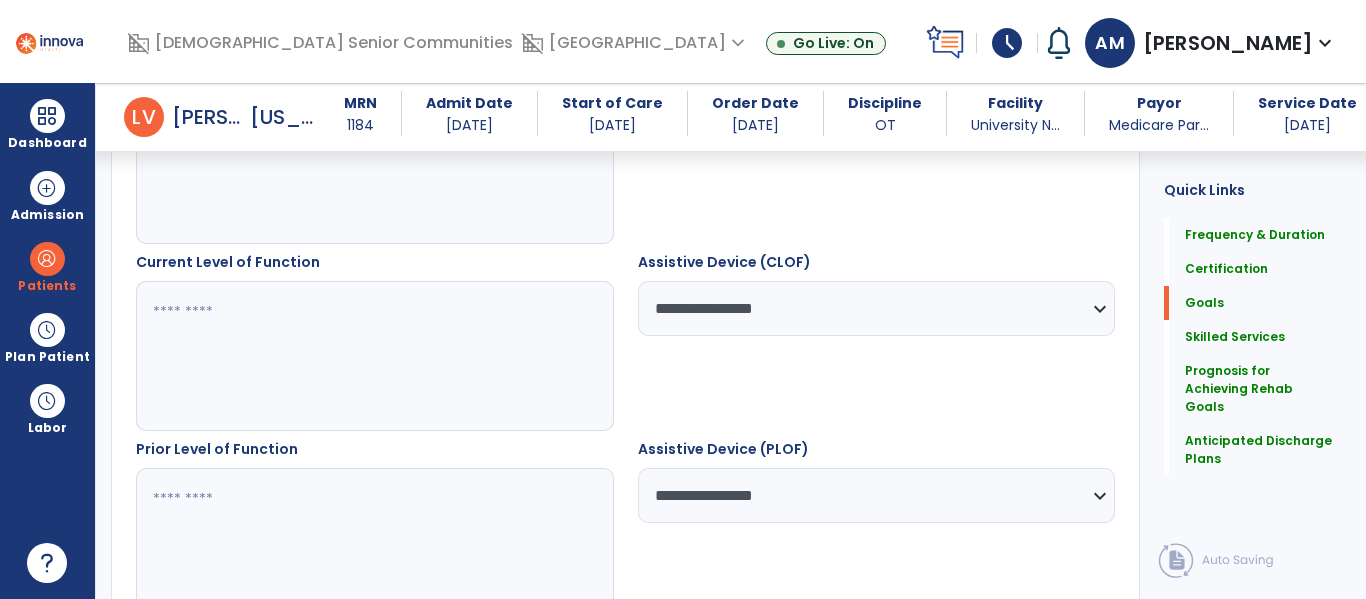 click at bounding box center [374, 356] 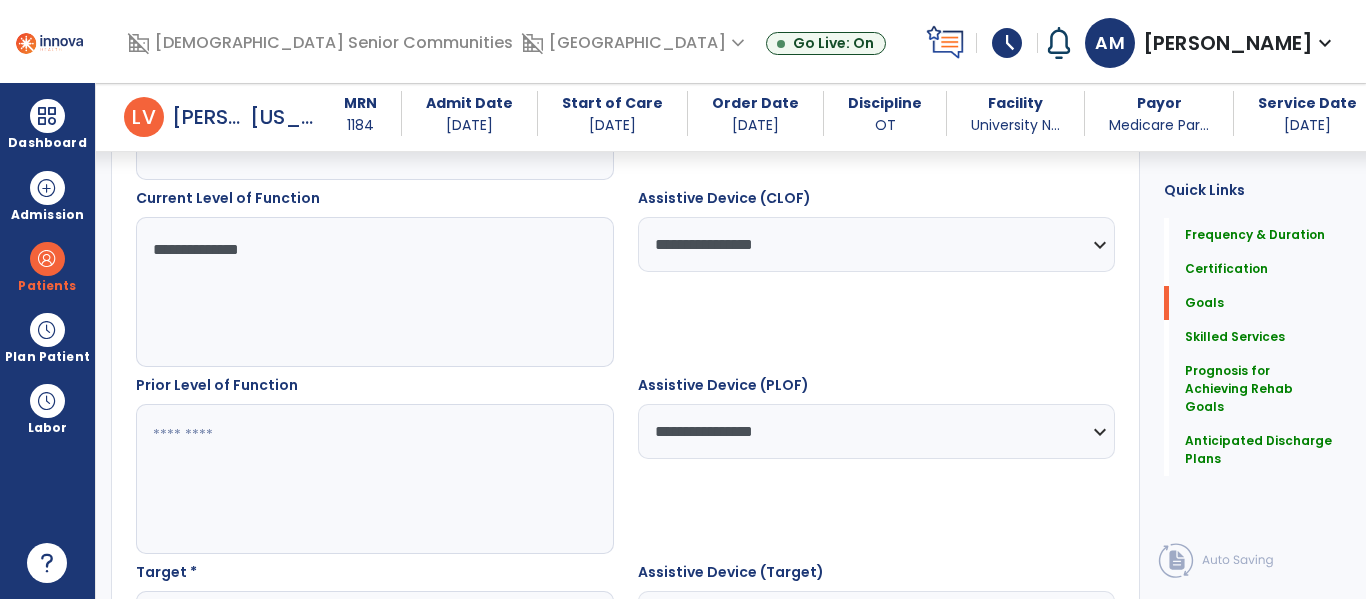 scroll, scrollTop: 769, scrollLeft: 0, axis: vertical 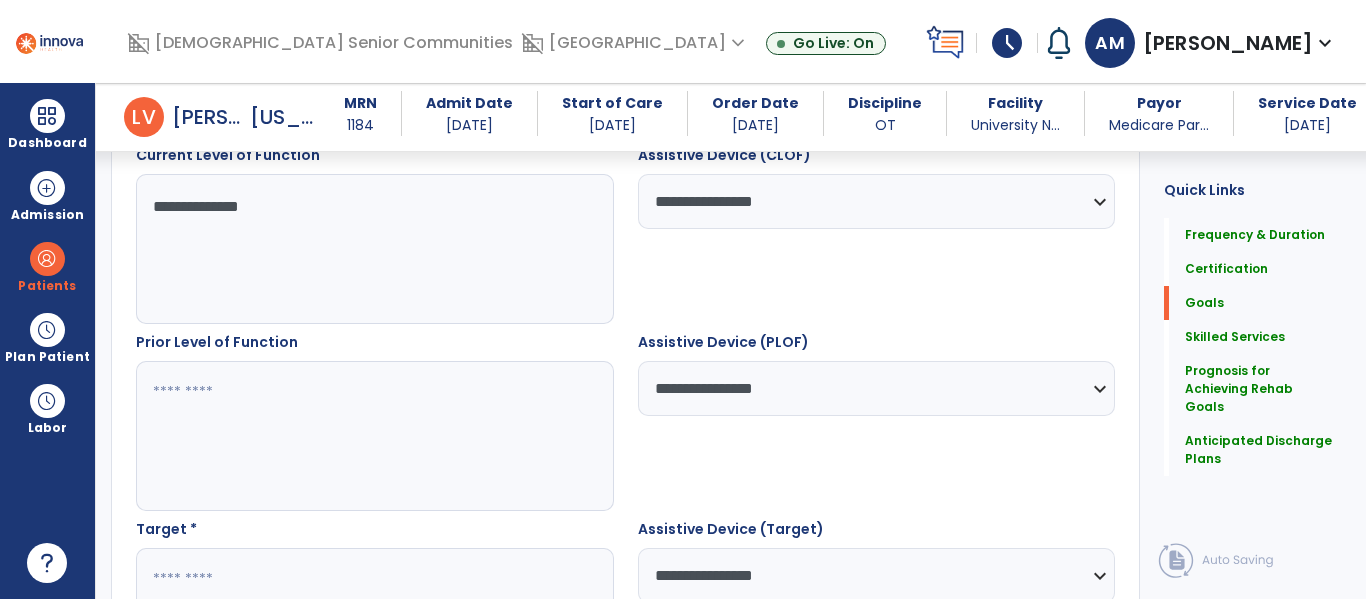 type on "**********" 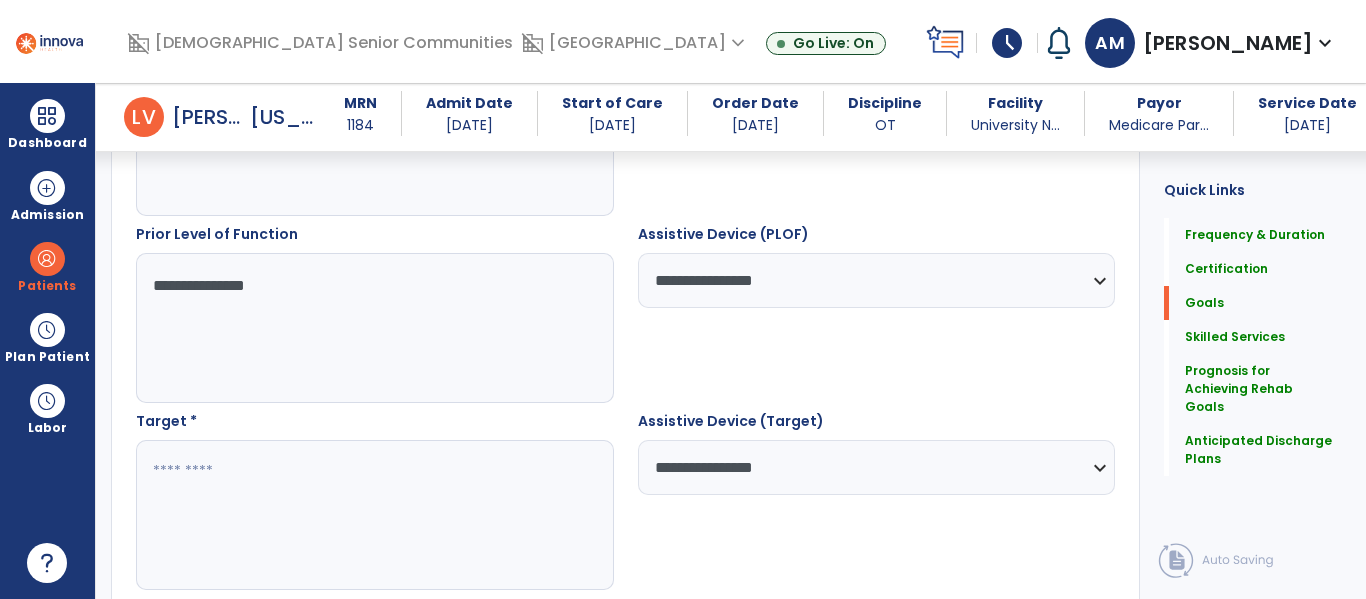 scroll, scrollTop: 880, scrollLeft: 0, axis: vertical 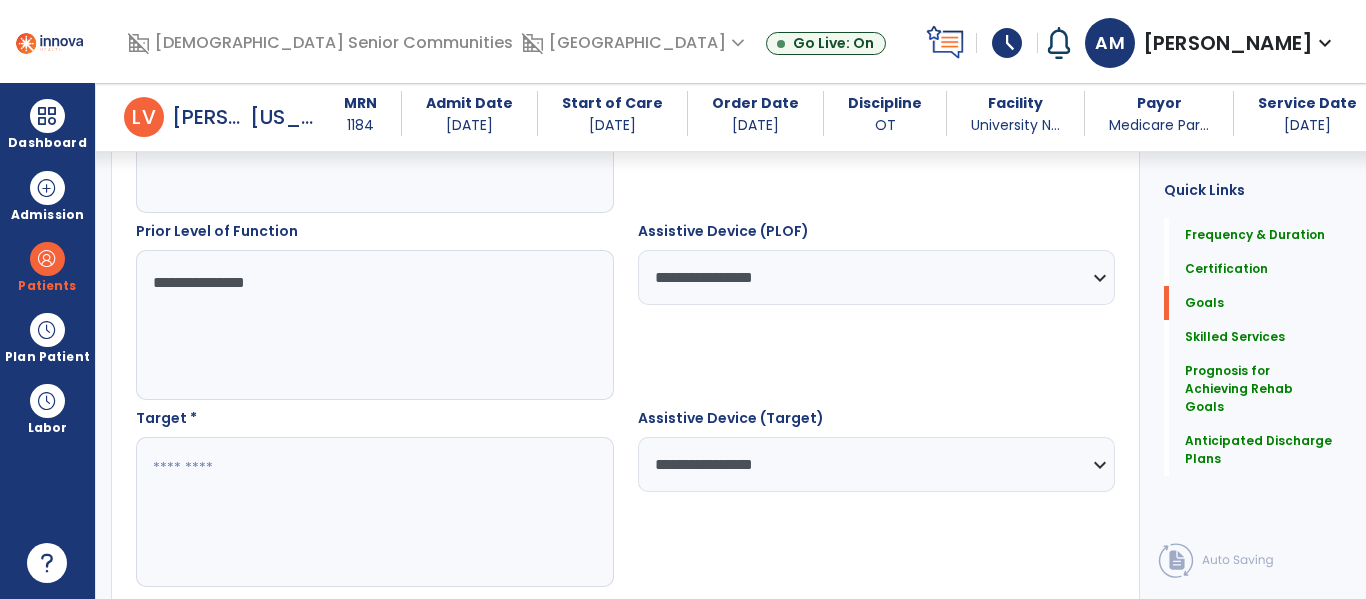 type on "**********" 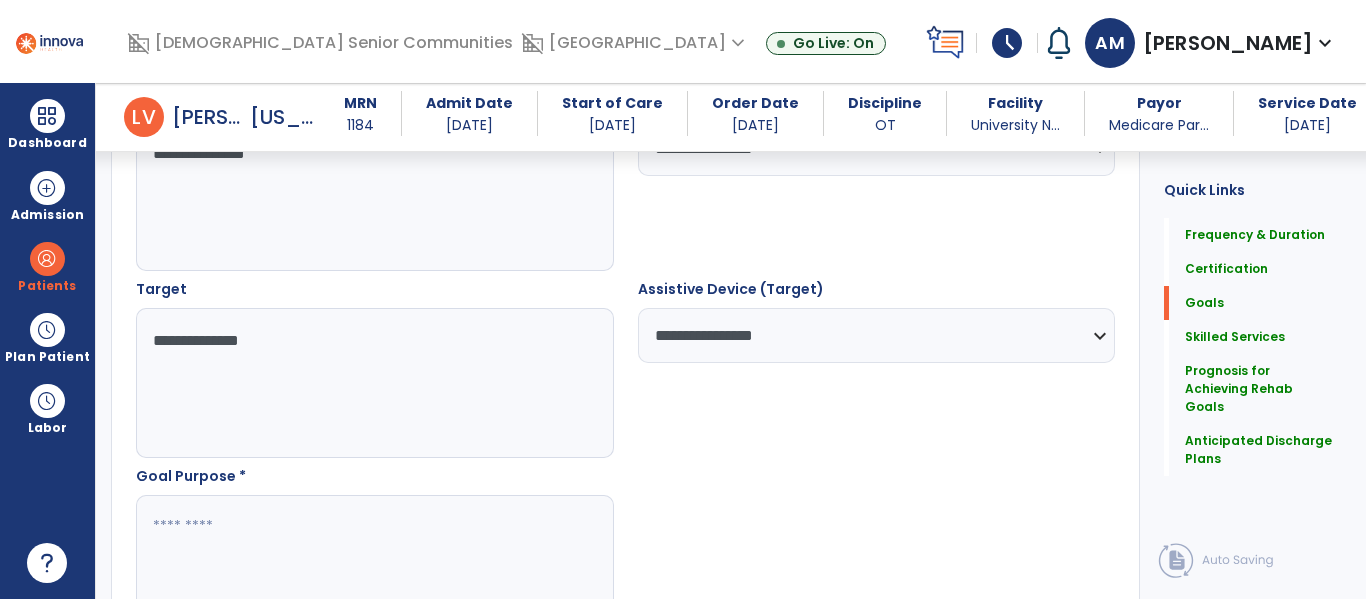scroll, scrollTop: 1032, scrollLeft: 0, axis: vertical 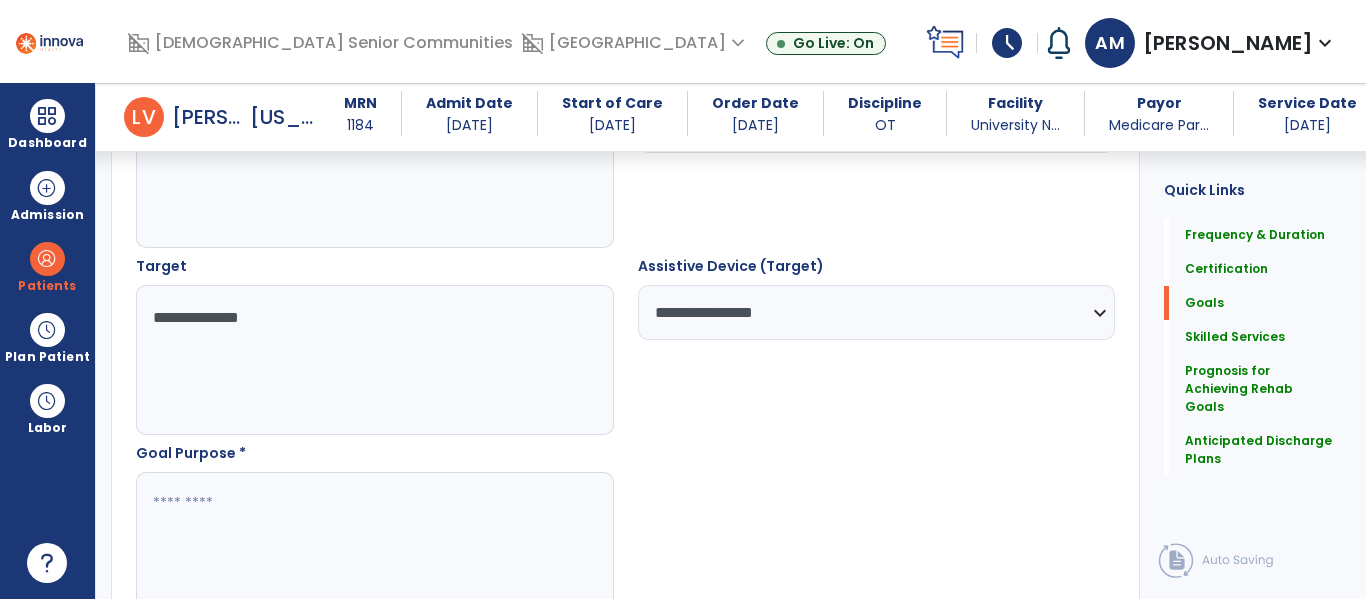 type on "**********" 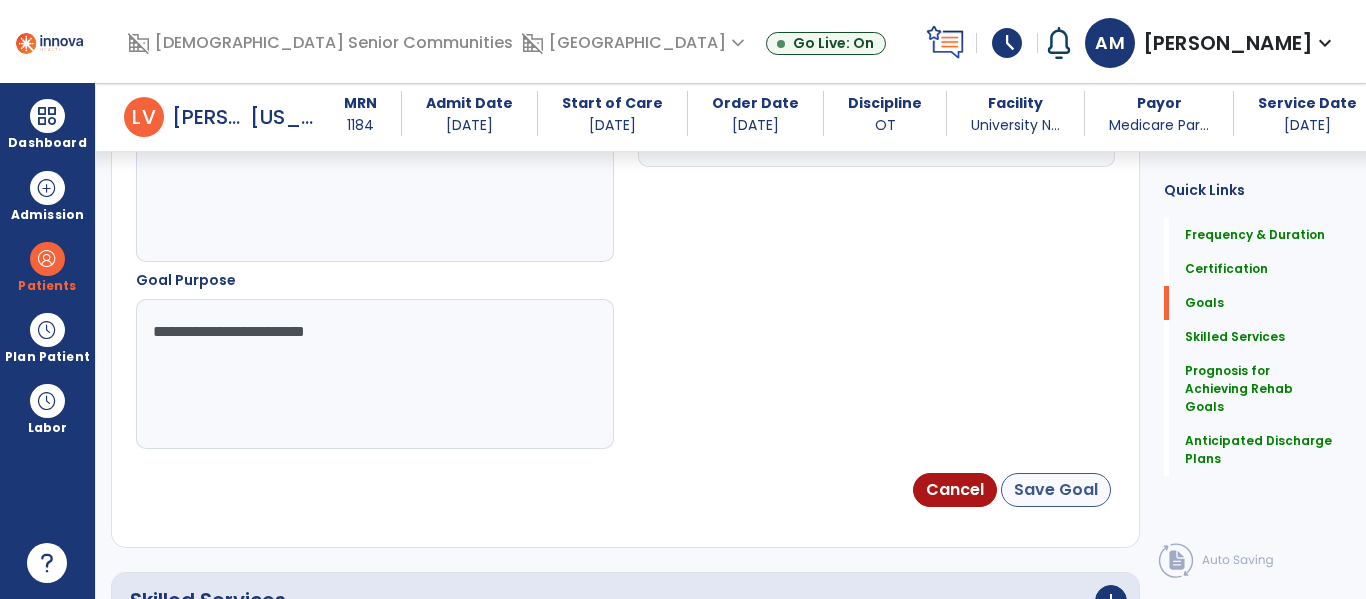 type on "**********" 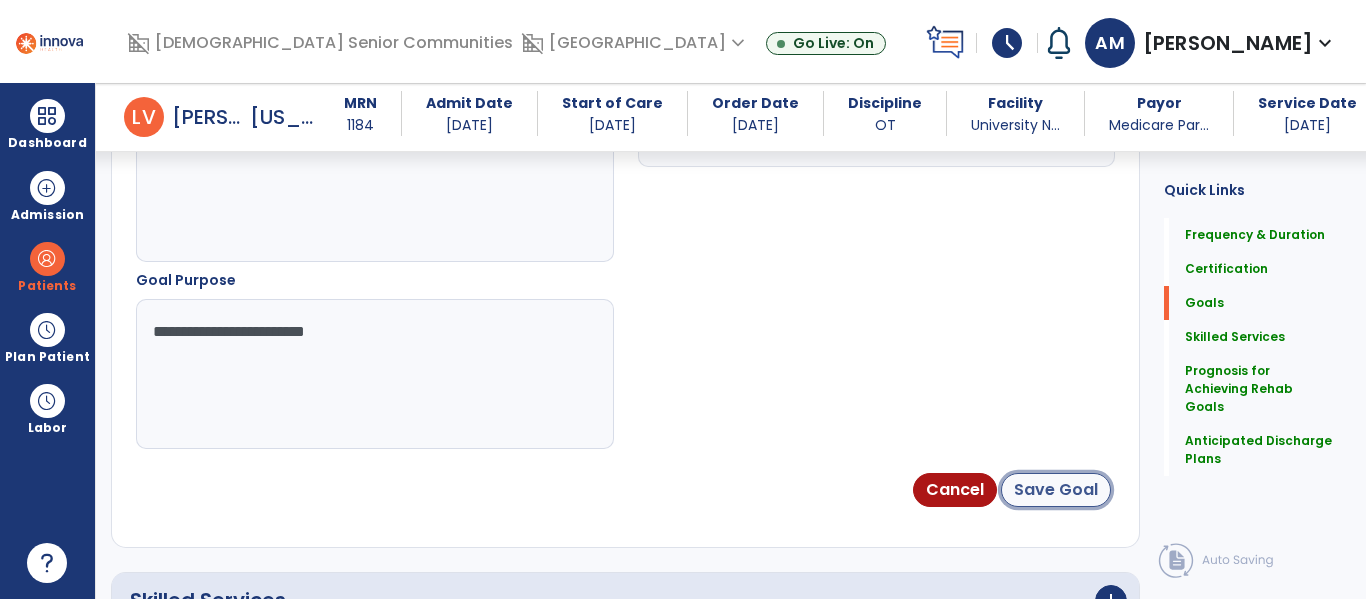 click on "Save Goal" at bounding box center (1056, 490) 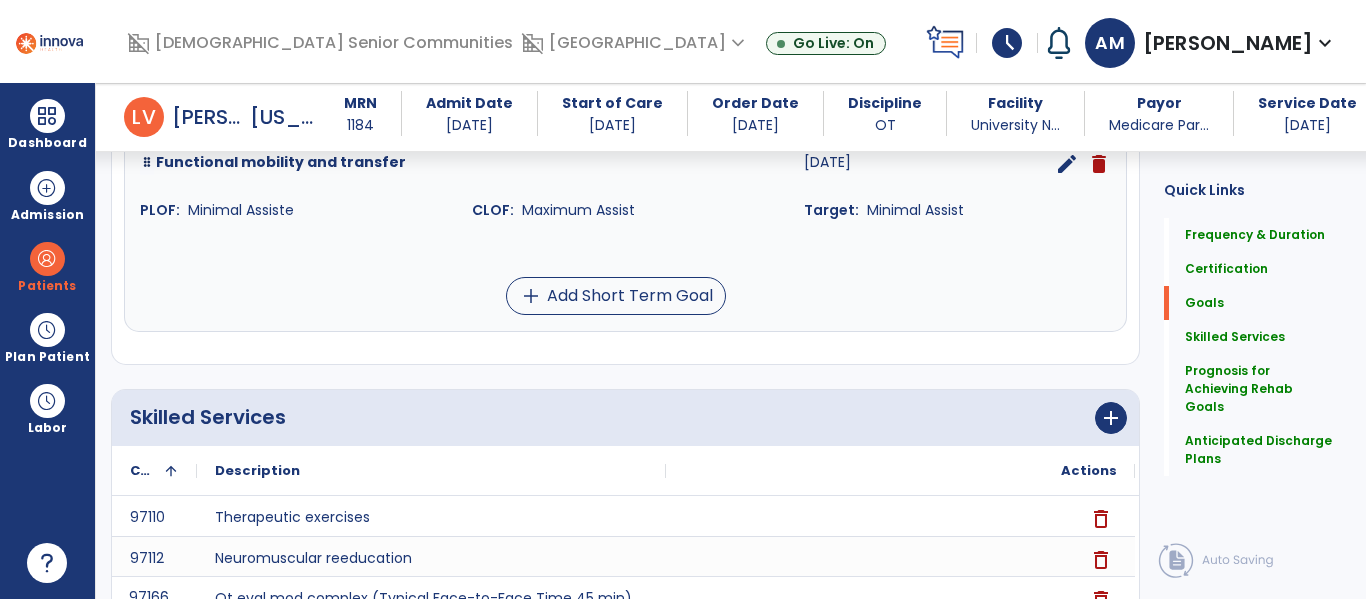 scroll, scrollTop: 1169, scrollLeft: 0, axis: vertical 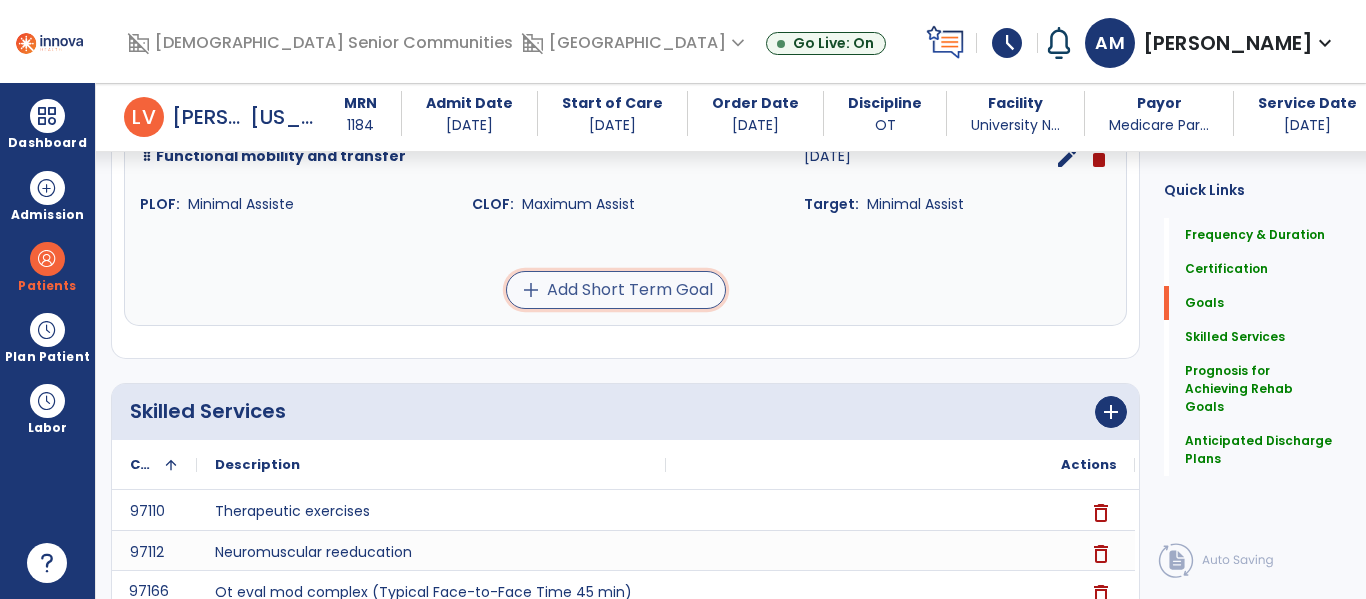 click on "add  Add Short Term Goal" at bounding box center (616, 290) 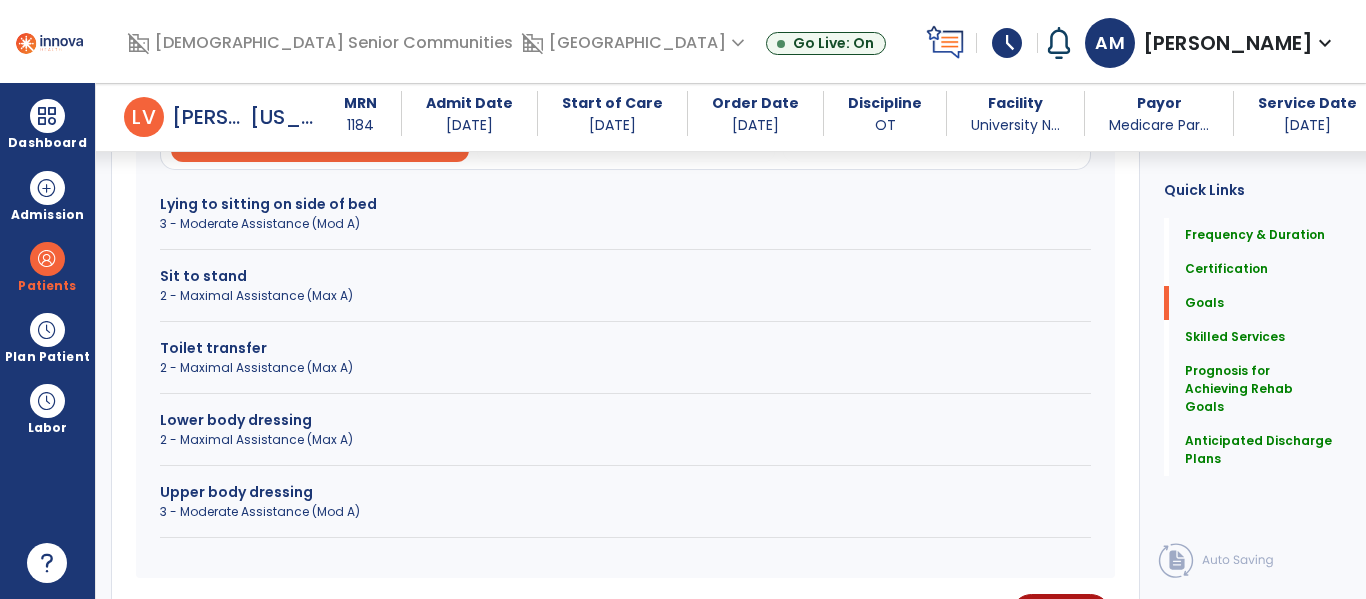 scroll, scrollTop: 604, scrollLeft: 0, axis: vertical 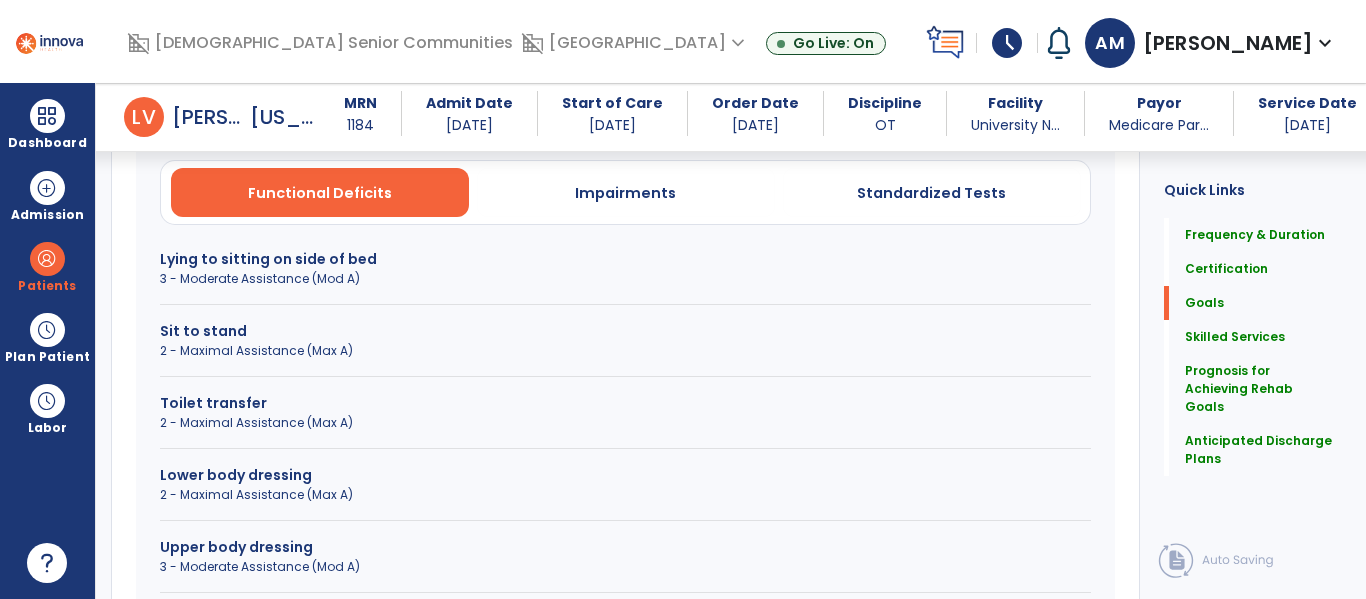click on "Lying to sitting on side of bed" at bounding box center (625, 259) 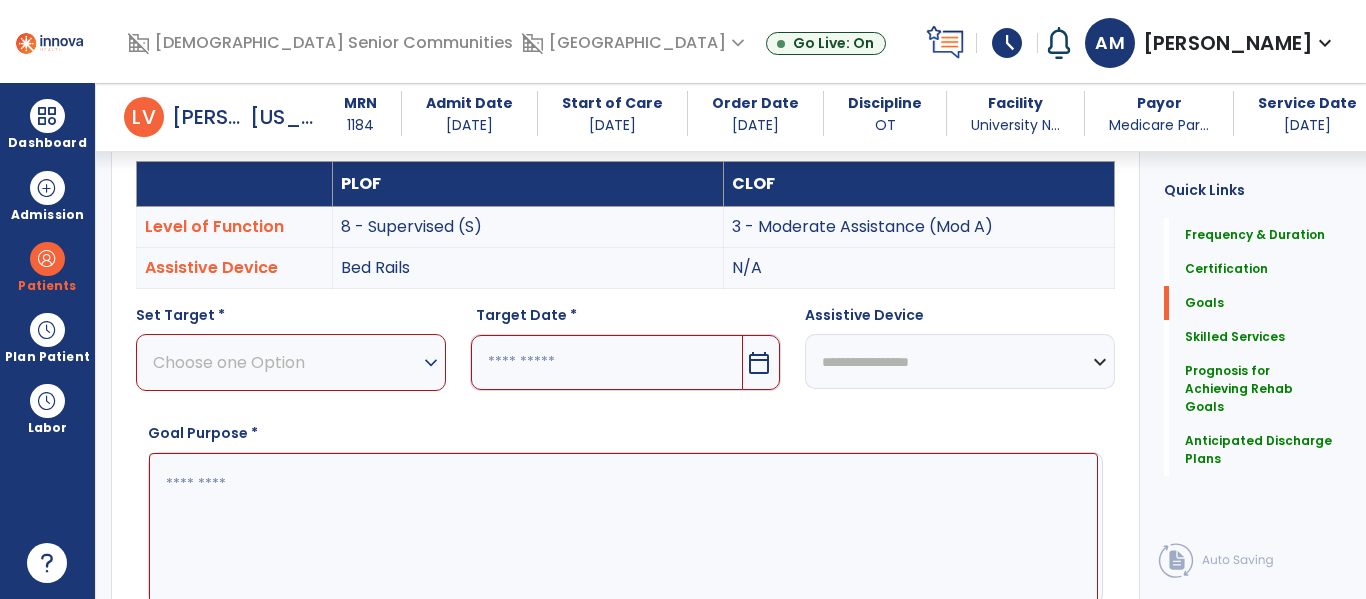 scroll, scrollTop: 554, scrollLeft: 0, axis: vertical 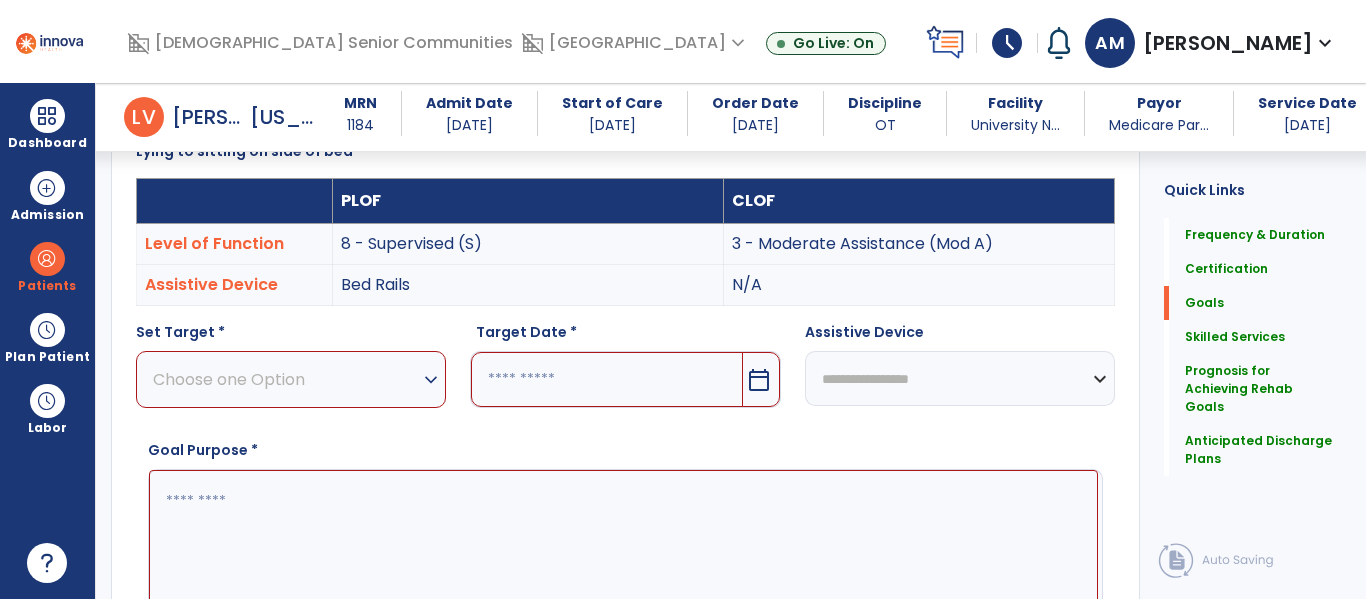 click on "Choose one Option" at bounding box center (286, 379) 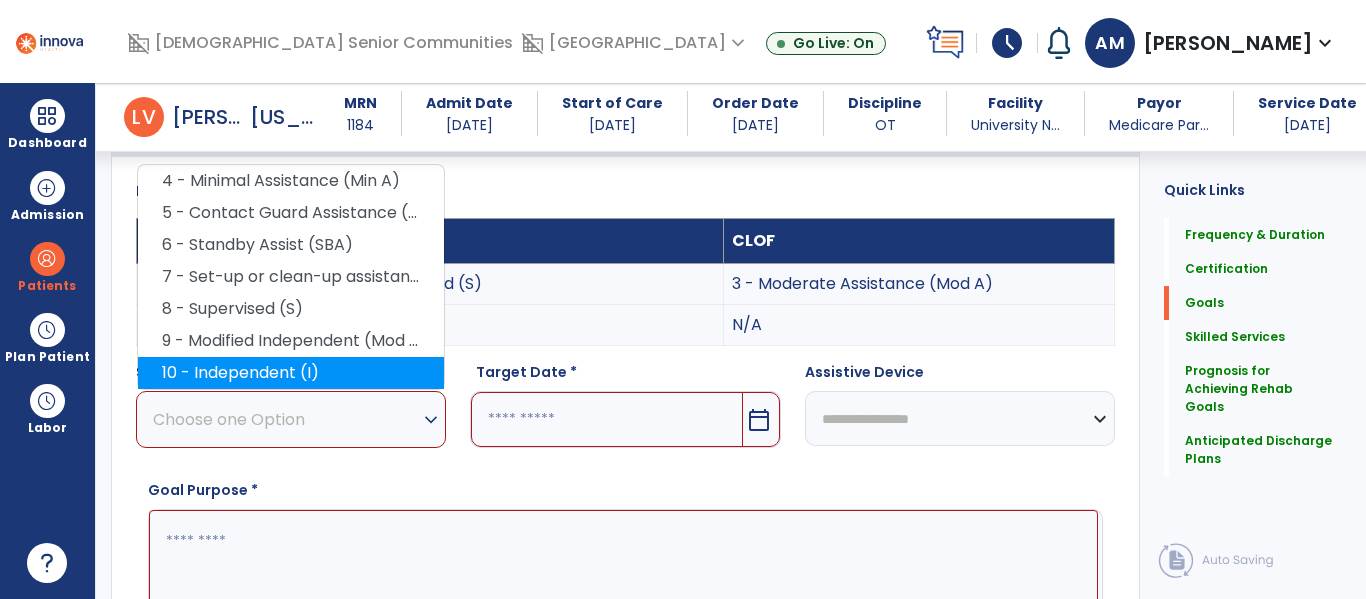 scroll, scrollTop: 491, scrollLeft: 0, axis: vertical 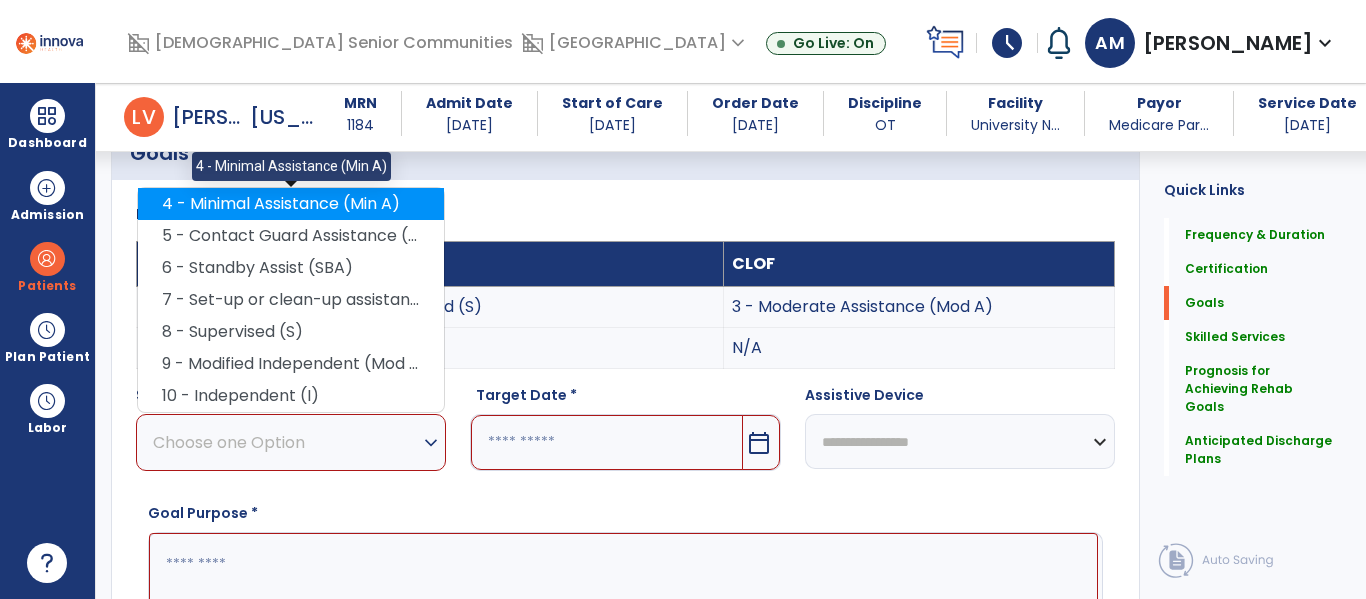 click on "4 - Minimal Assistance (Min A)" at bounding box center [291, 204] 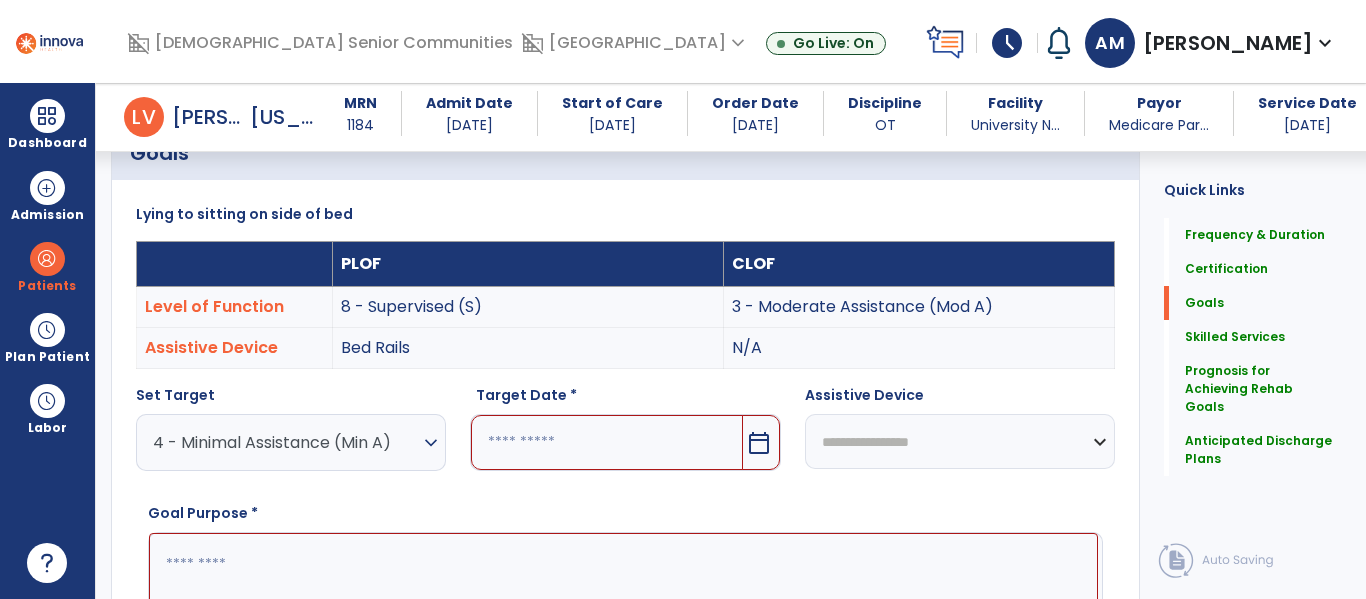 click at bounding box center [606, 442] 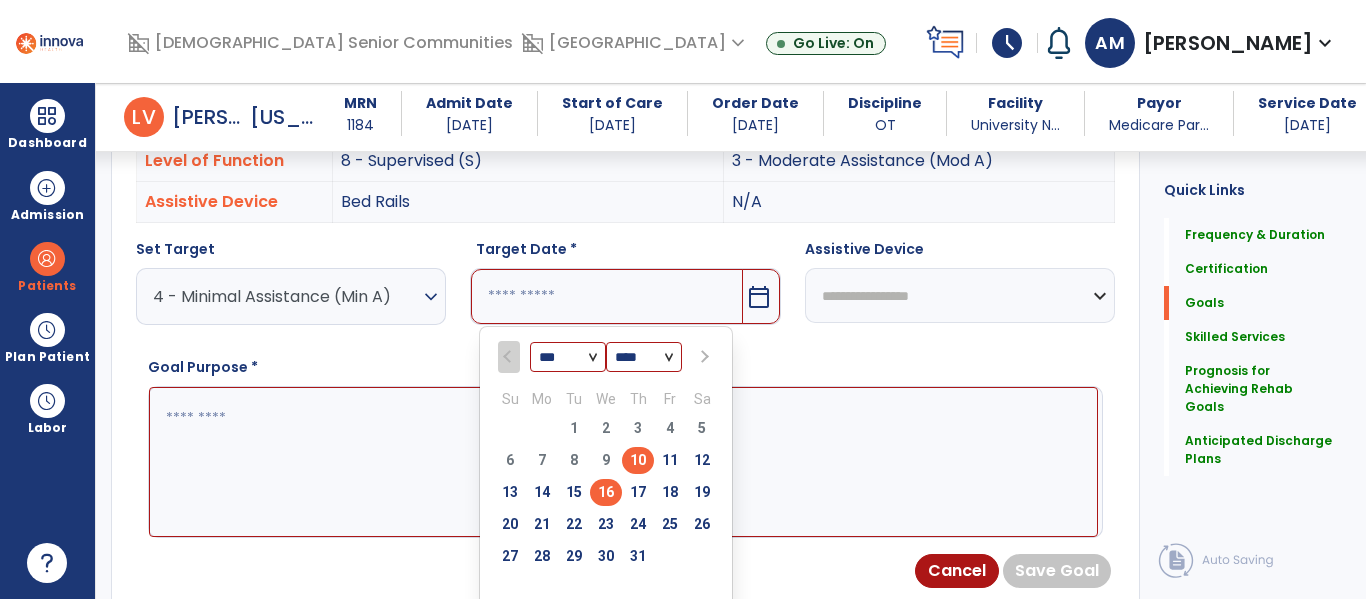scroll, scrollTop: 639, scrollLeft: 0, axis: vertical 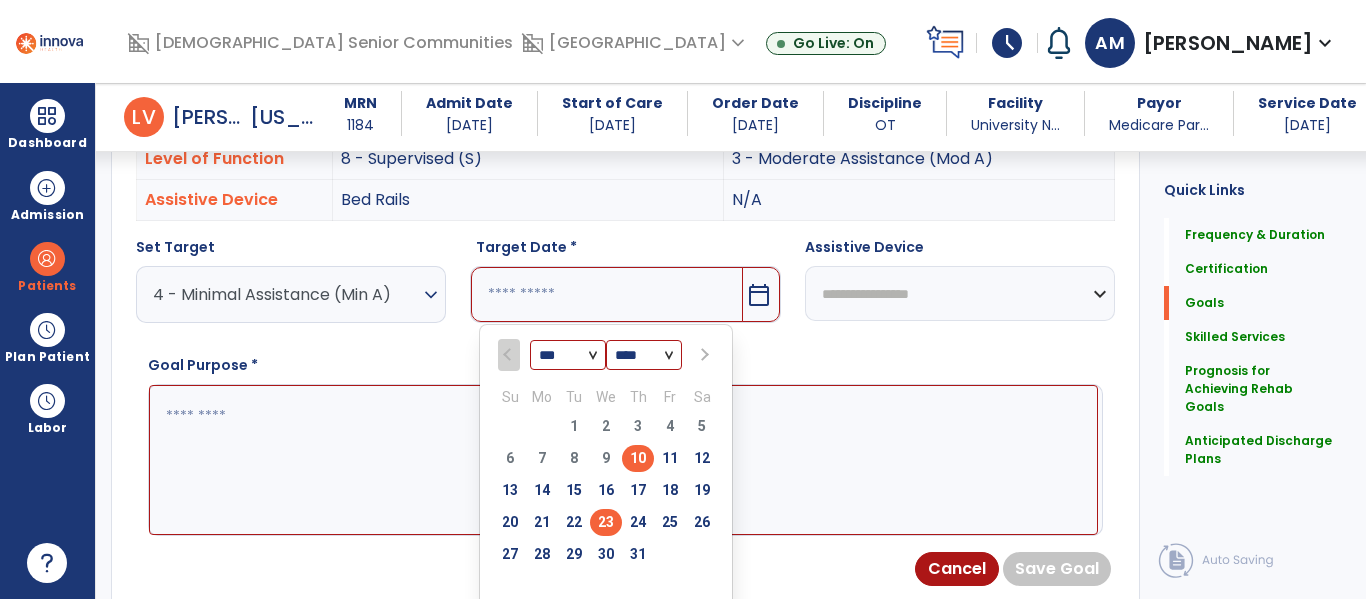 click on "23" at bounding box center (606, 522) 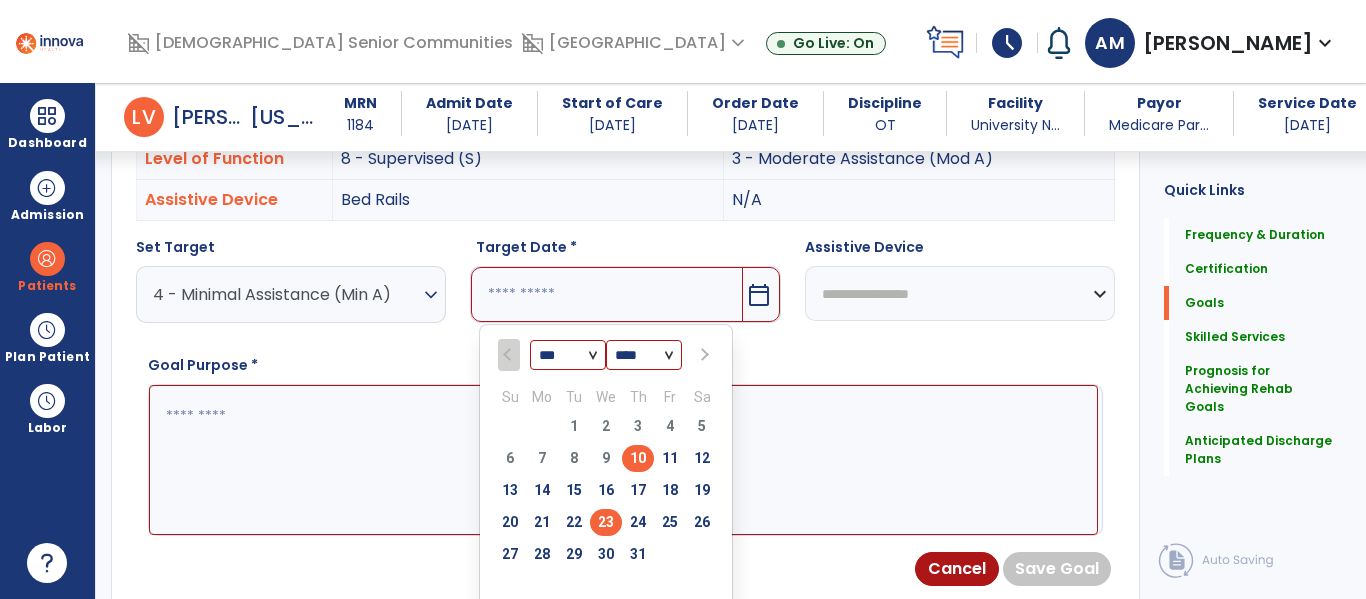 type on "*********" 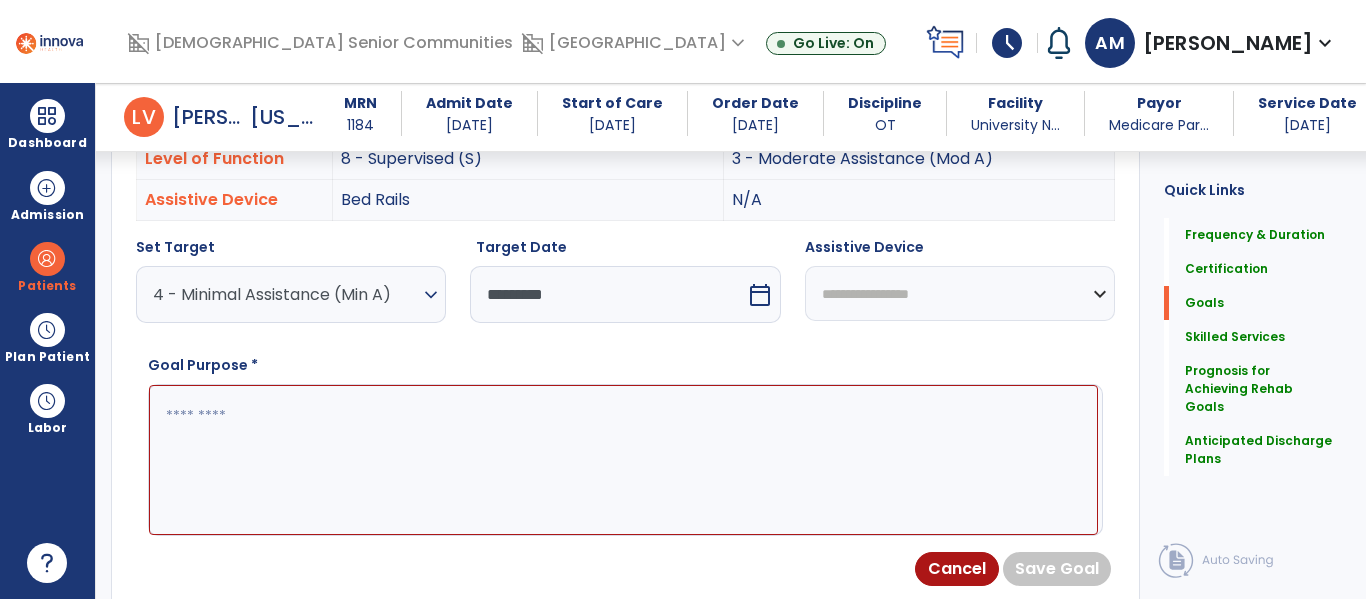 click on "**********" at bounding box center [960, 293] 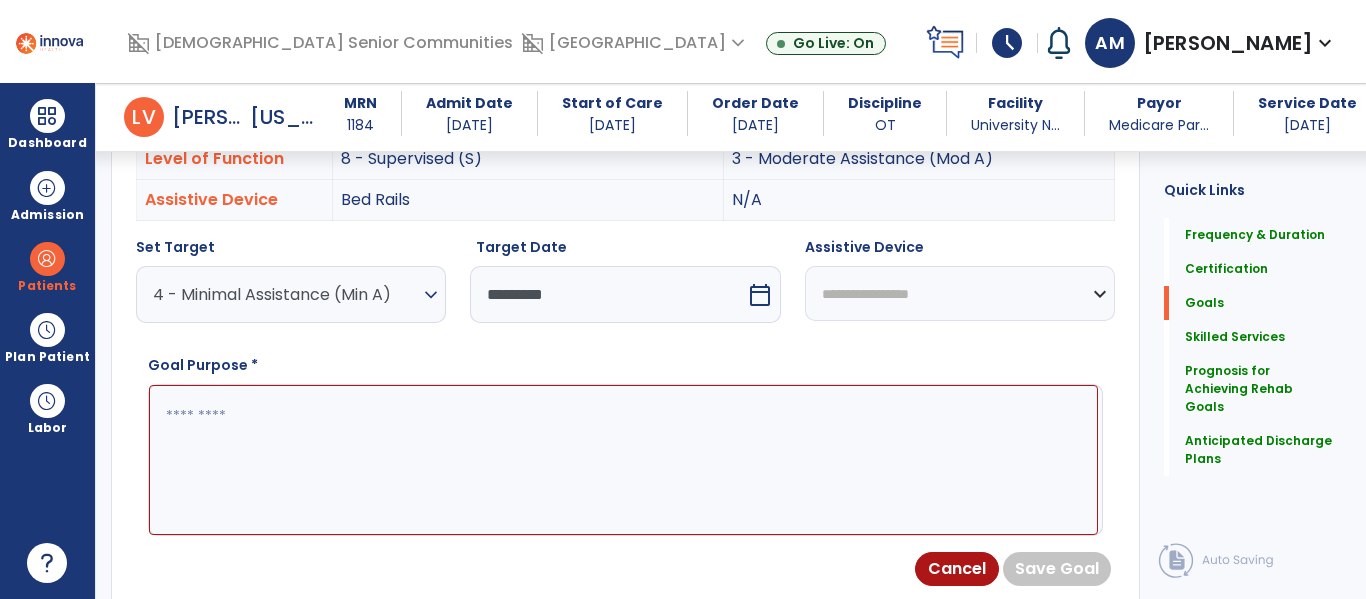 select on "****" 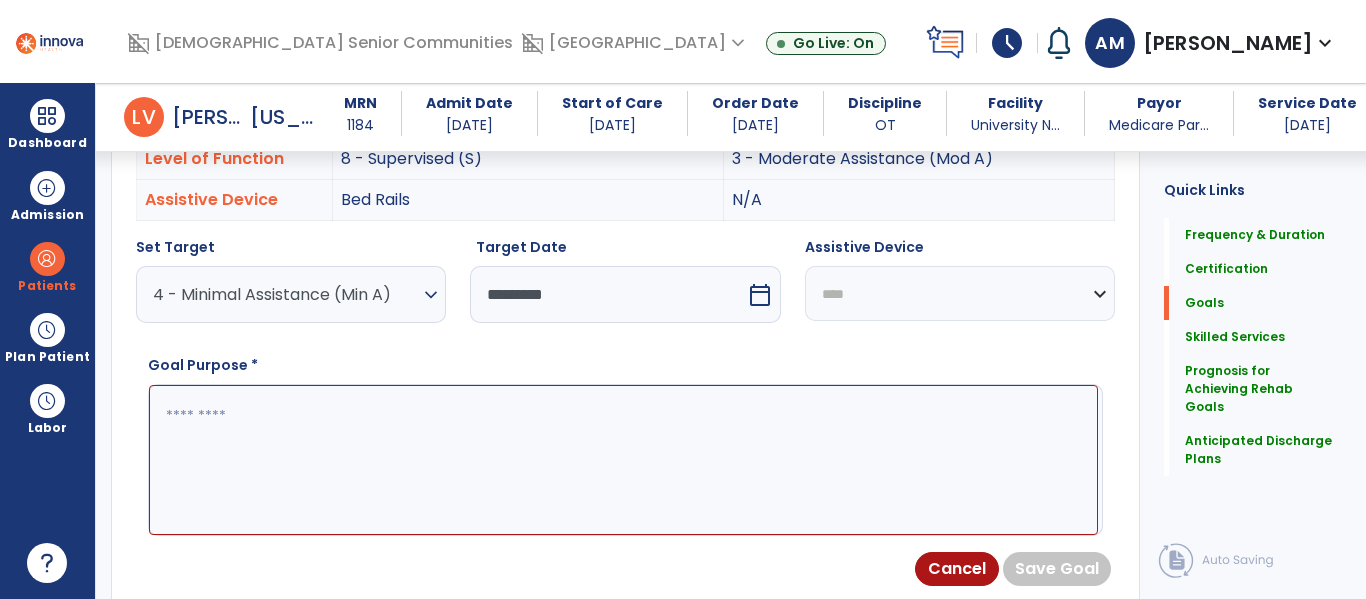 click on "**********" at bounding box center [960, 293] 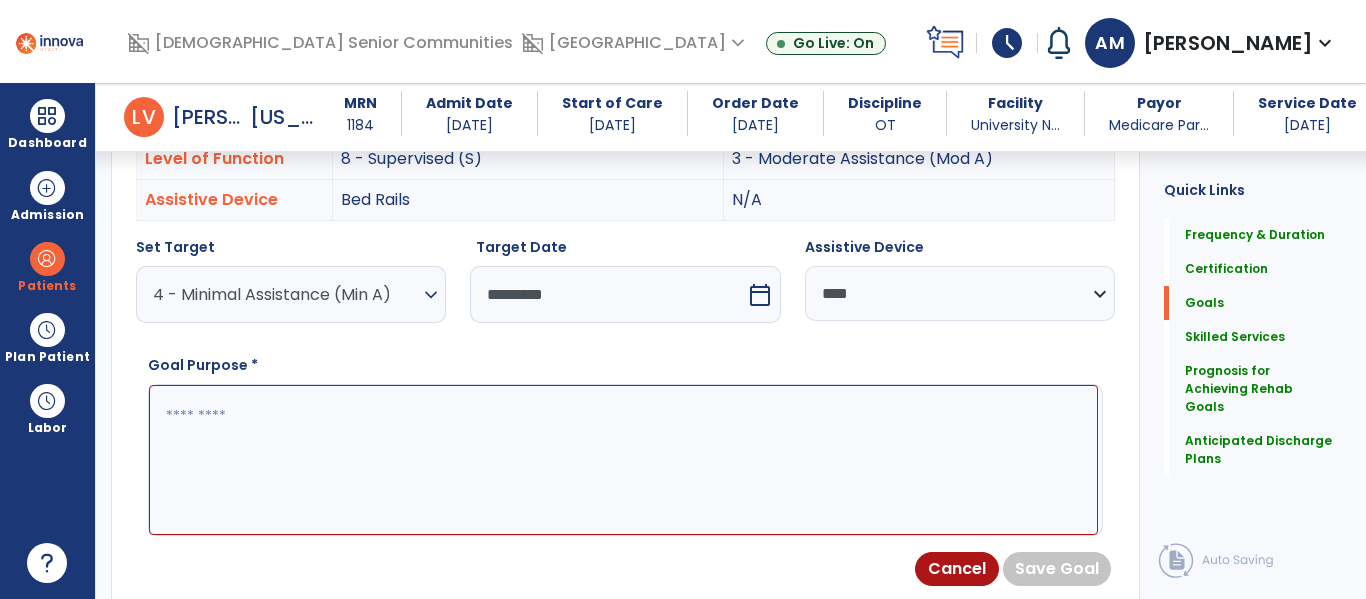 click at bounding box center (623, 460) 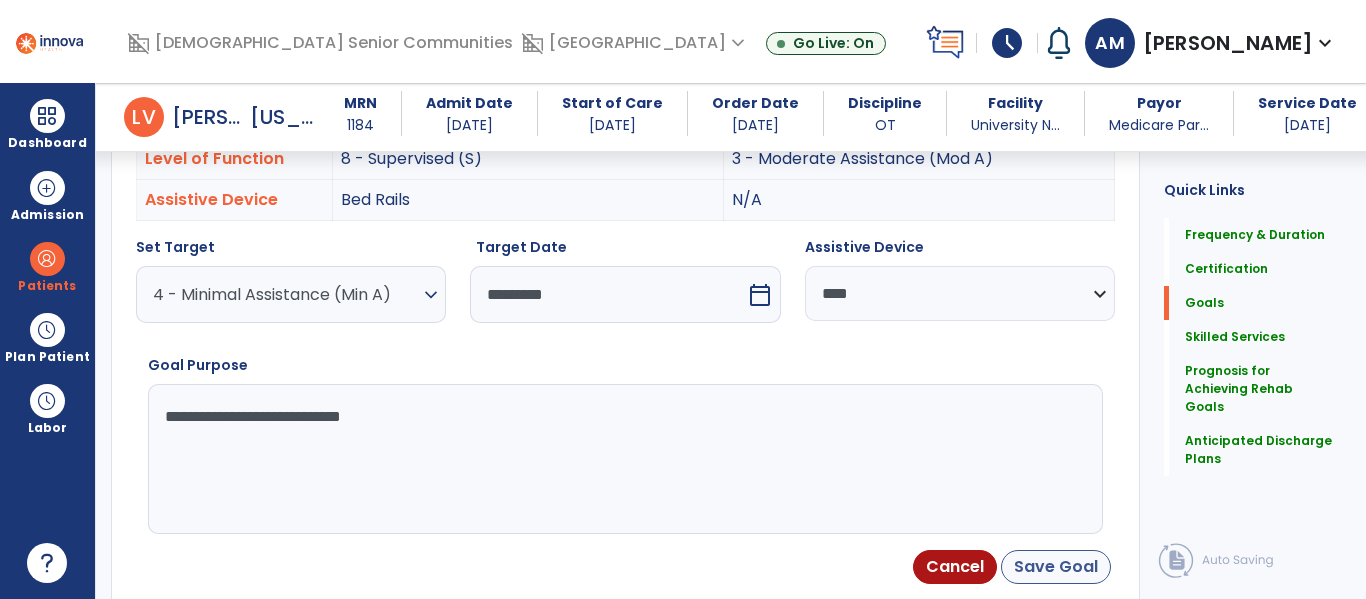 type on "**********" 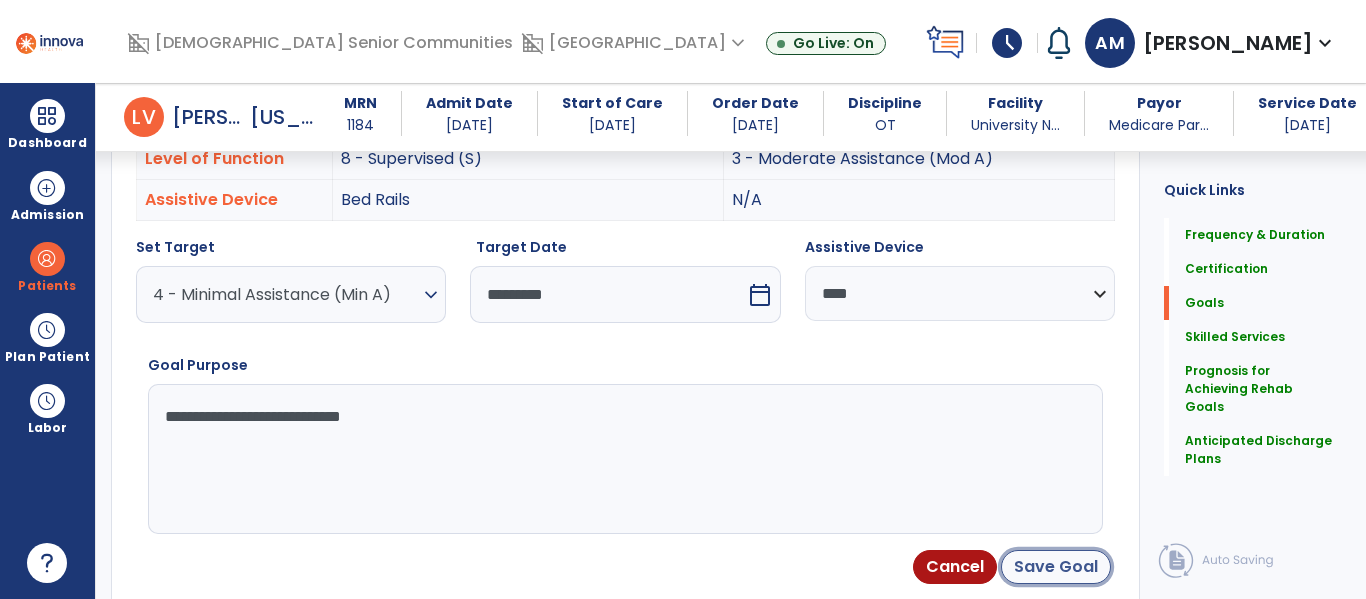 click on "Save Goal" at bounding box center [1056, 567] 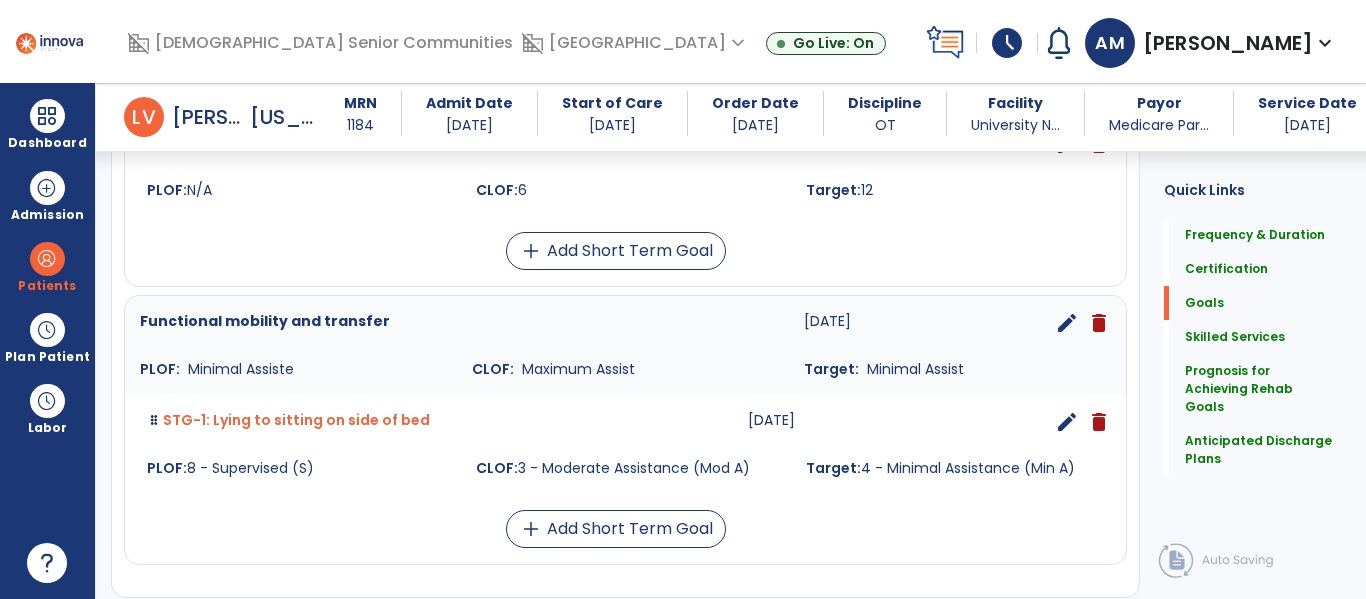 scroll, scrollTop: 1156, scrollLeft: 0, axis: vertical 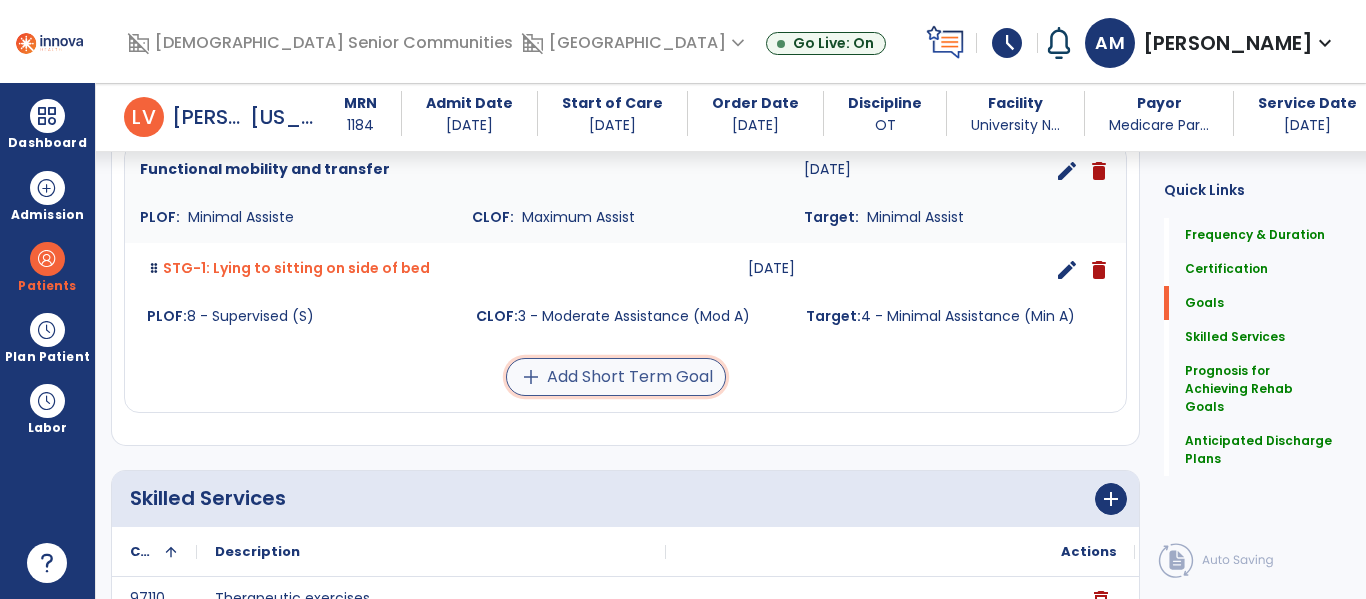 click on "add  Add Short Term Goal" at bounding box center [616, 377] 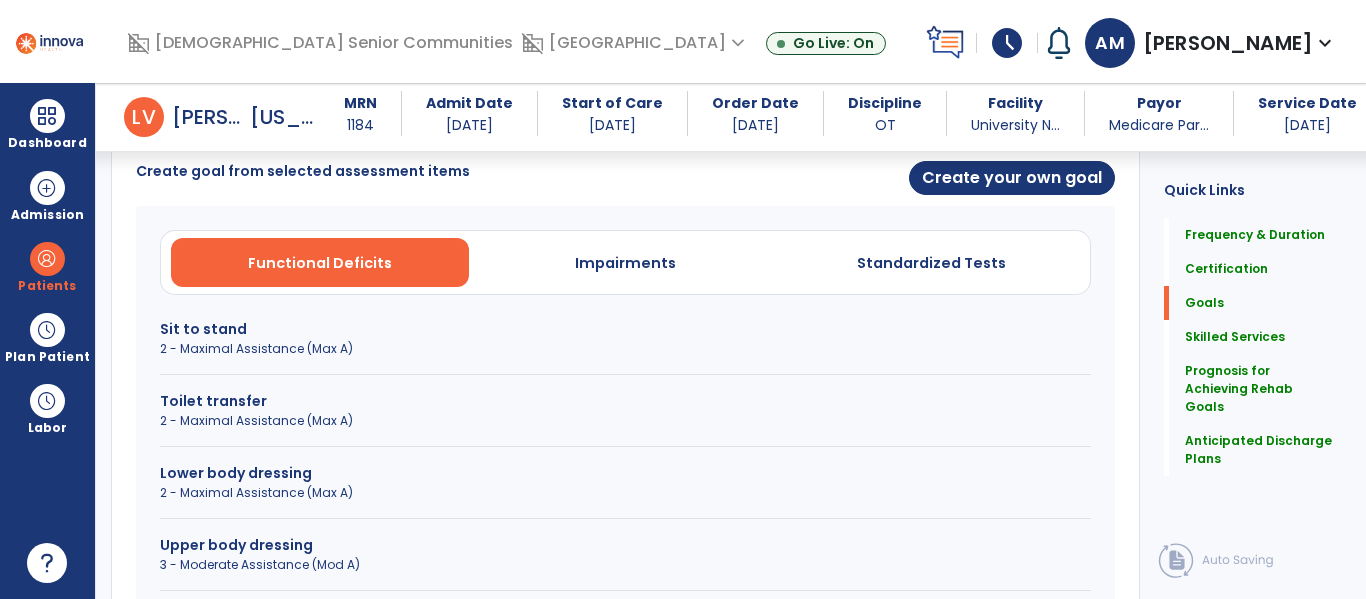 scroll, scrollTop: 558, scrollLeft: 0, axis: vertical 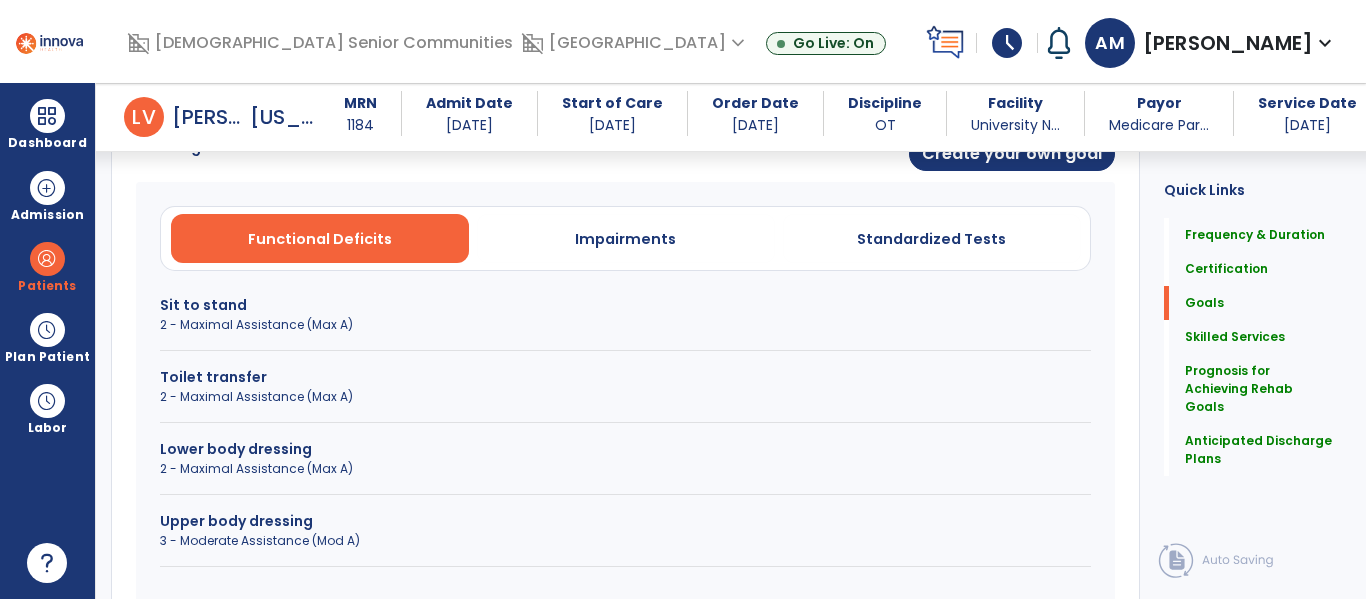click on "2 - Maximal Assistance (Max A)" at bounding box center (625, 325) 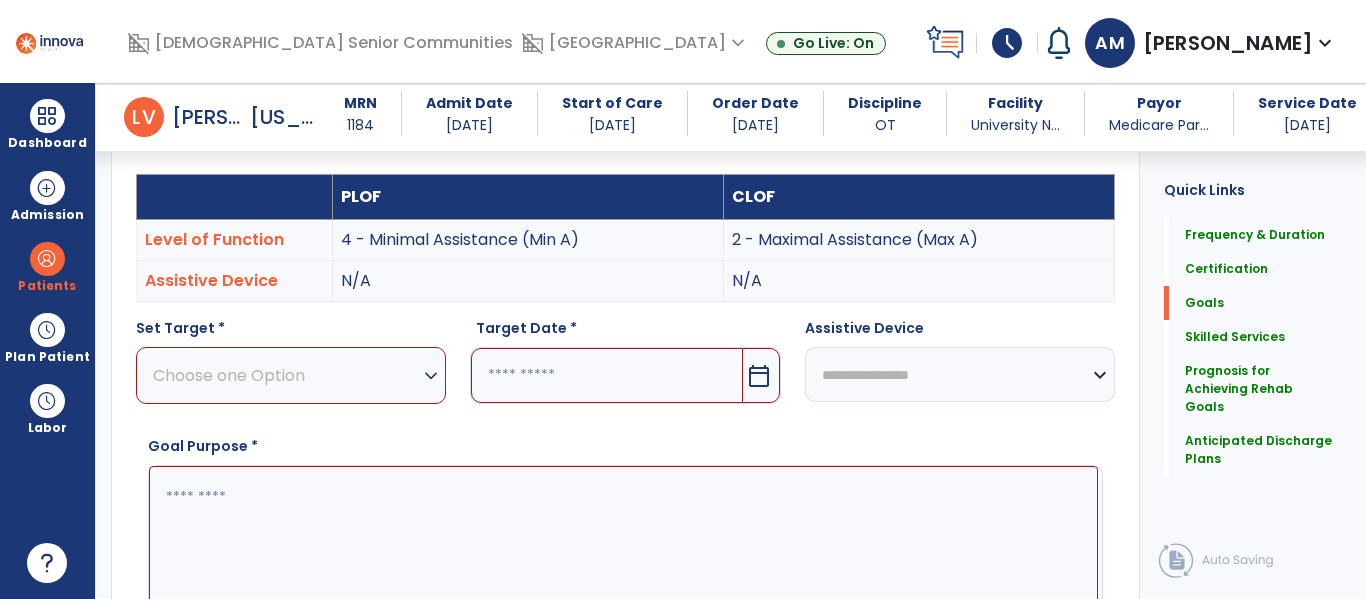 click on "Choose one Option" at bounding box center (286, 375) 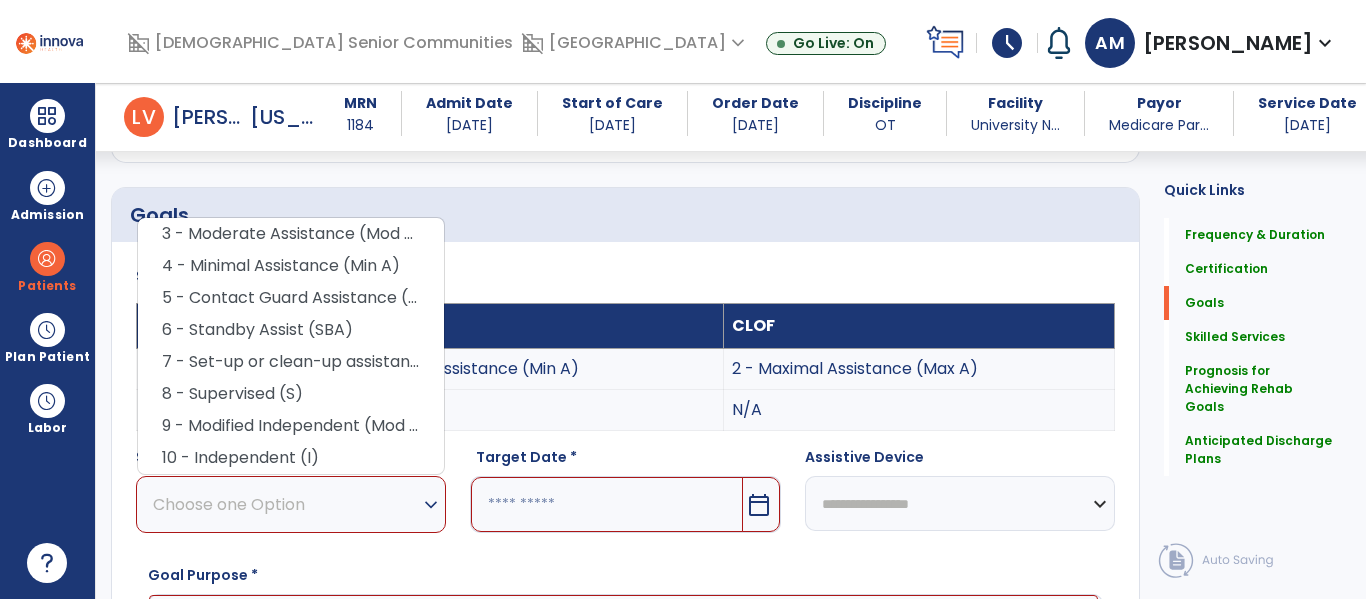 scroll, scrollTop: 407, scrollLeft: 0, axis: vertical 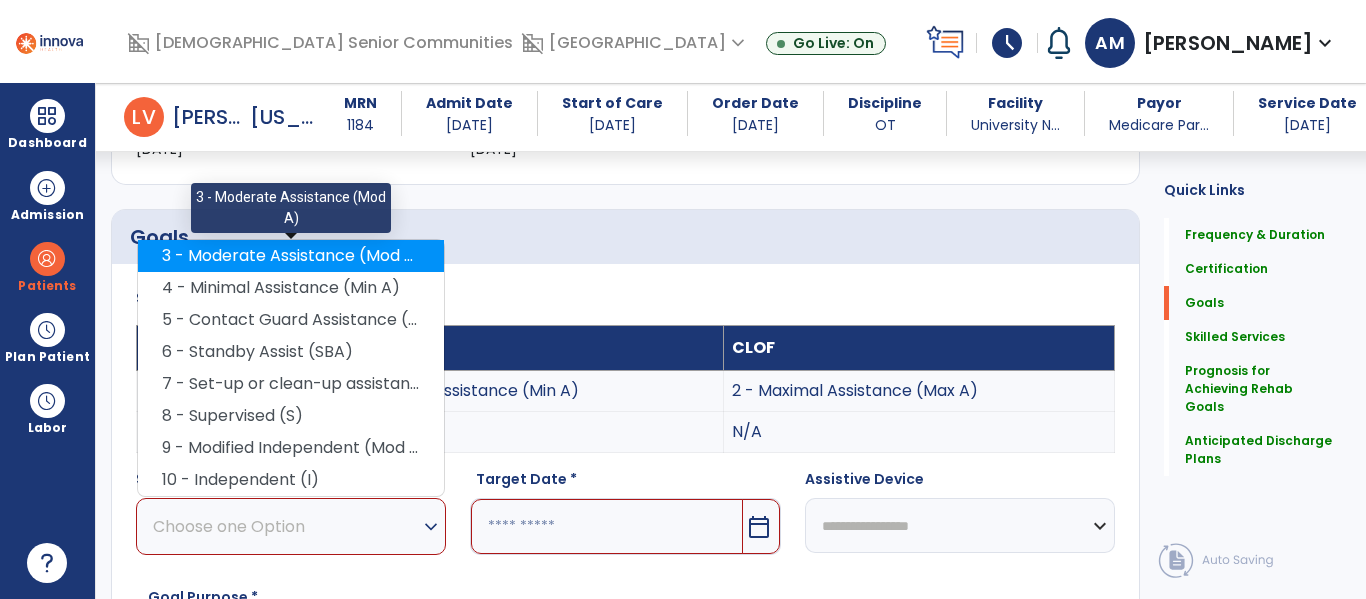 click on "3 - Moderate Assistance (Mod A)" at bounding box center (291, 256) 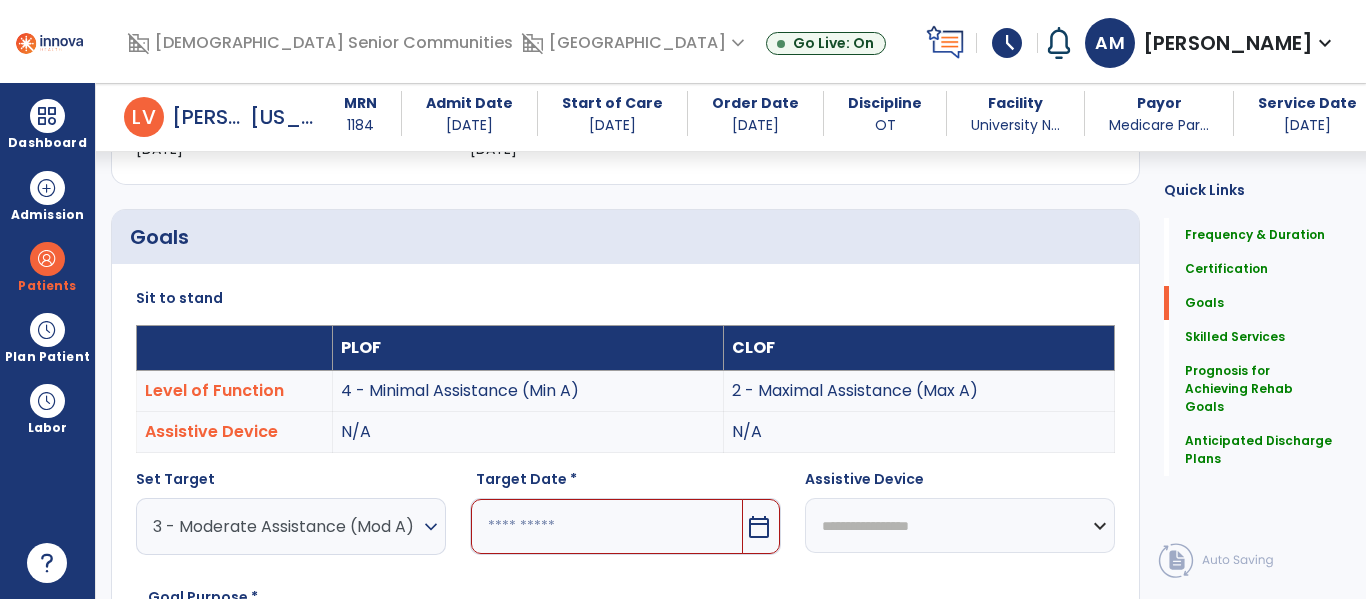 click at bounding box center [606, 526] 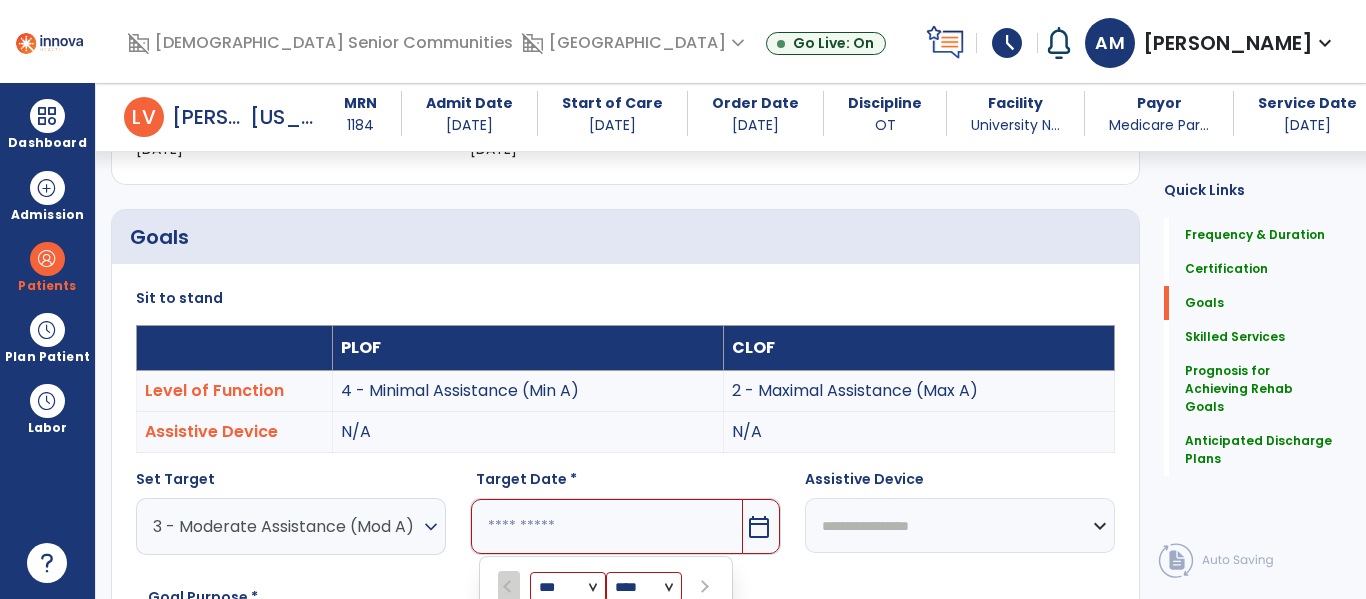 scroll, scrollTop: 760, scrollLeft: 0, axis: vertical 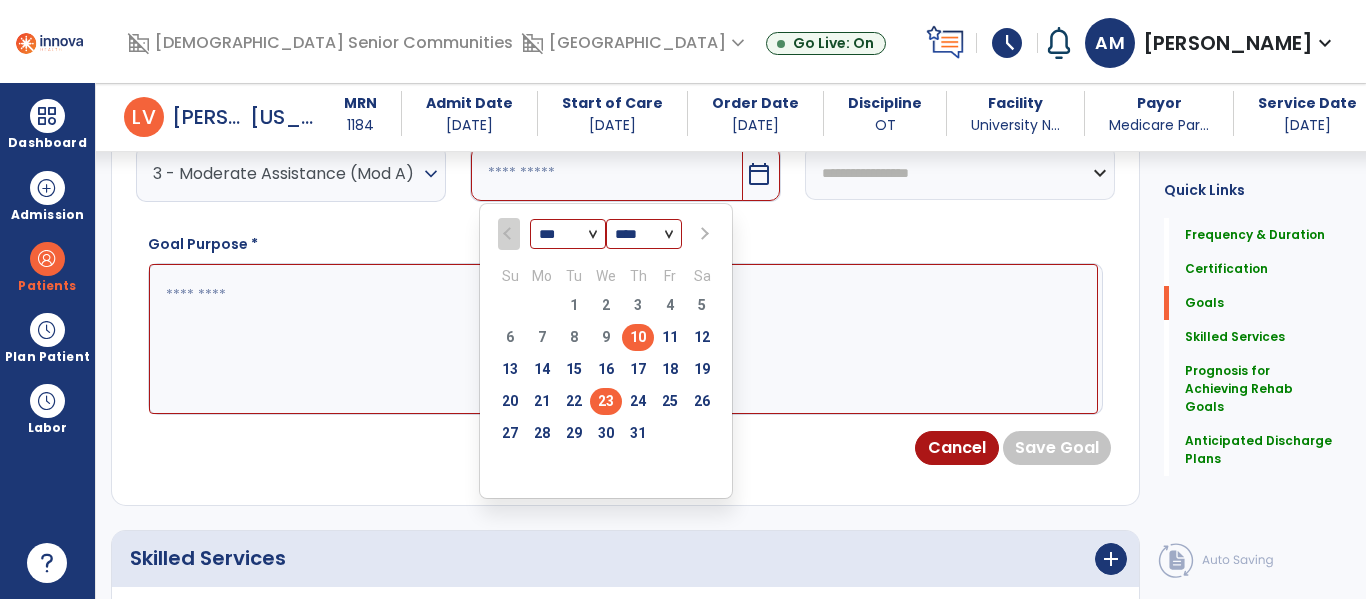 click on "23" at bounding box center (606, 401) 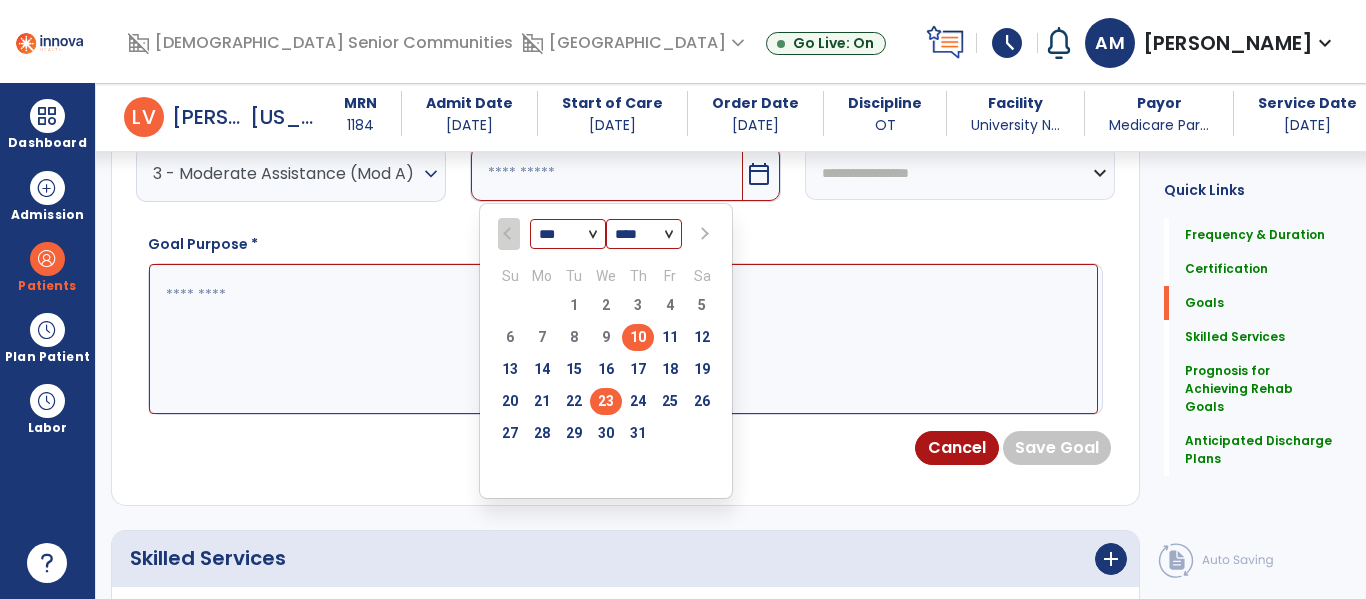 type on "*********" 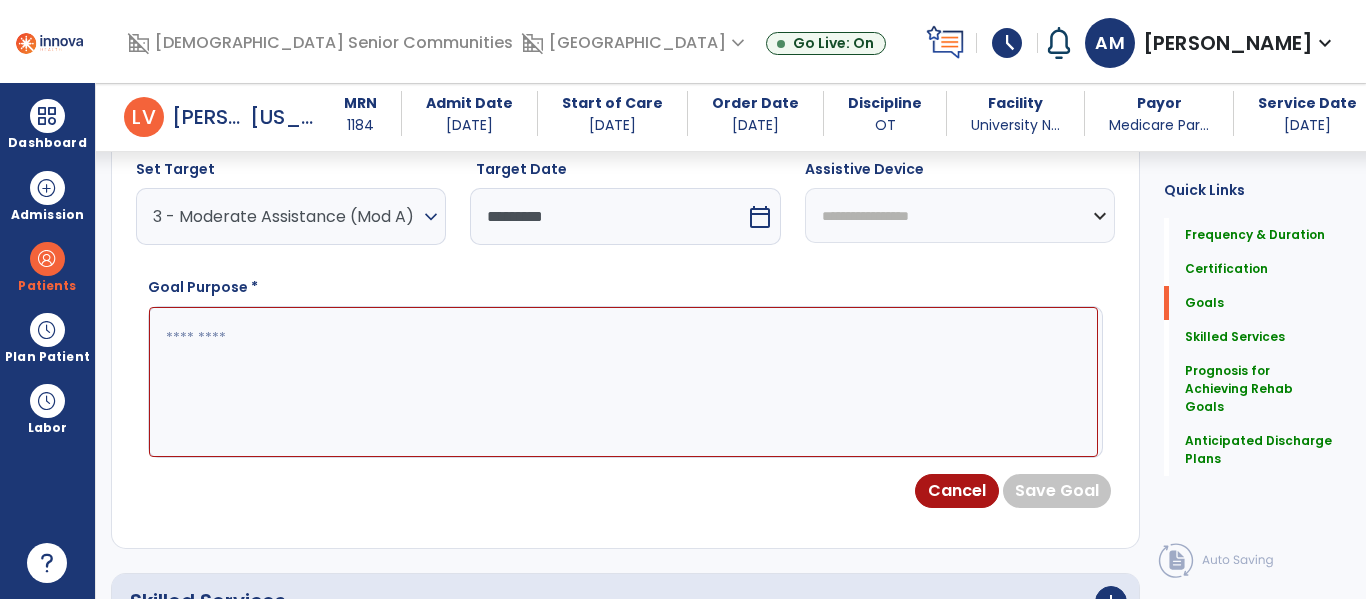 scroll, scrollTop: 698, scrollLeft: 0, axis: vertical 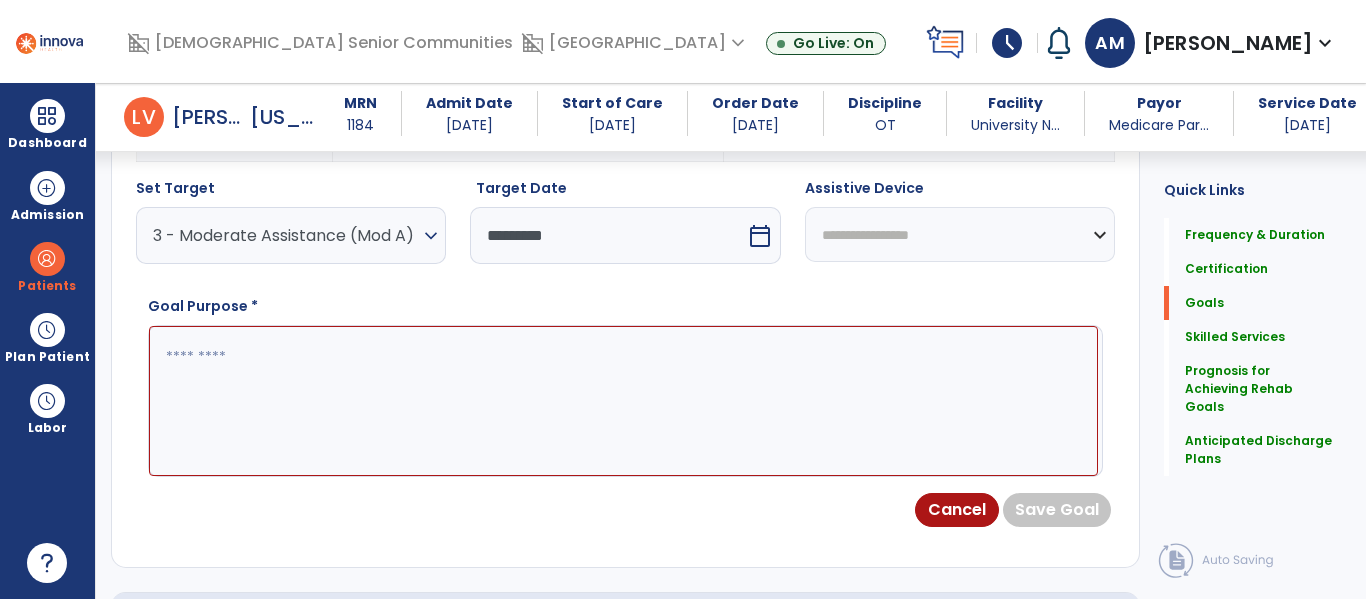 click on "**********" at bounding box center (960, 234) 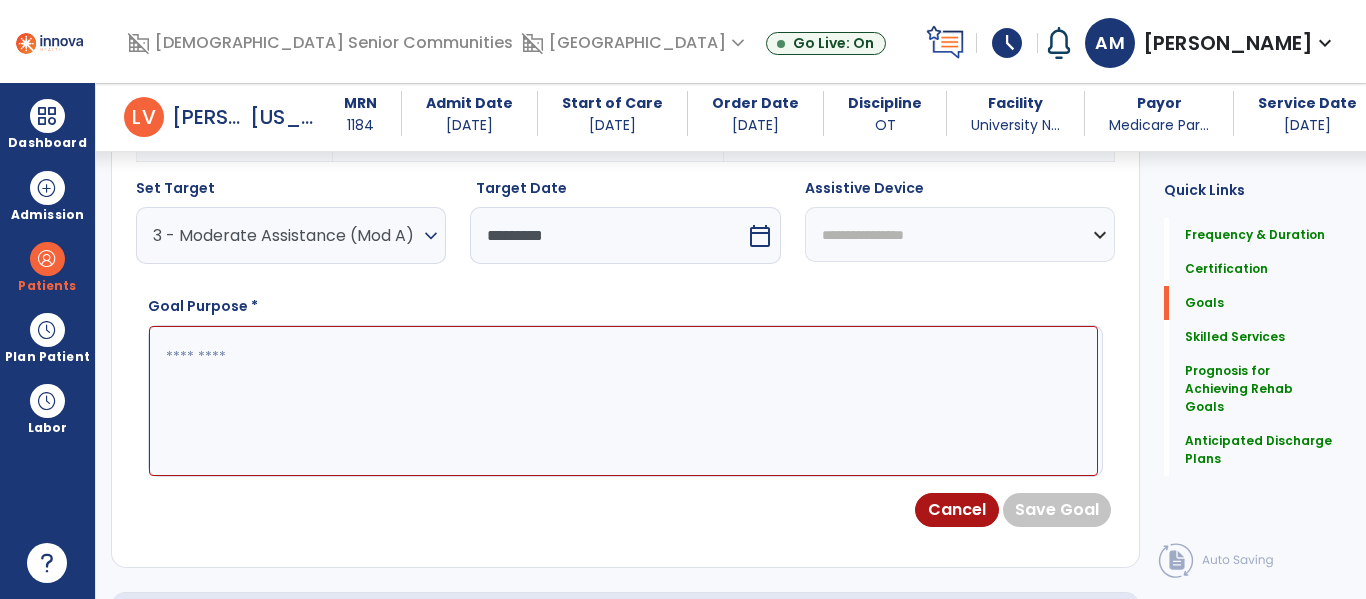 click on "**********" at bounding box center (960, 234) 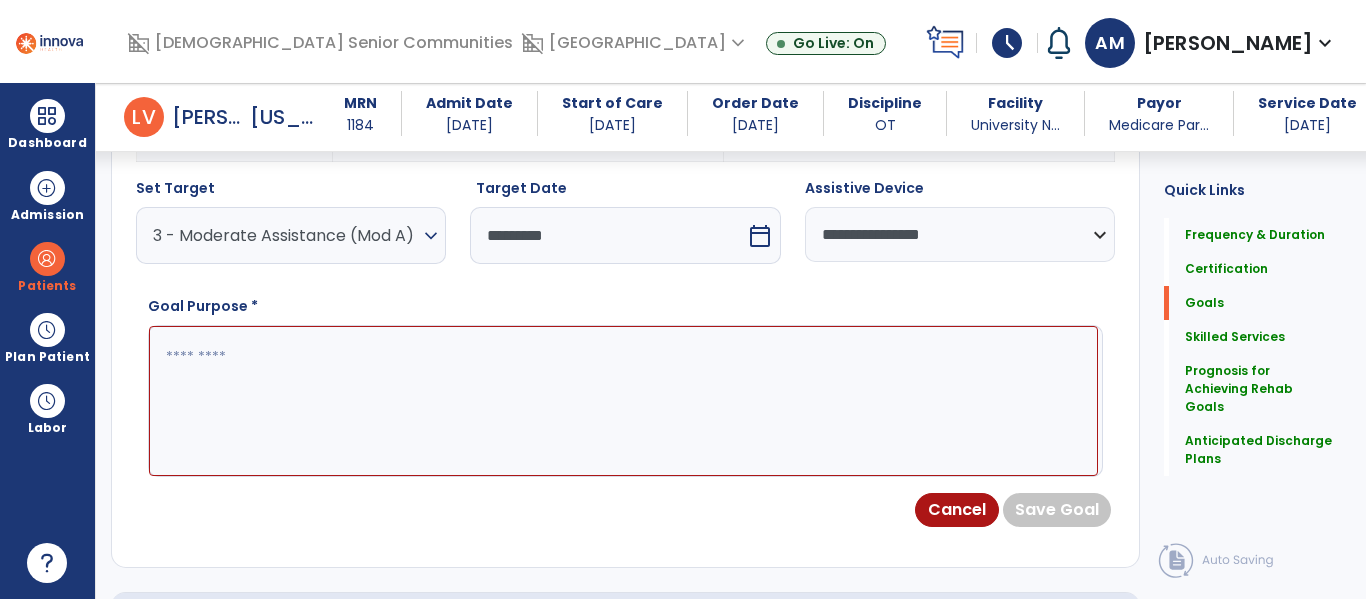 click at bounding box center (623, 401) 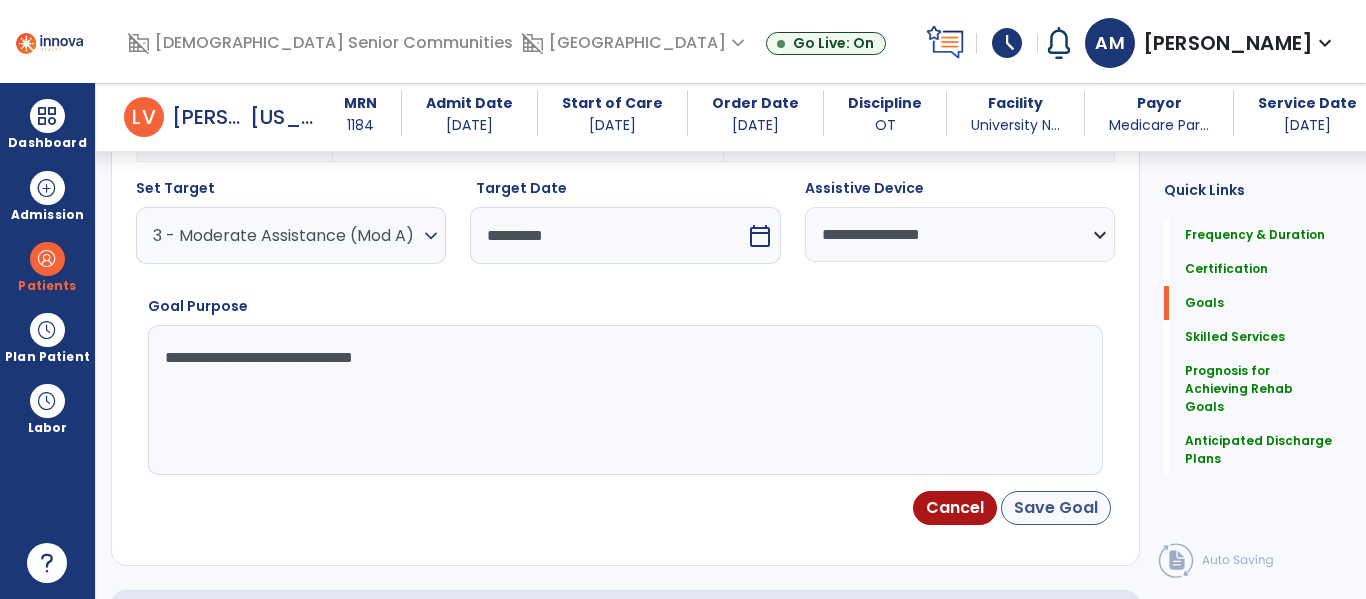 type on "**********" 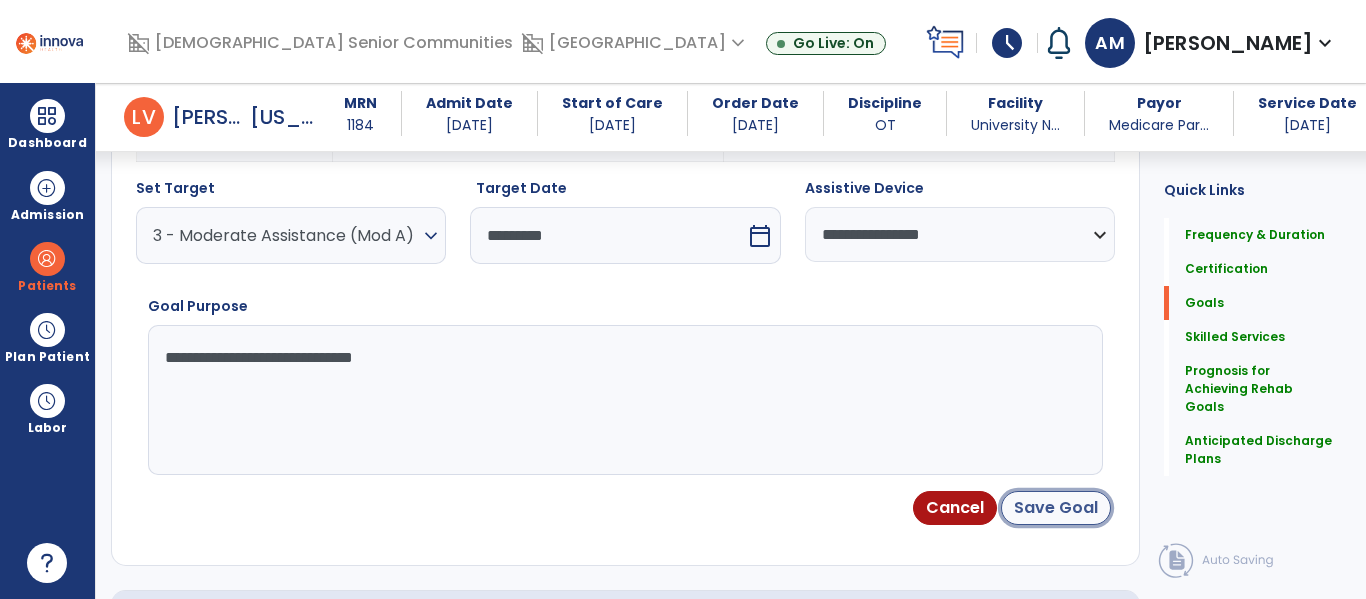 click on "Save Goal" at bounding box center [1056, 508] 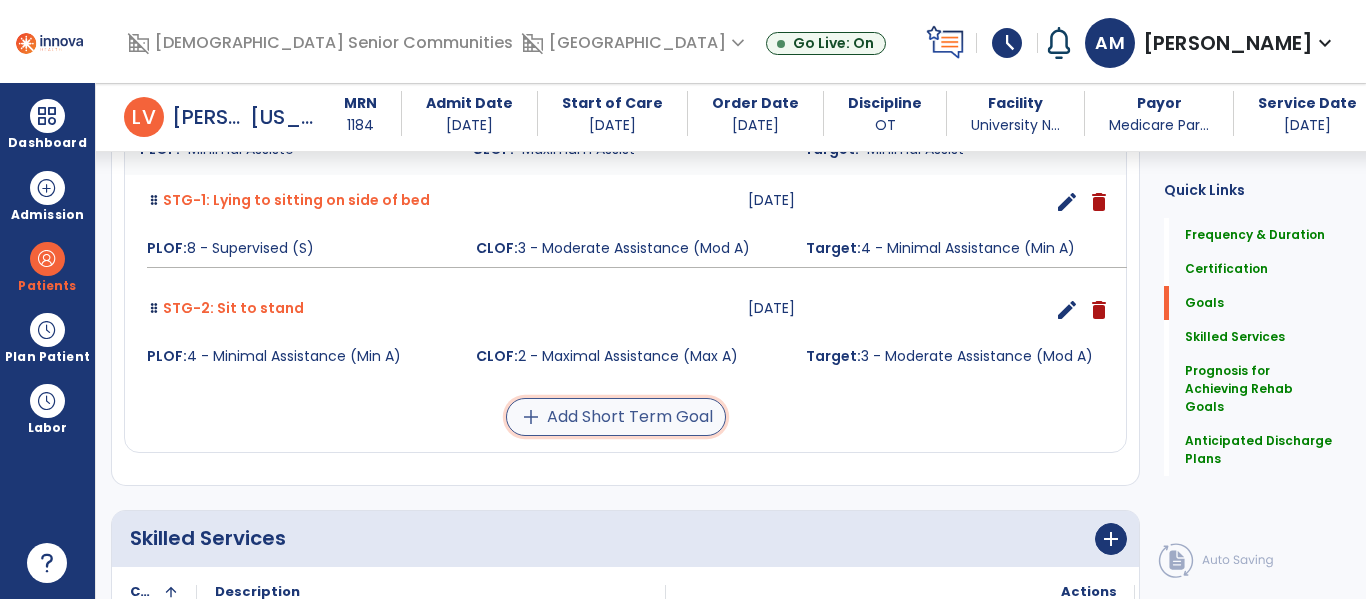 click on "add  Add Short Term Goal" at bounding box center (616, 417) 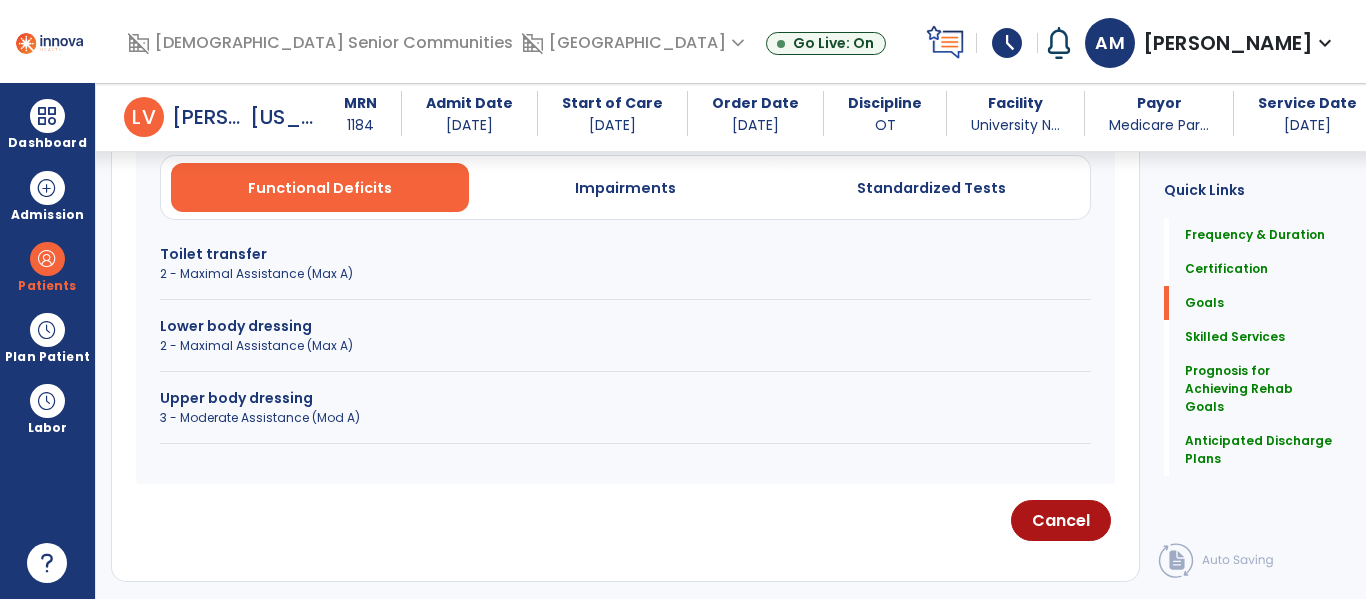 scroll, scrollTop: 499, scrollLeft: 0, axis: vertical 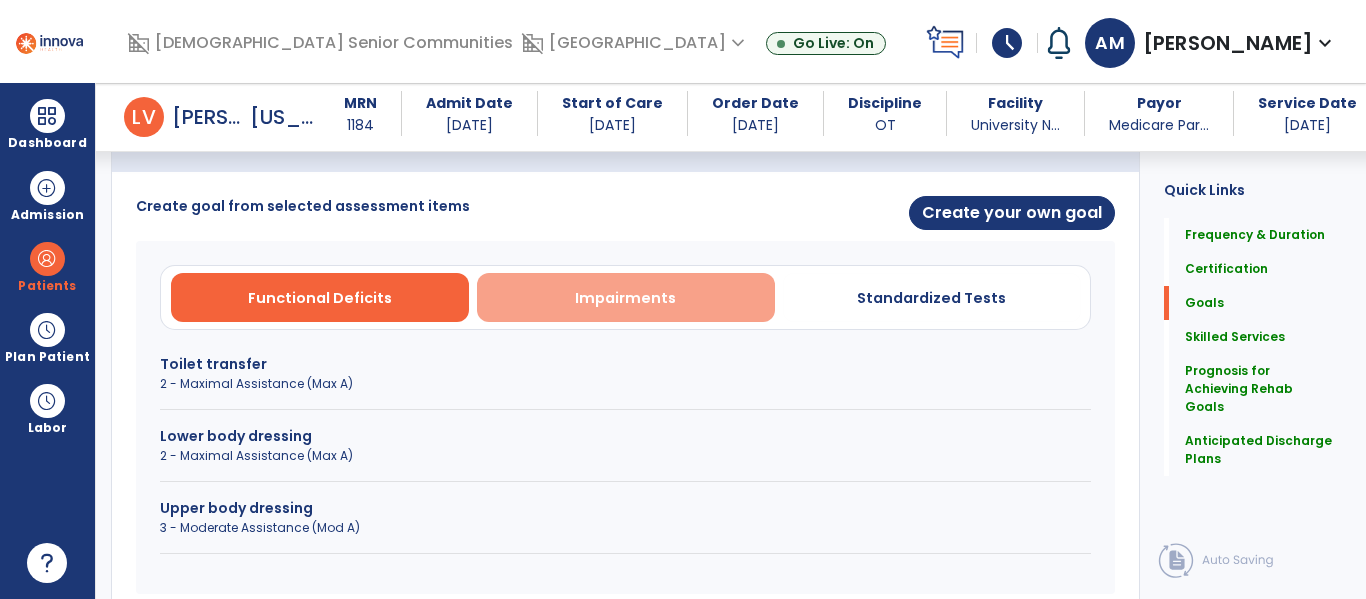 click on "Impairments" at bounding box center (625, 298) 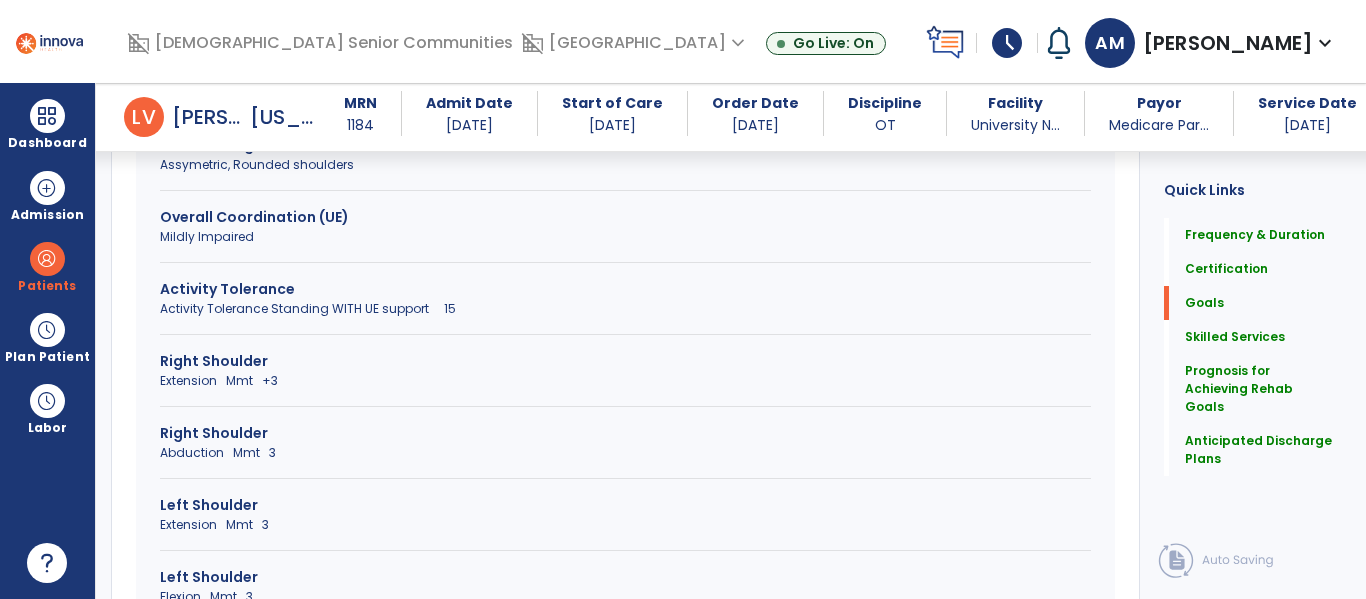 scroll, scrollTop: 727, scrollLeft: 0, axis: vertical 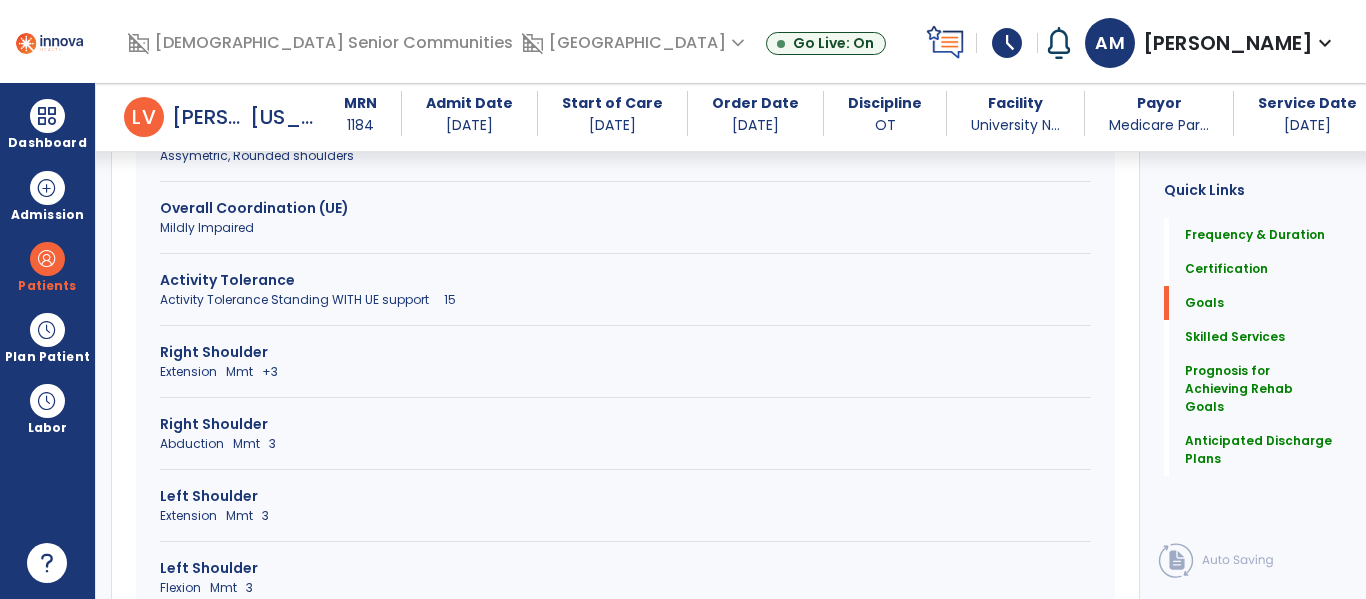 click on "Activity Tolerance Standing WITH UE support      15" at bounding box center (625, 300) 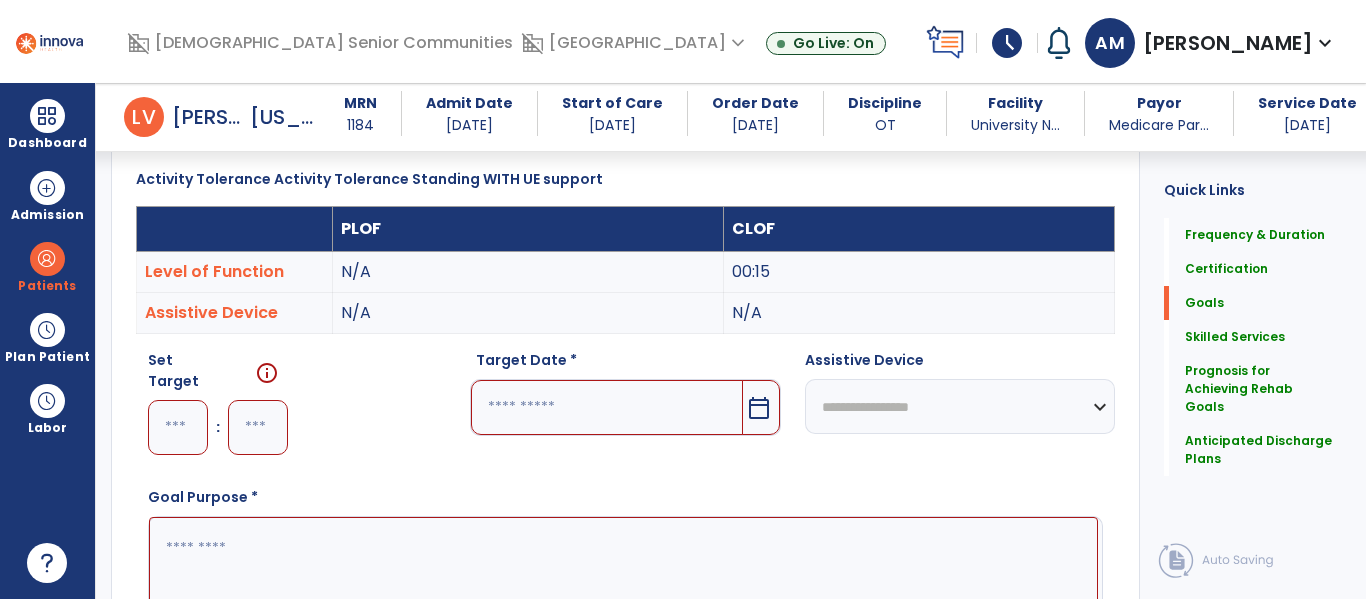 scroll, scrollTop: 541, scrollLeft: 0, axis: vertical 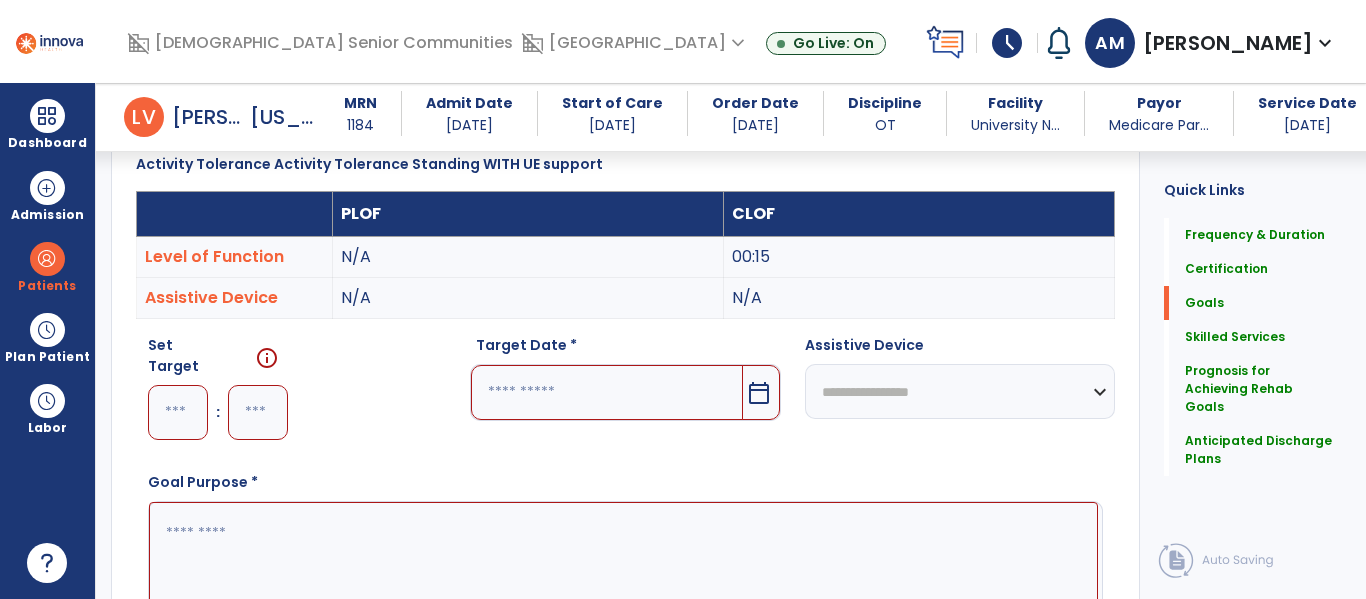 click at bounding box center [178, 412] 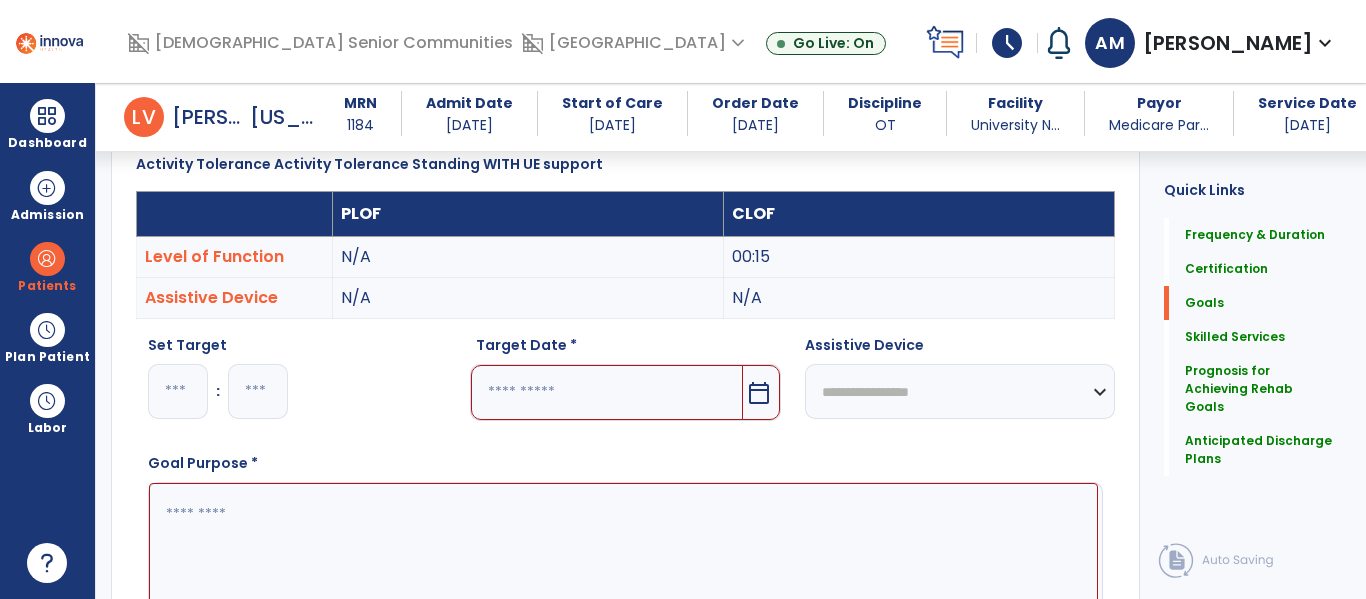 type on "*" 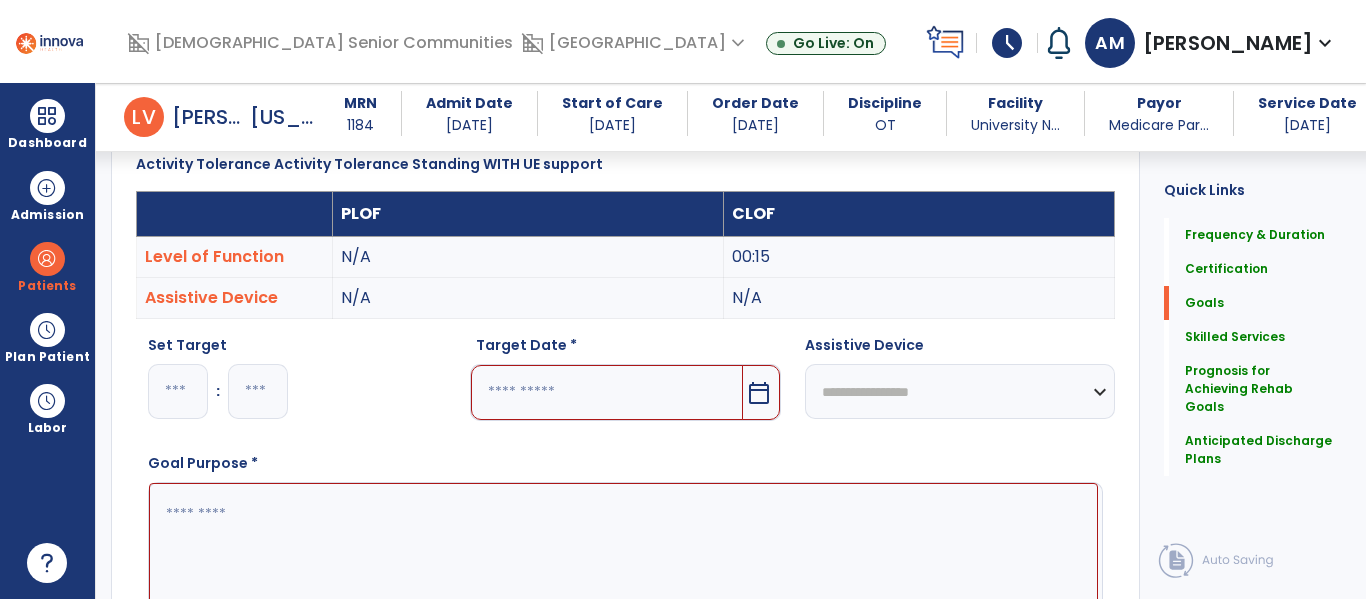 click at bounding box center (606, 392) 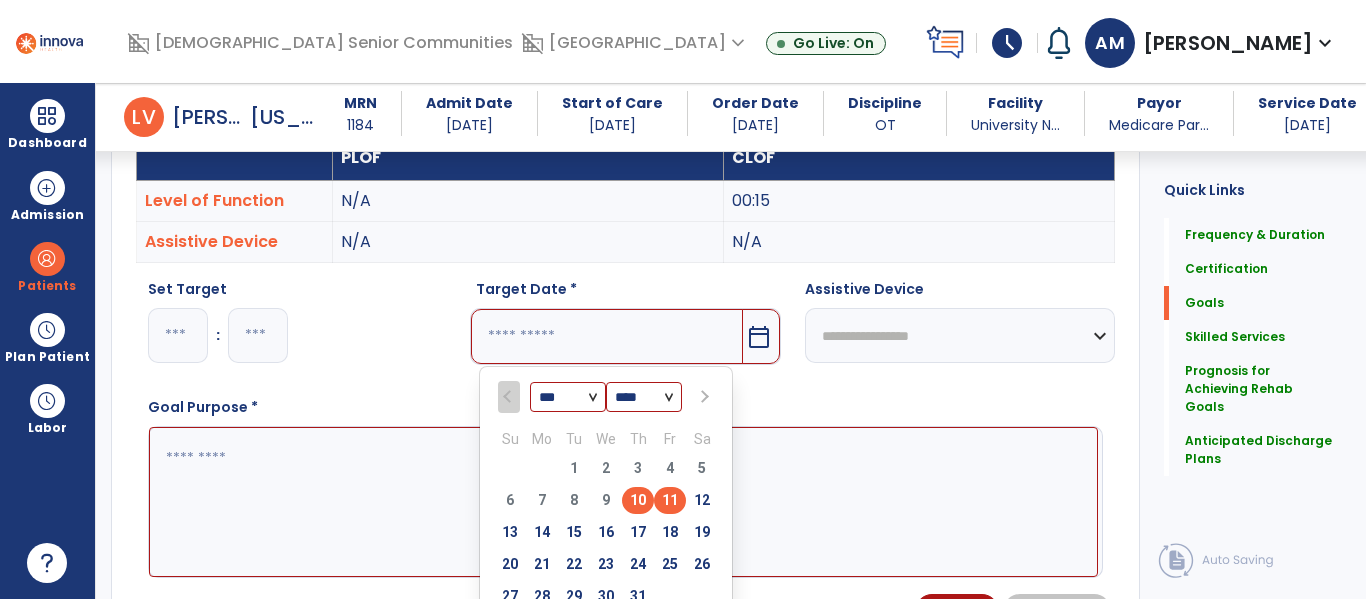 scroll, scrollTop: 610, scrollLeft: 0, axis: vertical 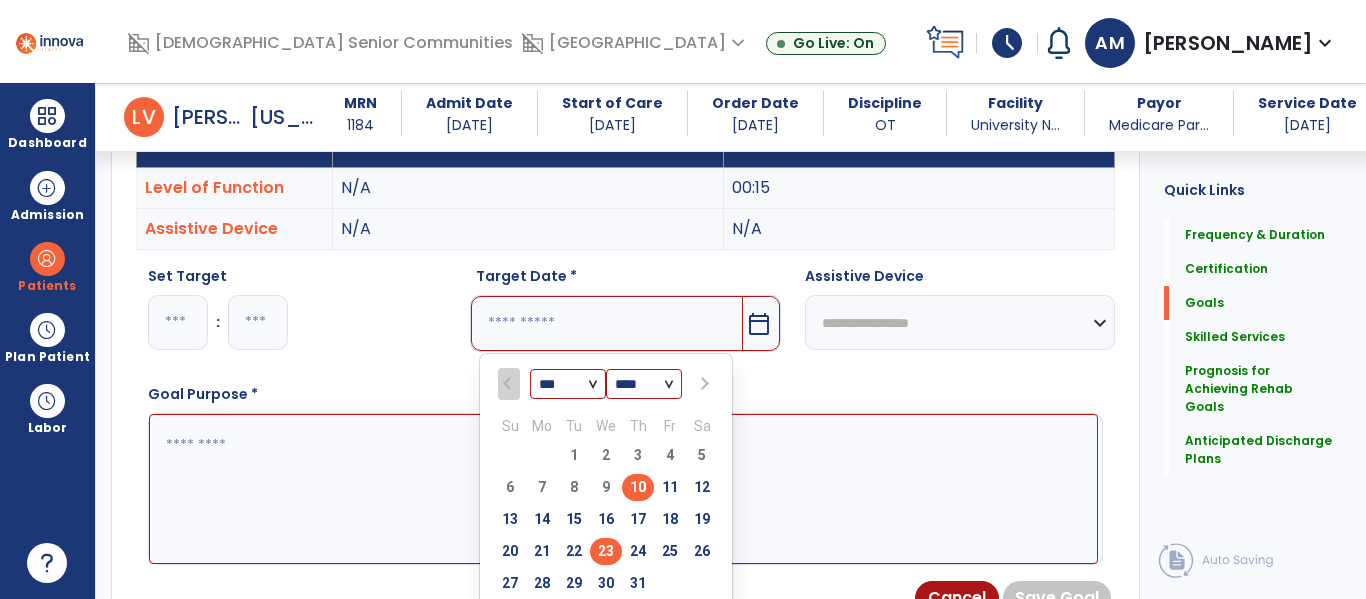 click on "23" at bounding box center (606, 551) 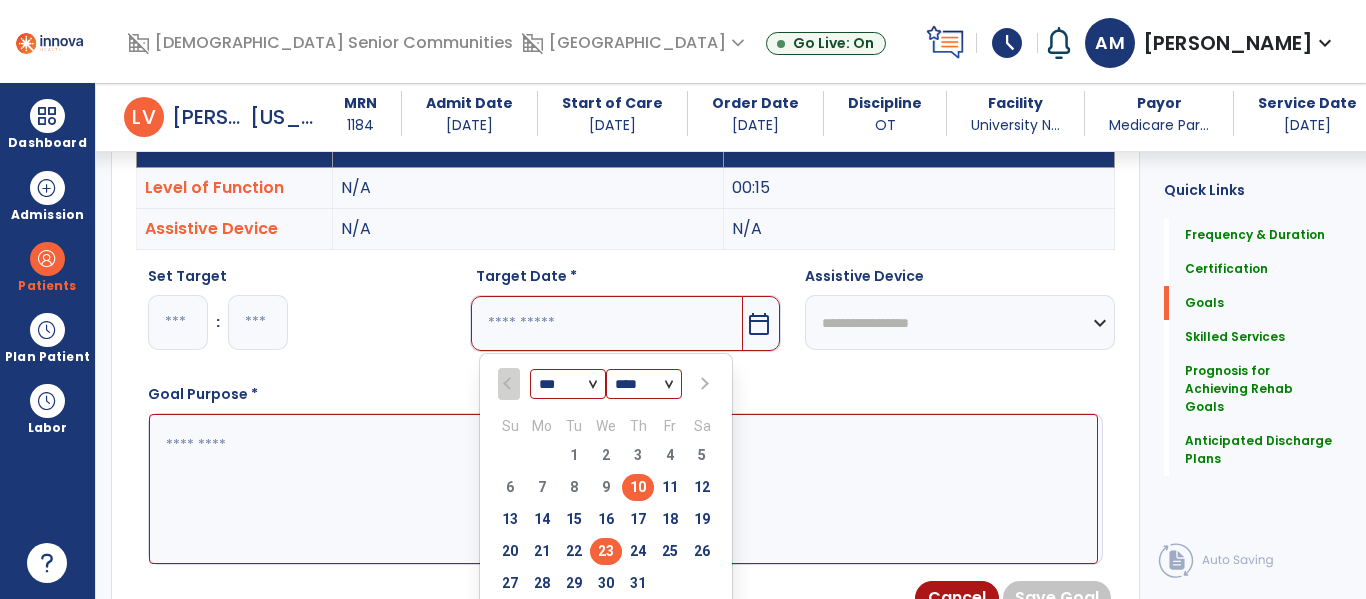 type on "*********" 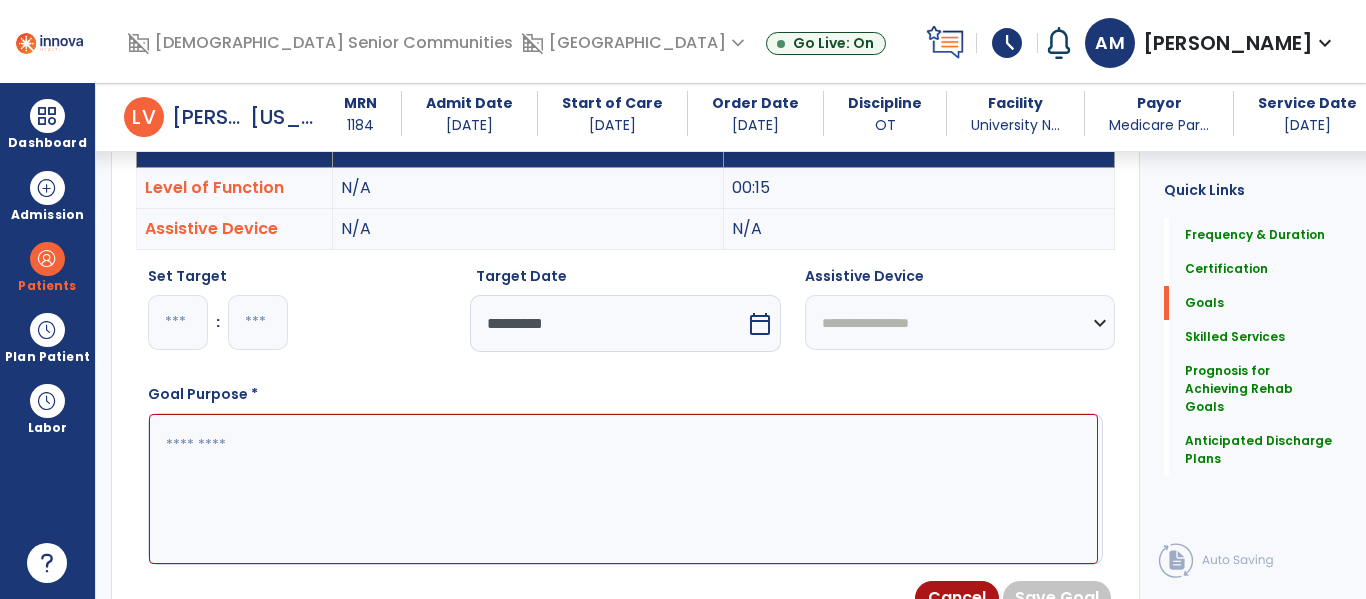 click on "**********" at bounding box center (960, 322) 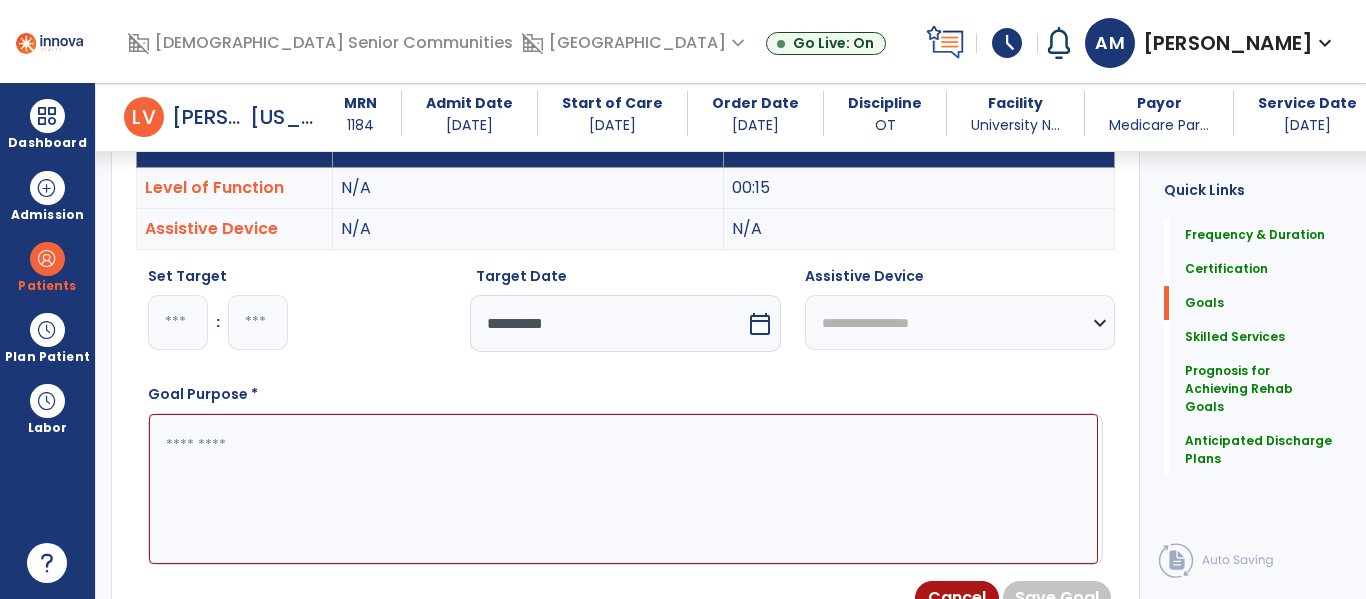 select on "**********" 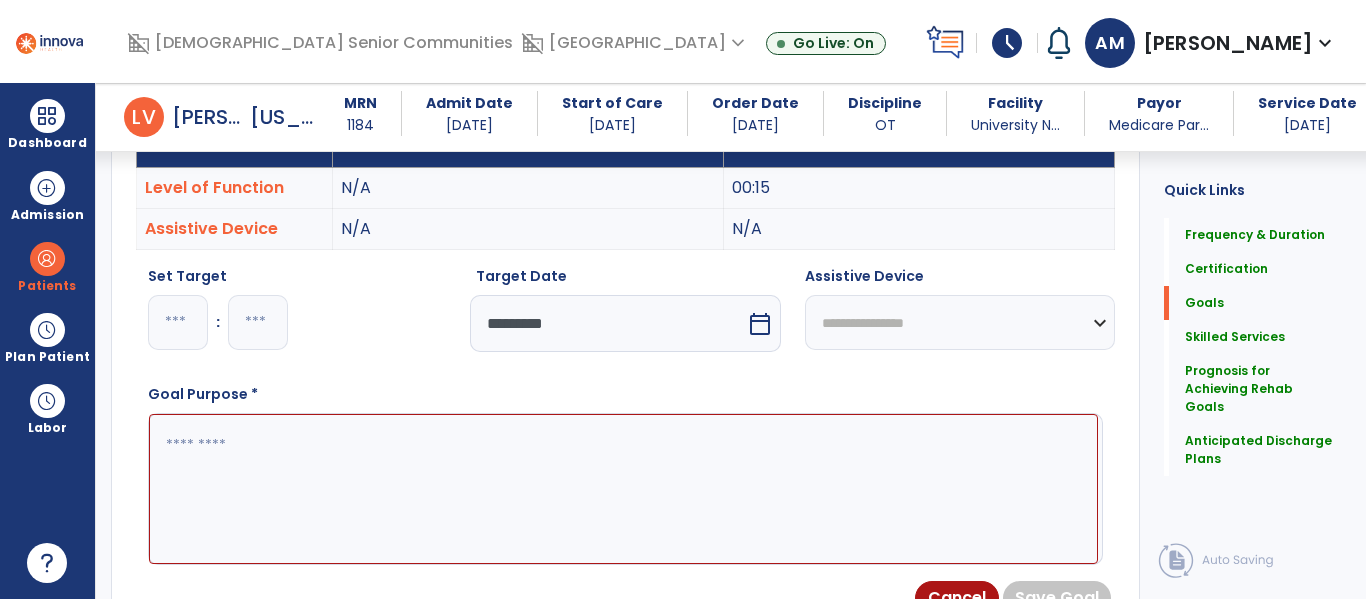 click on "**********" at bounding box center (960, 322) 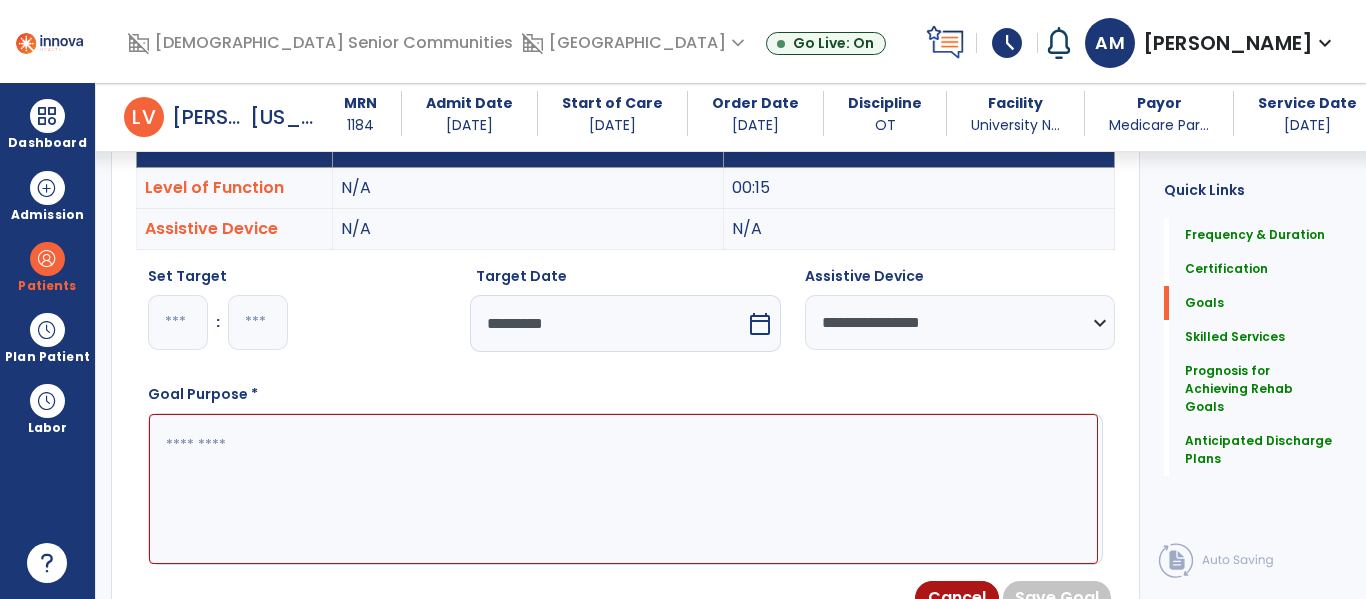 click at bounding box center (623, 489) 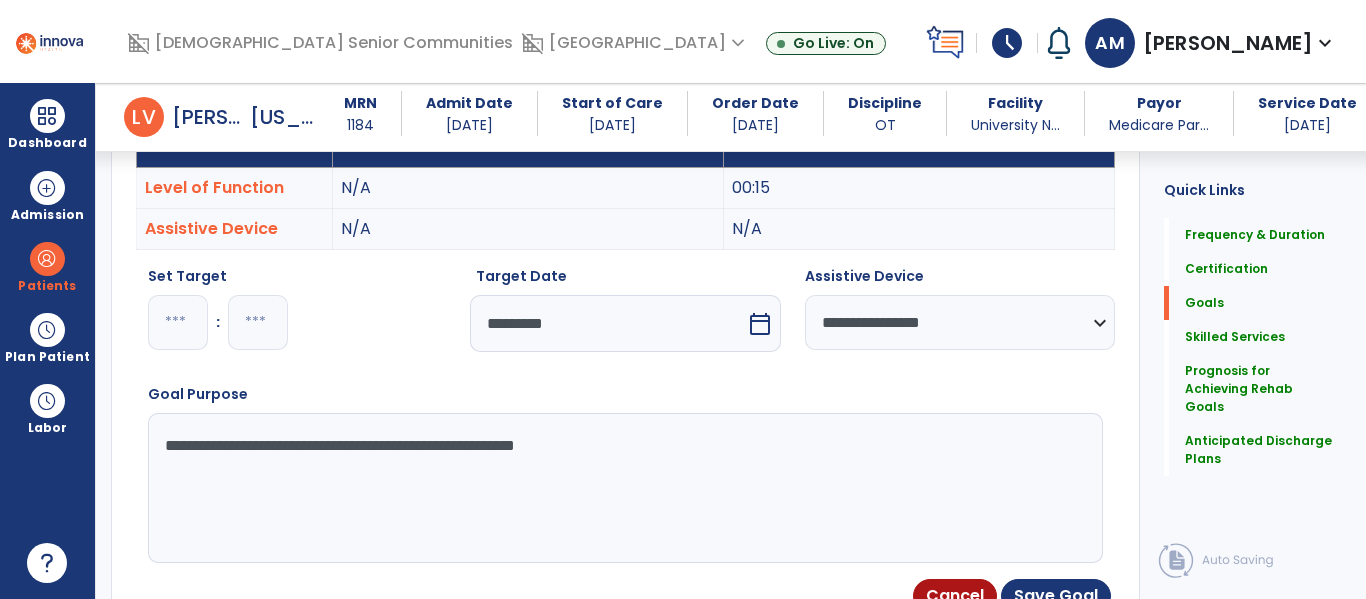 type on "**********" 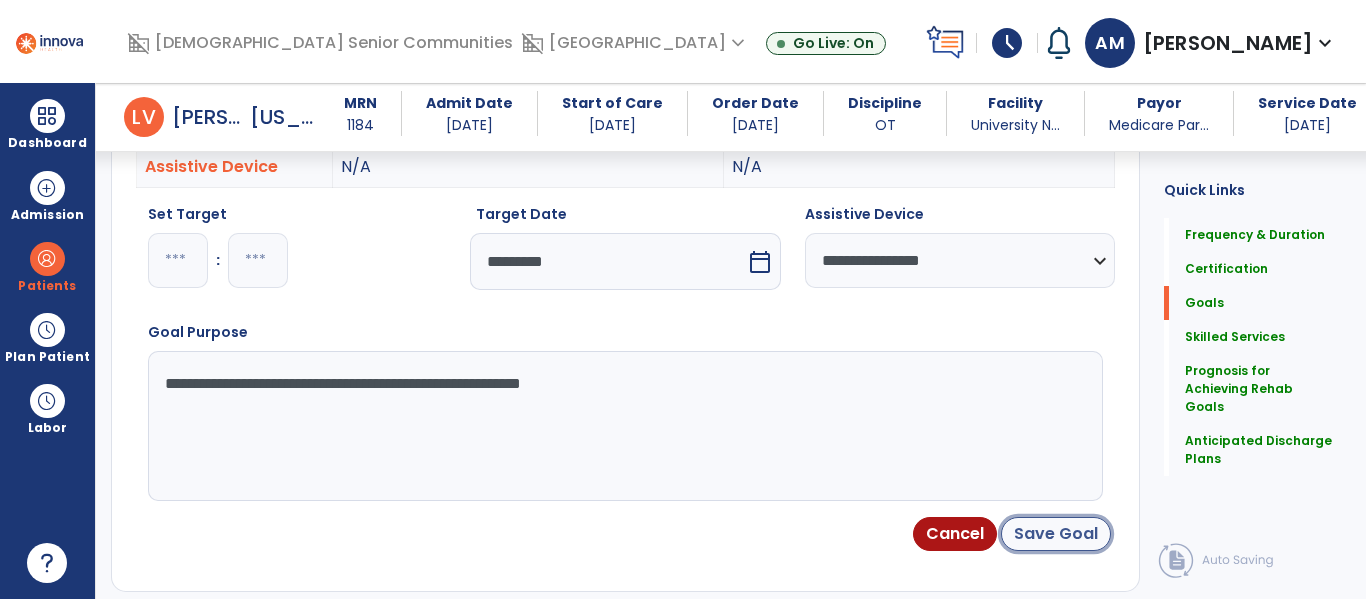 click on "Save Goal" at bounding box center (1056, 534) 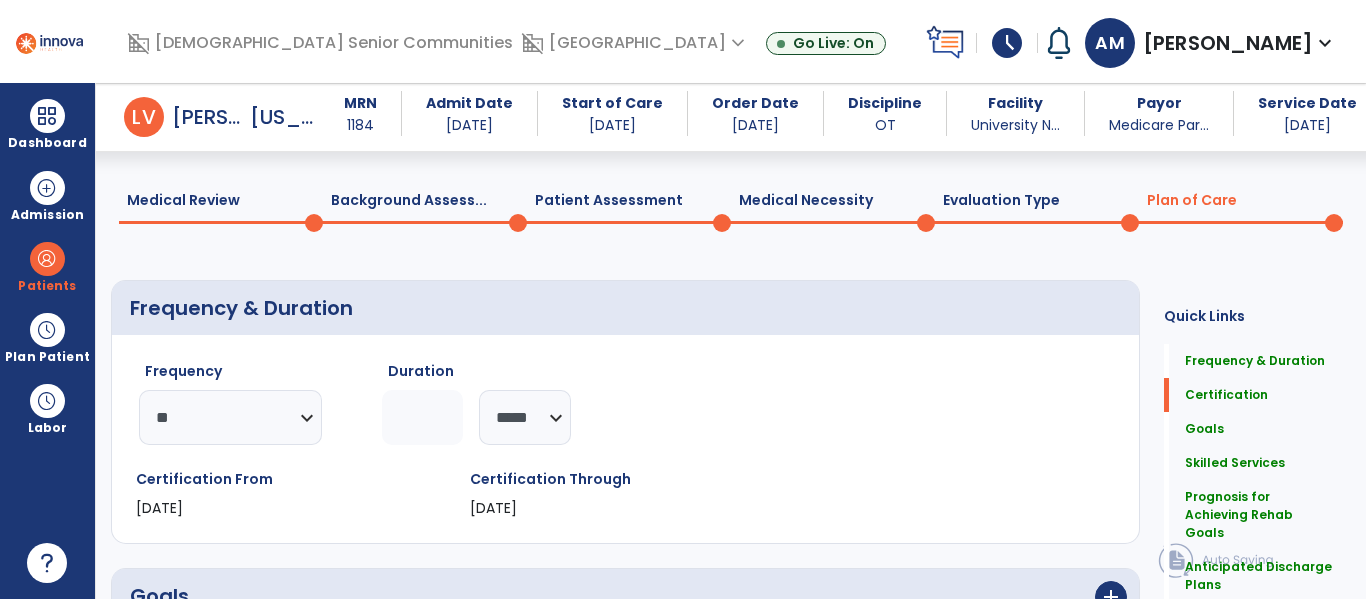 scroll, scrollTop: 0, scrollLeft: 0, axis: both 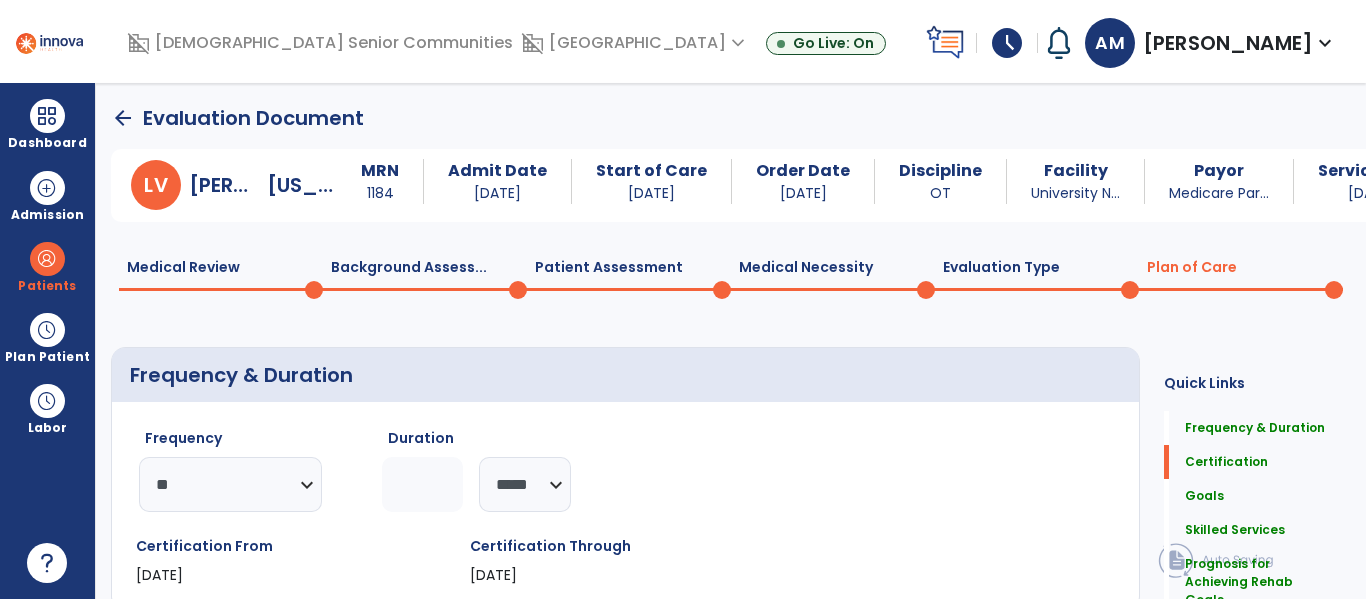 click on "arrow_back" 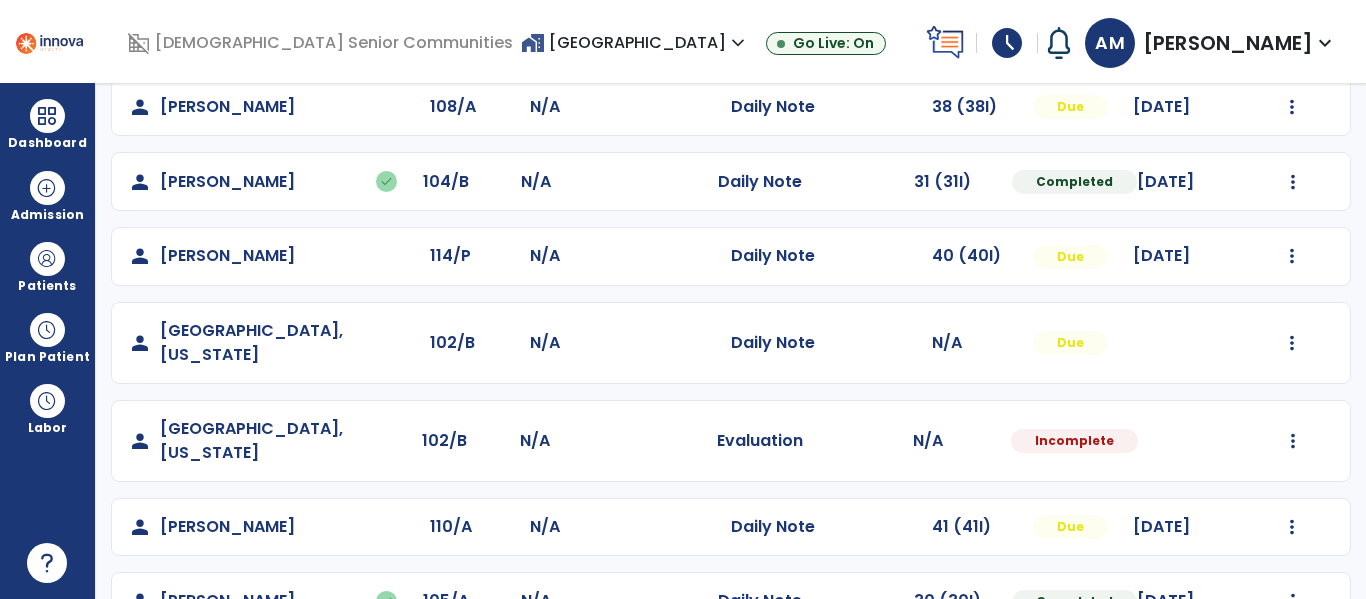 scroll, scrollTop: 341, scrollLeft: 0, axis: vertical 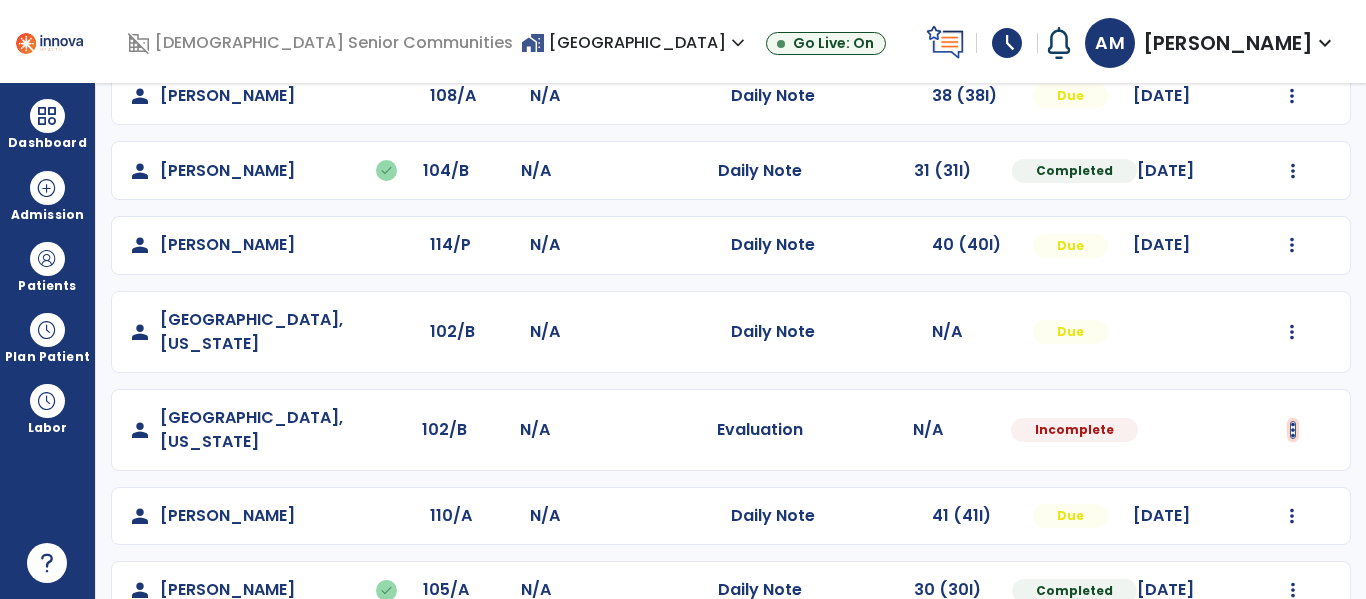 click at bounding box center [1292, -53] 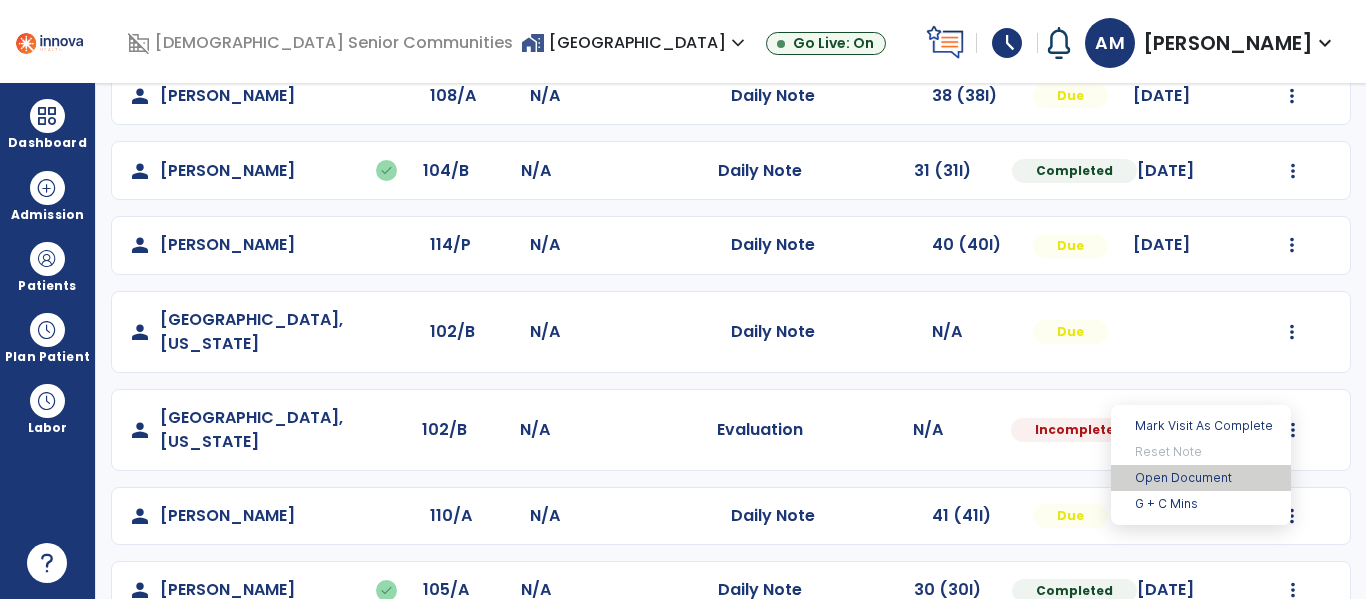 click on "Open Document" at bounding box center (1201, 478) 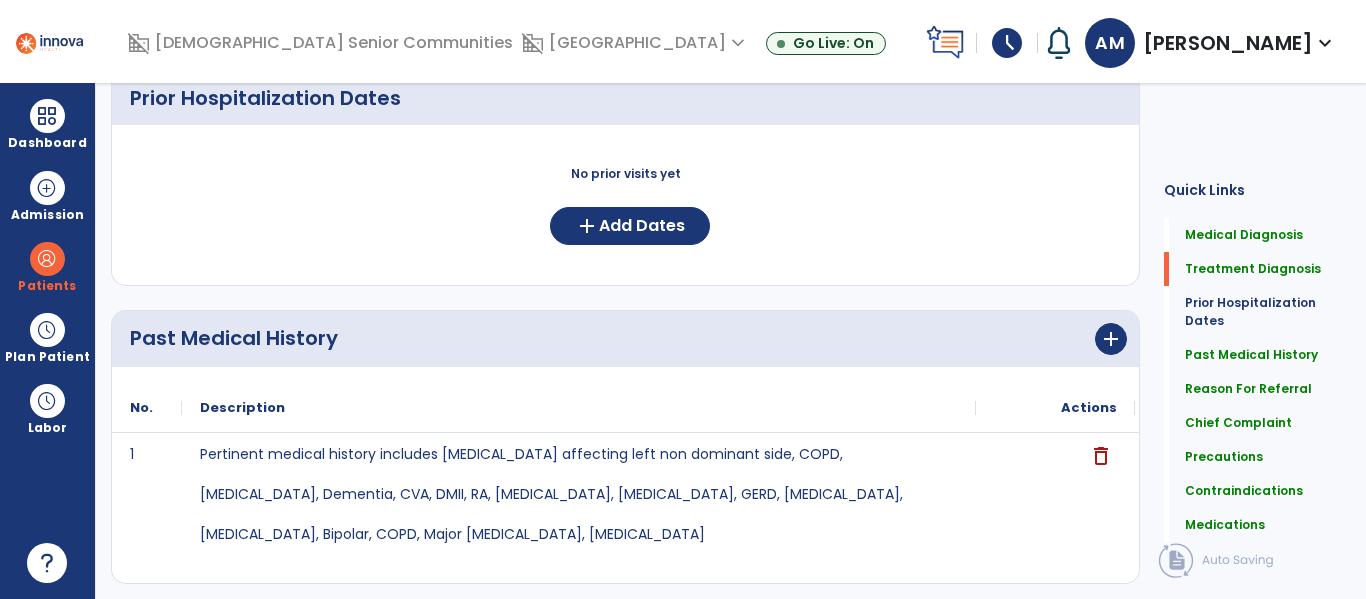 scroll, scrollTop: 0, scrollLeft: 0, axis: both 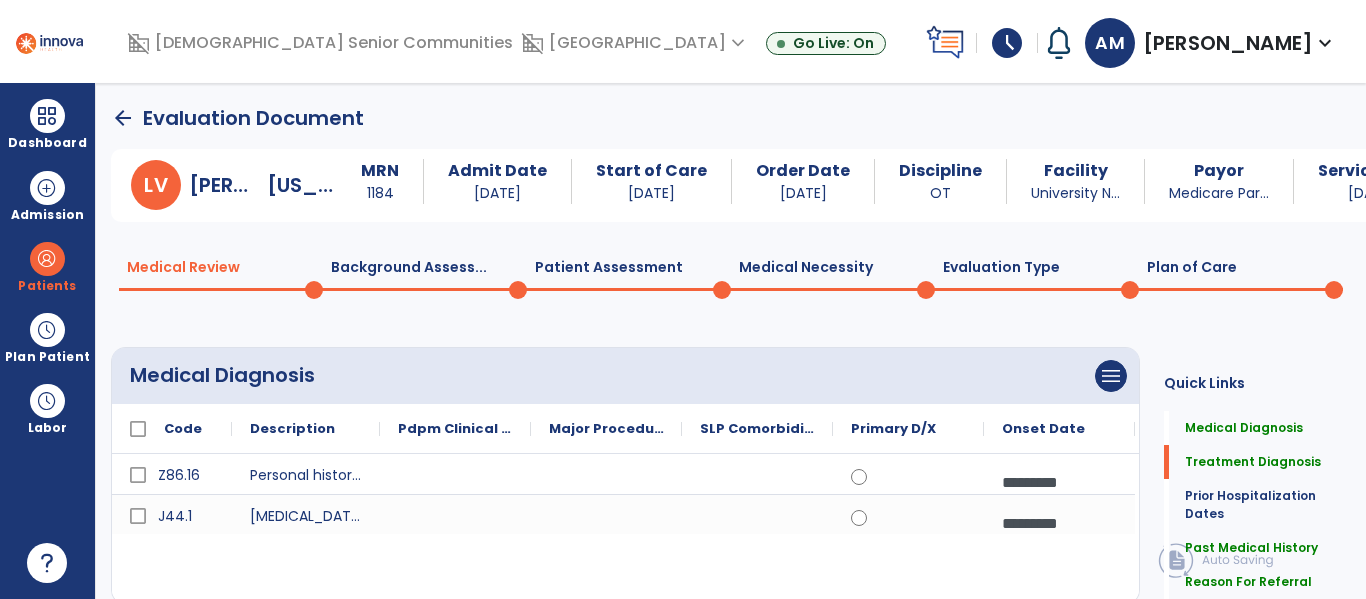 click on "Plan of Care  0" 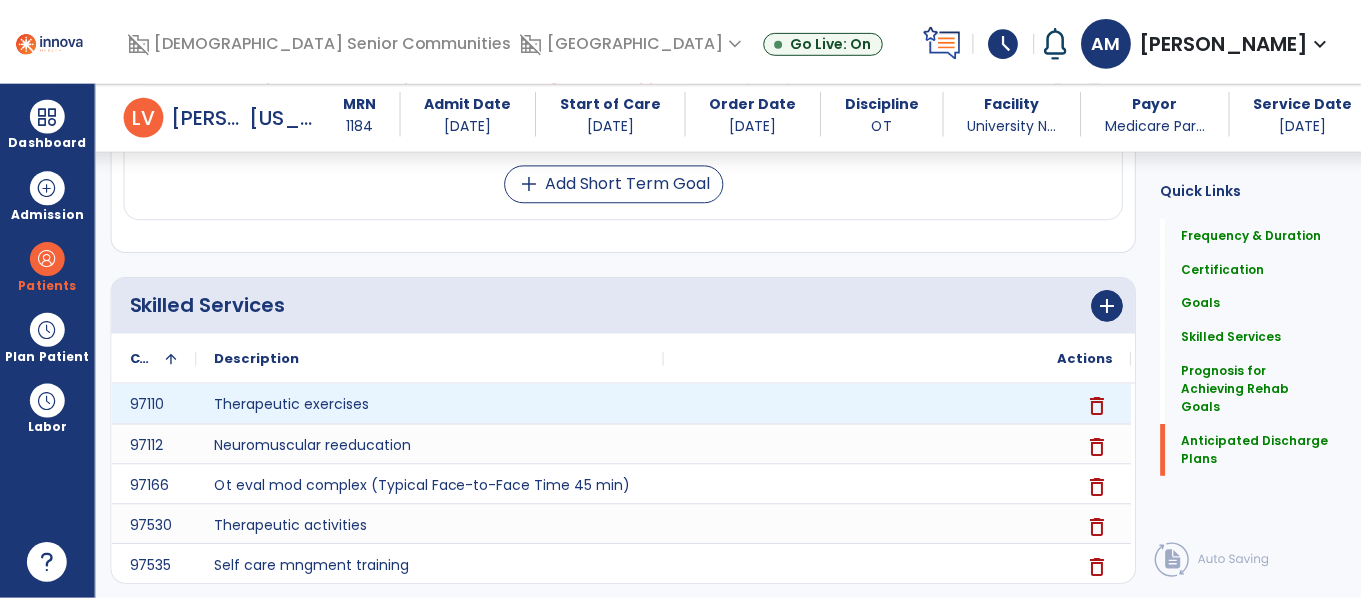 scroll, scrollTop: 2155, scrollLeft: 0, axis: vertical 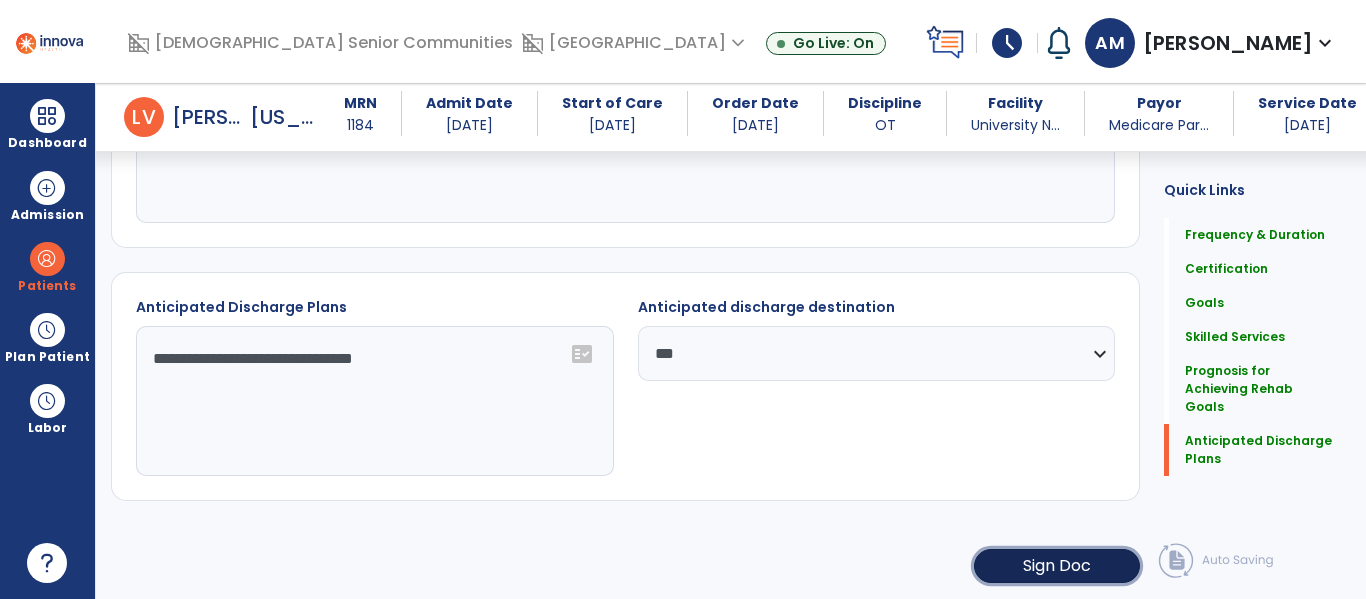 click on "Sign Doc" 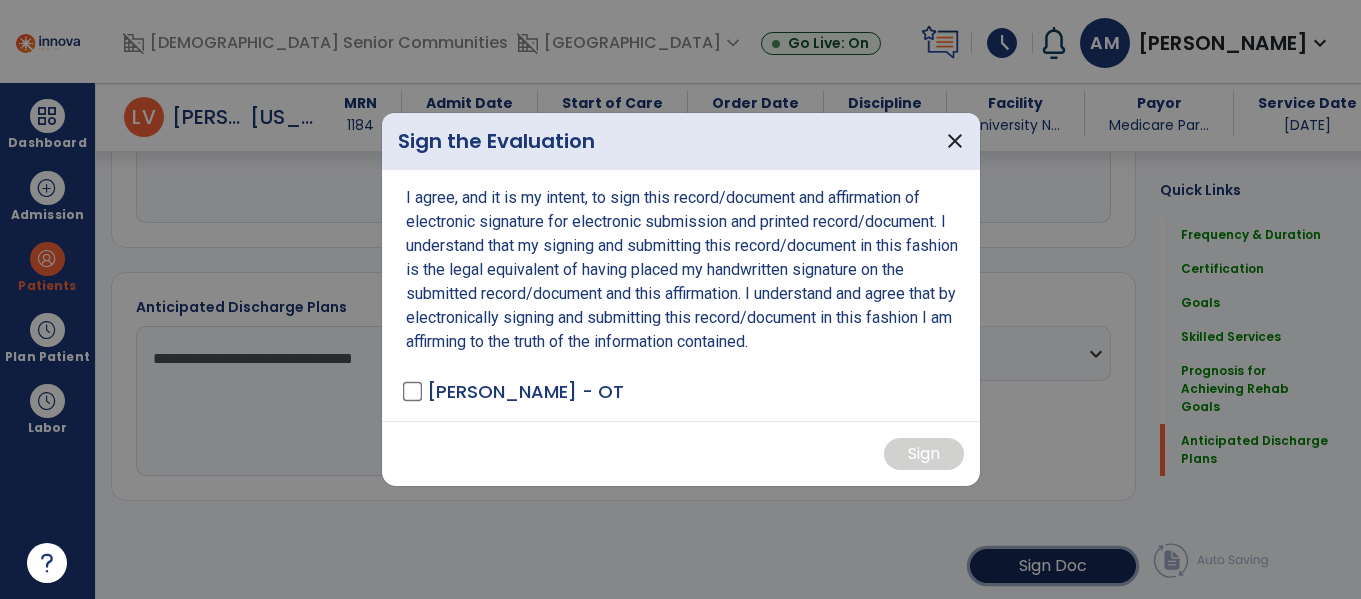 scroll, scrollTop: 2155, scrollLeft: 0, axis: vertical 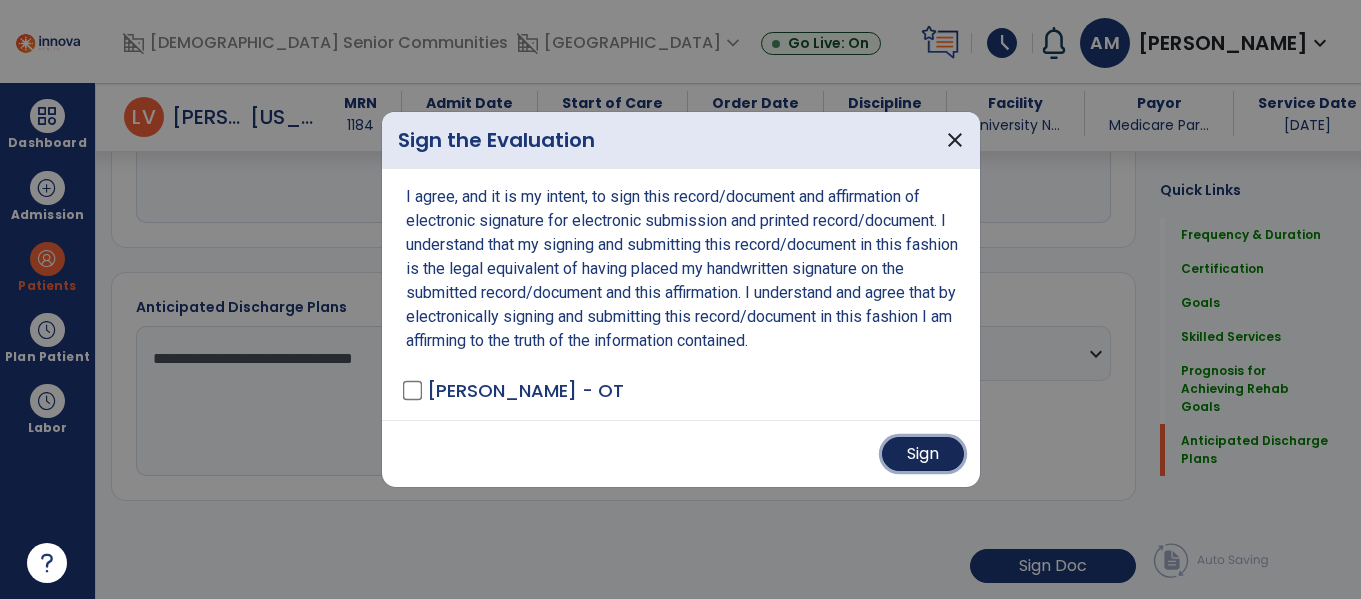 click on "Sign" at bounding box center [923, 454] 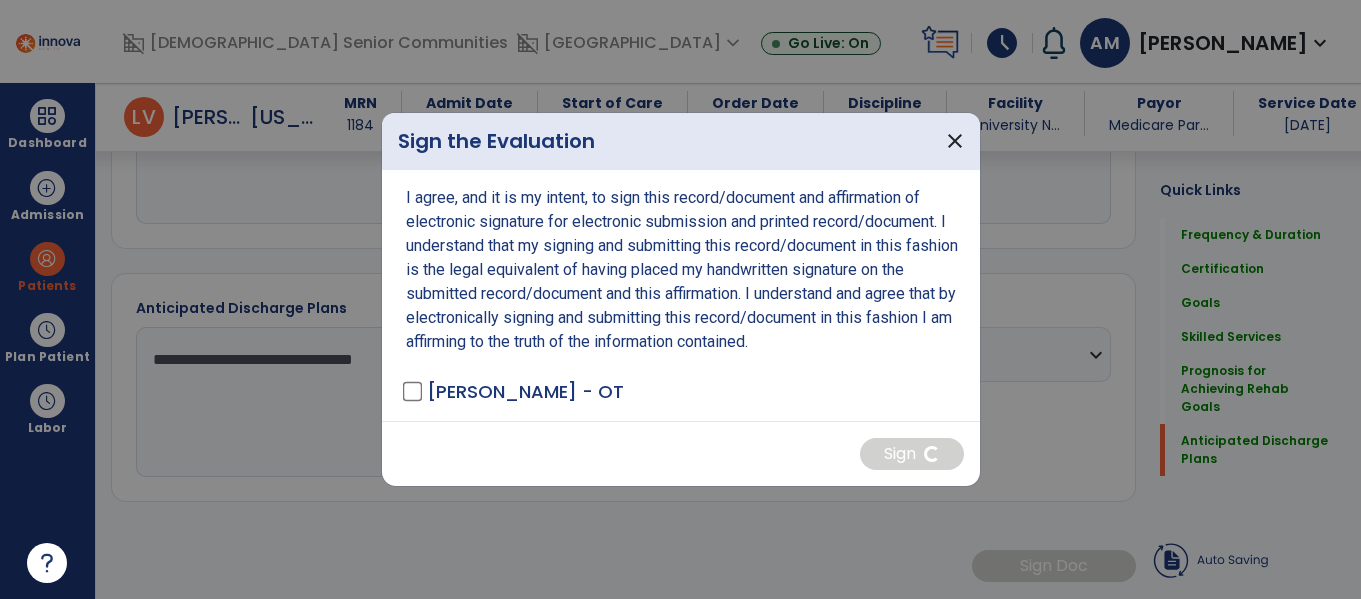 scroll, scrollTop: 2154, scrollLeft: 0, axis: vertical 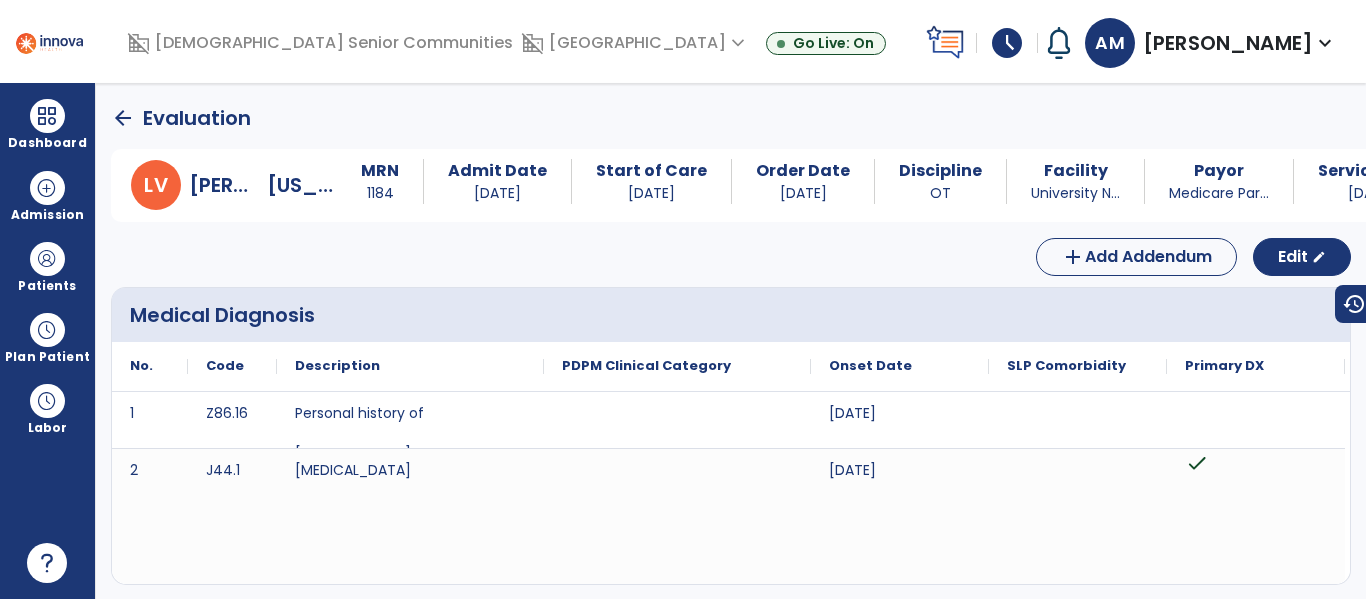click on "arrow_back" 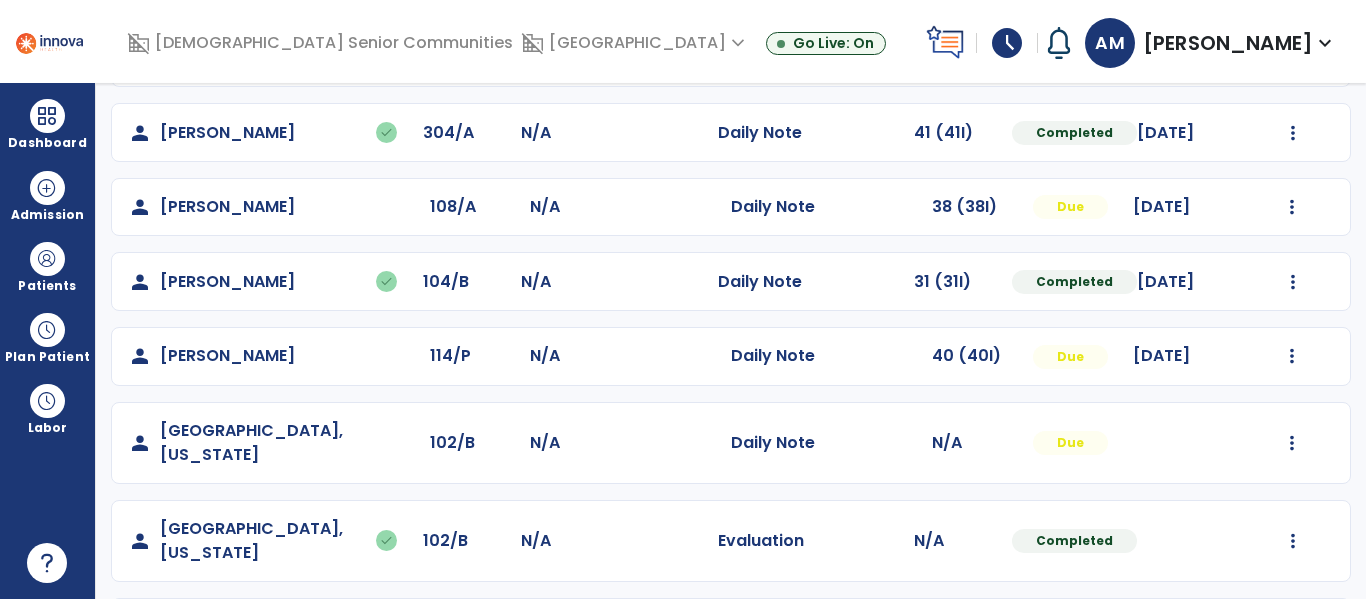 scroll, scrollTop: 258, scrollLeft: 0, axis: vertical 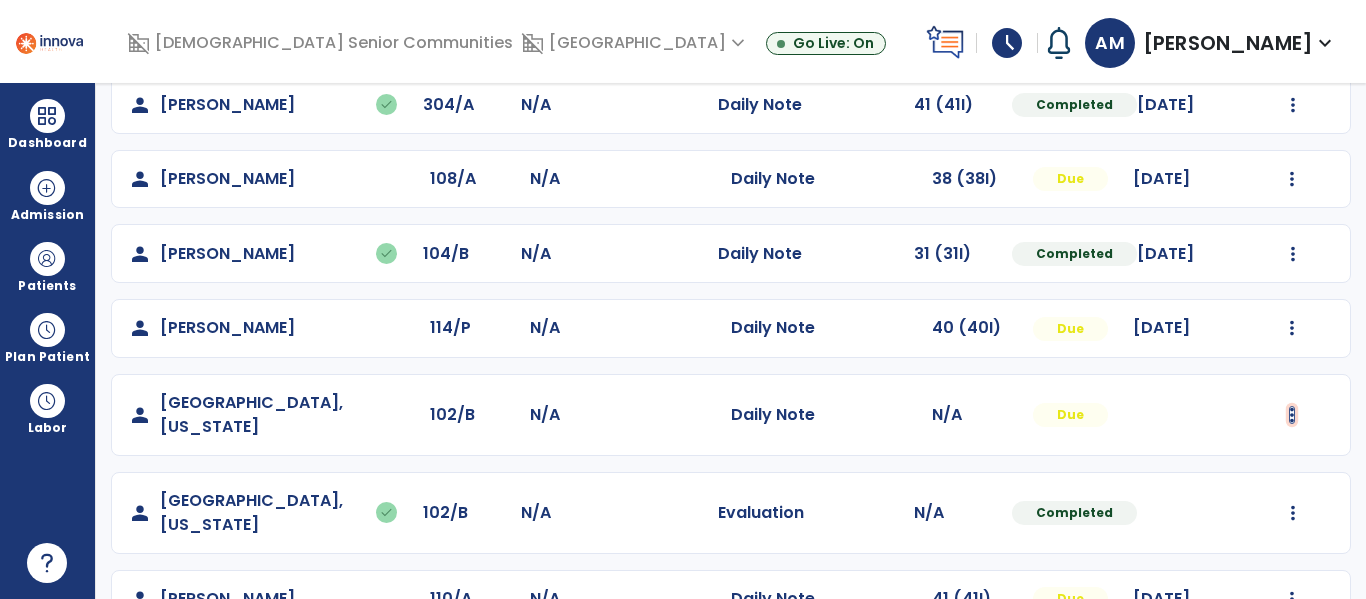 click at bounding box center [1292, 30] 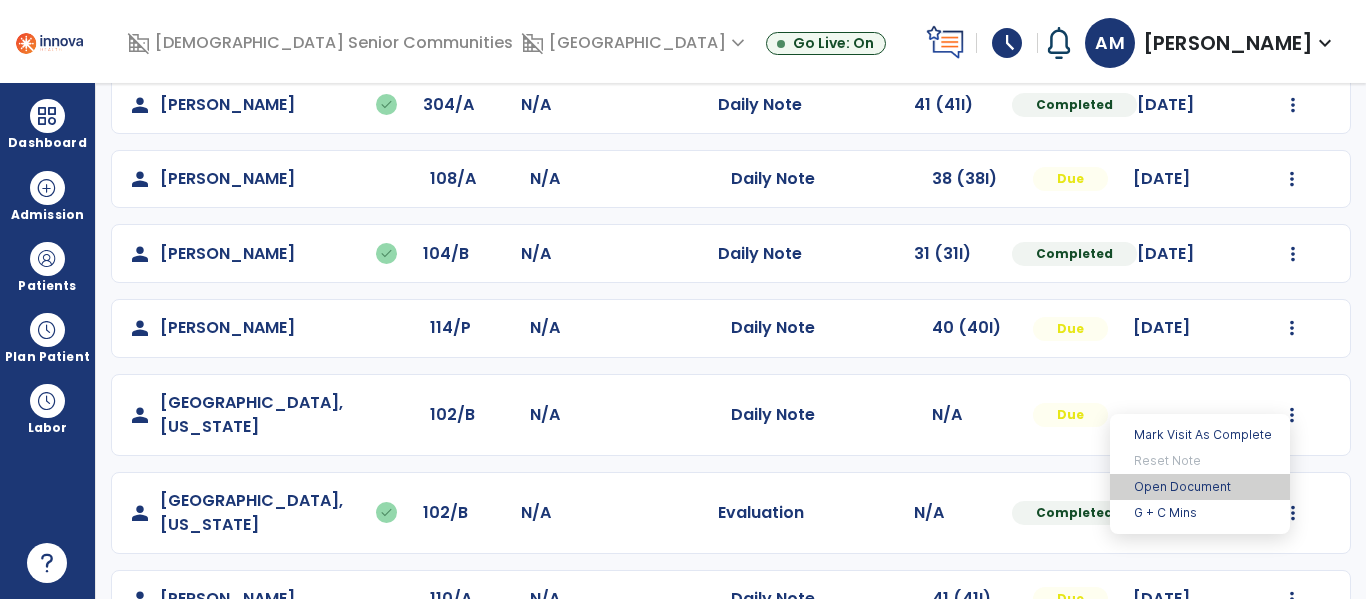 click on "Open Document" at bounding box center (1200, 487) 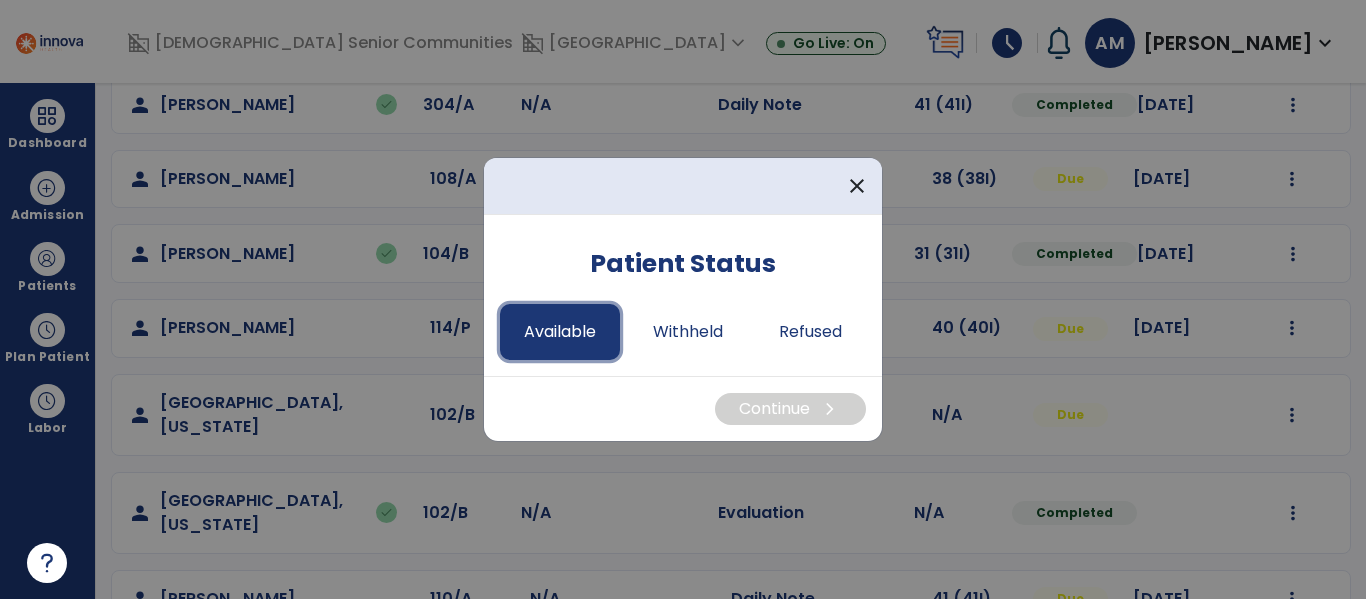 click on "Available" at bounding box center (560, 332) 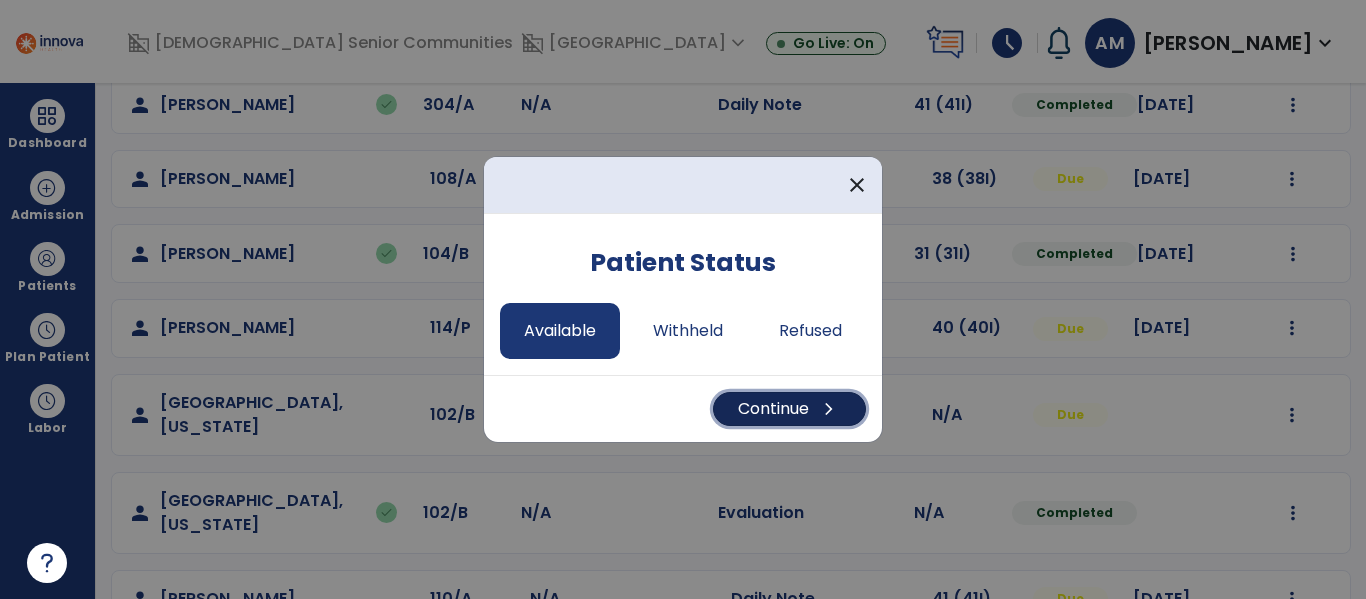 click on "Continue   chevron_right" at bounding box center (789, 409) 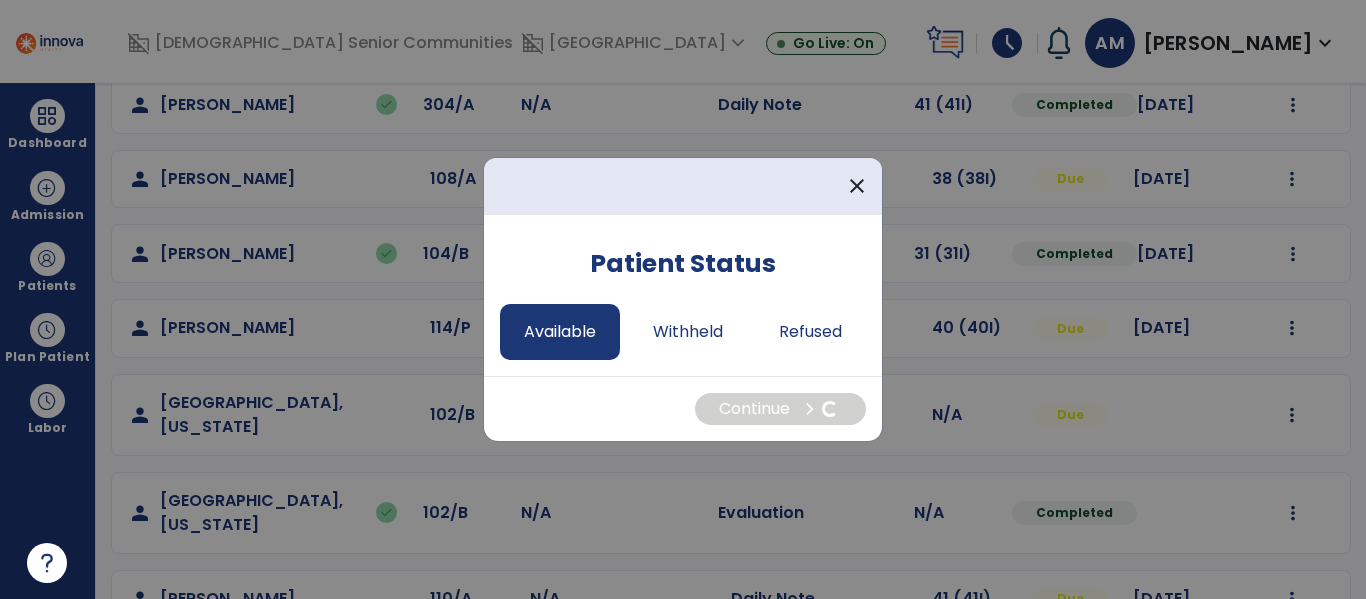 select on "*" 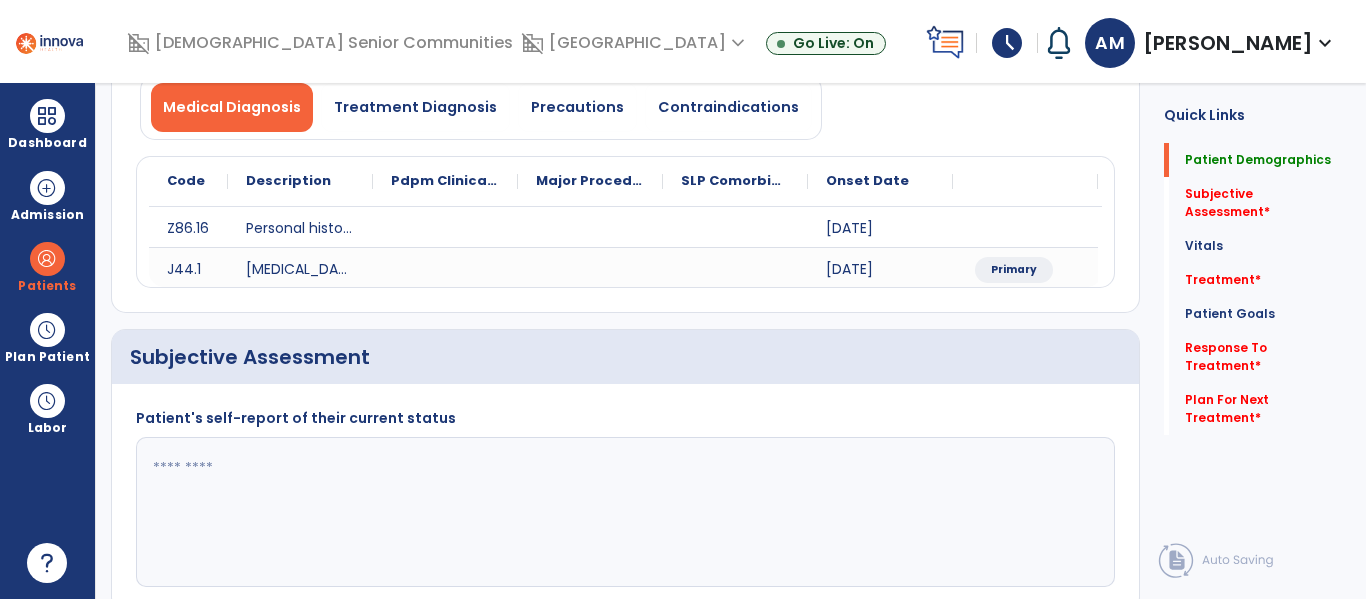 click 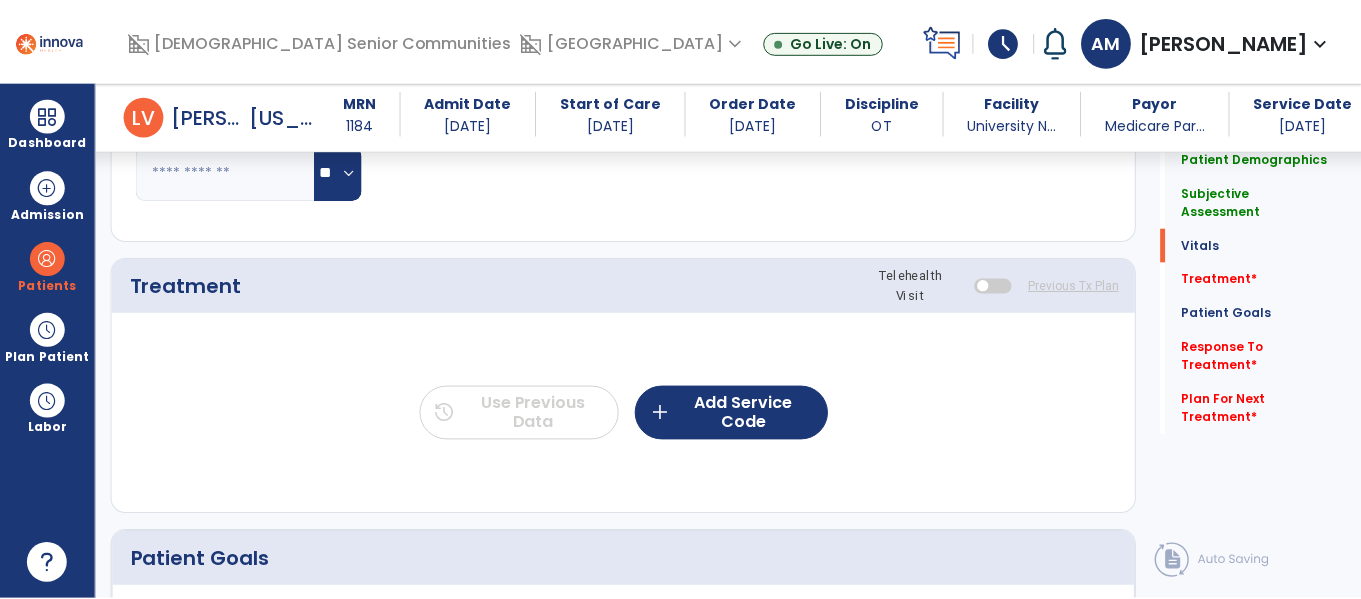 scroll, scrollTop: 1061, scrollLeft: 0, axis: vertical 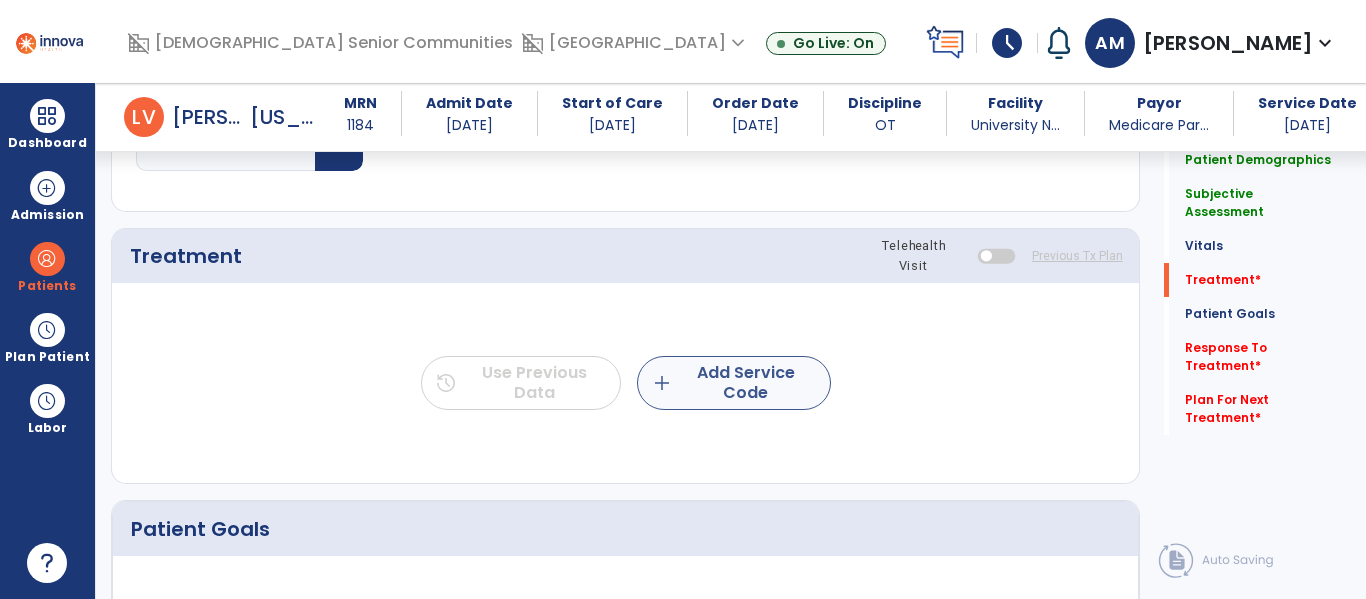 type on "**********" 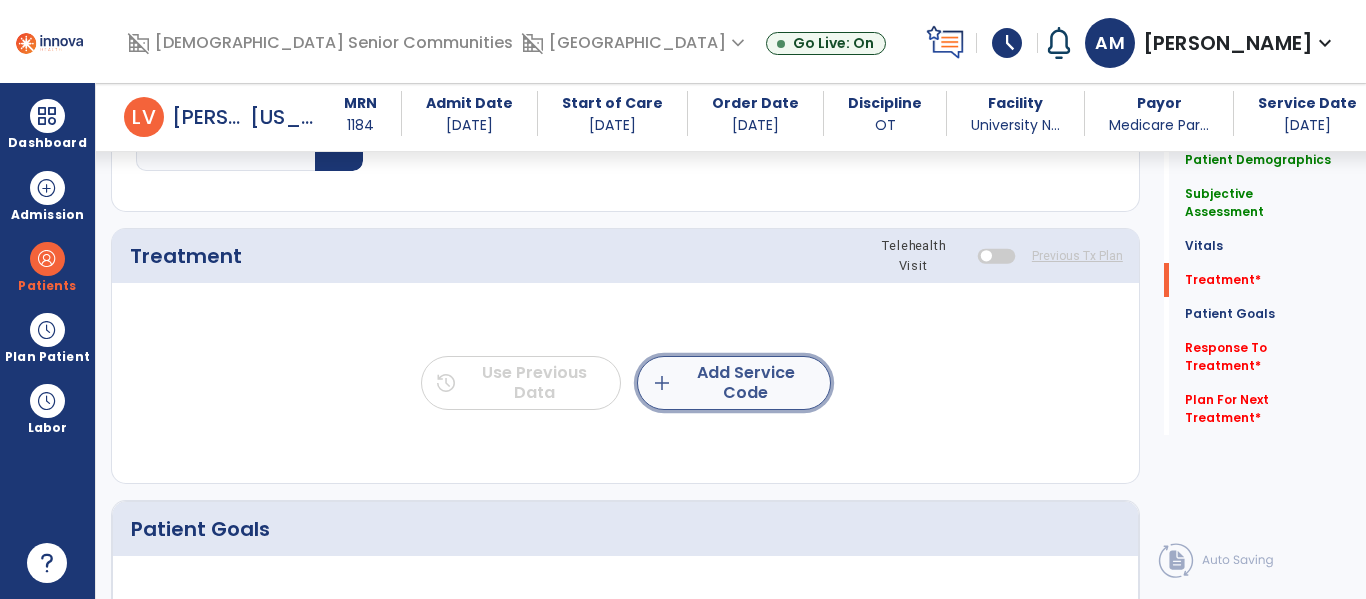 click on "add  Add Service Code" 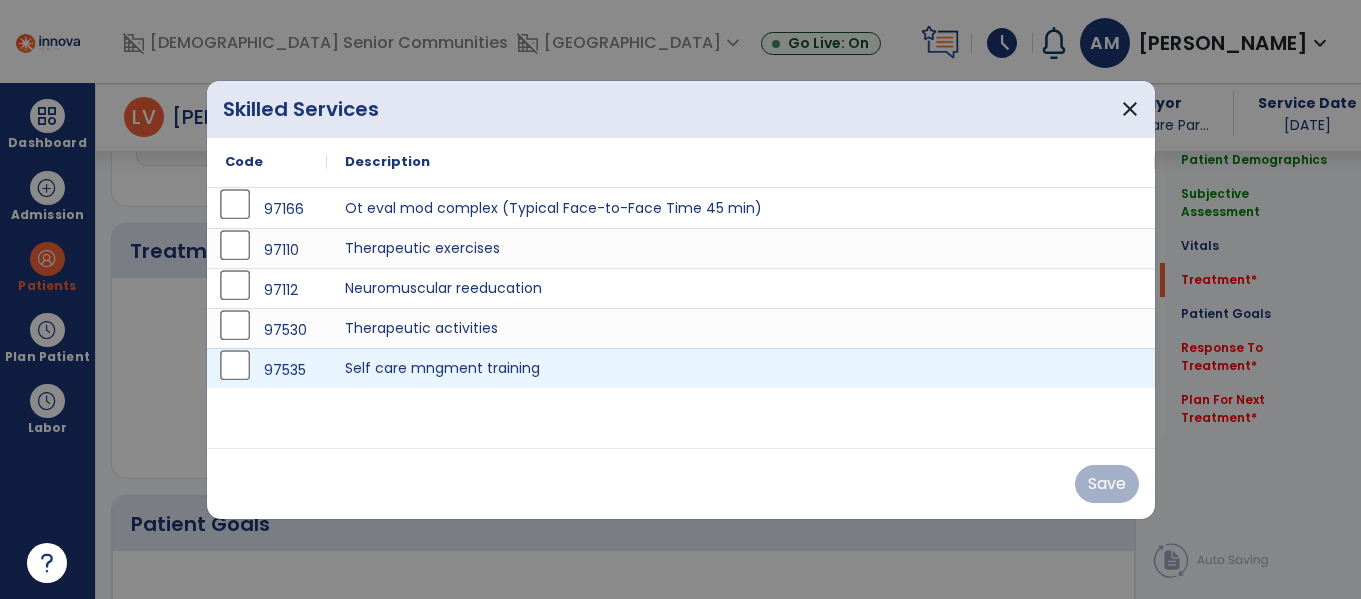 scroll, scrollTop: 1061, scrollLeft: 0, axis: vertical 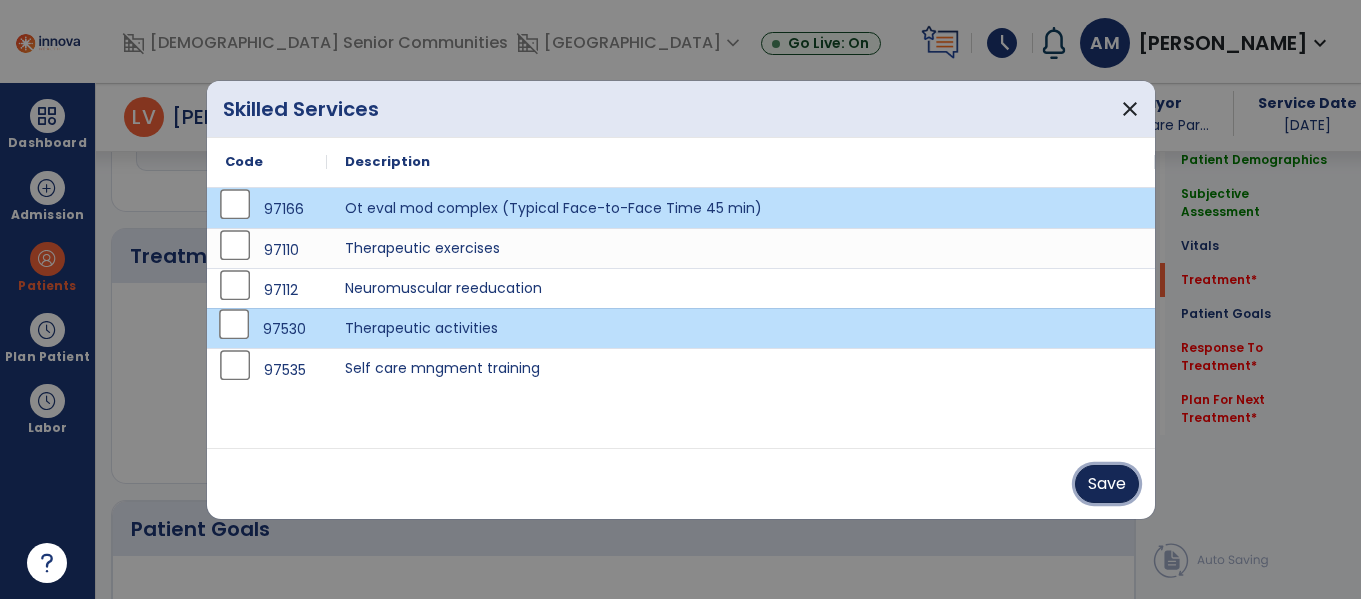 click on "Save" at bounding box center [1107, 484] 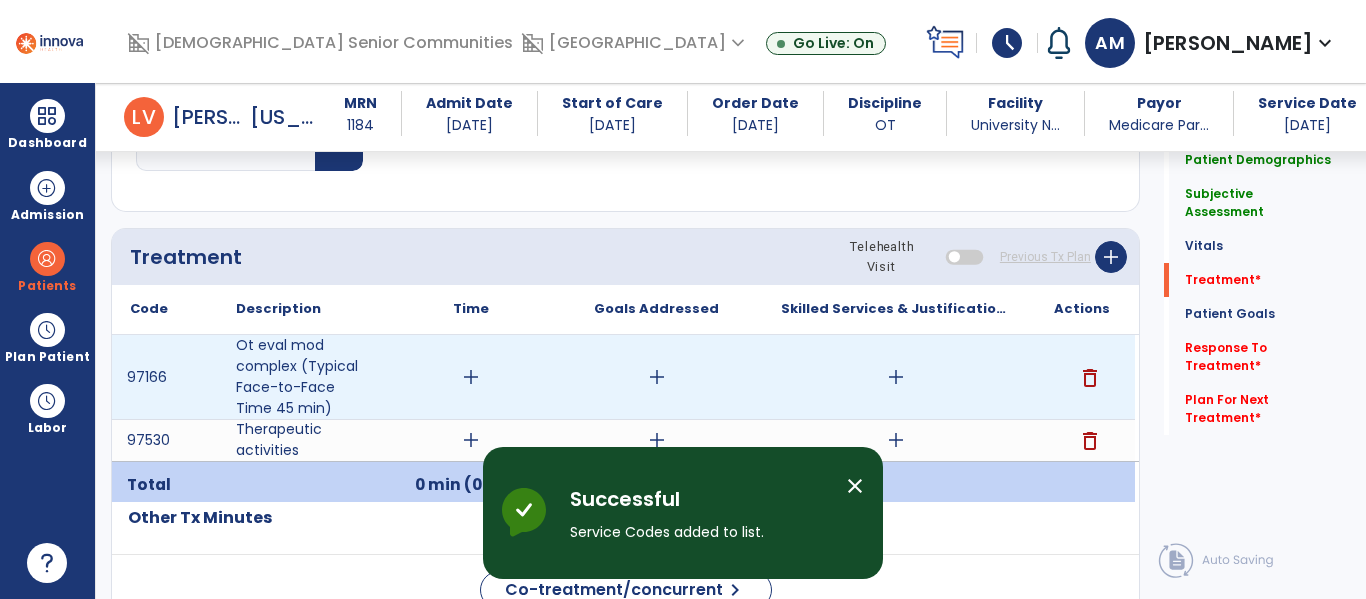 click on "add" at bounding box center [471, 377] 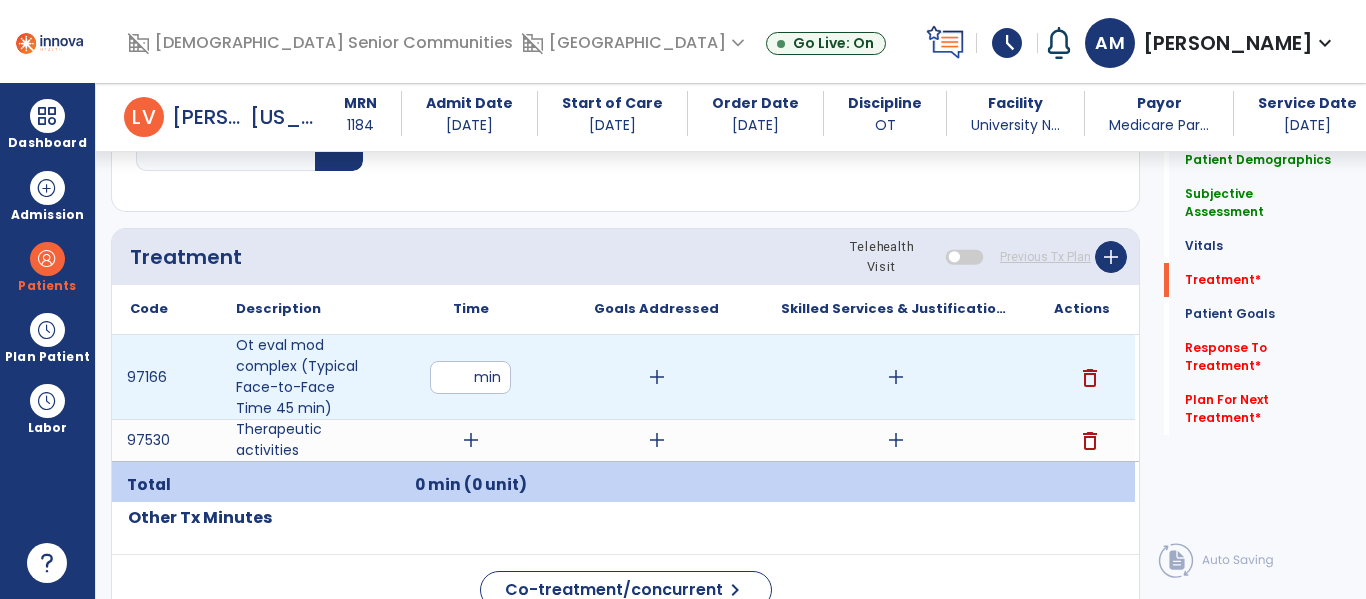 type on "**" 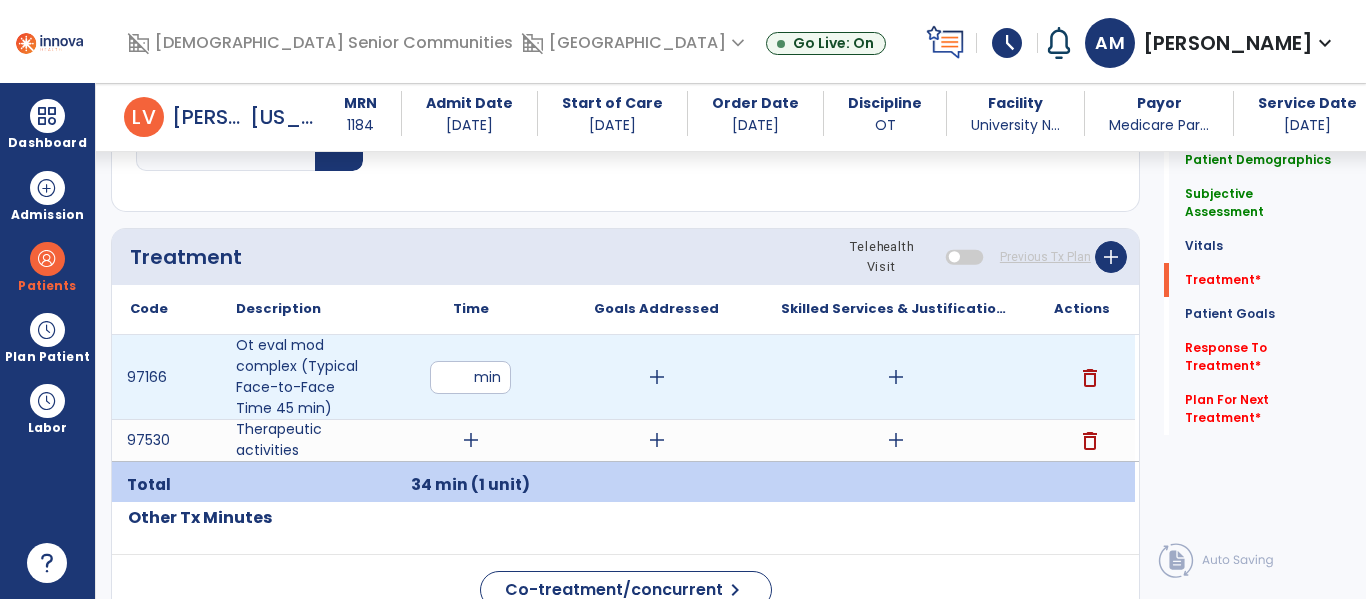 click on "add" at bounding box center (657, 377) 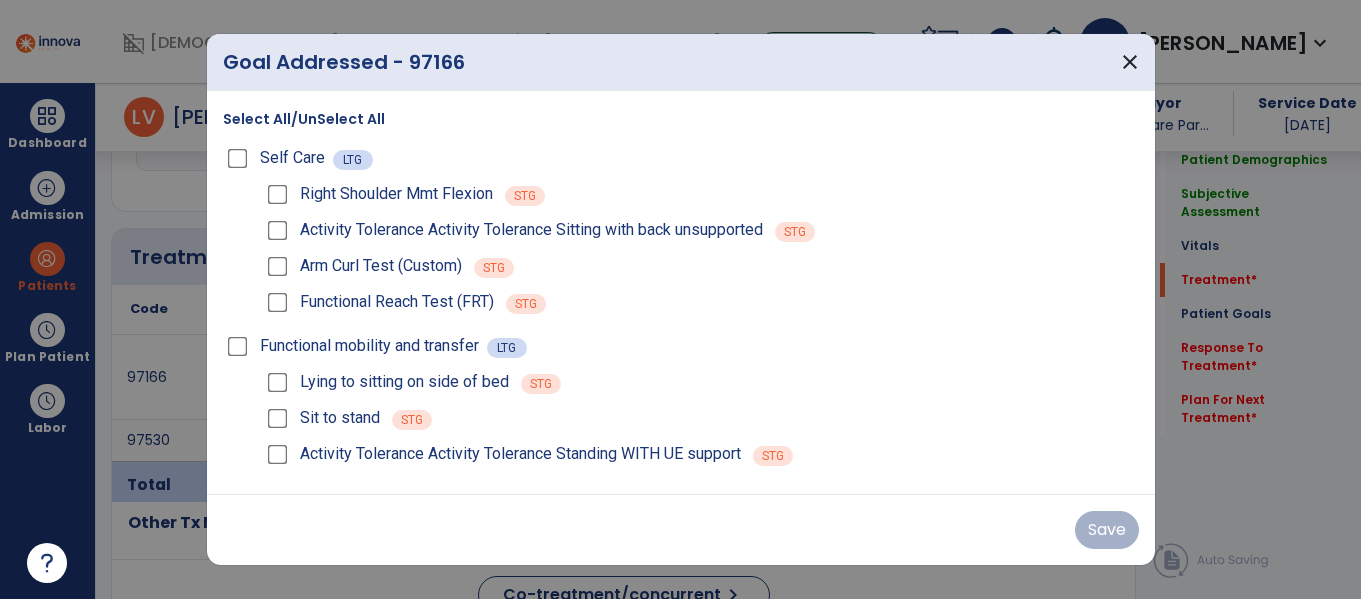 scroll, scrollTop: 1061, scrollLeft: 0, axis: vertical 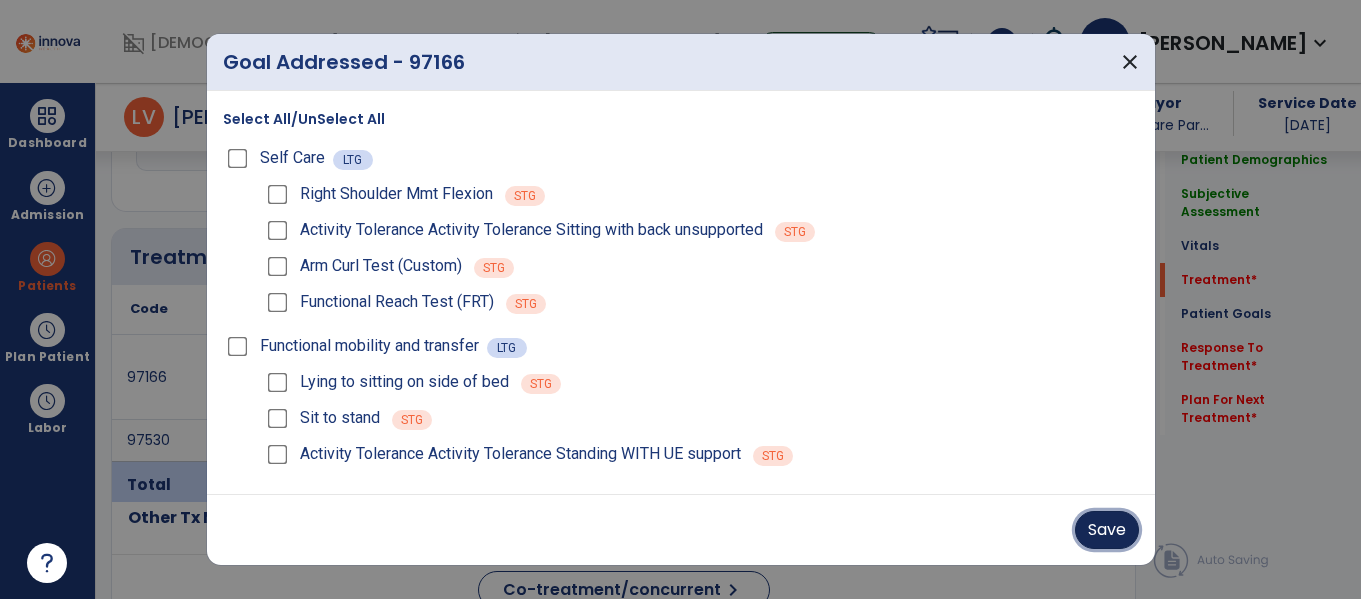 click on "Save" at bounding box center [1107, 530] 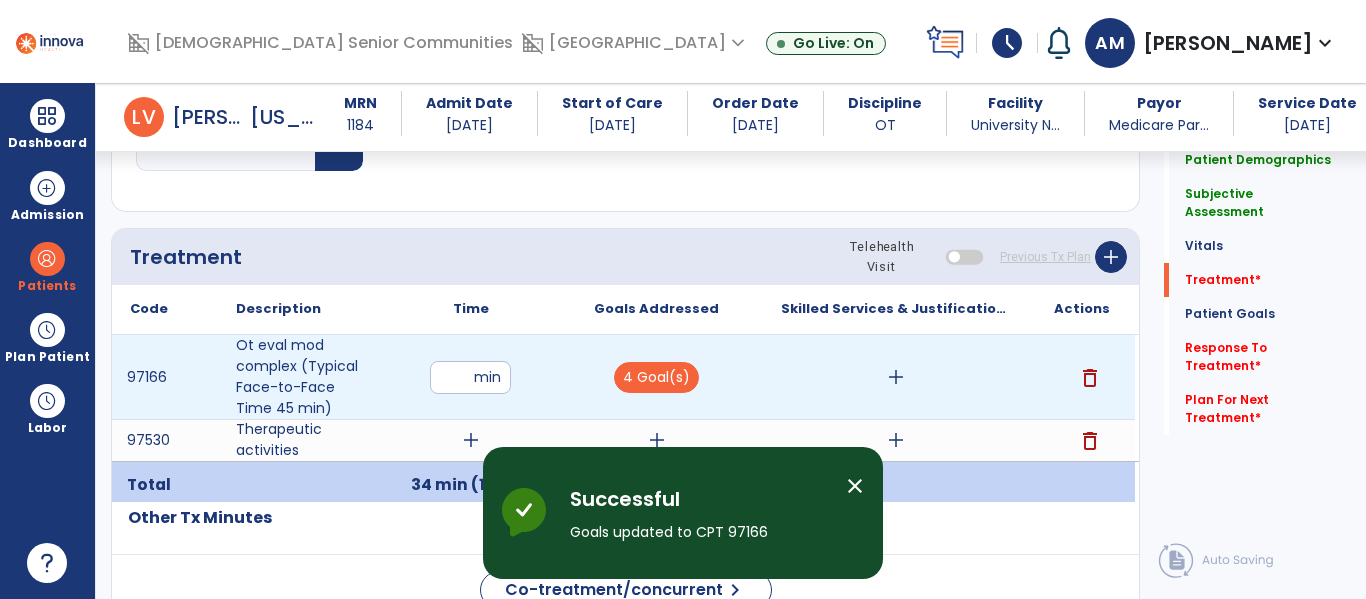 click on "add" at bounding box center [896, 377] 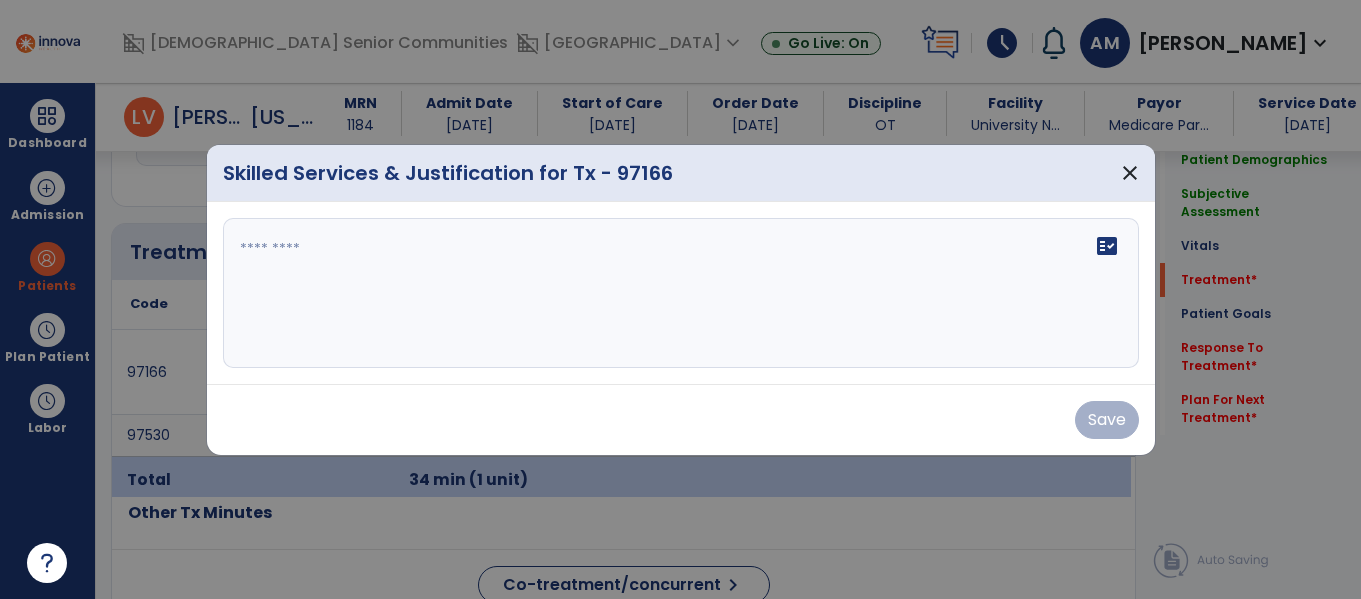 scroll, scrollTop: 1061, scrollLeft: 0, axis: vertical 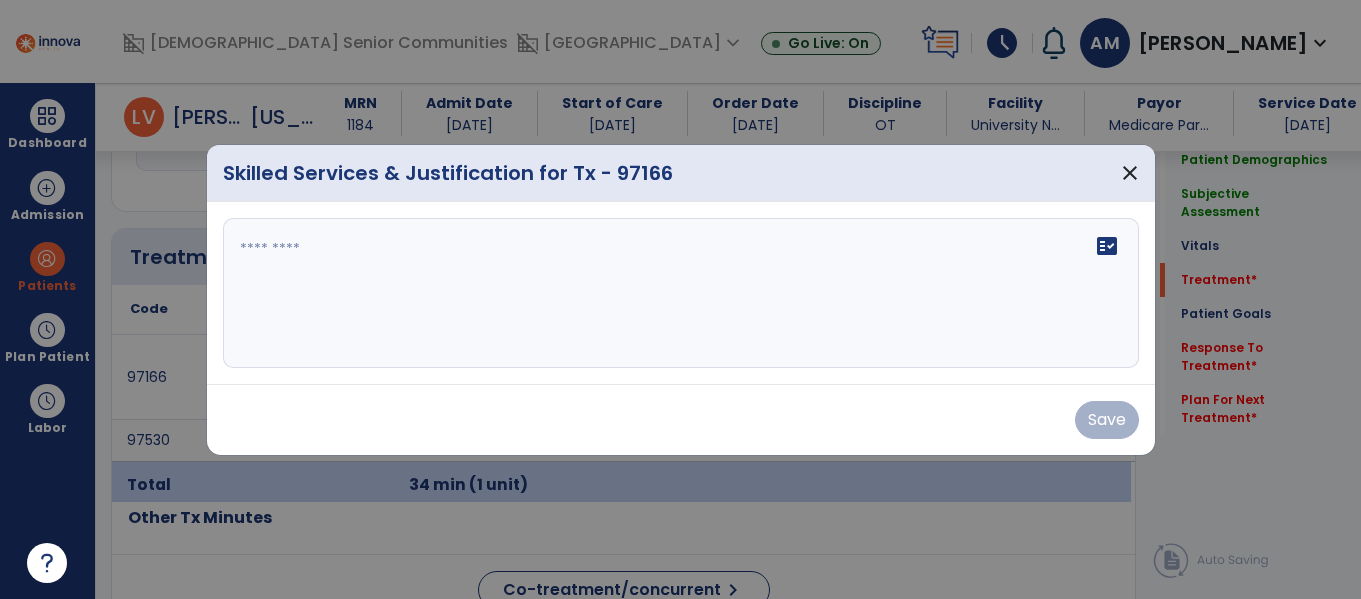 click on "fact_check" at bounding box center [681, 293] 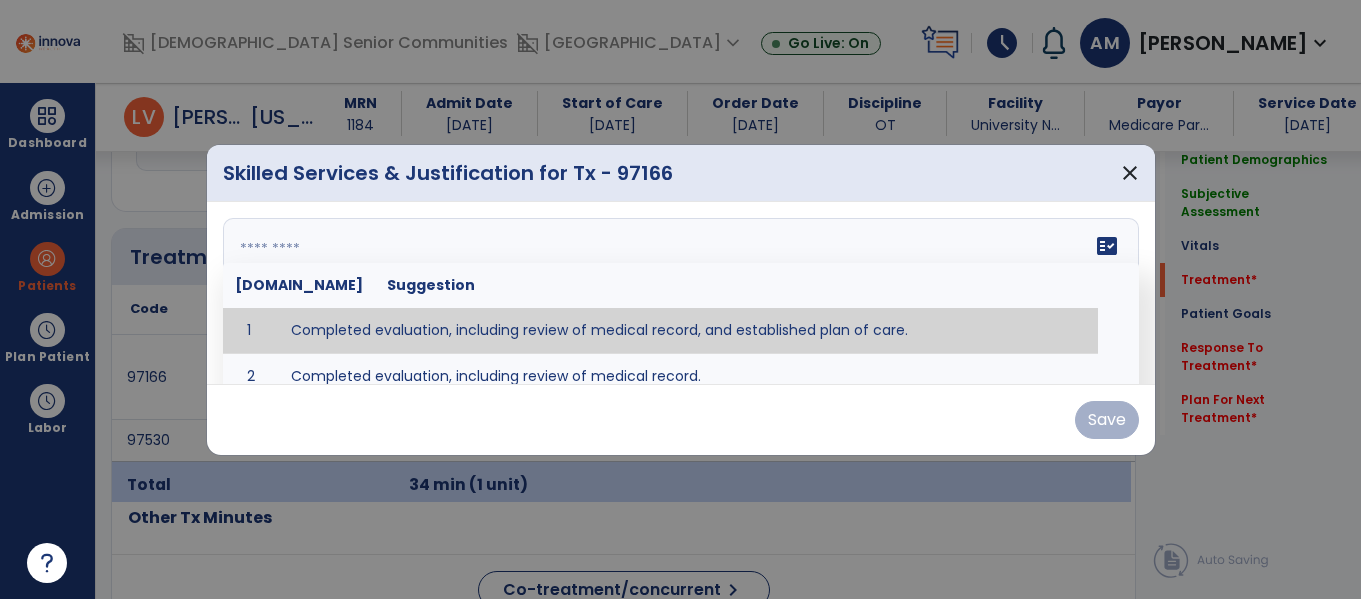 type on "**********" 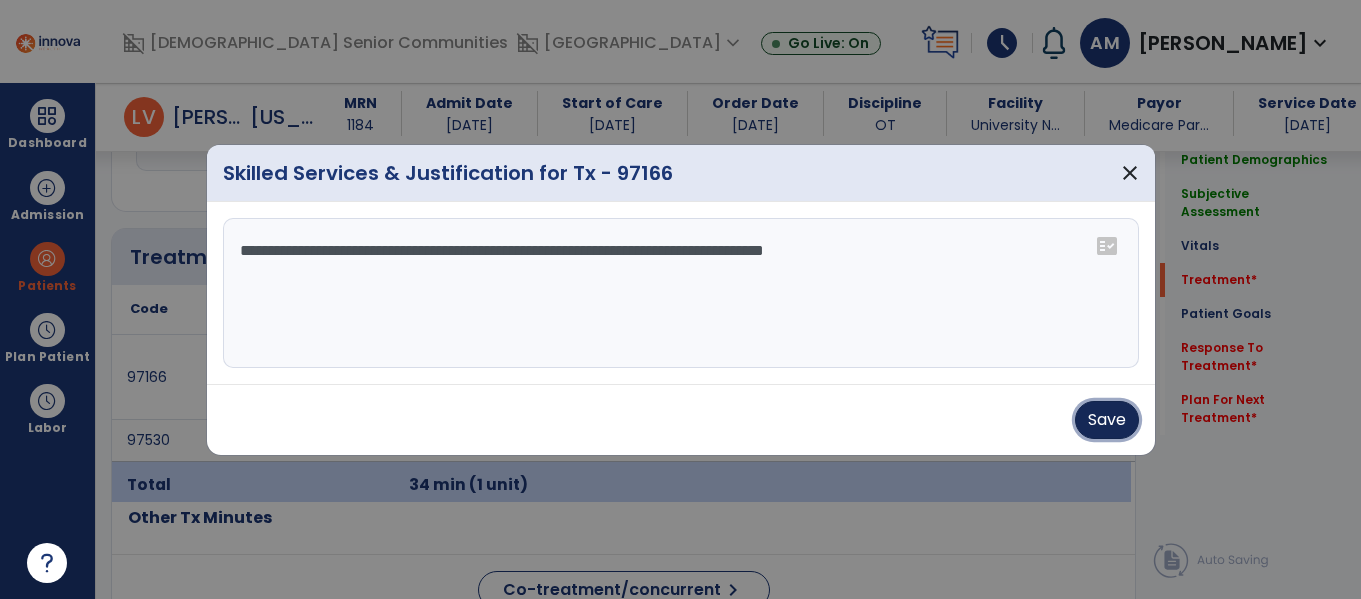 click on "Save" at bounding box center (1107, 420) 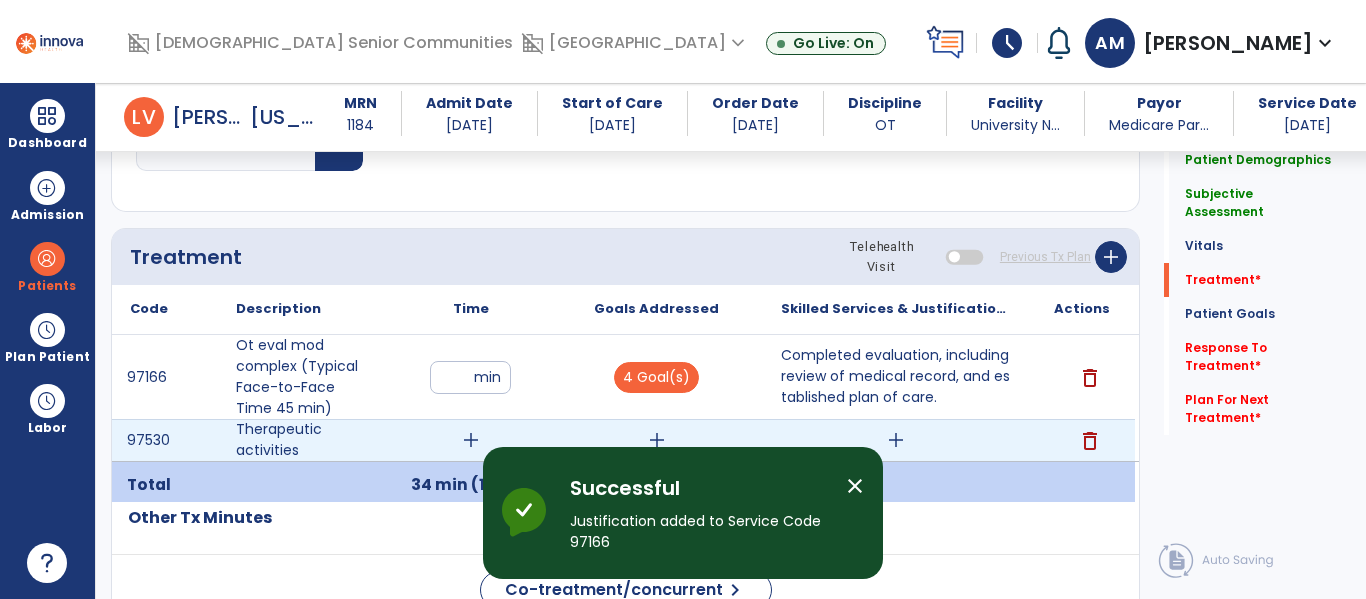 click on "add" at bounding box center (471, 440) 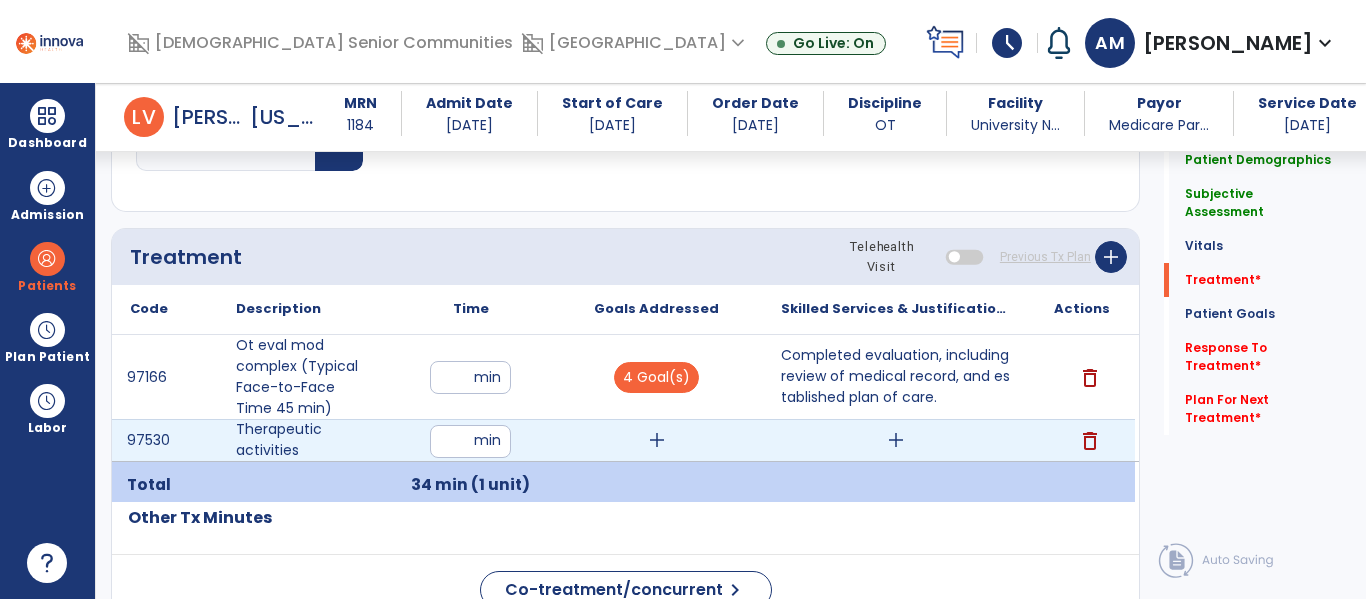 type on "**" 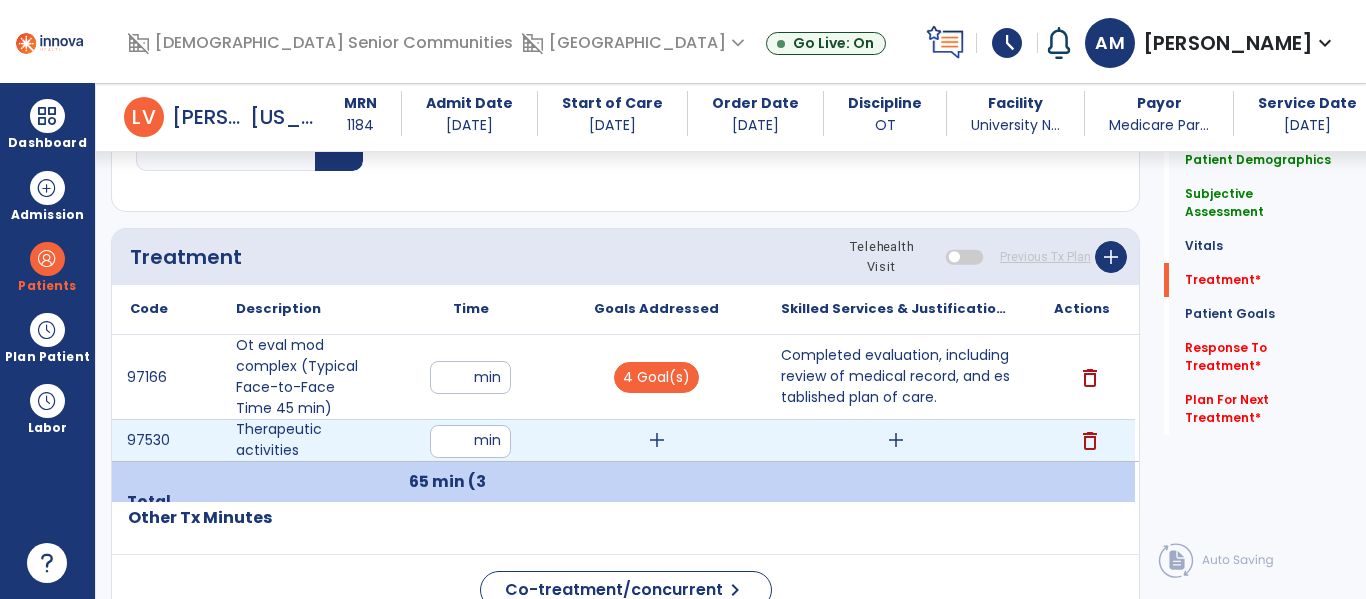 click on "add" at bounding box center [657, 440] 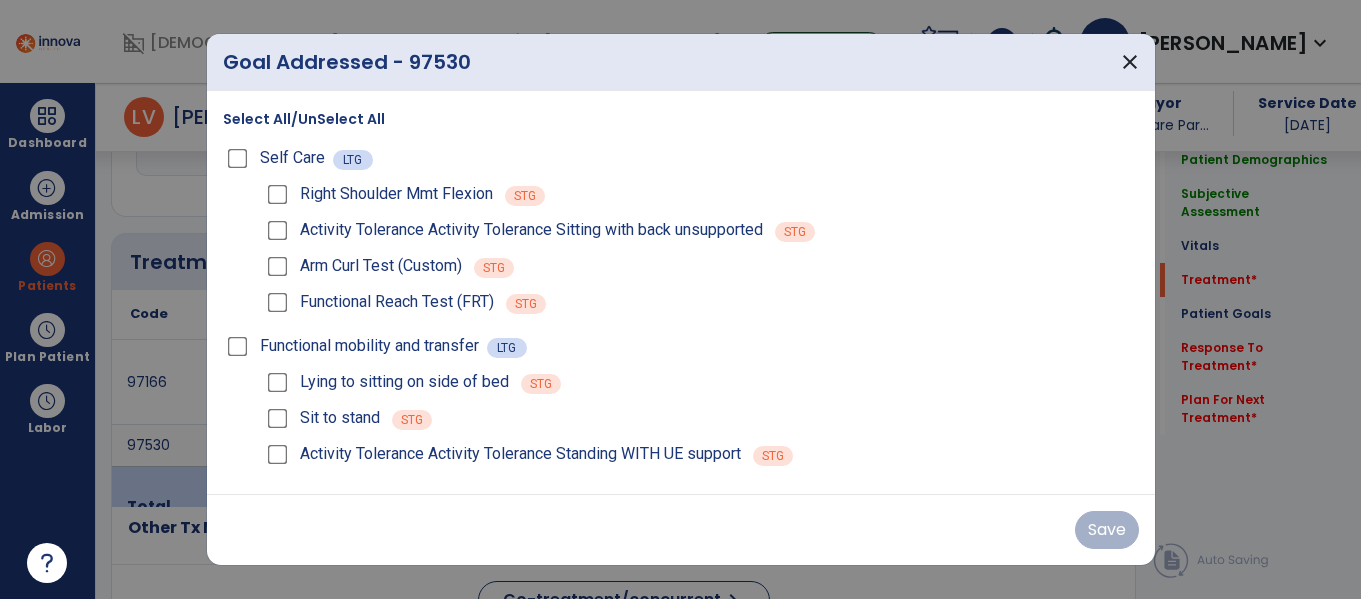 scroll, scrollTop: 1061, scrollLeft: 0, axis: vertical 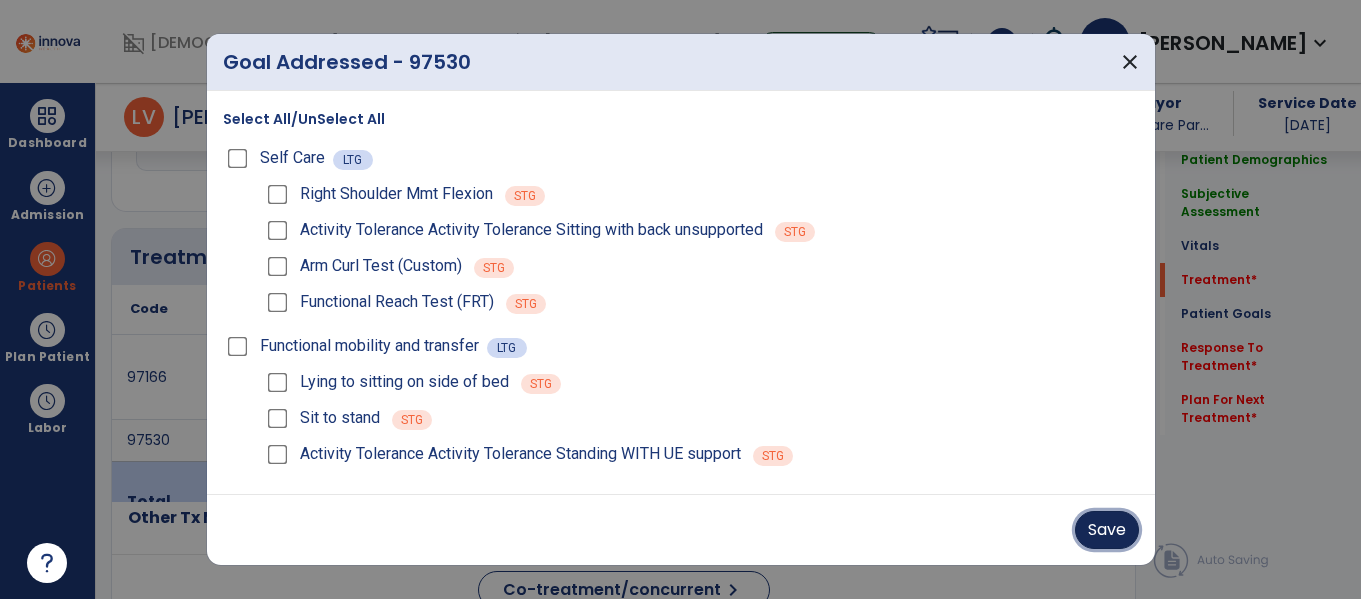 click on "Save" at bounding box center [1107, 530] 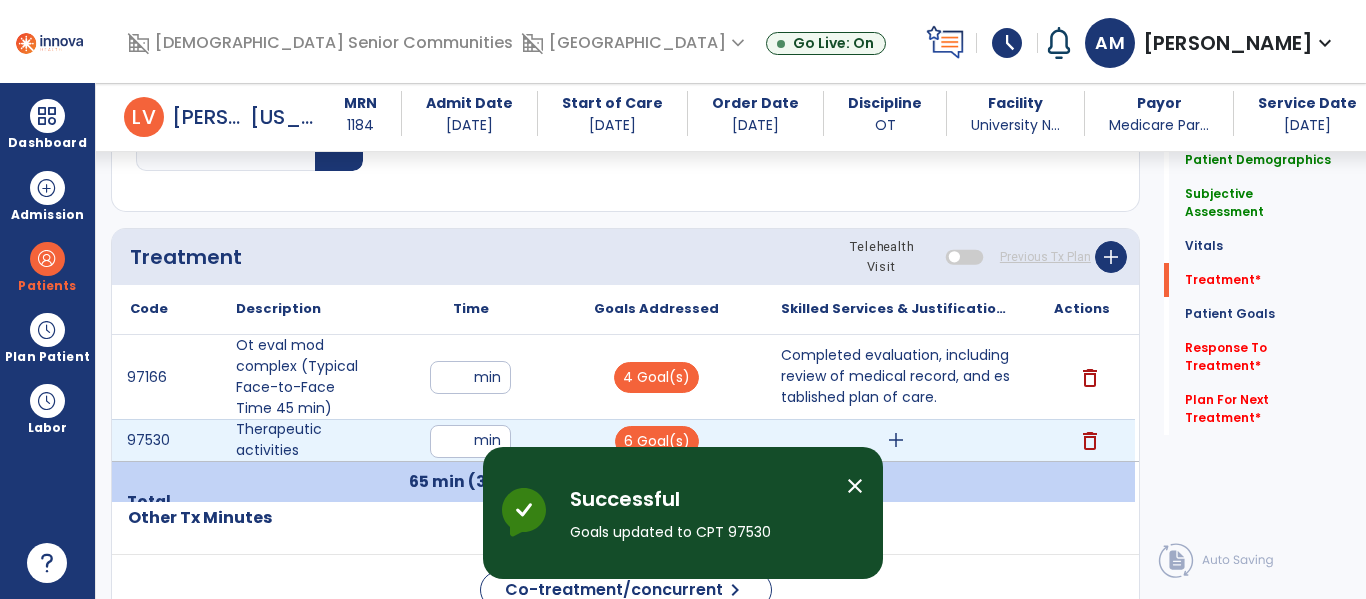 click on "add" at bounding box center [896, 440] 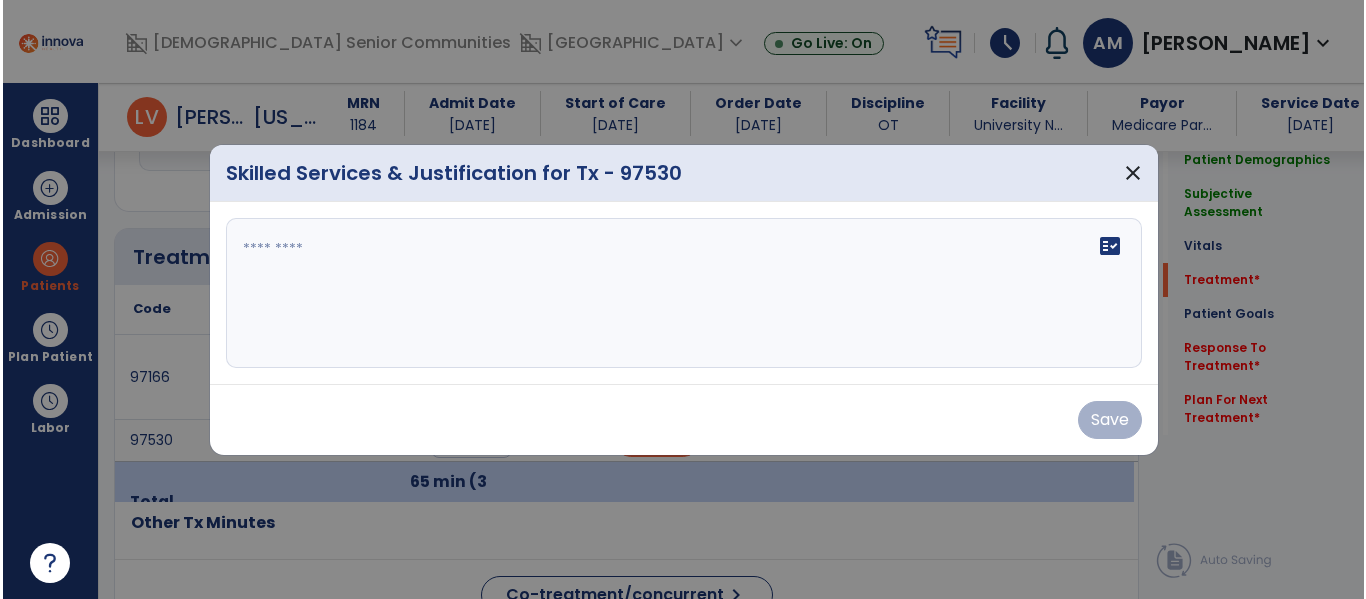 scroll, scrollTop: 1061, scrollLeft: 0, axis: vertical 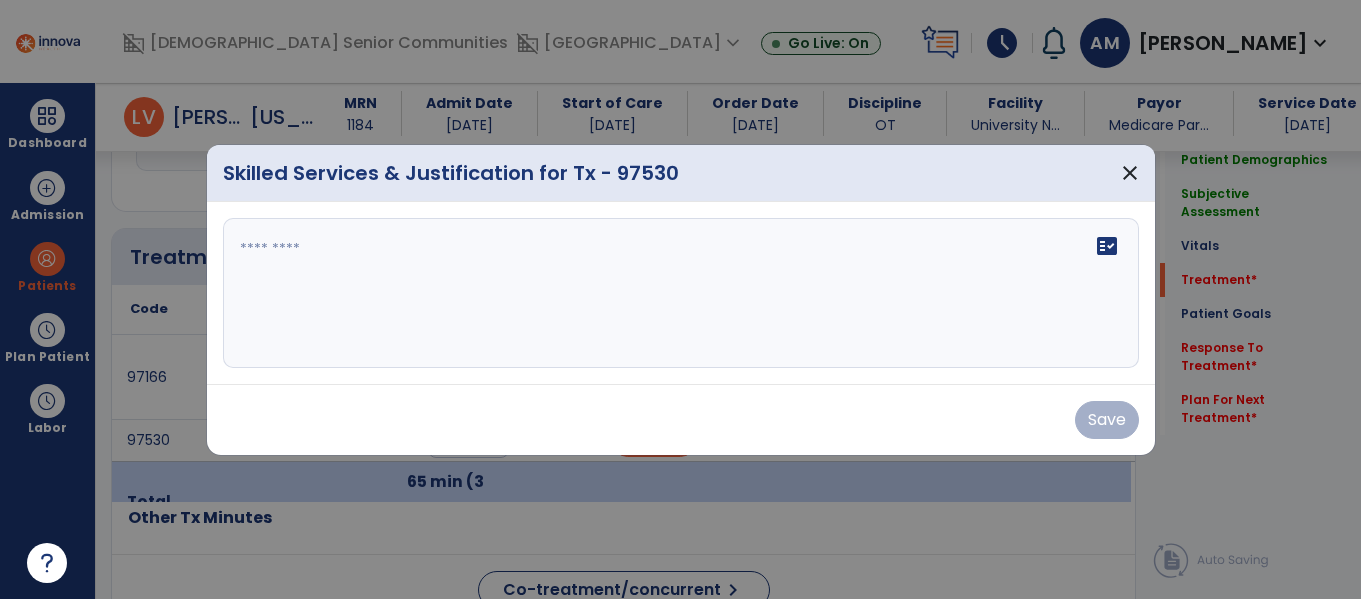 click at bounding box center (681, 293) 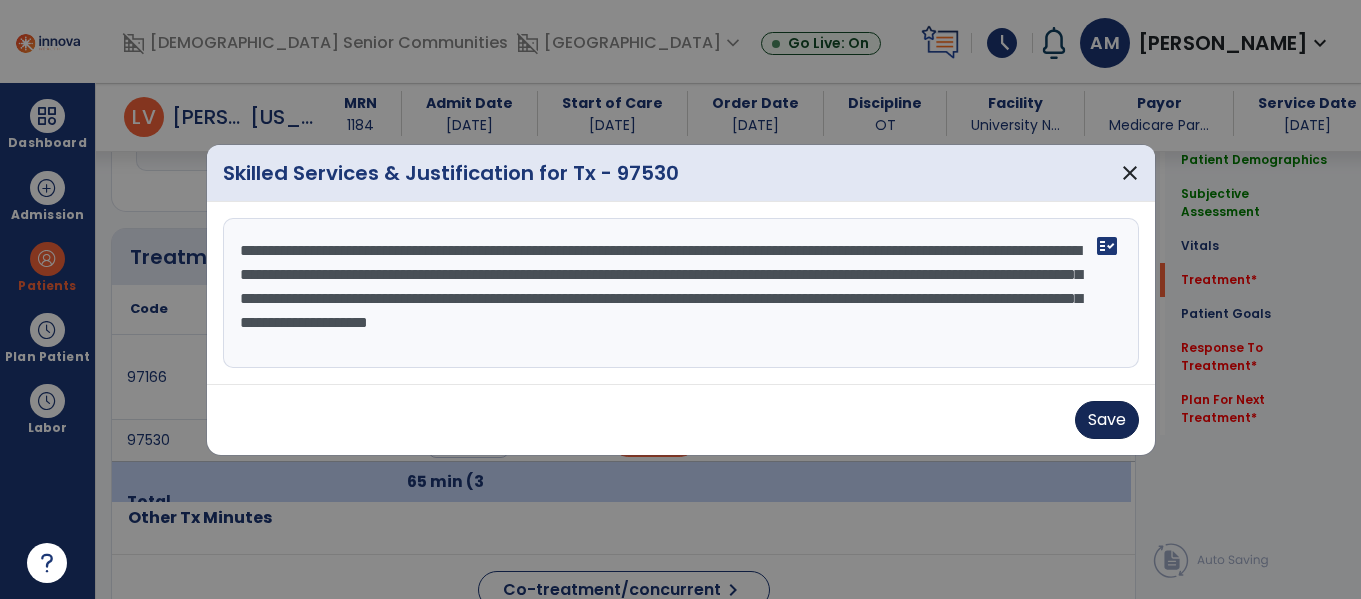type on "**********" 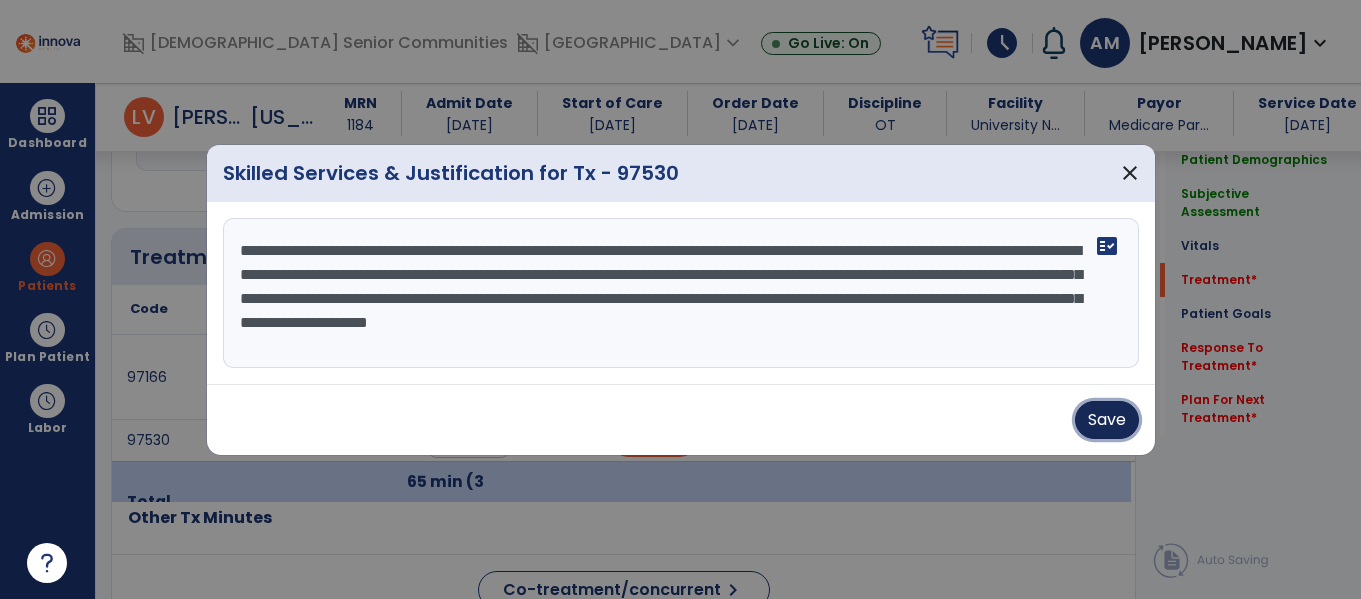 click on "Save" at bounding box center (1107, 420) 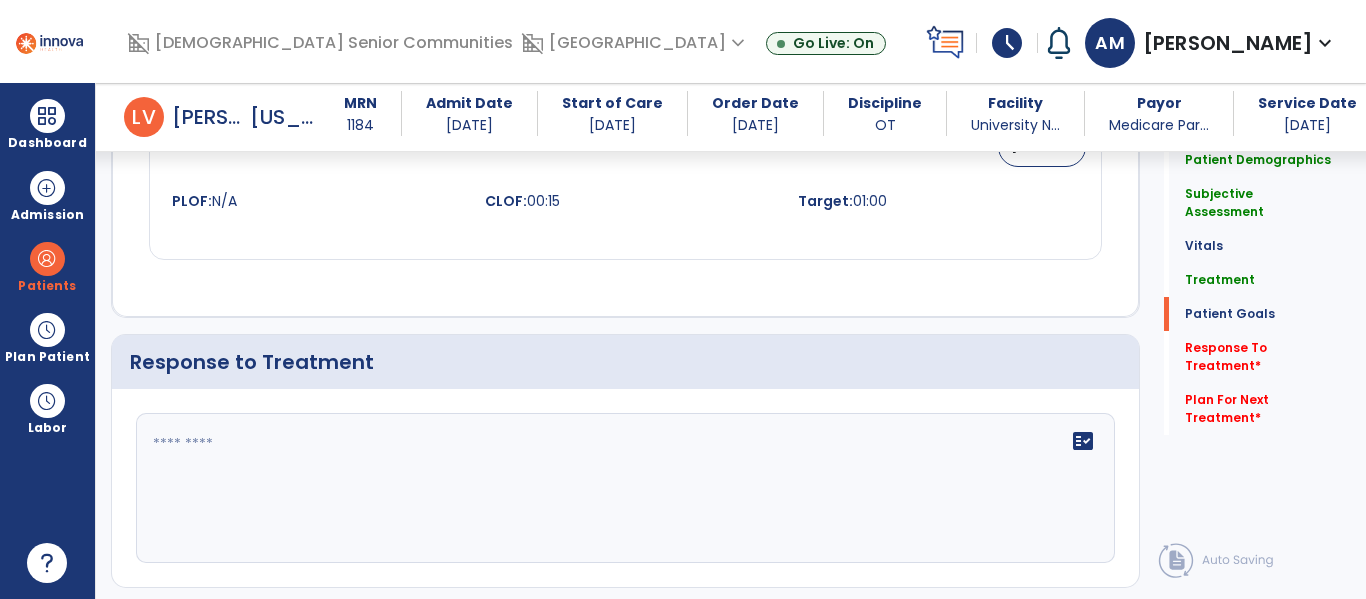 scroll, scrollTop: 2814, scrollLeft: 0, axis: vertical 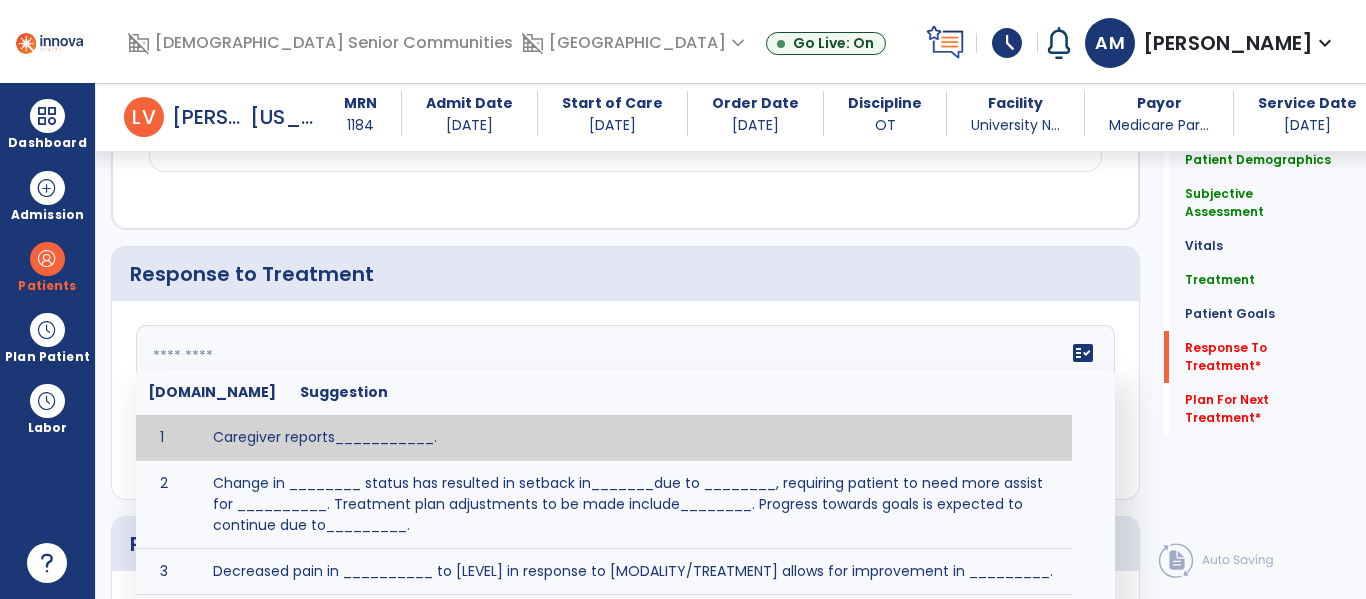 click 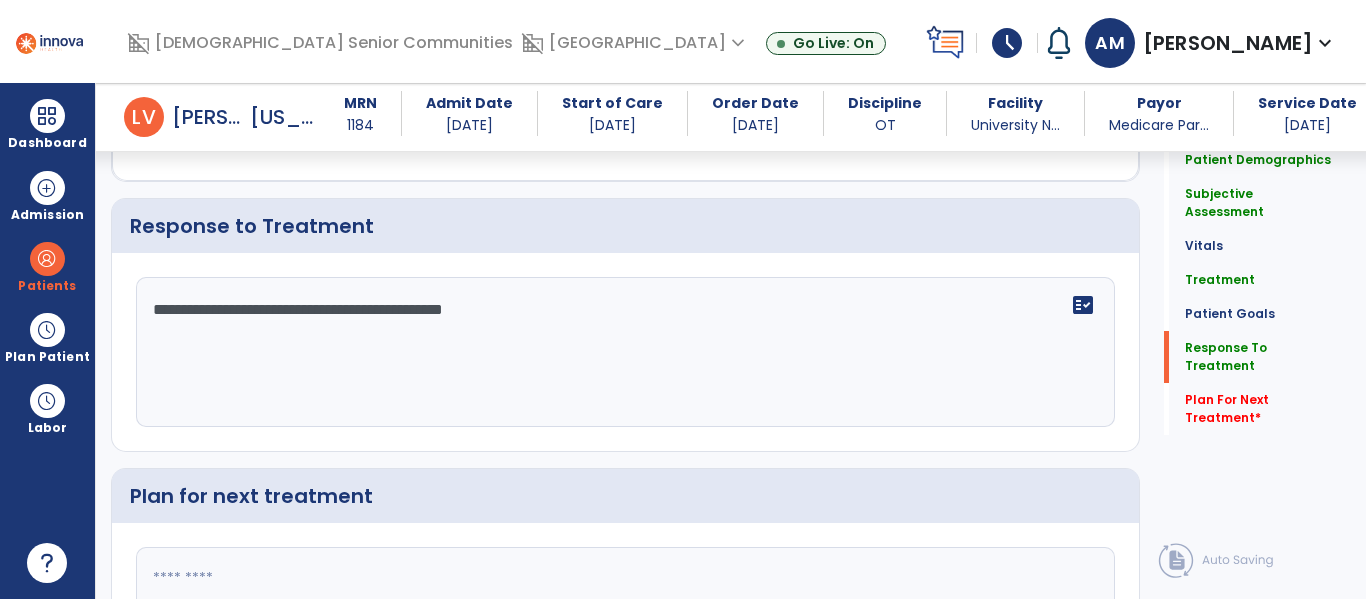 scroll, scrollTop: 2920, scrollLeft: 0, axis: vertical 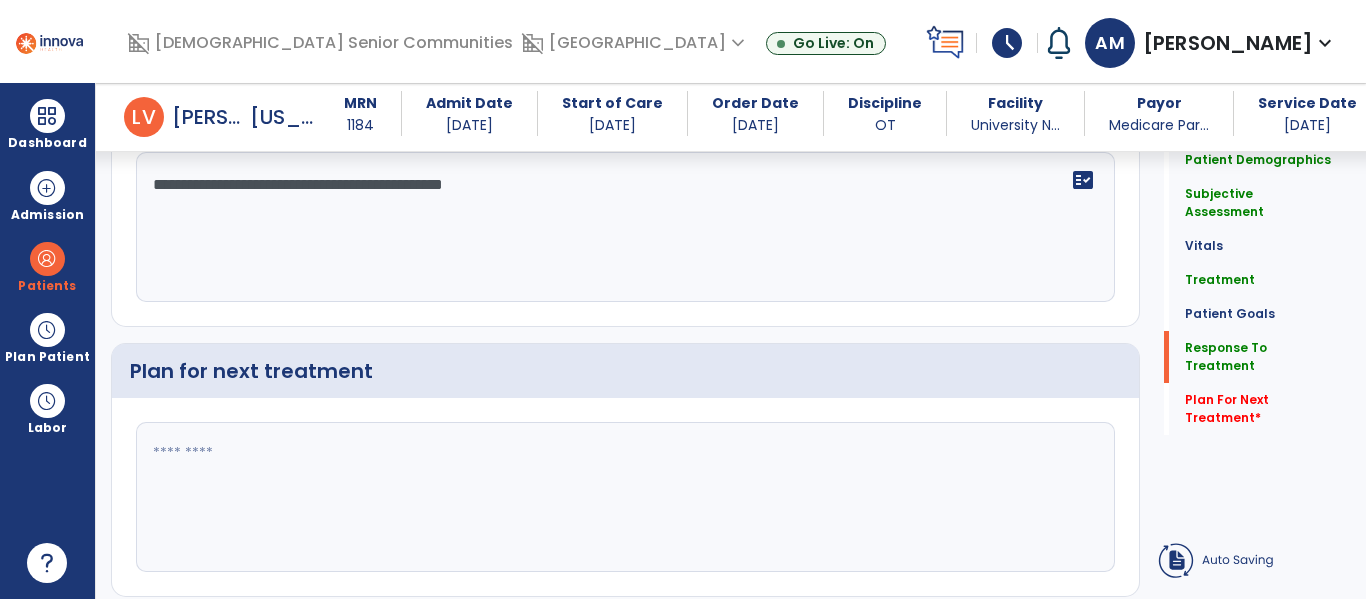 type on "**********" 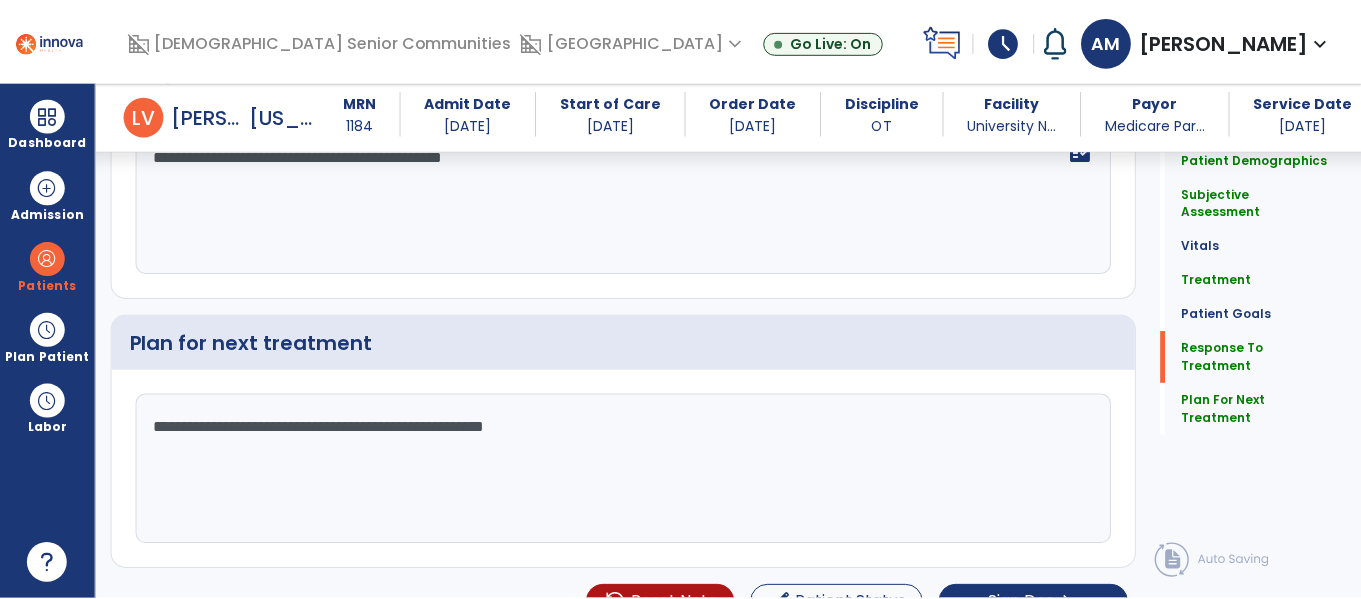 scroll, scrollTop: 3049, scrollLeft: 0, axis: vertical 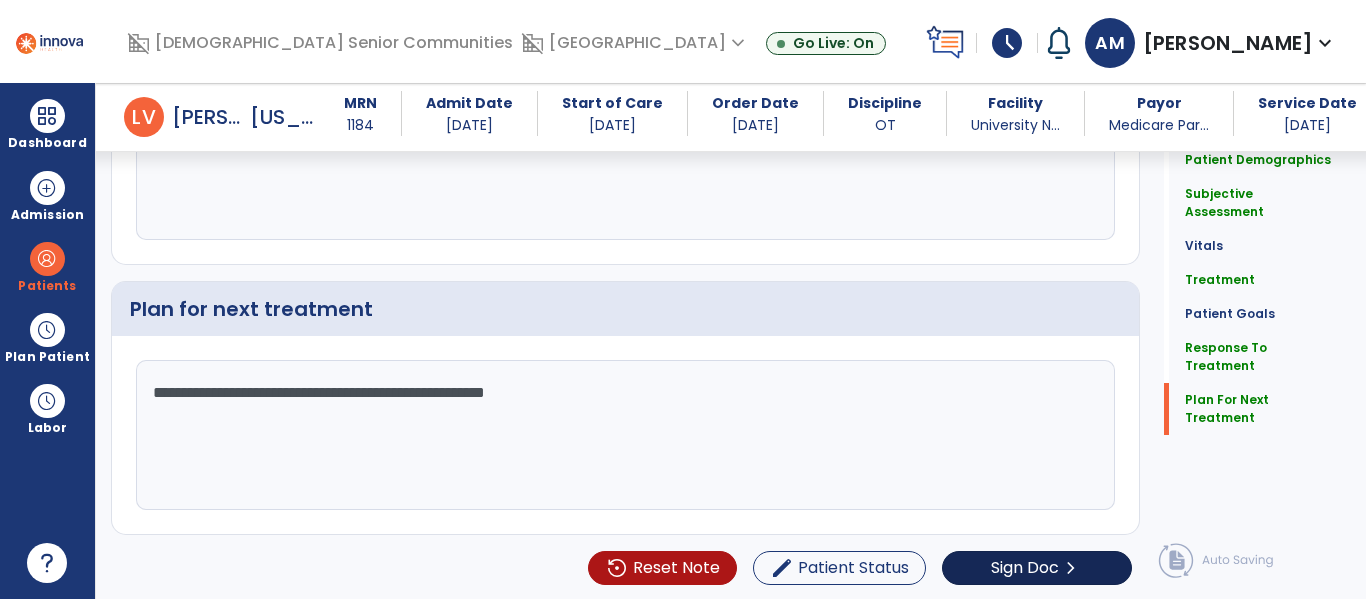 type on "**********" 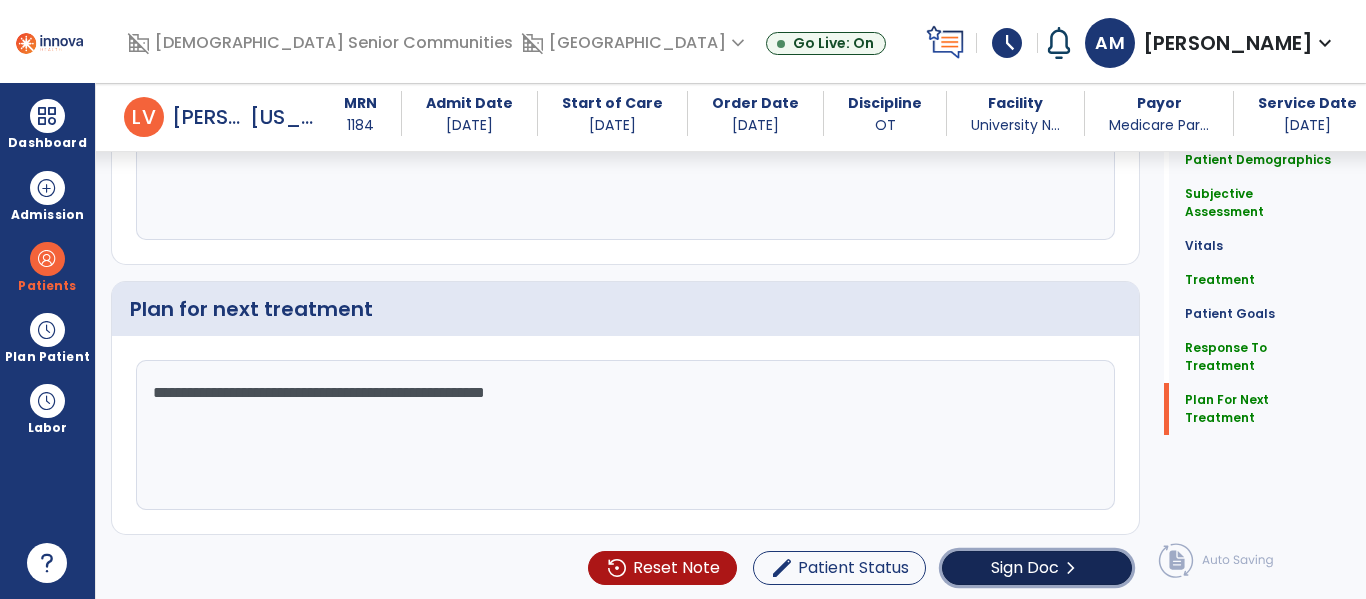click on "Sign Doc" 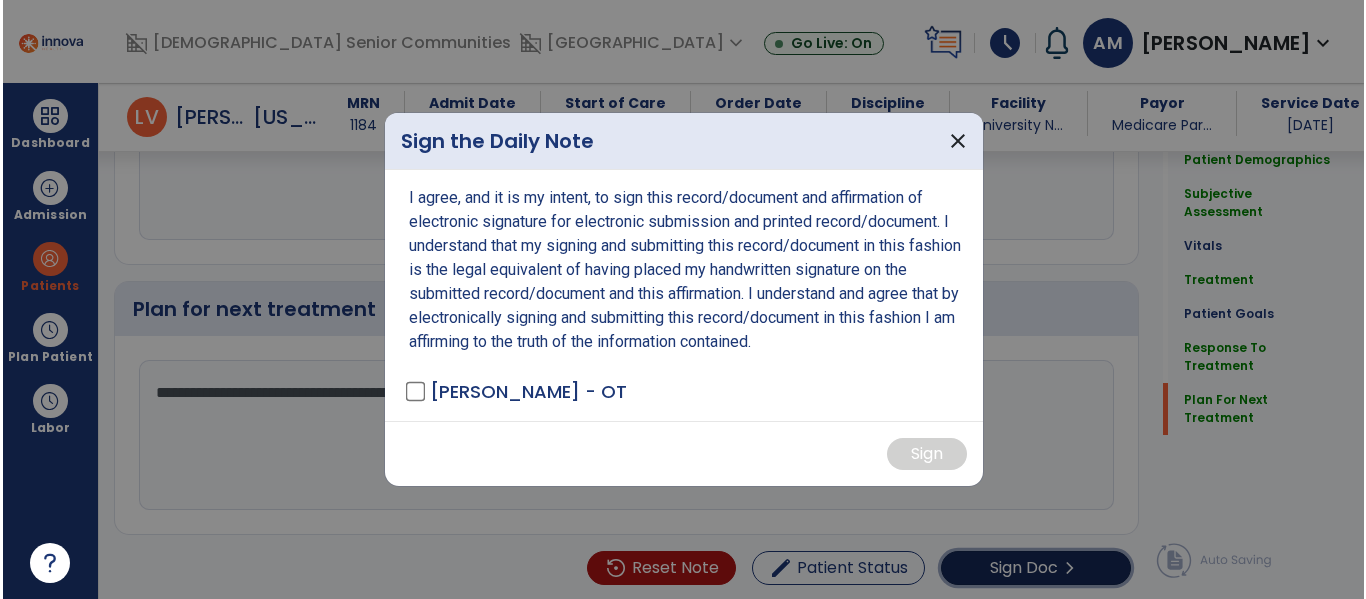scroll, scrollTop: 3070, scrollLeft: 0, axis: vertical 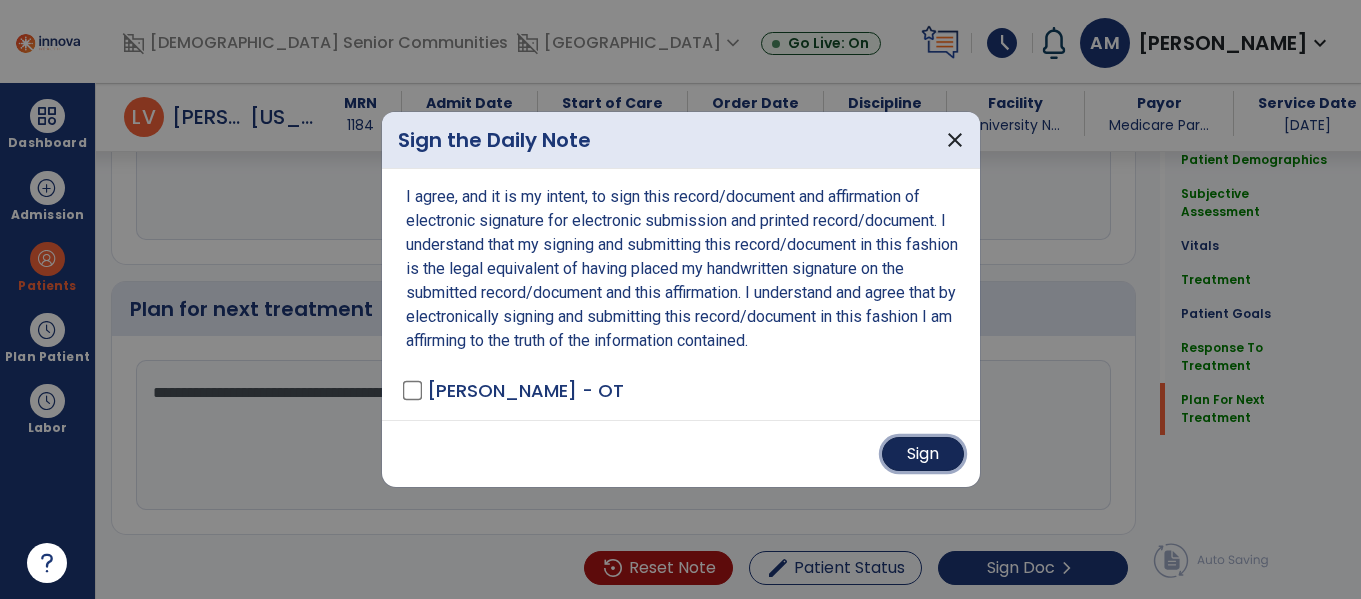 click on "Sign" at bounding box center (923, 454) 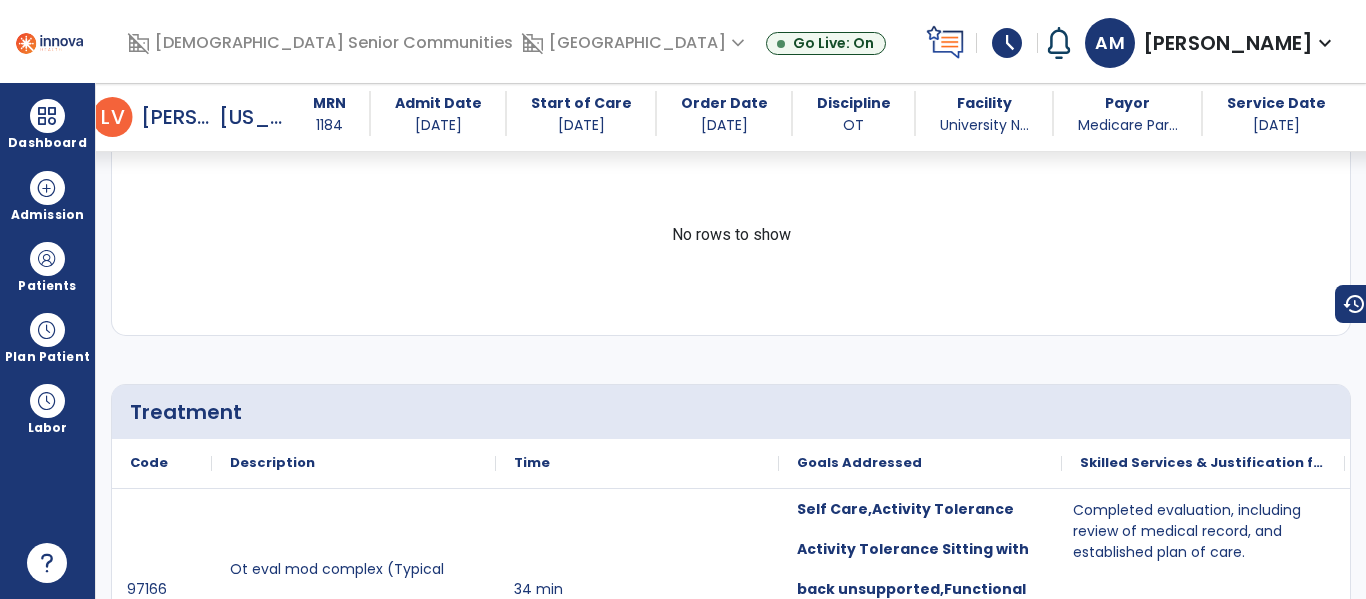 scroll, scrollTop: 0, scrollLeft: 0, axis: both 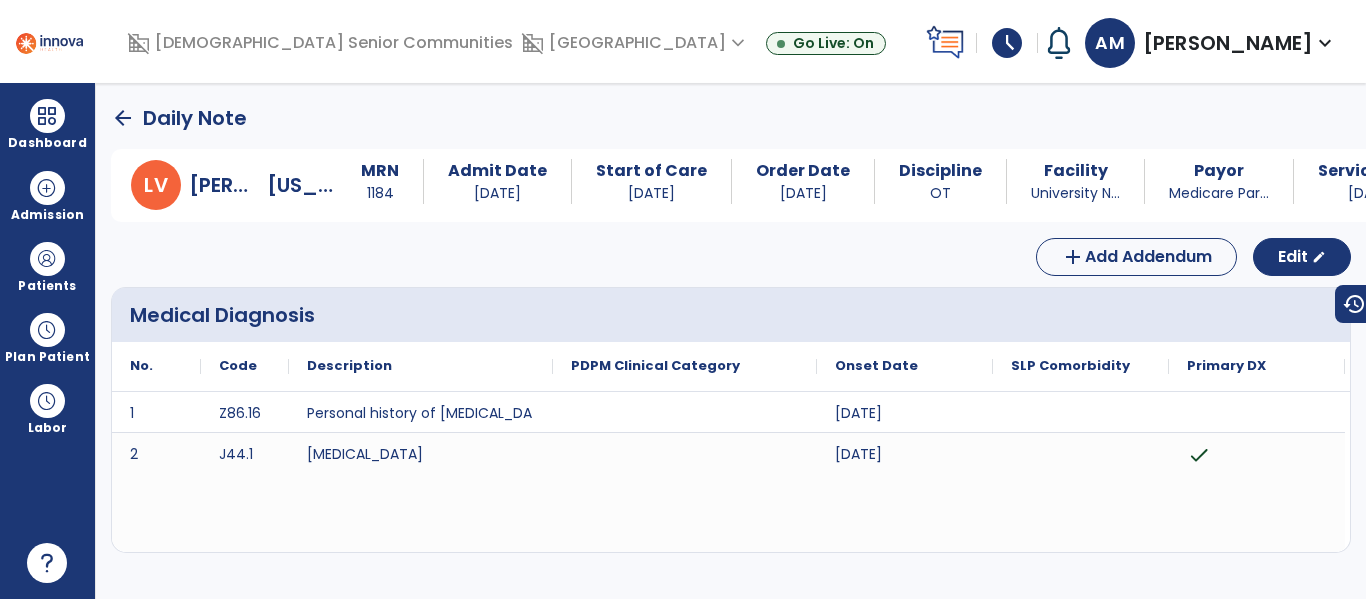 click on "arrow_back" 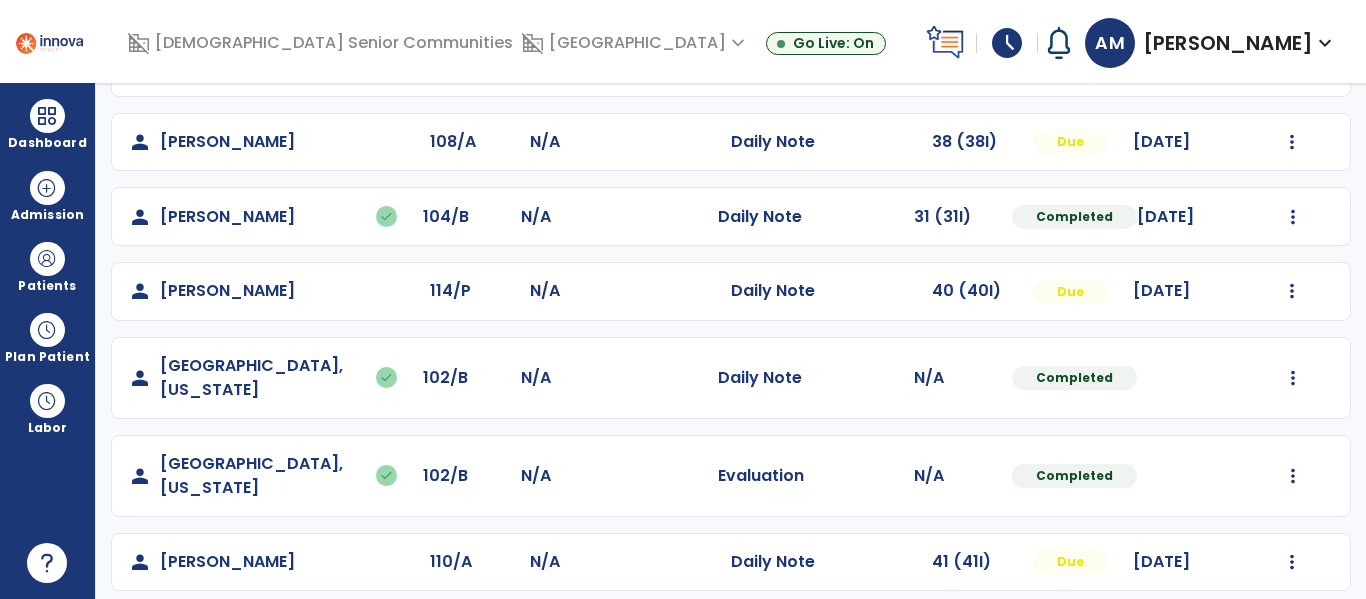scroll, scrollTop: 0, scrollLeft: 0, axis: both 